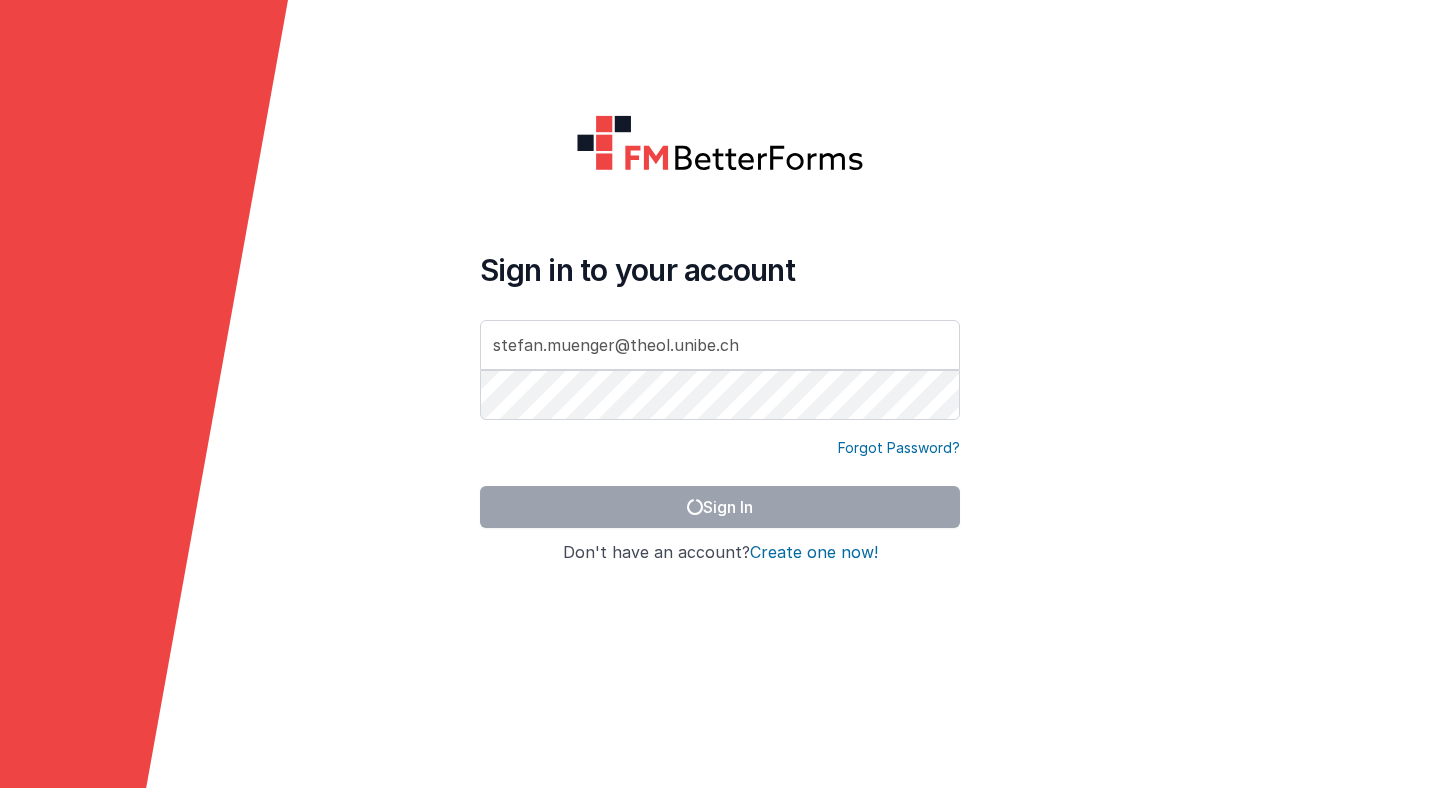scroll, scrollTop: 0, scrollLeft: 0, axis: both 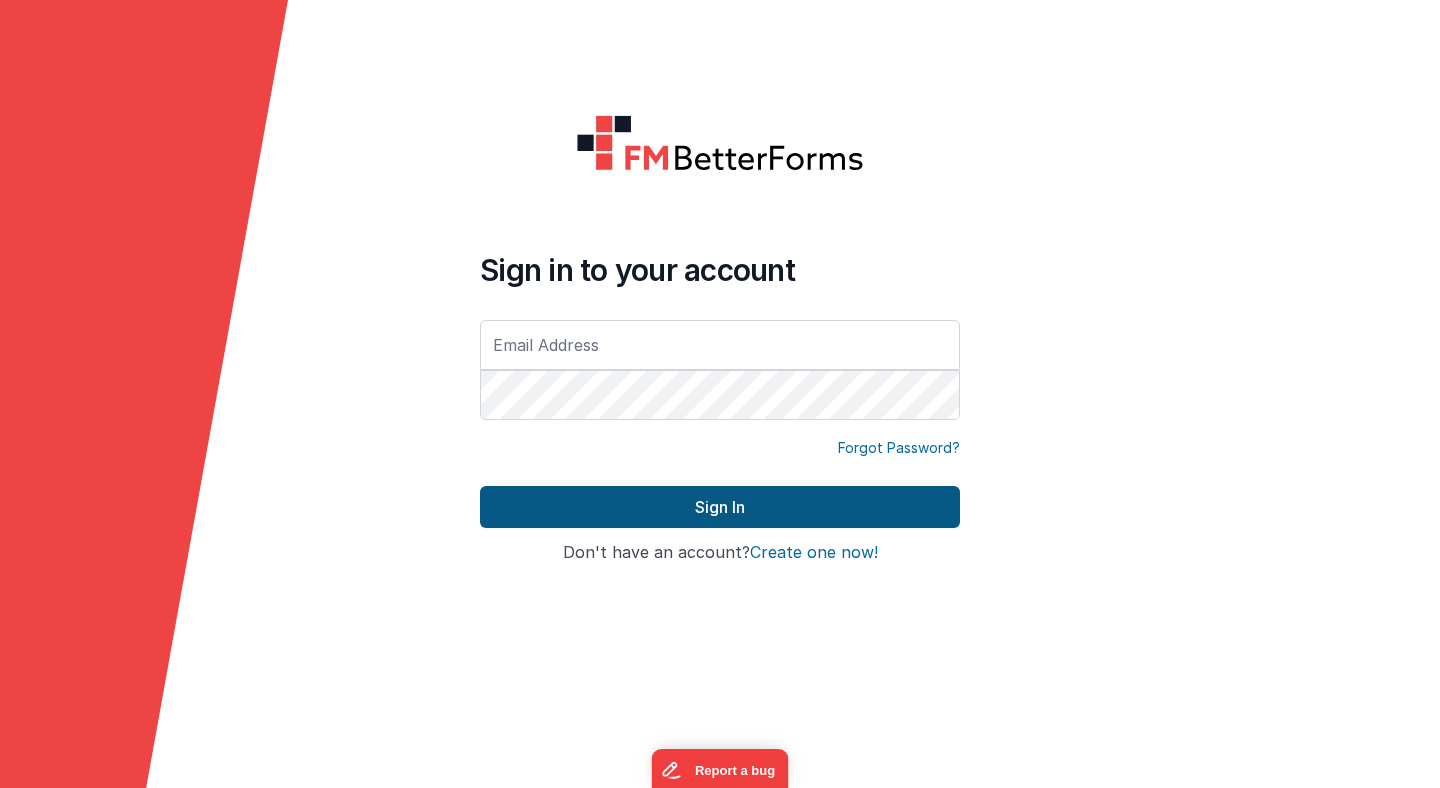 type on "stefan.muenger@theol.unibe.ch" 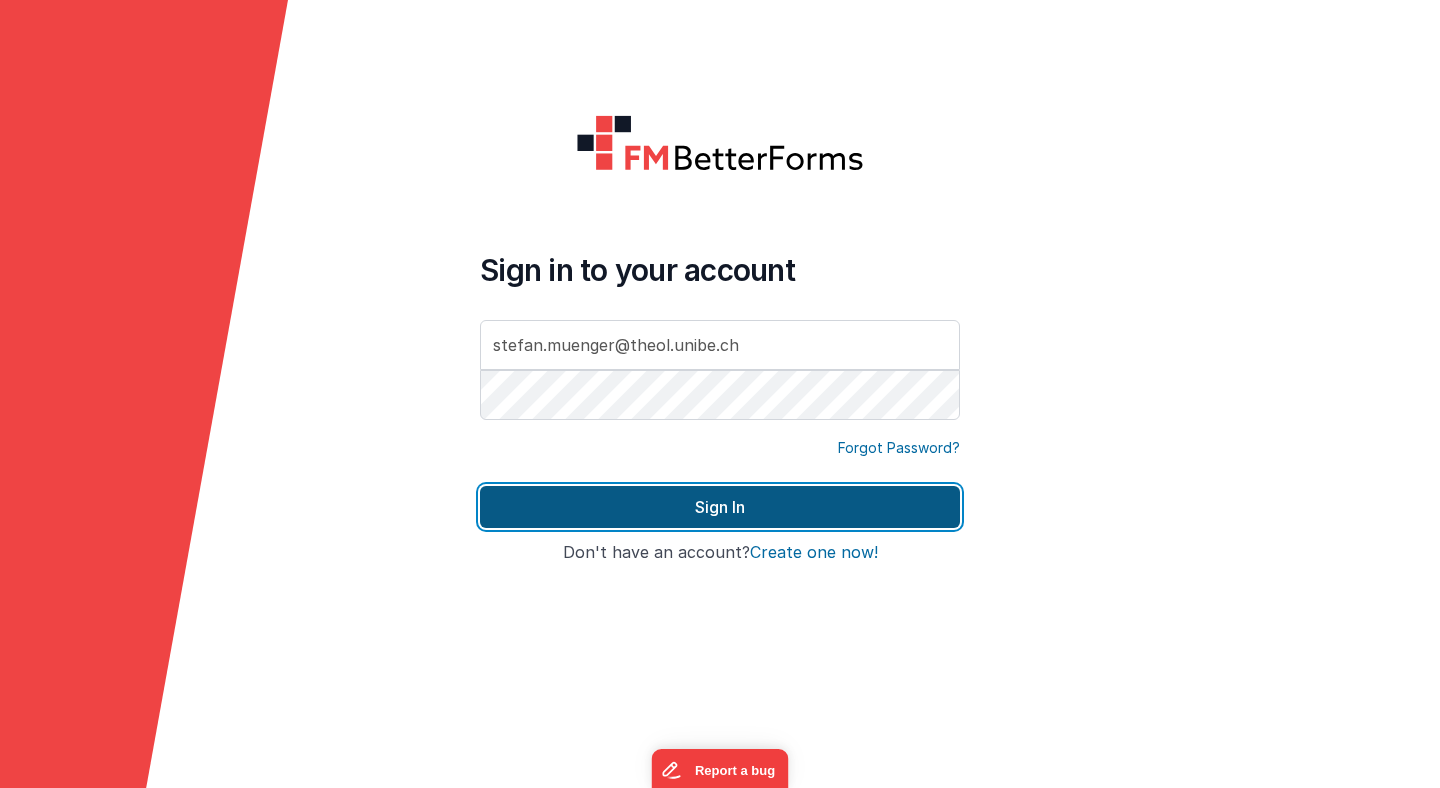 click on "Sign In" at bounding box center (720, 507) 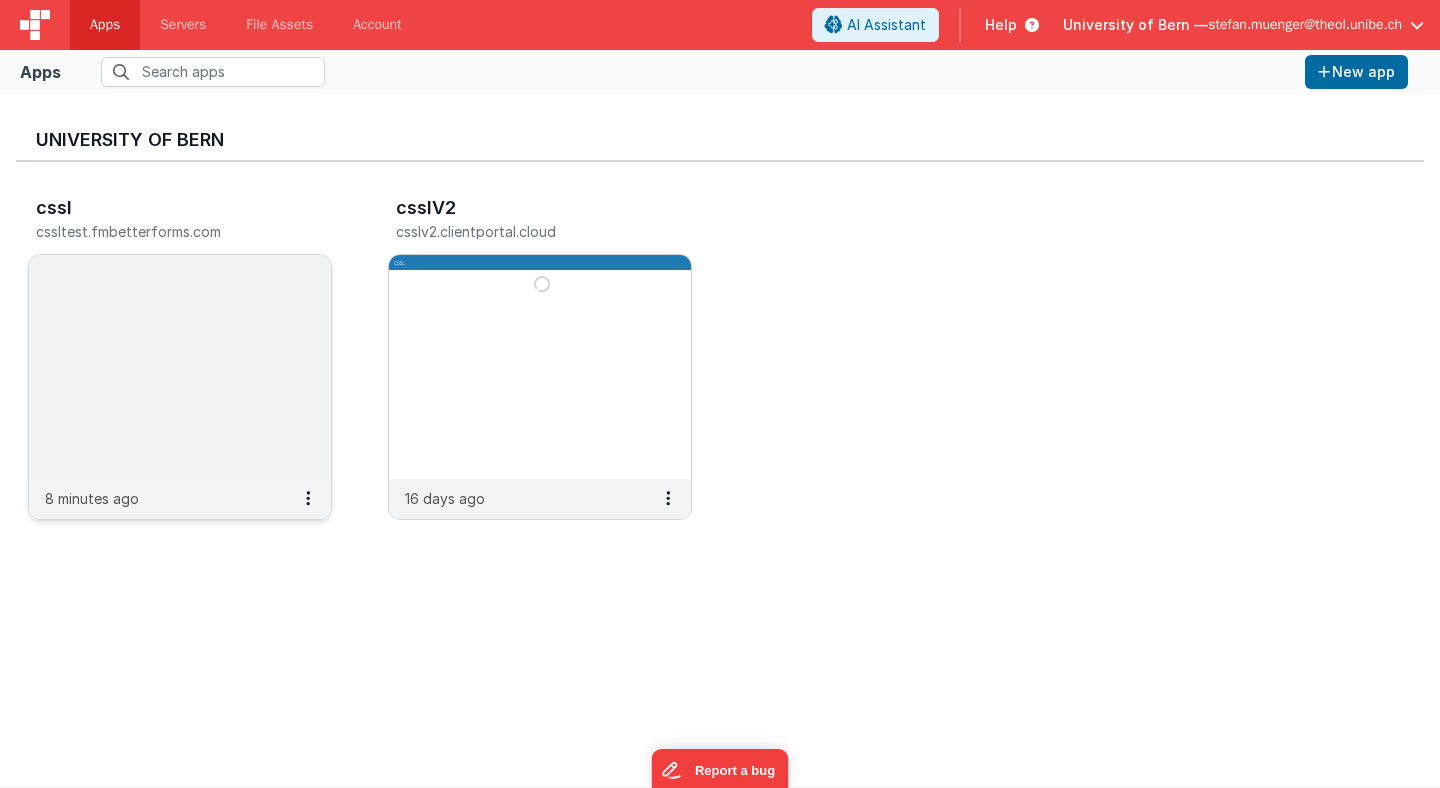 click at bounding box center [180, 367] 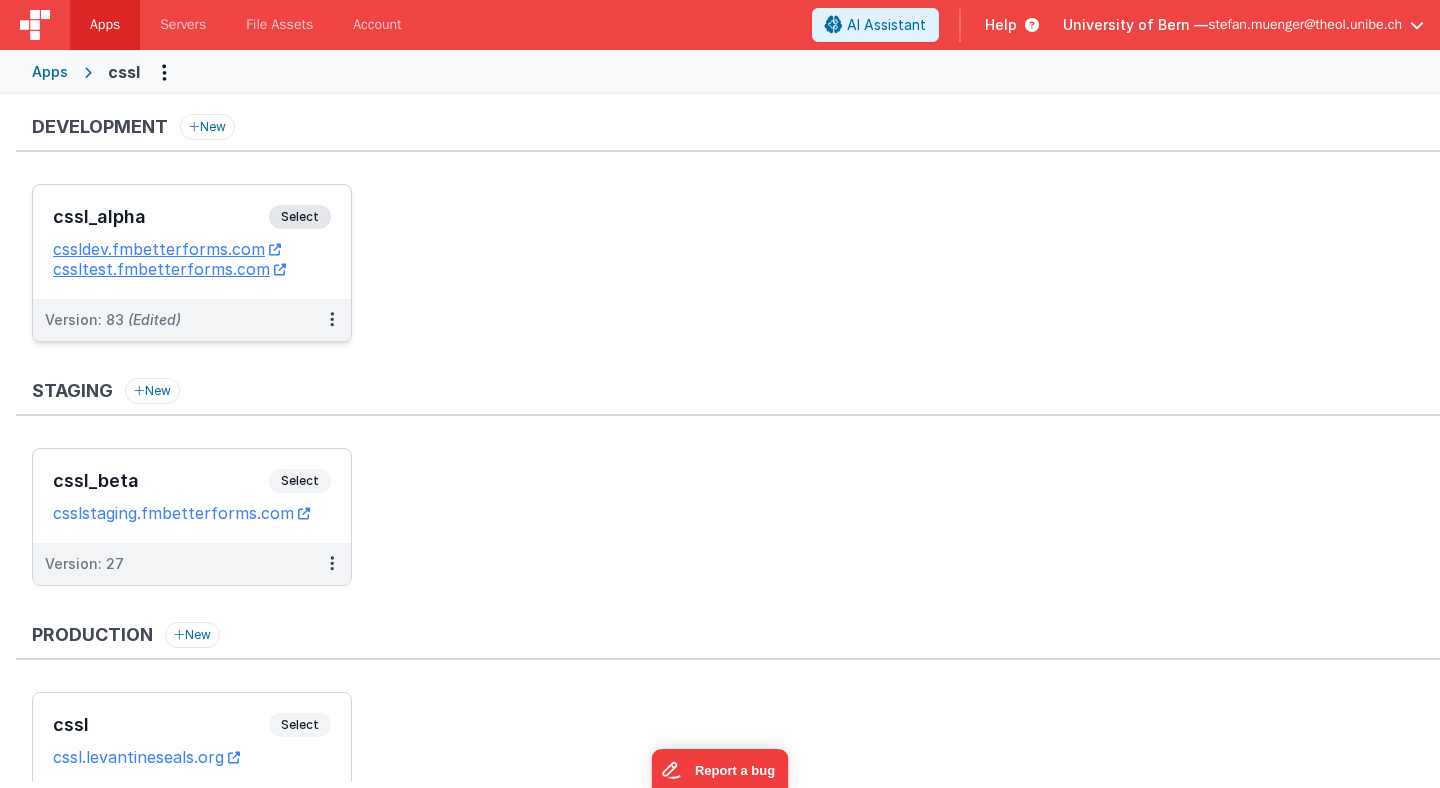click on "Select" at bounding box center [300, 217] 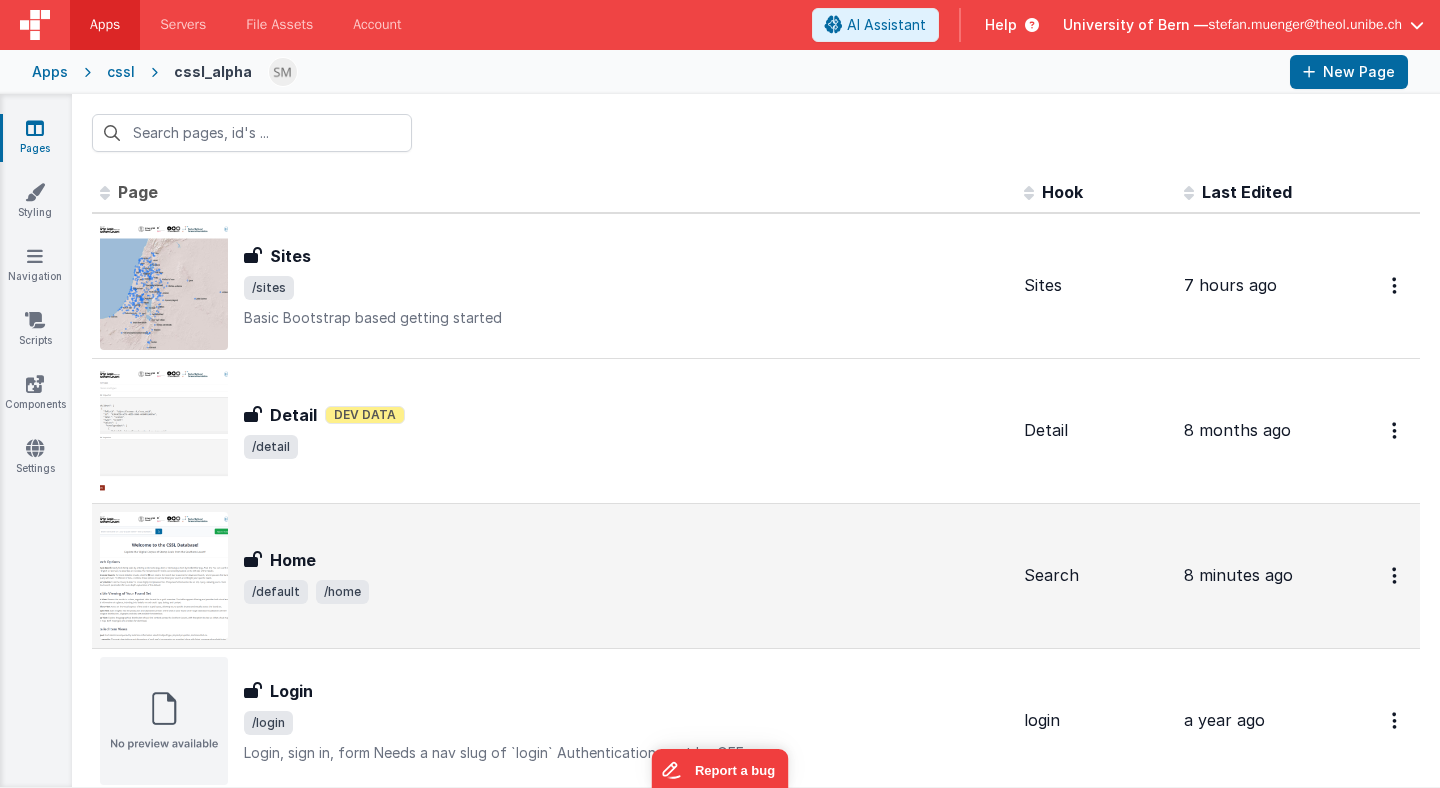click on "Home
Home
/default
/home" at bounding box center (626, 576) 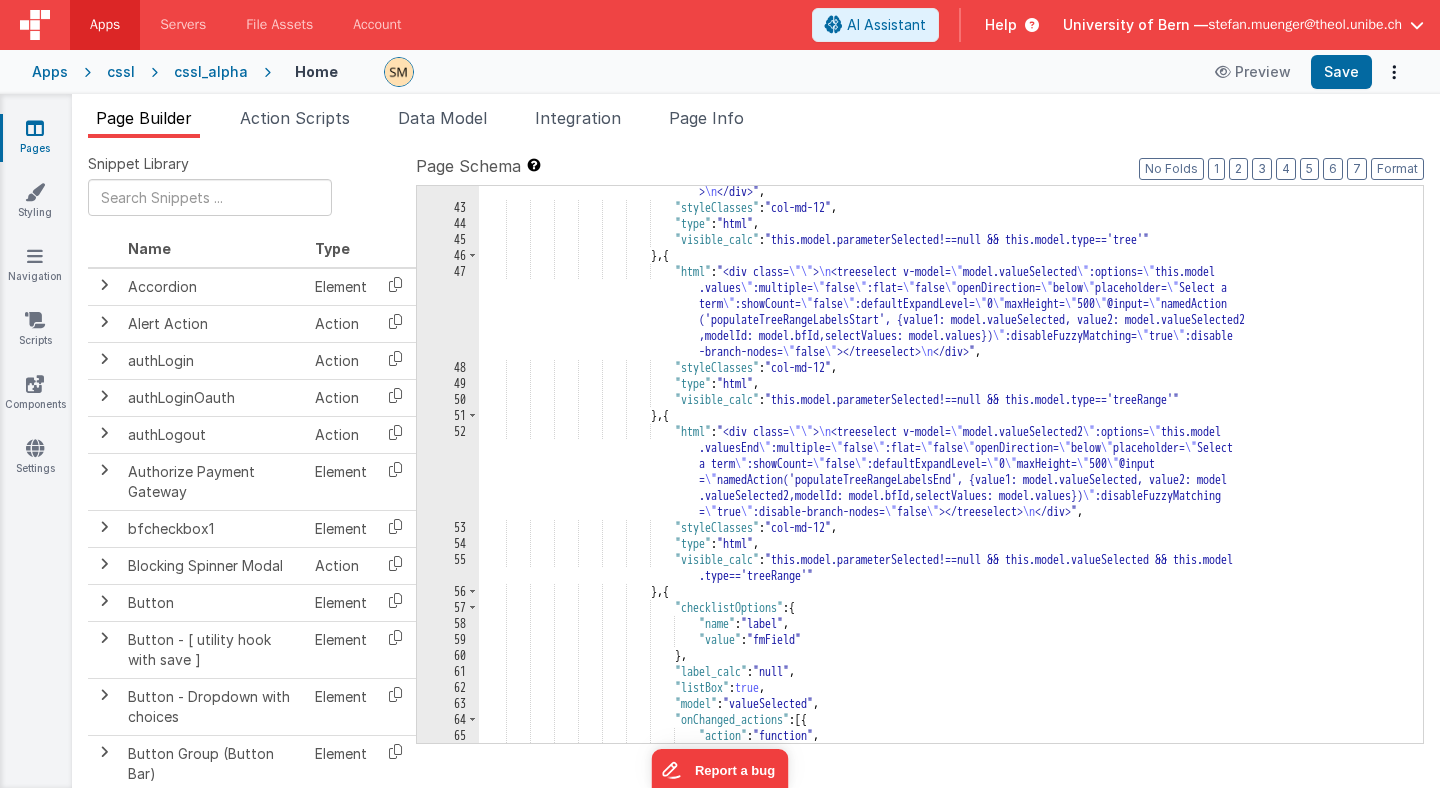 scroll, scrollTop: 669, scrollLeft: 0, axis: vertical 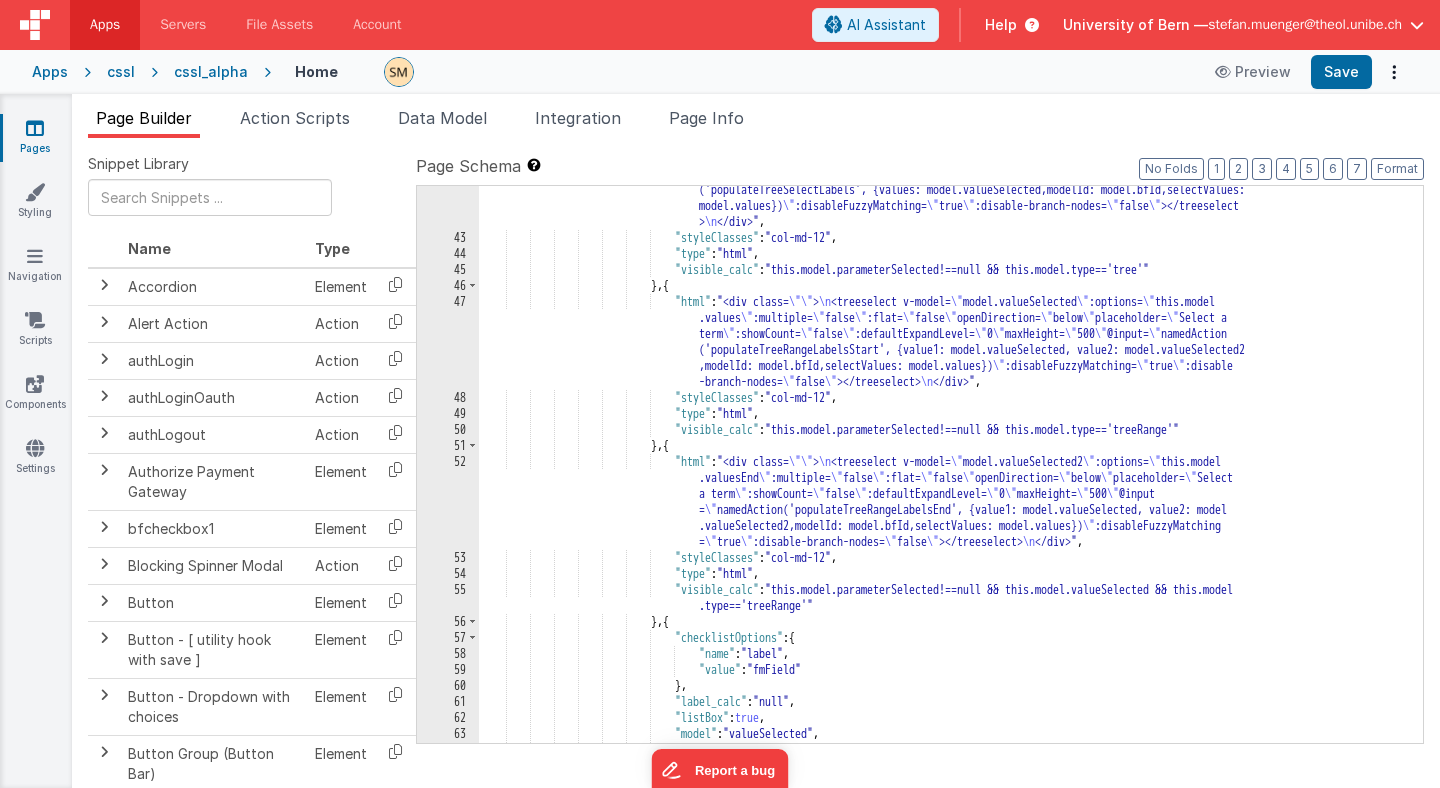 click on ""html" : "\n    \u003ctreeselect v-model= \" model.valueSelected \"  :options= \" this.model                                      .values \"  :multiple= \" true \"  :flat= \" true \"  openDirection= \" below \"  placeholder= \" Select a                                       term \"  :showCount= \" false \"  :defaultExpandLevel= \" 0 \"  maxHeight= \" 500 \"  @input= \" namedAction                                      ('populateTreeSelectLabels', {values: model.valueSelected,modelId: model.bfId,selectValues:                                       model.values}) \"  :disableFuzzyMatching= \" true \"  :disable-branch-nodes= \" false \" >\u003c/treeselect                                      > \n \u003c/div>" , "styleClasses" : "col-md-12"" at bounding box center [951, 468] 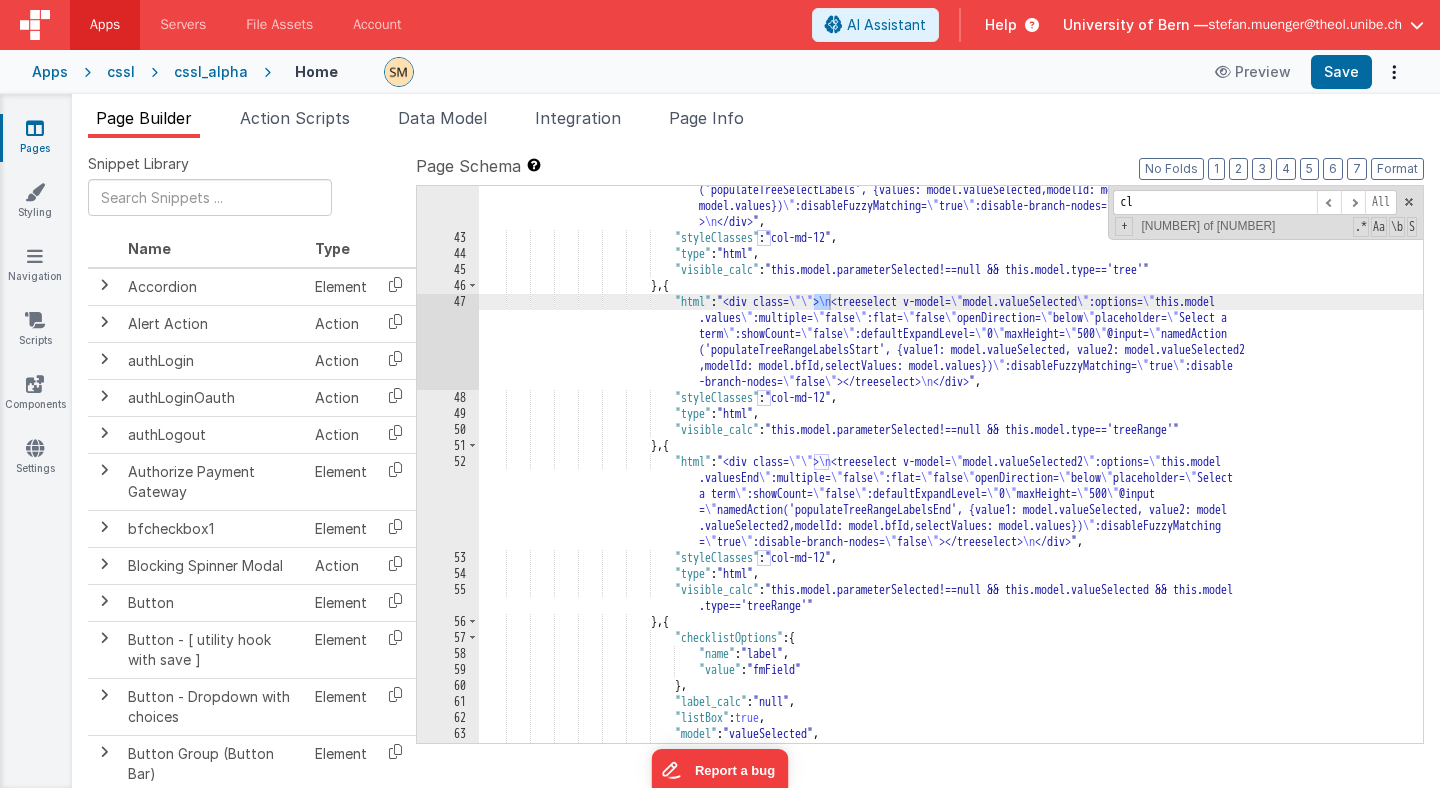 type on "c" 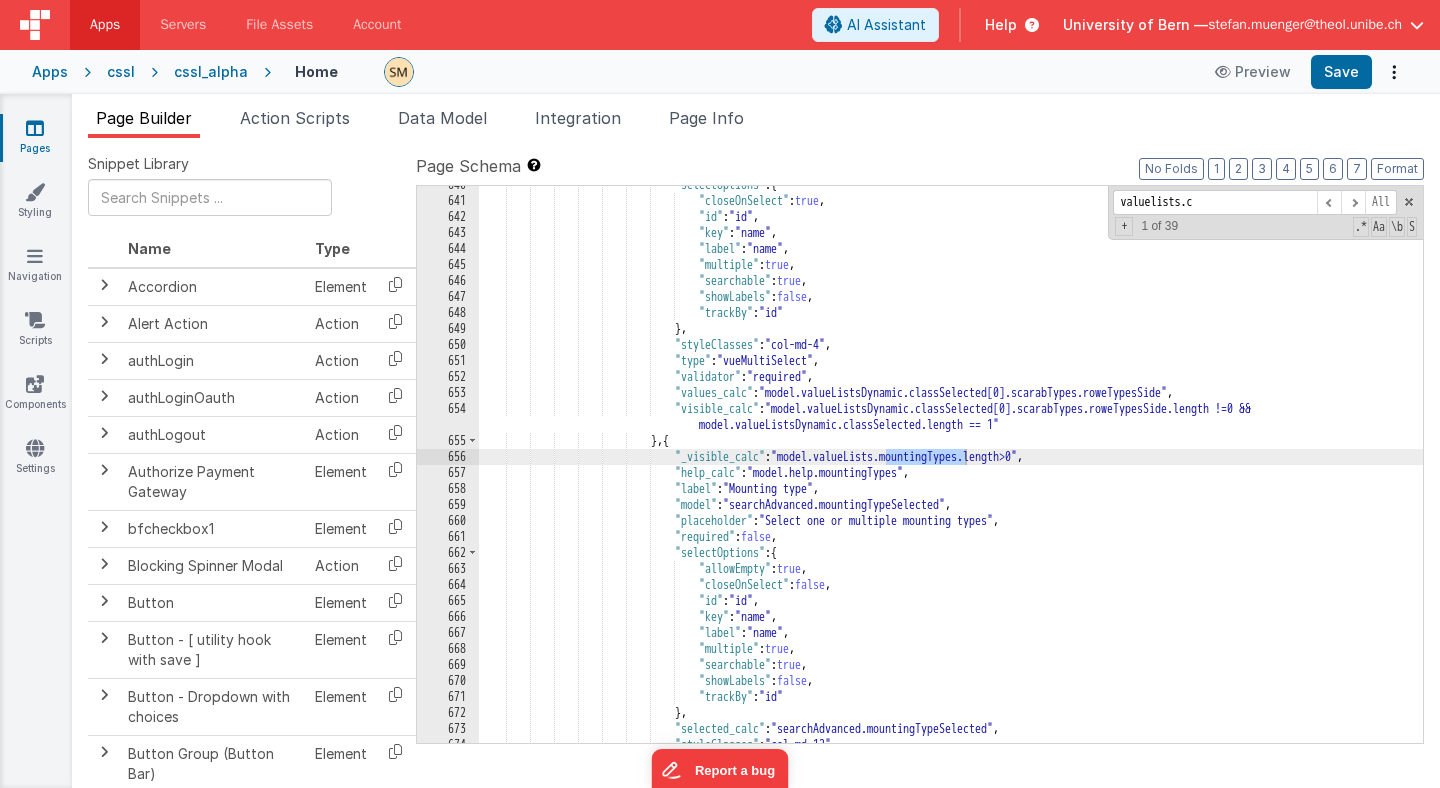 scroll, scrollTop: 13797, scrollLeft: 0, axis: vertical 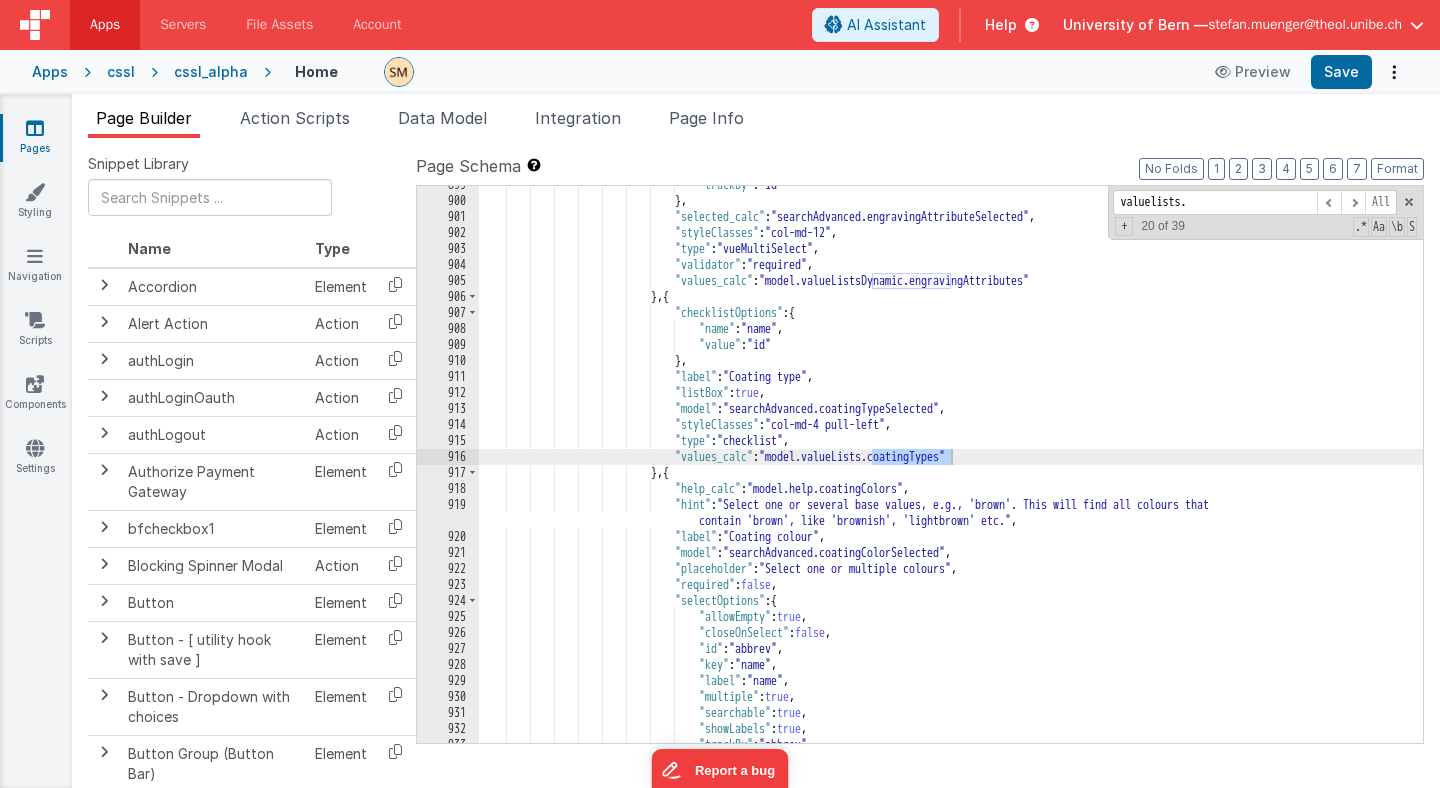 type on "valuelists" 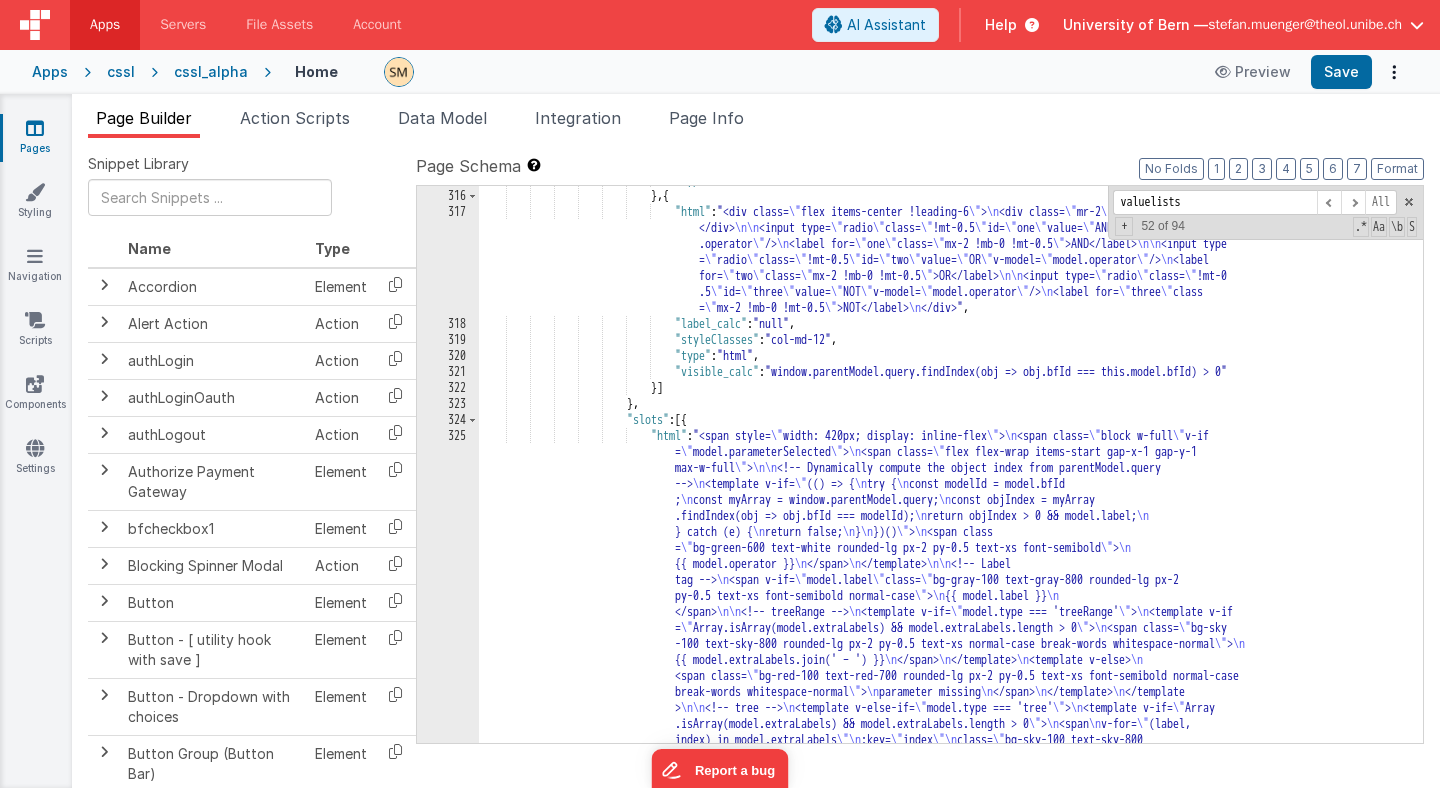 scroll, scrollTop: 4410, scrollLeft: 0, axis: vertical 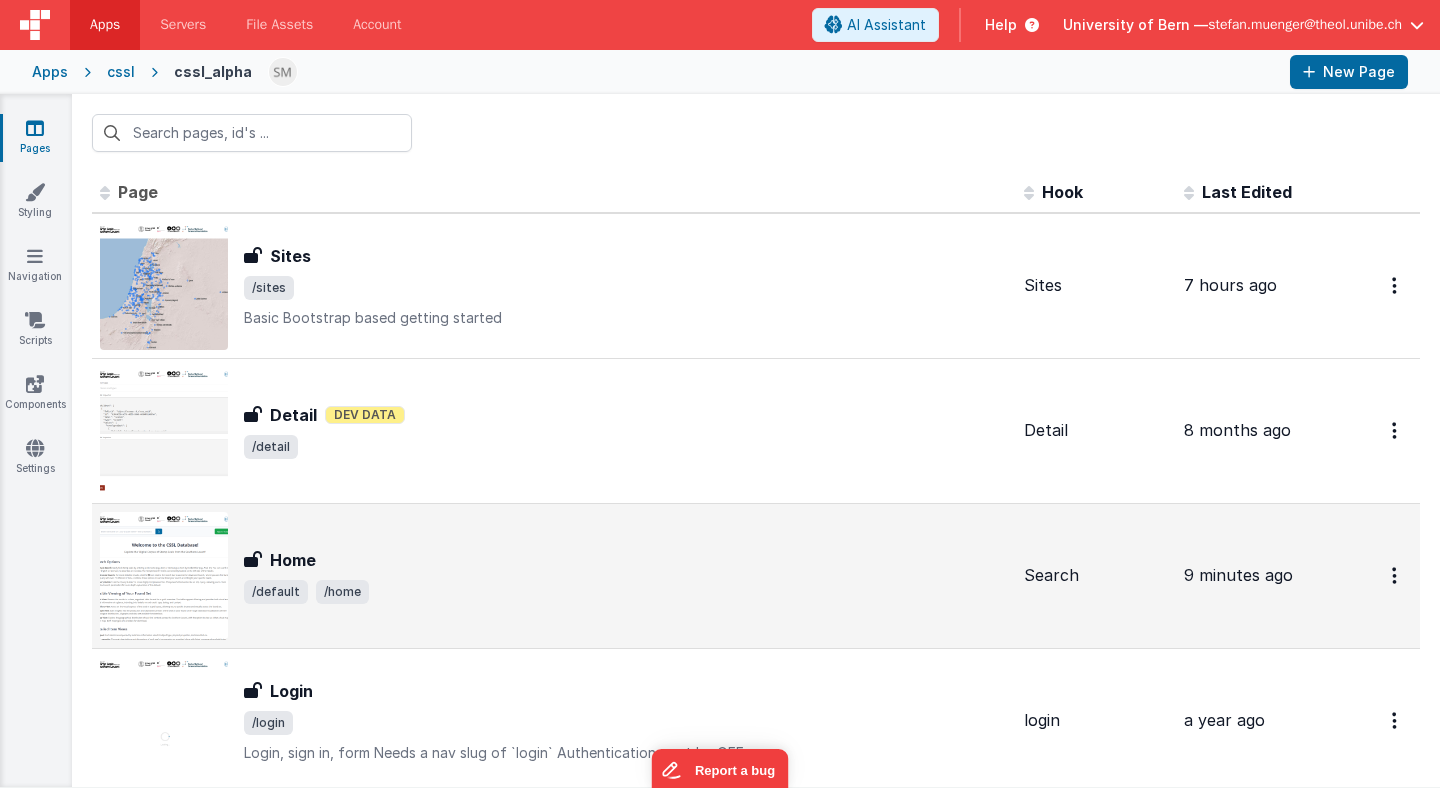 click on "Home" at bounding box center (626, 560) 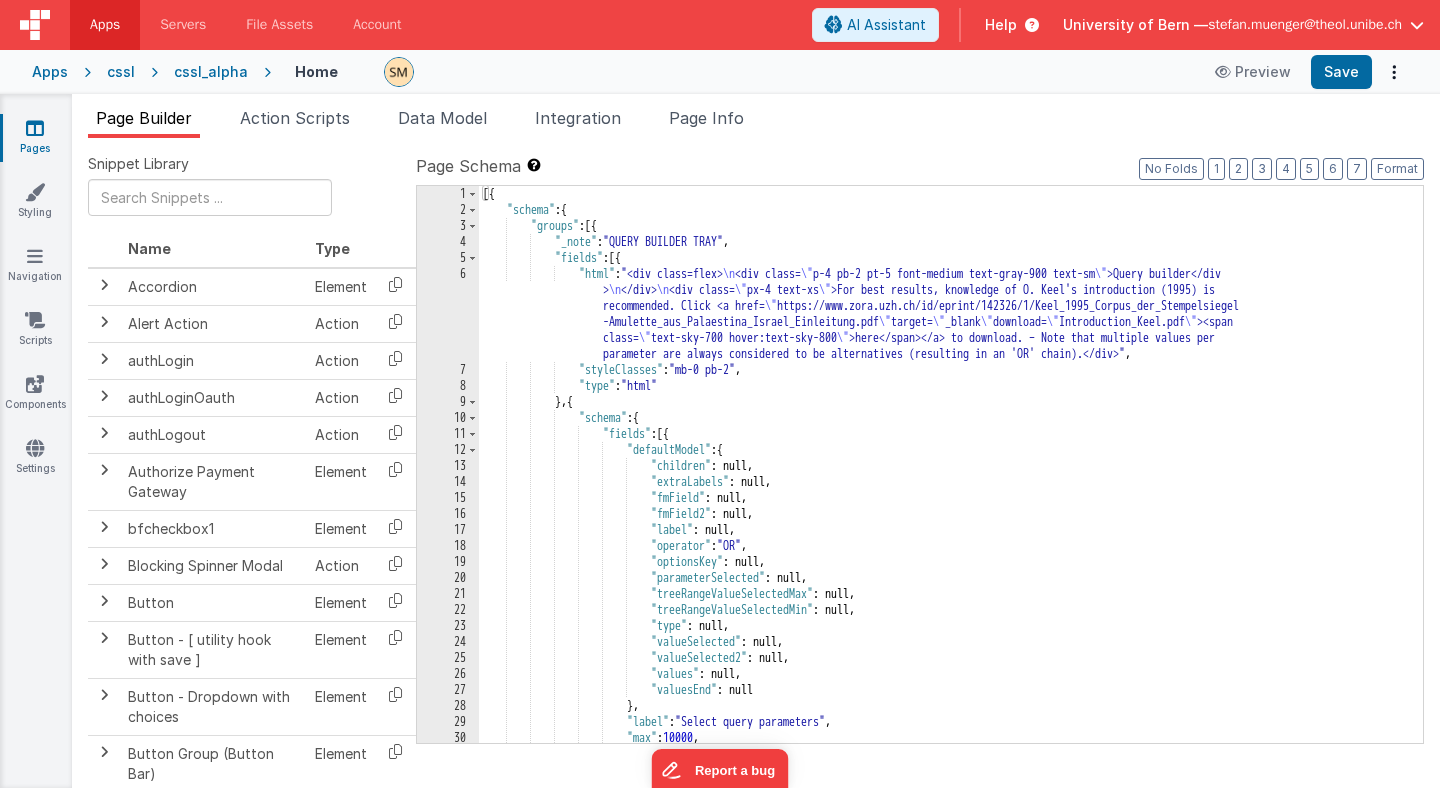 click on "[{      "schema" :  {           "groups" :  [{                "_note" :  "QUERY BUILDER TRAY" ,                "fields" :  [{                     "html" :  "<div class=flex> \n     <div class= \" p-4 pb-2 pt-5 font-medium text-gray-900 text-sm \" >Query builder</div                      > \n </div> \n <div class= \" px-4 text-xs \" >For best results, knowledge of O. Keel's introduction (1995) is                       recommended. Click <a href= \" https://www.zora.uzh.ch/id/eprint/142326/1/Keel_1995_Corpus_der_Stempelsiegel                      -Amulette_aus_Palaestina_Israel_Einleitung.pdf \"  target= \" _blank \"  download= \" Introduction_Keel.pdf \" ><span                       class= \" text-sky-700 hover:text-sky-800 \" >here</span></a> to download. – Note that multiple values per                       parameter are always considered to be alternatives (resulting in an 'OR' chain).</div>" ,           :" at bounding box center (951, 480) 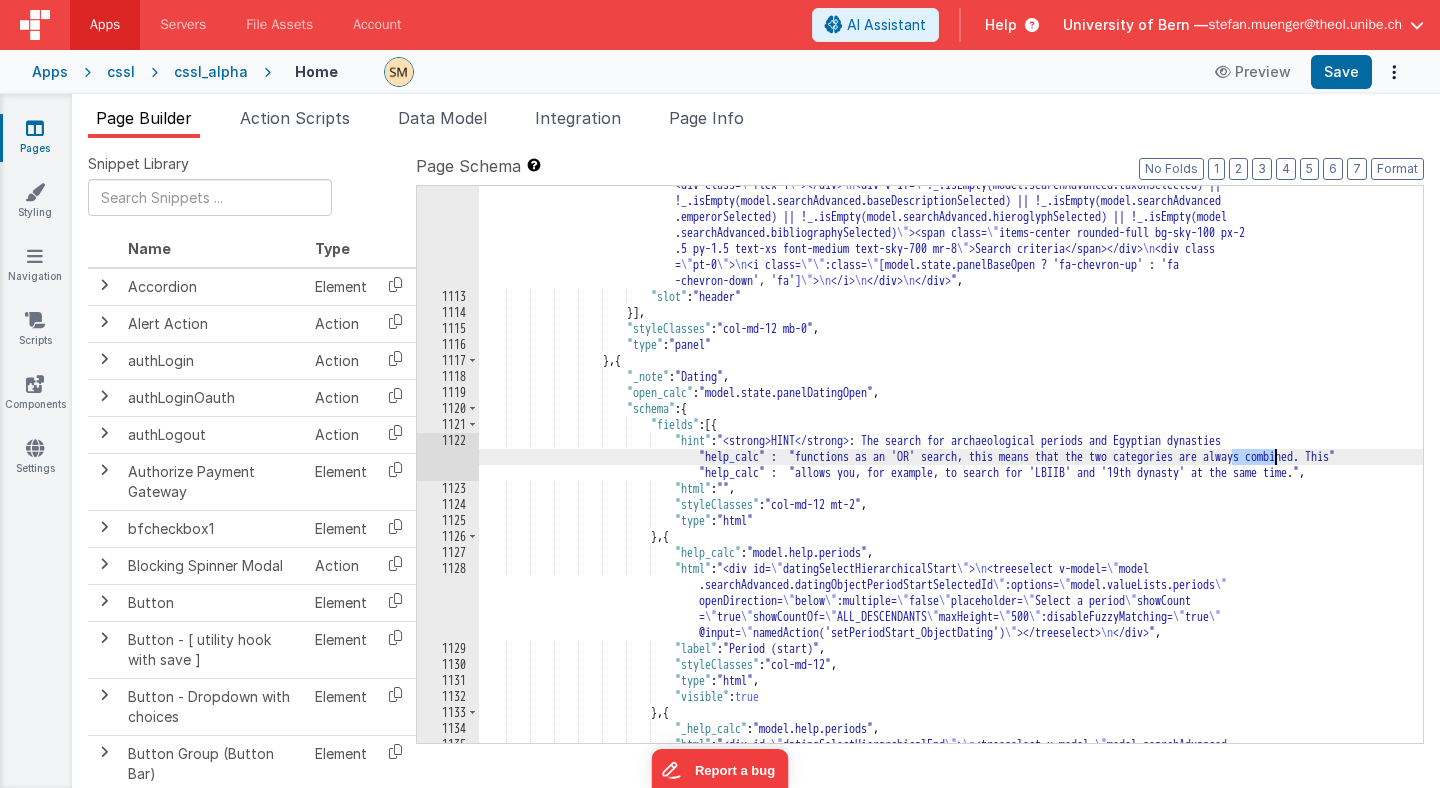 scroll, scrollTop: 17531, scrollLeft: 0, axis: vertical 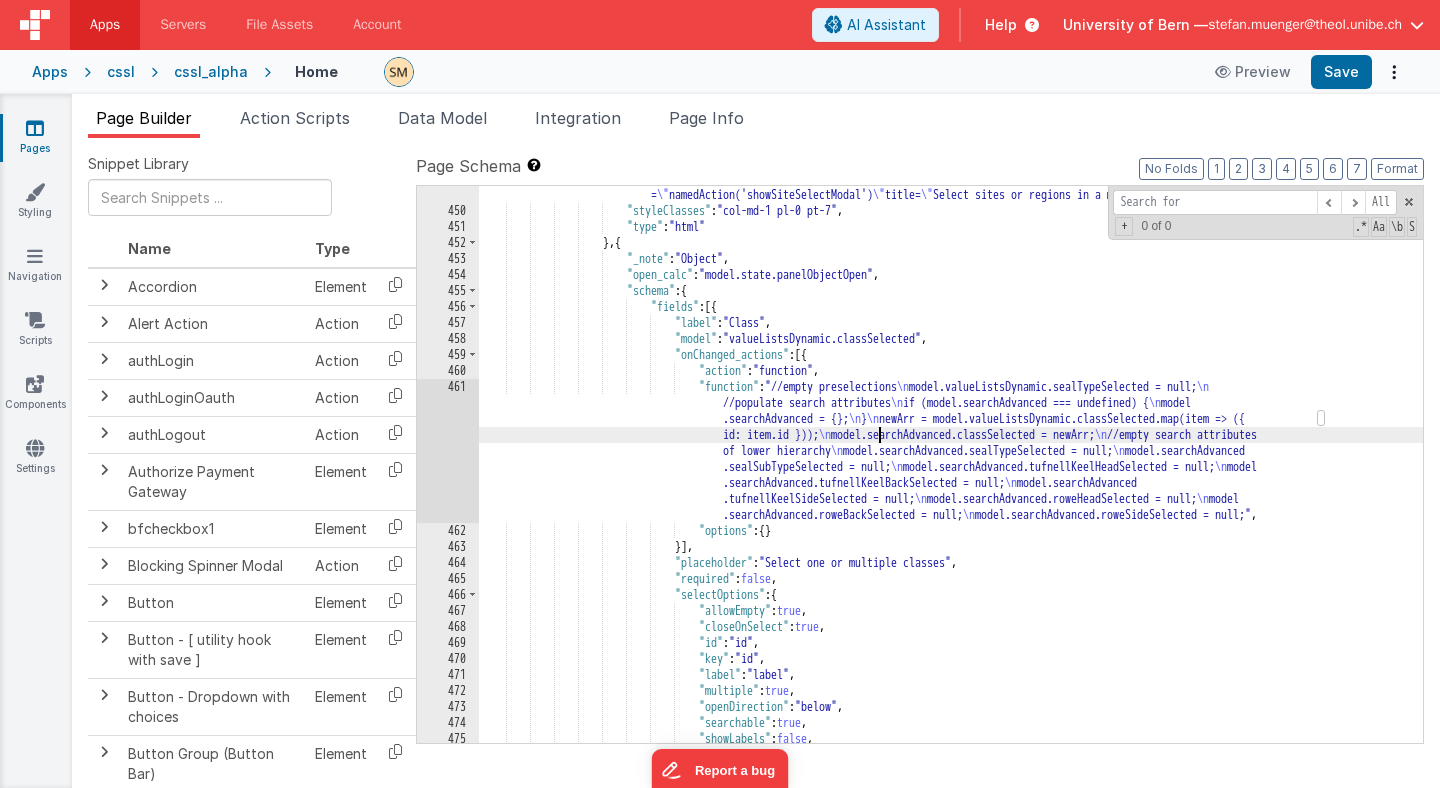 click on ""html" :  "<button type= \" button \"  class= \" btn-ter \" ><i class= \" fa-solid fa-earth-africa fa-lg \"  @click                              = \" namedAction('showSiteSelectModal') \"  title= \" Select sites or regions in a map \" ></i></button>" ,                               "styleClasses" :  "col-md-1 pl-0 pt-7" ,                               "type" :  "html"                          } ,  {                               "_note" :  "Object" ,                               "open_calc" :  "model.state.panelObjectOpen" ,                               "schema" :  {                                    "fields" :  [{                                         "label" :  "Class" ,                                         "model" :  "valueListsDynamic.classSelected" ,                                         "onChanged_actions" :  [{                                              "action" :  "function" ,                                              "function"" at bounding box center [951, 473] 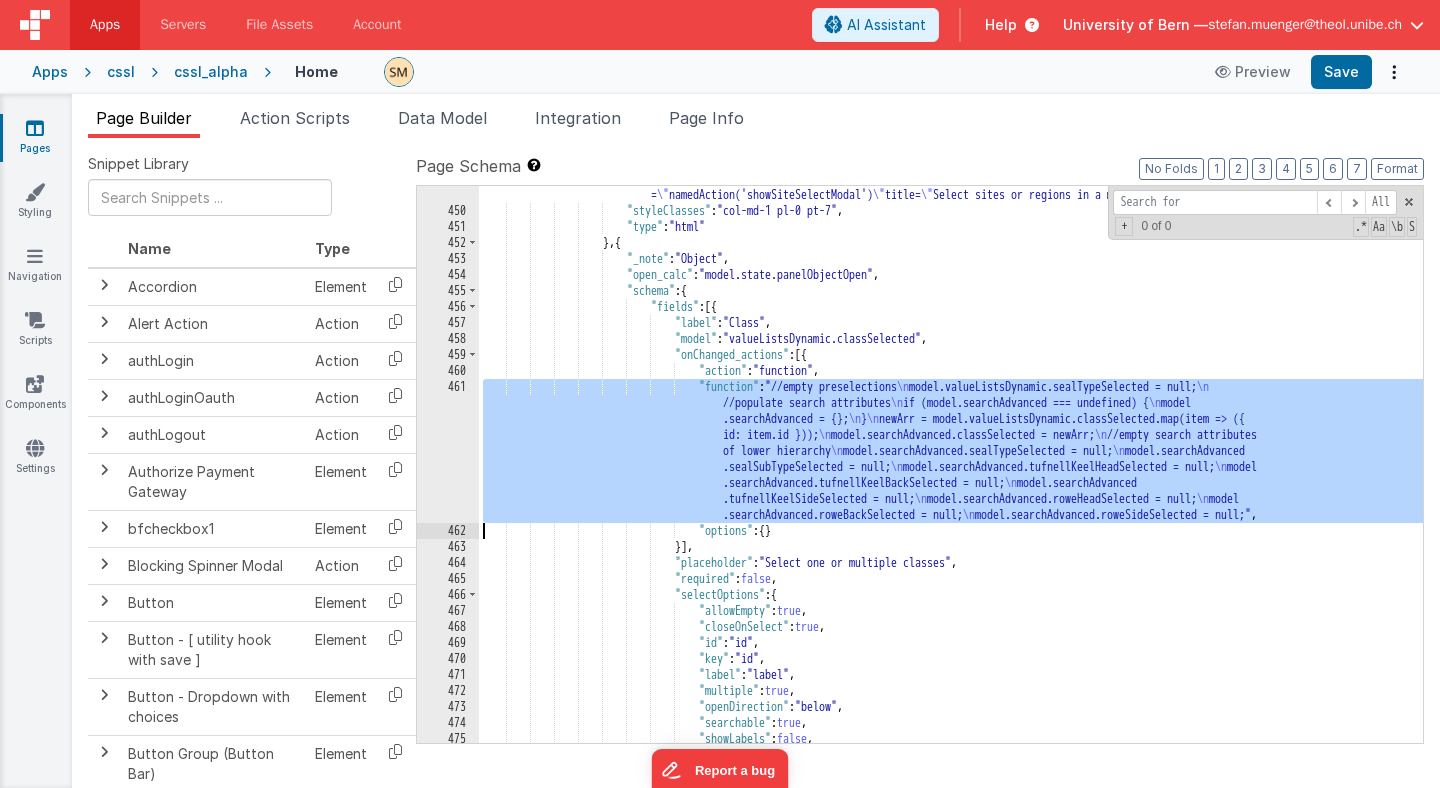 click on "461" at bounding box center [448, 451] 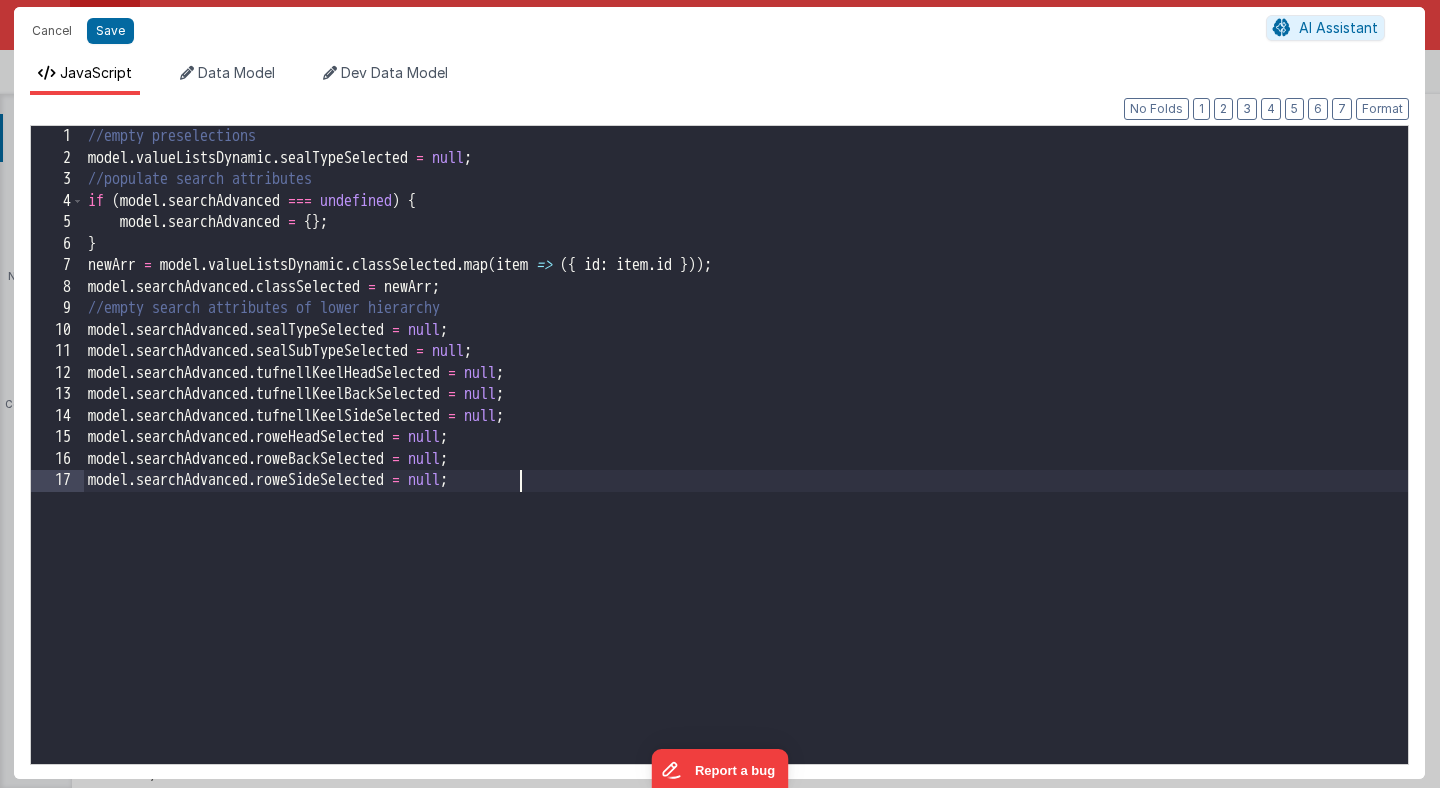 click on "//empty preselections model . valueListsDynamic . sealTypeSelected   =   null ; //populate search attributes if   ( model . searchAdvanced   ===   undefined )   {      model . searchAdvanced   =   { } ; } newArr   =   model . valueListsDynamic . classSelected . map ( item   =>   ({   id :   item . id   })) ; model . searchAdvanced . classSelected   =   newArr ; //empty search attributes of lower hierarchy model . searchAdvanced . sealTypeSelected   =   null ; model . searchAdvanced . sealSubTypeSelected   =   null ; model . searchAdvanced . tufnellKeelHeadSelected   =   null ; model . searchAdvanced . tufnellKeelBackSelected   =   null ; model . searchAdvanced . tufnellKeelSideSelected   =   null ; model . searchAdvanced . roweHeadSelected   =   null ; model . searchAdvanced . roweBackSelected   =   null ; model . searchAdvanced . roweSideSelected   =   null ;" at bounding box center [746, 465] 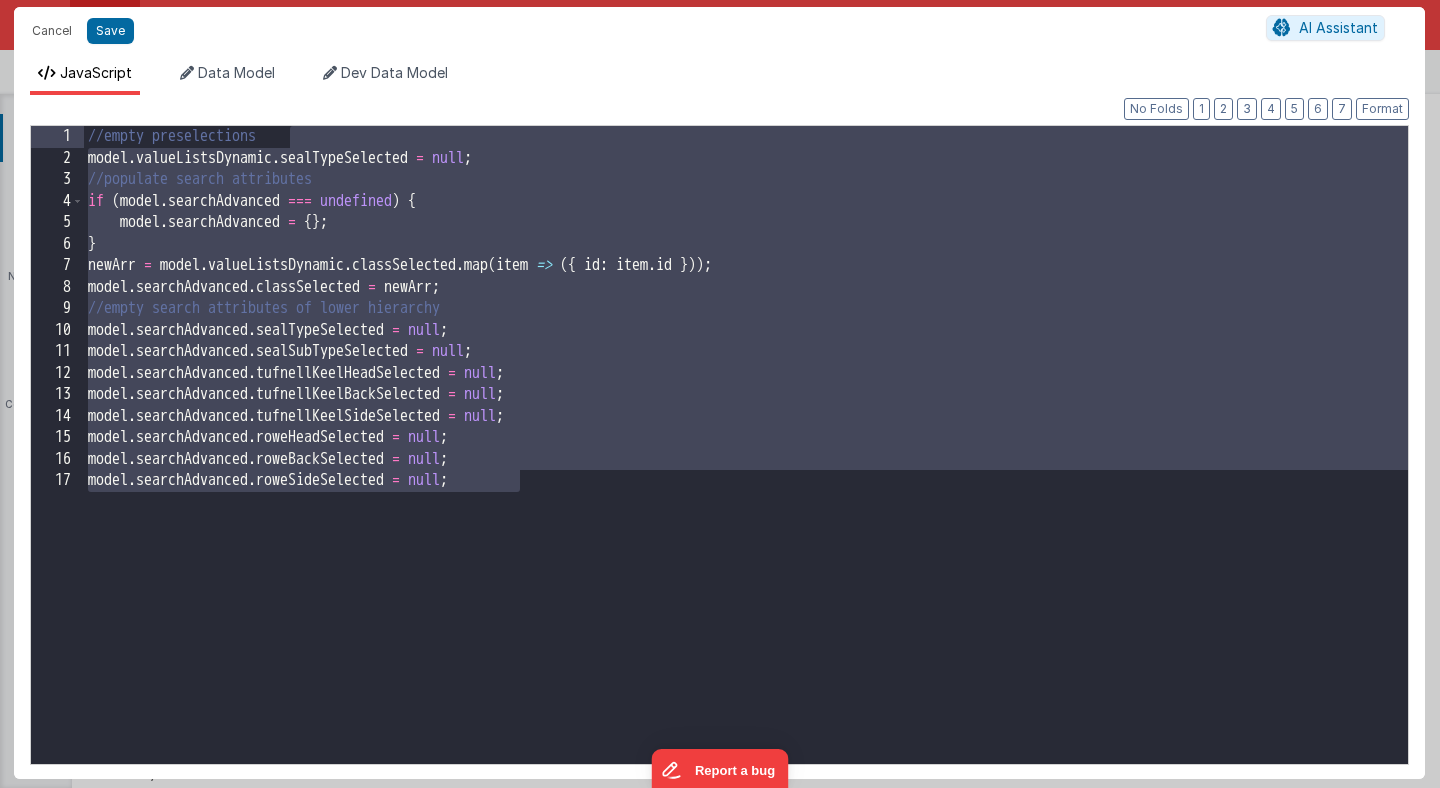 drag, startPoint x: 542, startPoint y: 491, endPoint x: 399, endPoint y: 146, distance: 373.4622 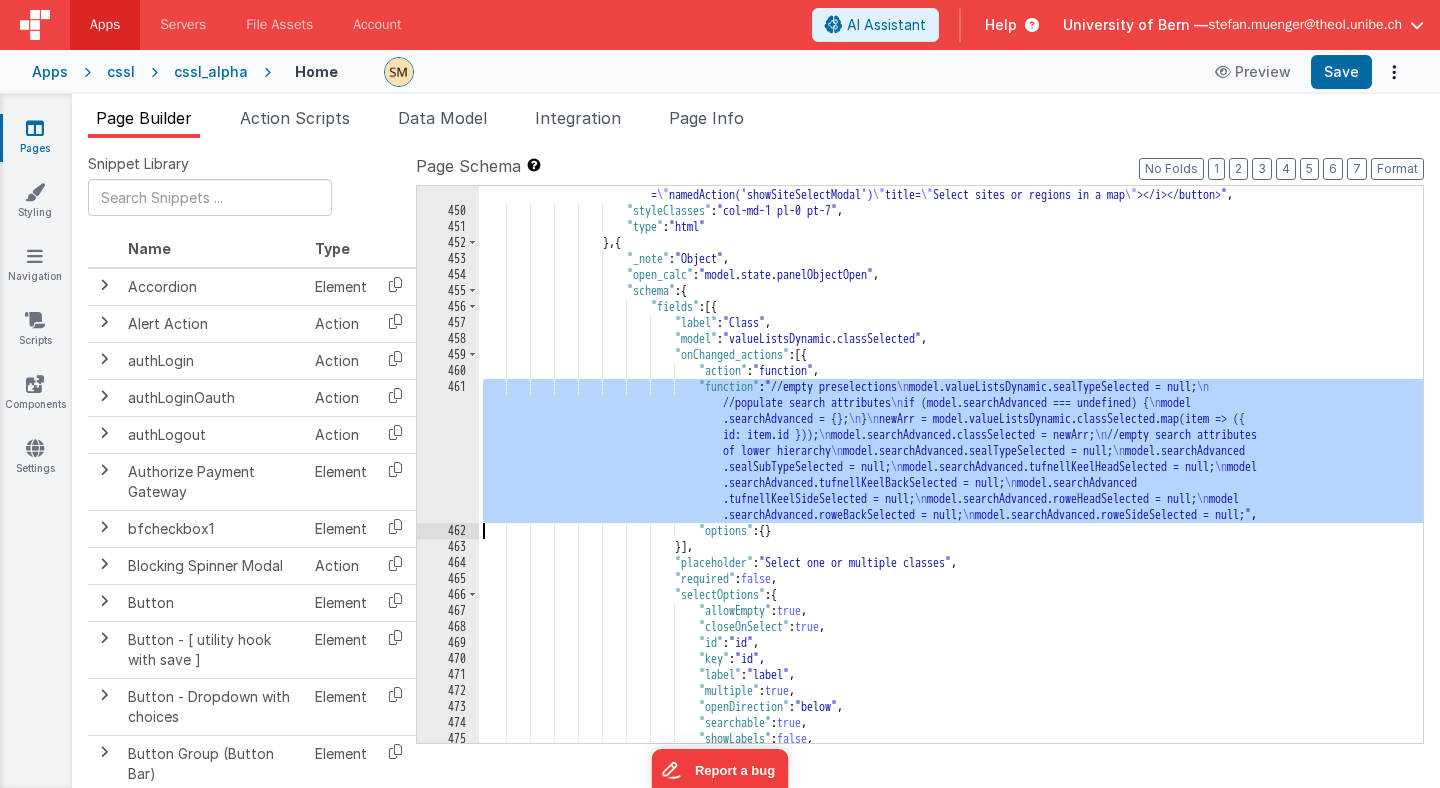 click on "461" at bounding box center (448, 451) 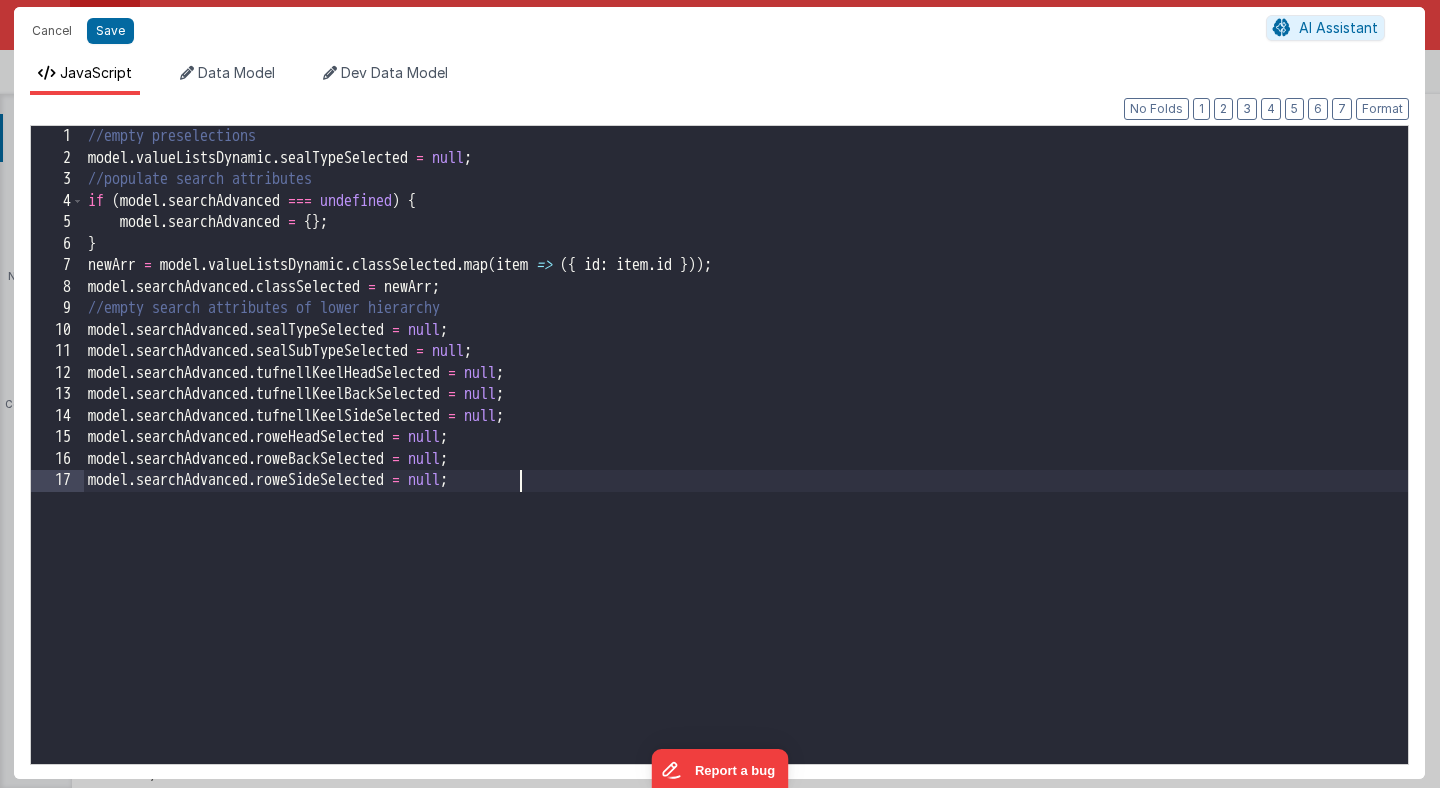 click on "//empty preselections model . valueListsDynamic . sealTypeSelected   =   null ; //populate search attributes if   ( model . searchAdvanced   ===   undefined )   {      model . searchAdvanced   =   { } ; } newArr   =   model . valueListsDynamic . classSelected . map ( item   =>   ({   id :   item . id   })) ; model . searchAdvanced . classSelected   =   newArr ; //empty search attributes of lower hierarchy model . searchAdvanced . sealTypeSelected   =   null ; model . searchAdvanced . sealSubTypeSelected   =   null ; model . searchAdvanced . tufnellKeelHeadSelected   =   null ; model . searchAdvanced . tufnellKeelBackSelected   =   null ; model . searchAdvanced . tufnellKeelSideSelected   =   null ; model . searchAdvanced . roweHeadSelected   =   null ; model . searchAdvanced . roweBackSelected   =   null ; model . searchAdvanced . roweSideSelected   =   null ;" at bounding box center (746, 466) 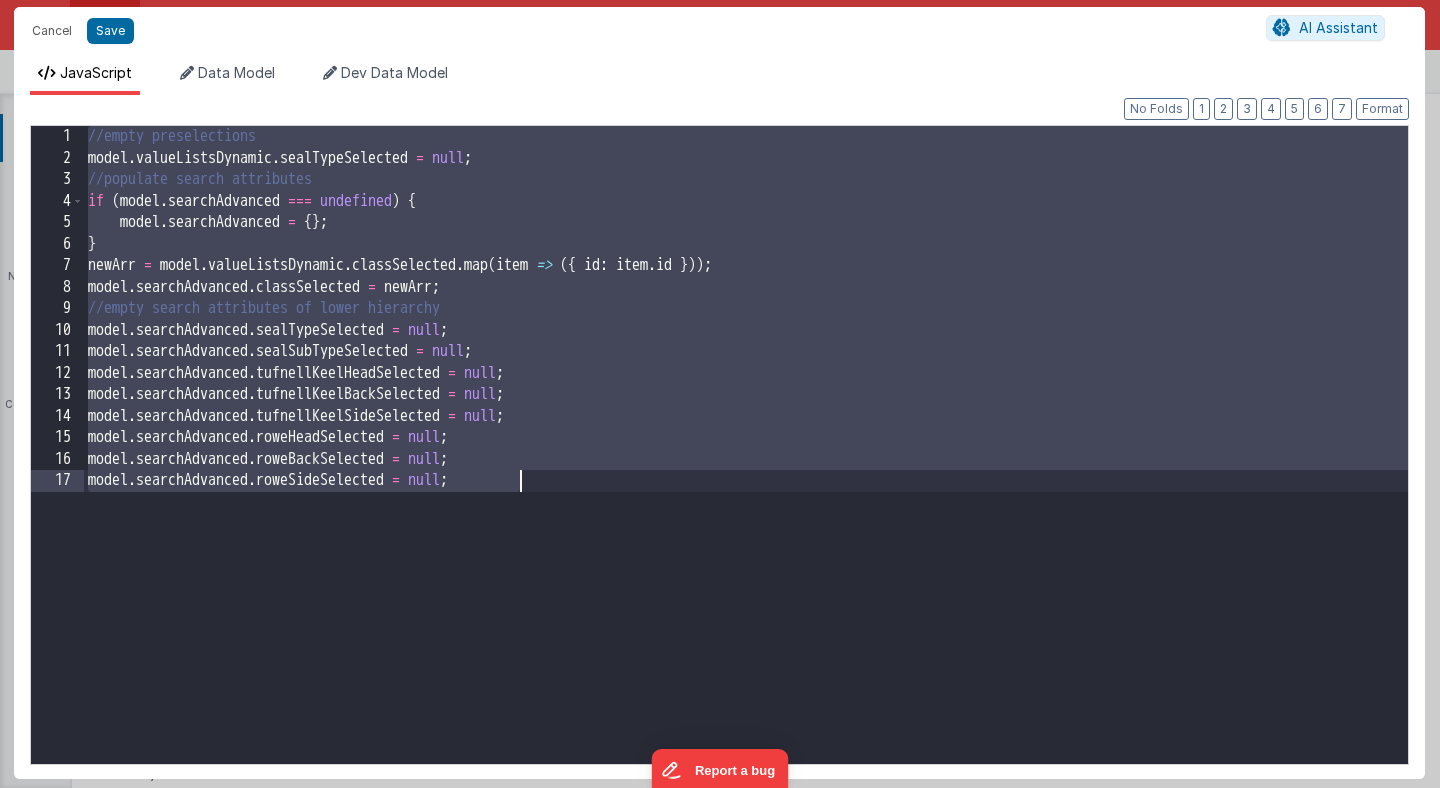 click on "//empty preselections model . valueListsDynamic . sealTypeSelected   =   null ; //populate search attributes if   ( model . searchAdvanced   ===   undefined )   {      model . searchAdvanced   =   { } ; } newArr   =   model . valueListsDynamic . classSelected . map ( item   =>   ({   id :   item . id   })) ; model . searchAdvanced . classSelected   =   newArr ; //empty search attributes of lower hierarchy model . searchAdvanced . sealTypeSelected   =   null ; model . searchAdvanced . sealSubTypeSelected   =   null ; model . searchAdvanced . tufnellKeelHeadSelected   =   null ; model . searchAdvanced . tufnellKeelBackSelected   =   null ; model . searchAdvanced . tufnellKeelSideSelected   =   null ; model . searchAdvanced . roweHeadSelected   =   null ; model . searchAdvanced . roweBackSelected   =   null ; model . searchAdvanced . roweSideSelected   =   null ;" at bounding box center [746, 466] 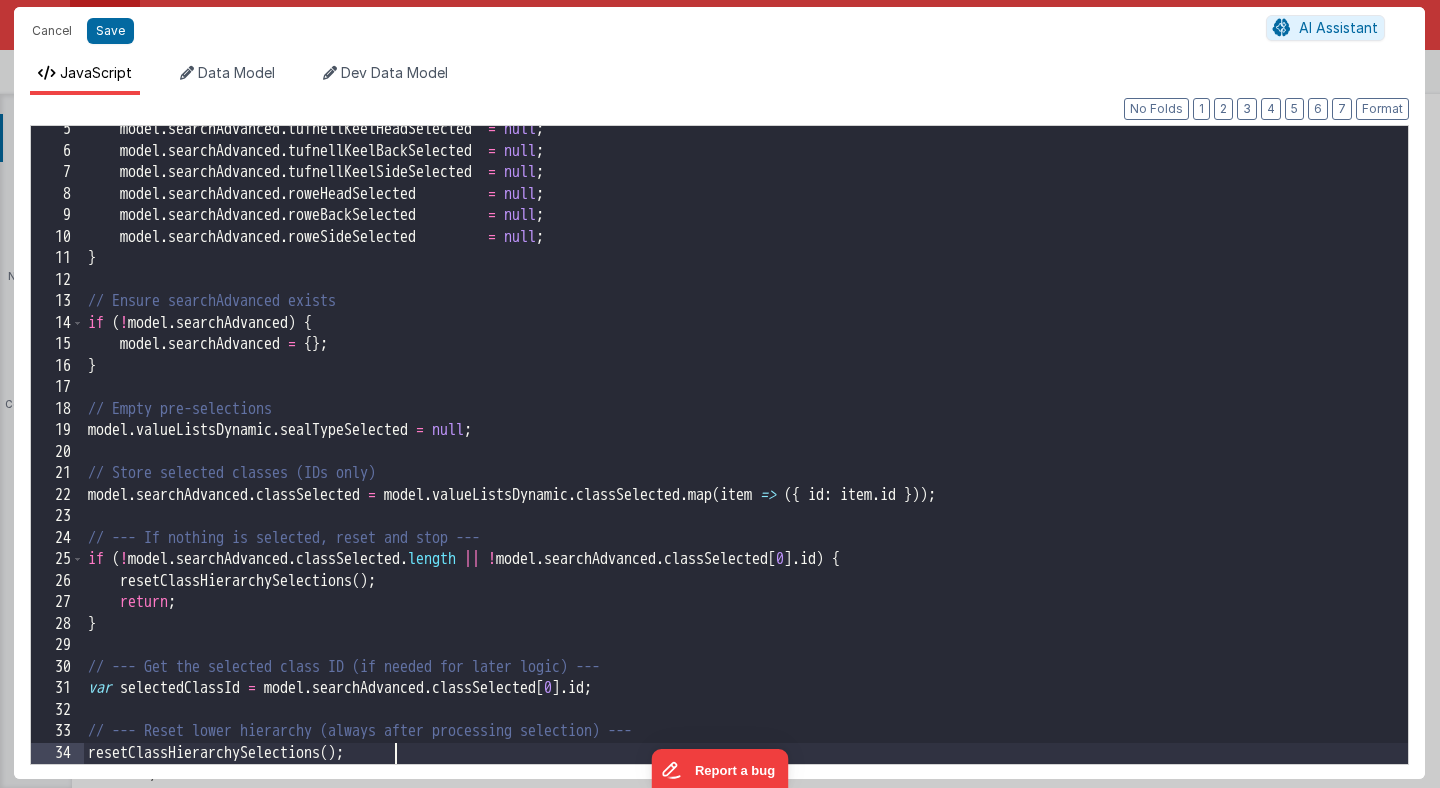 scroll, scrollTop: 93, scrollLeft: 0, axis: vertical 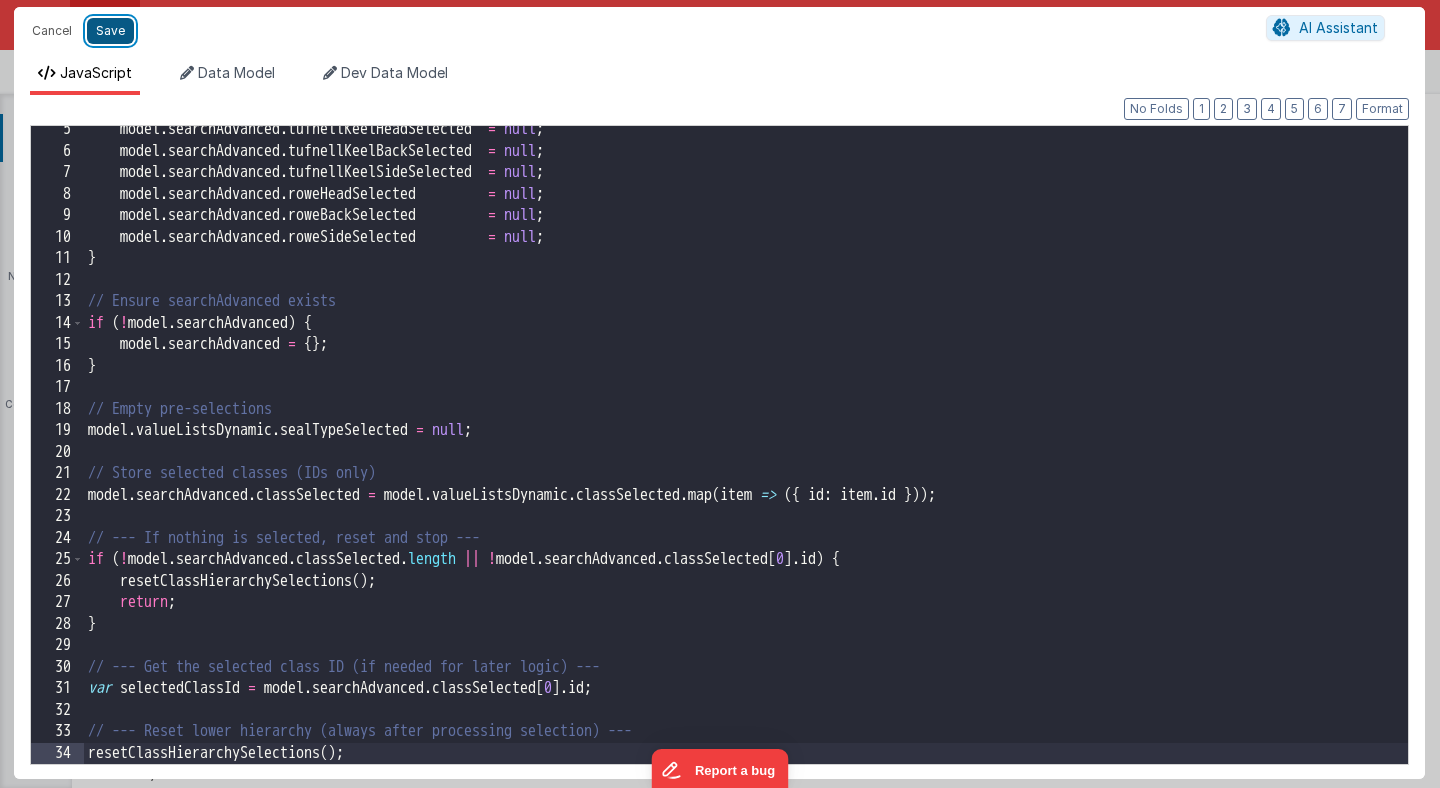 click on "Save" at bounding box center (110, 31) 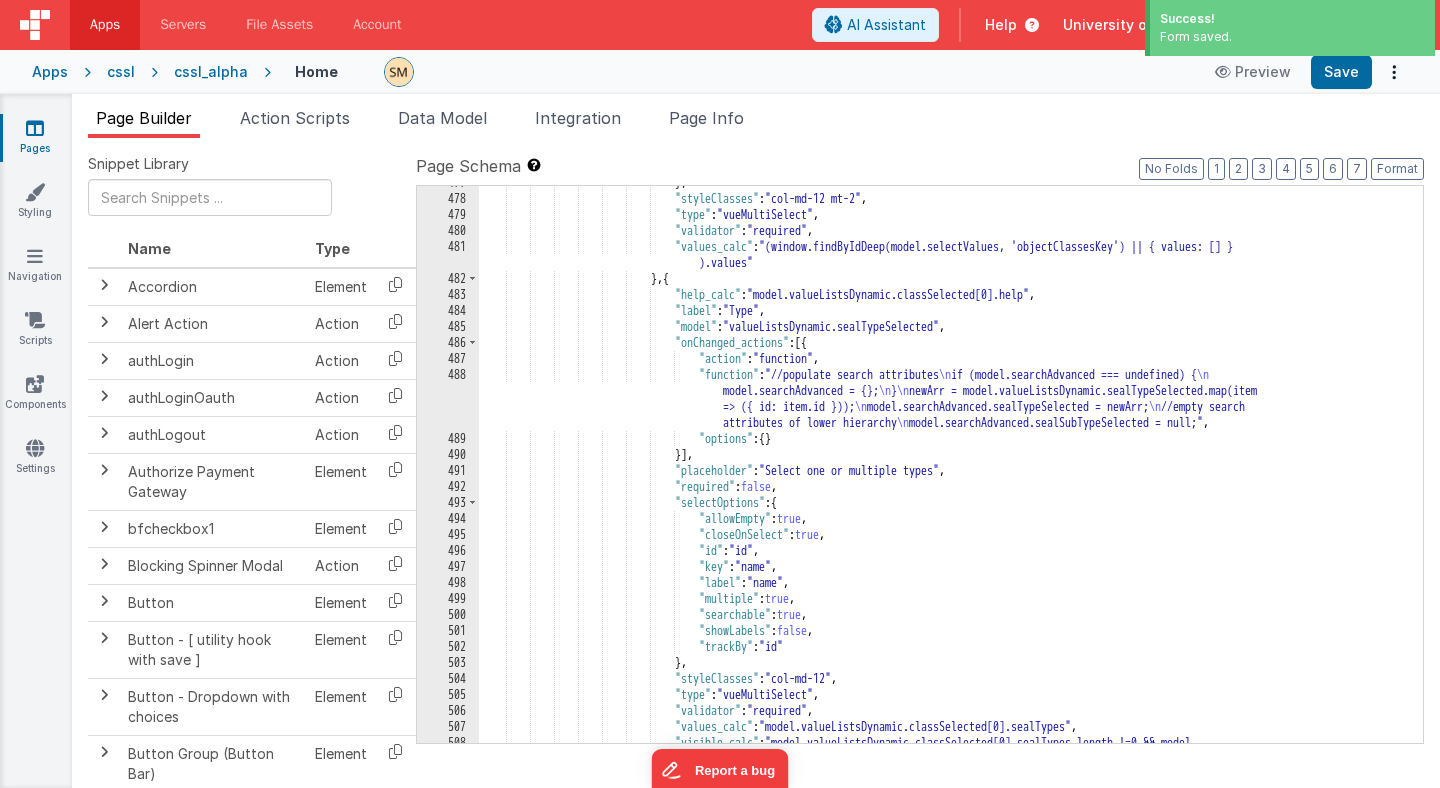 scroll, scrollTop: 8322, scrollLeft: 0, axis: vertical 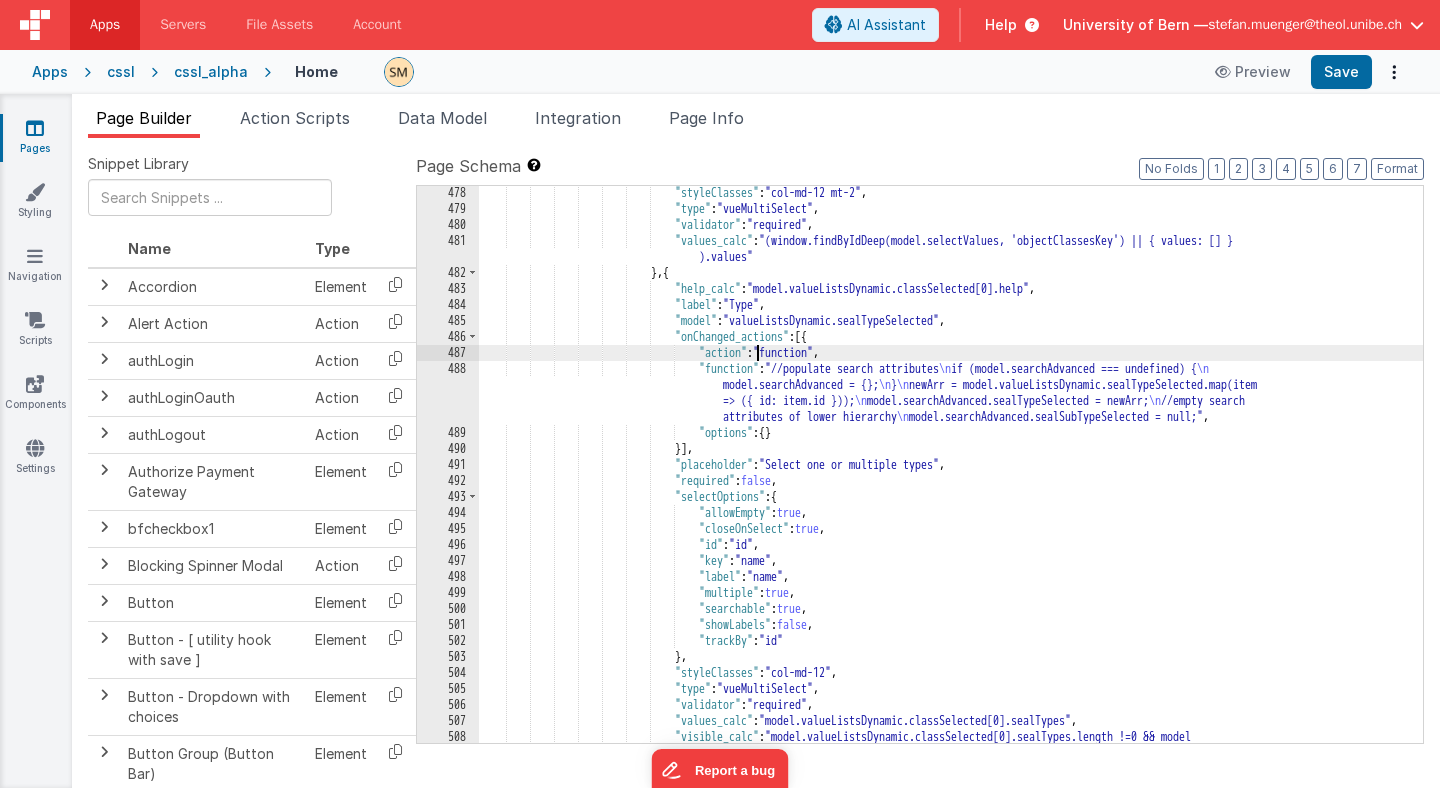 click on ""styleClasses" :  "col-md-12 mt-2" ,                                         "type" :  "vueMultiSelect" ,                                         "validator" :  "required" ,                                         "values_calc" :  "(window.findByIdDeep(model.selectValues, 'objectClassesKey') || { values: [] }                                      ).values"                                    } ,  {                                         "help_calc" :  "model.valueListsDynamic.classSelected[0].help" ,                                         "label" :  "Type" ,                                         "model" :  "valueListsDynamic.sealTypeSelected" ,                                         "onChanged_actions" :  [{                                              "action" :  "function" ,                                              "function" :  "//populate search attributes \n if (model.searchAdvanced === undefined) { \n      \n } \n \n \n ," at bounding box center (951, 487) 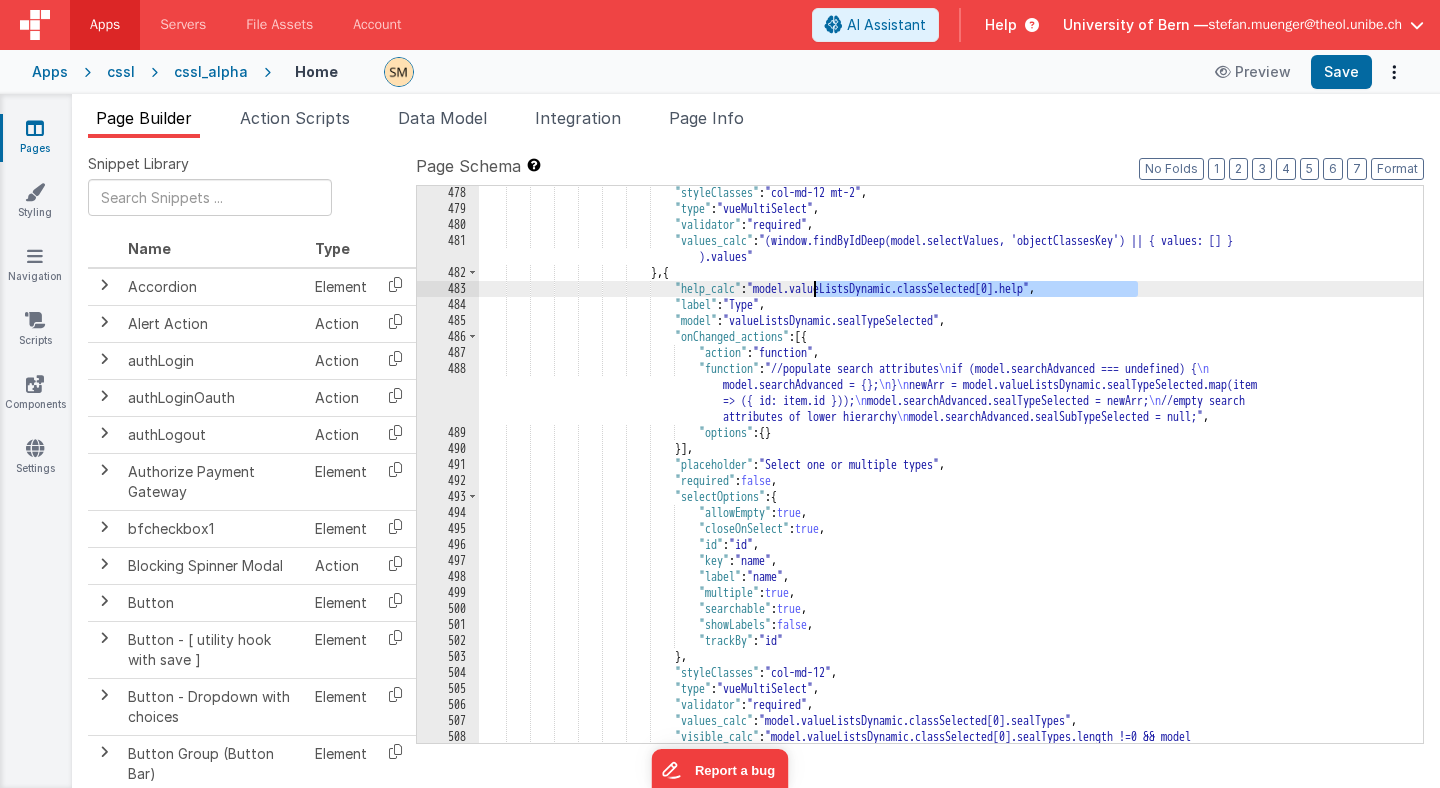 drag, startPoint x: 1137, startPoint y: 289, endPoint x: 813, endPoint y: 289, distance: 324 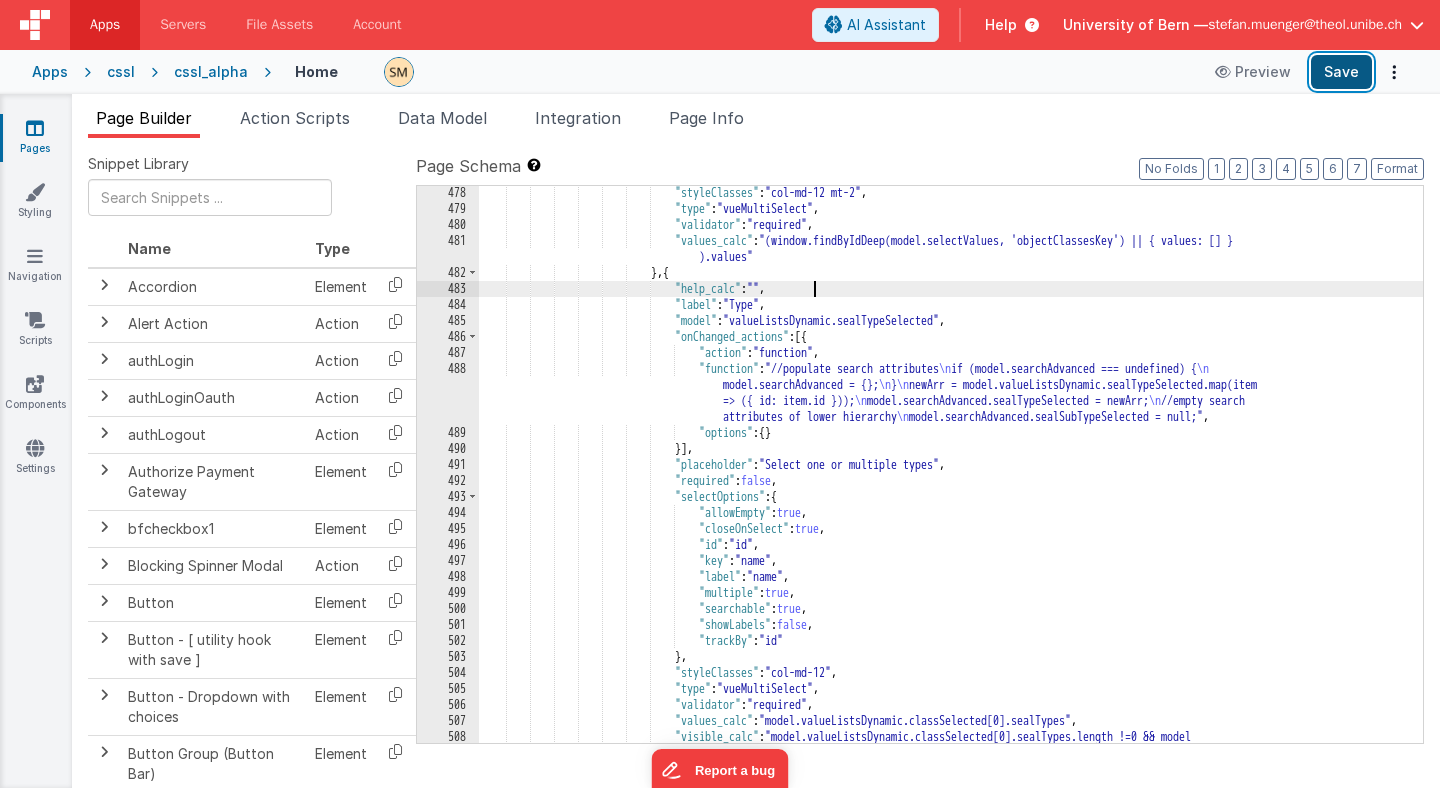 click on "Save" at bounding box center [1341, 72] 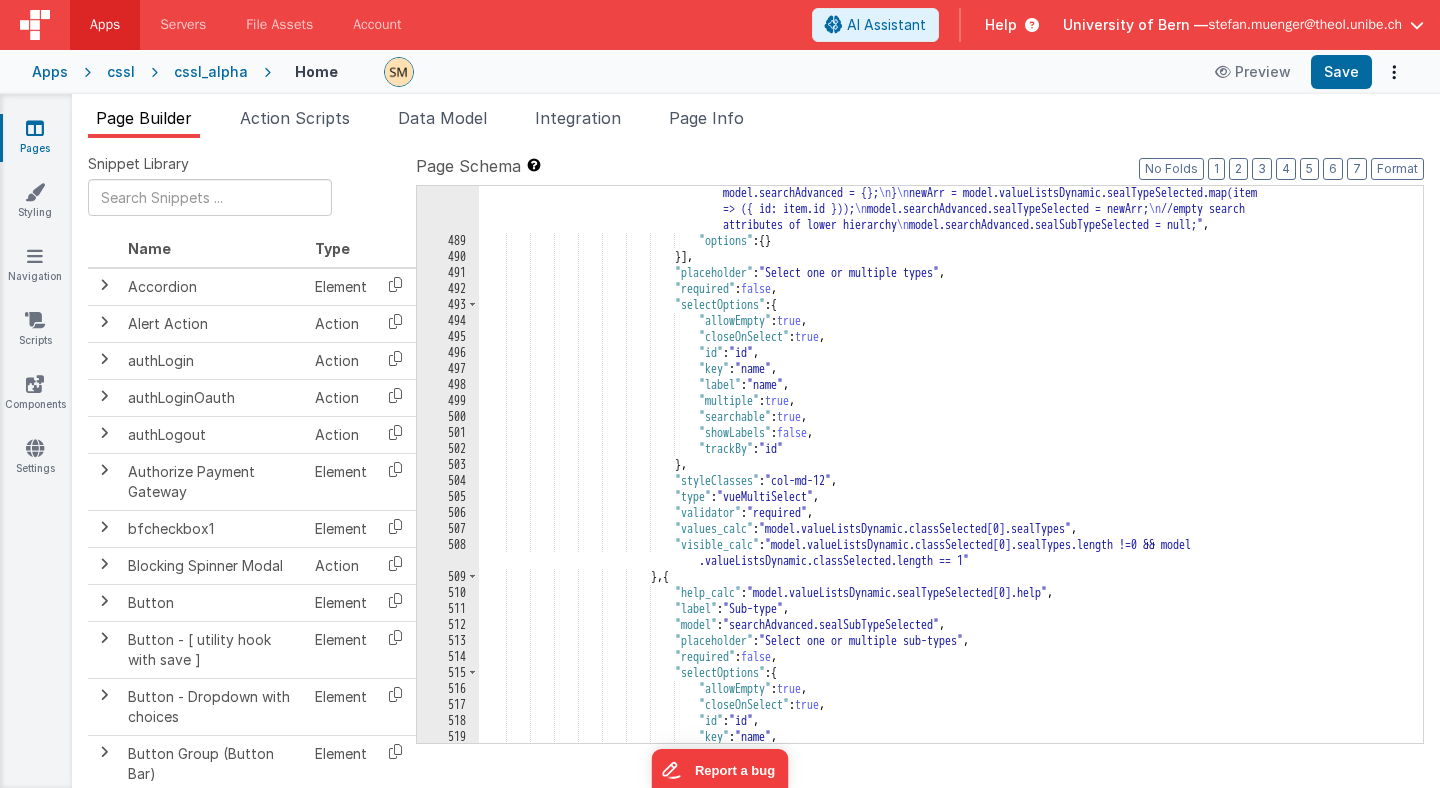 scroll, scrollTop: 8470, scrollLeft: 0, axis: vertical 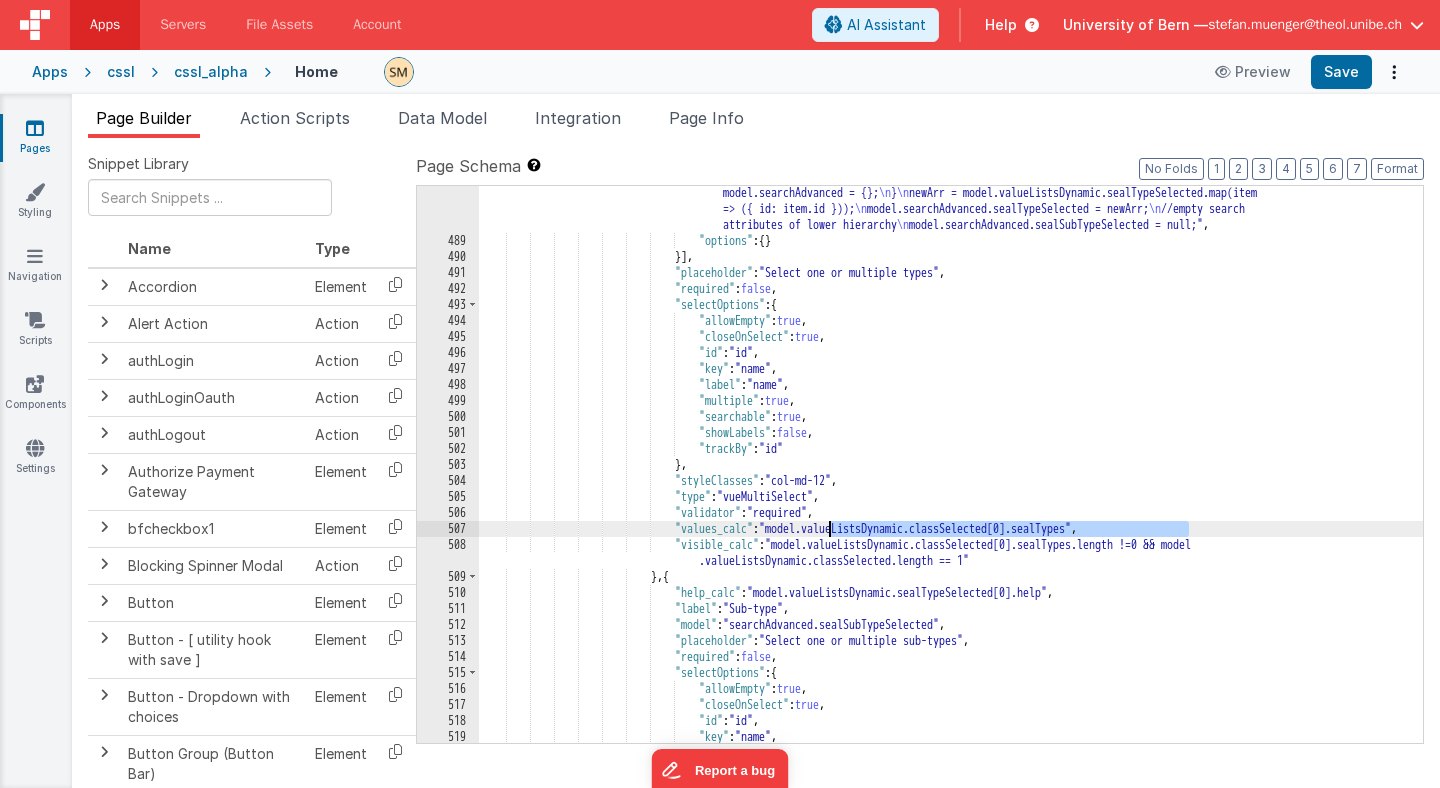 drag, startPoint x: 1191, startPoint y: 532, endPoint x: 830, endPoint y: 532, distance: 361 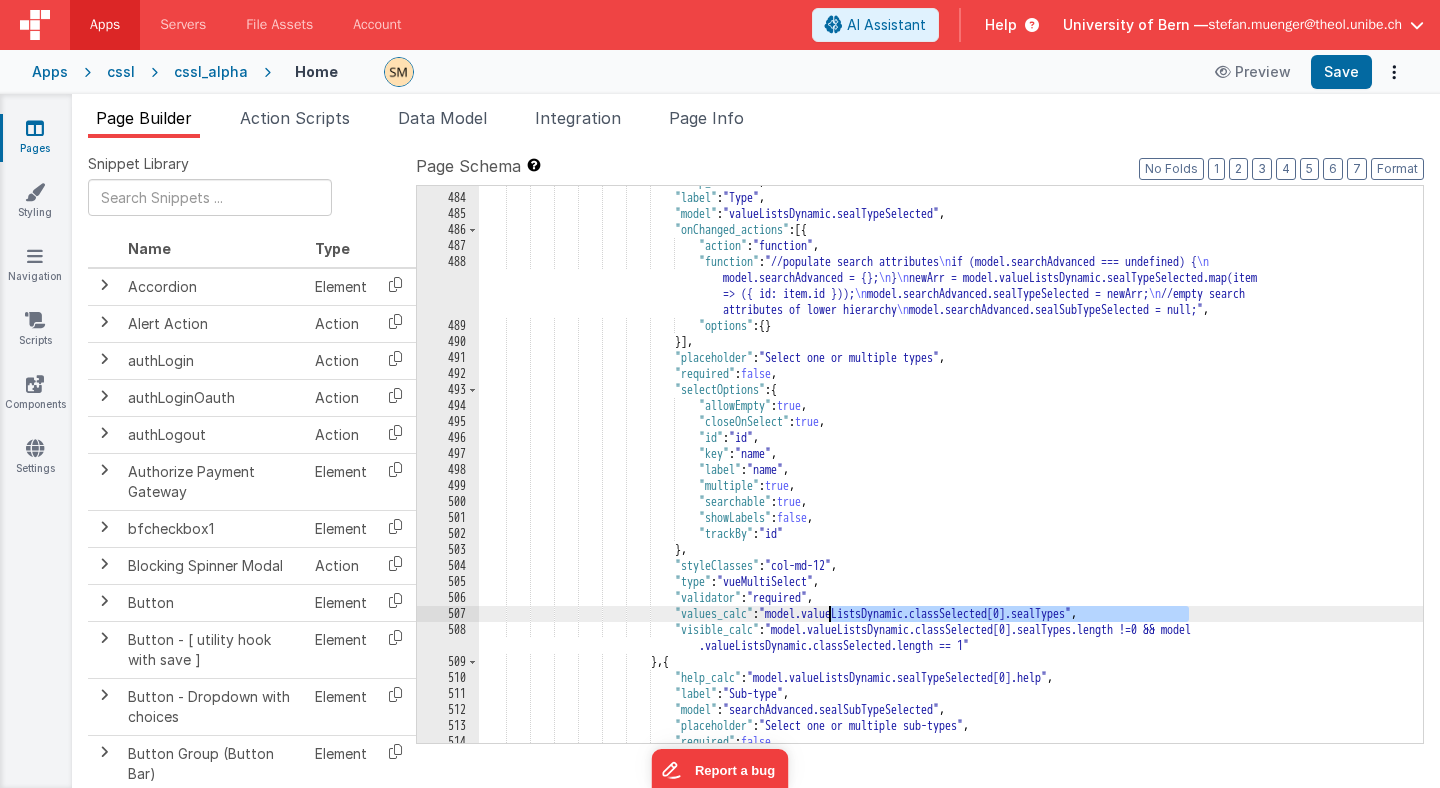 scroll, scrollTop: 8399, scrollLeft: 0, axis: vertical 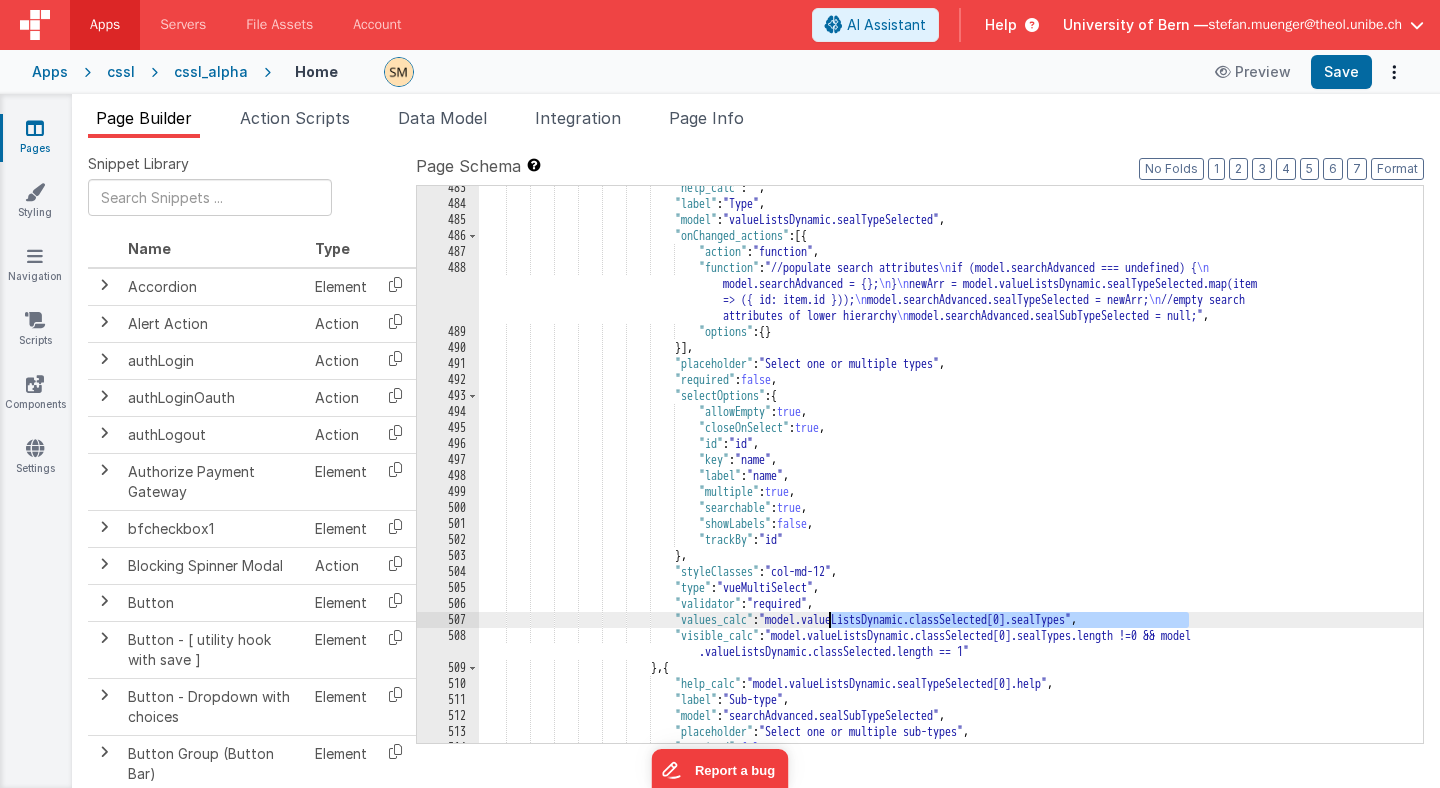 click on ""help_calc" :  "" ,                                         "label" :  "Type" ,                                         "model" :  "valueListsDynamic.sealTypeSelected" ,                                         "onChanged_actions" :  [{                                              "action" :  "function" ,                                              "function" :  "//populate search attributes \n if (model.searchAdvanced === undefined) { \n                                               model.searchAdvanced = {}; \n } \n newArr = model.valueListsDynamic.sealTypeSelected.map(item                                           => ({ id: item.id })); \n model.searchAdvanced.sealTypeSelected = newArr; \n //empty search                                           attributes of lower hierarchy \n model.searchAdvanced.sealSubTypeSelected = null;" ," at bounding box center [951, 474] 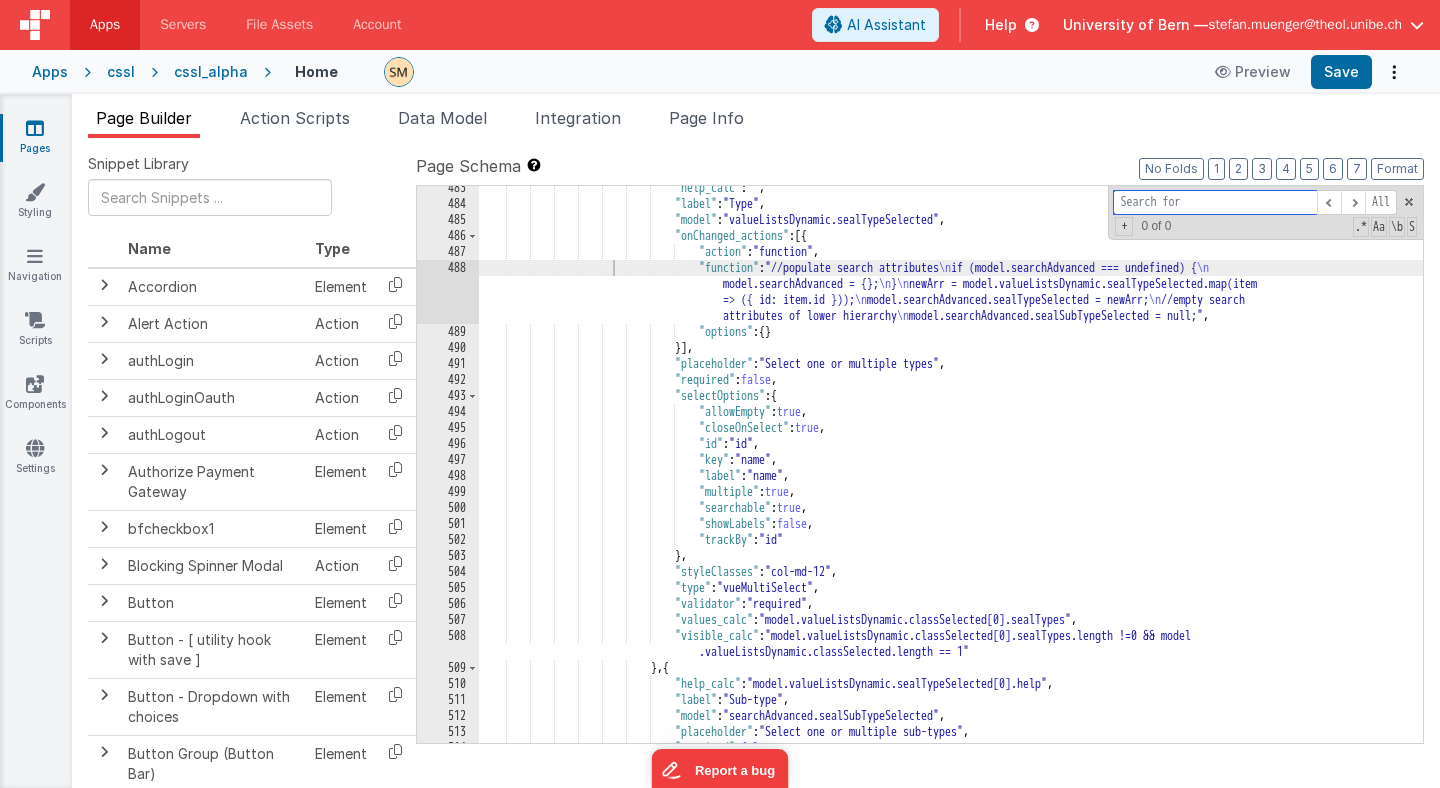 paste on "id": "[UUID]"" 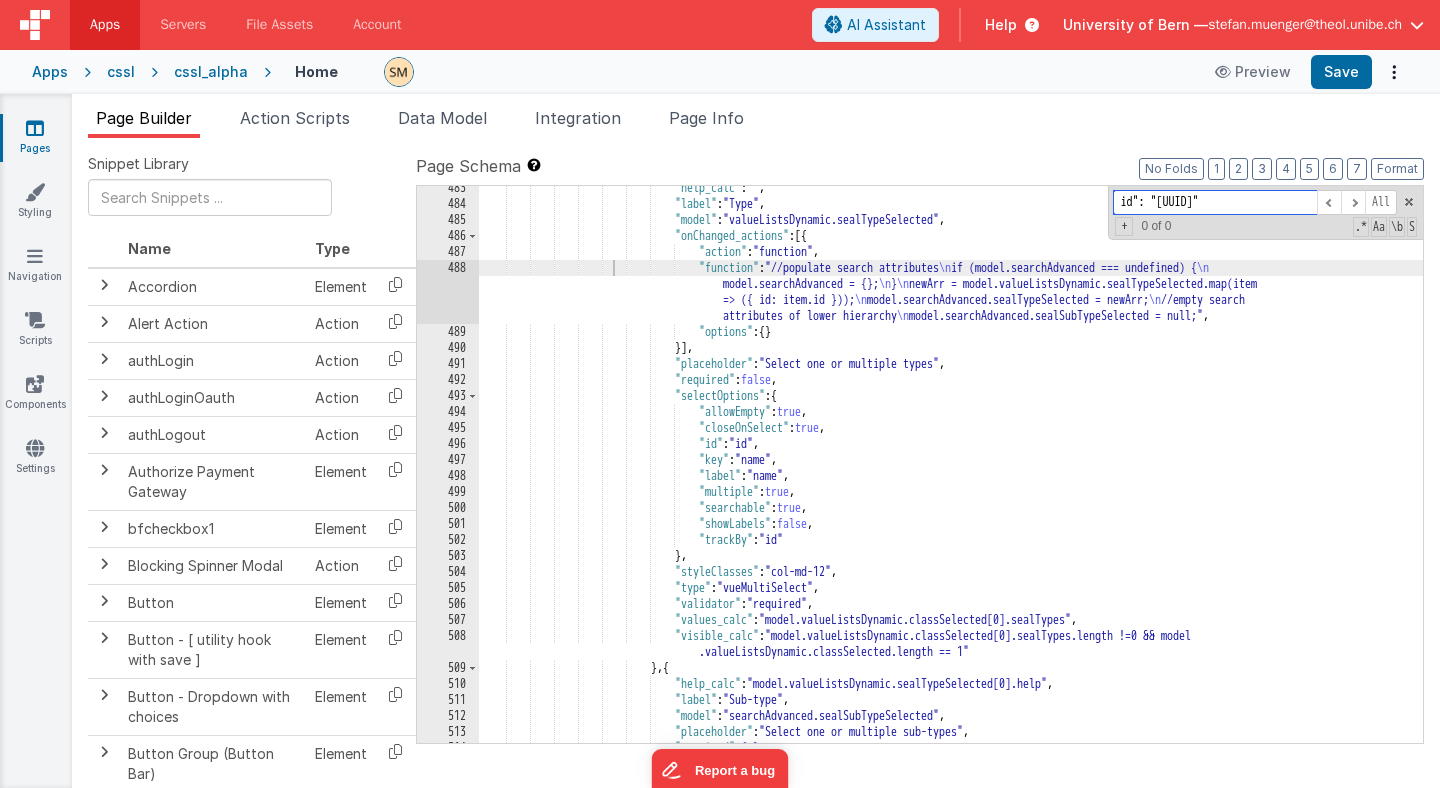 scroll, scrollTop: 0, scrollLeft: 53, axis: horizontal 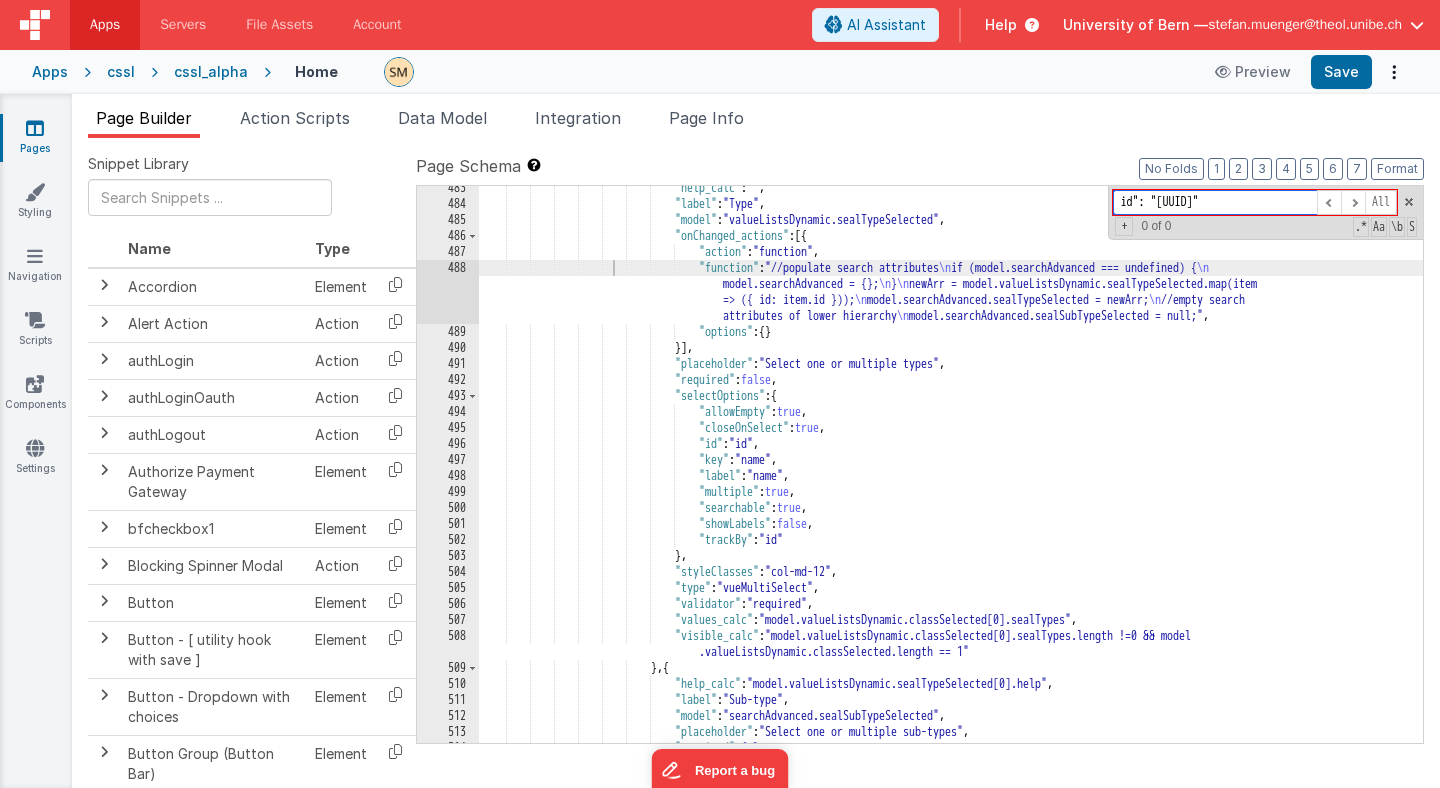 type 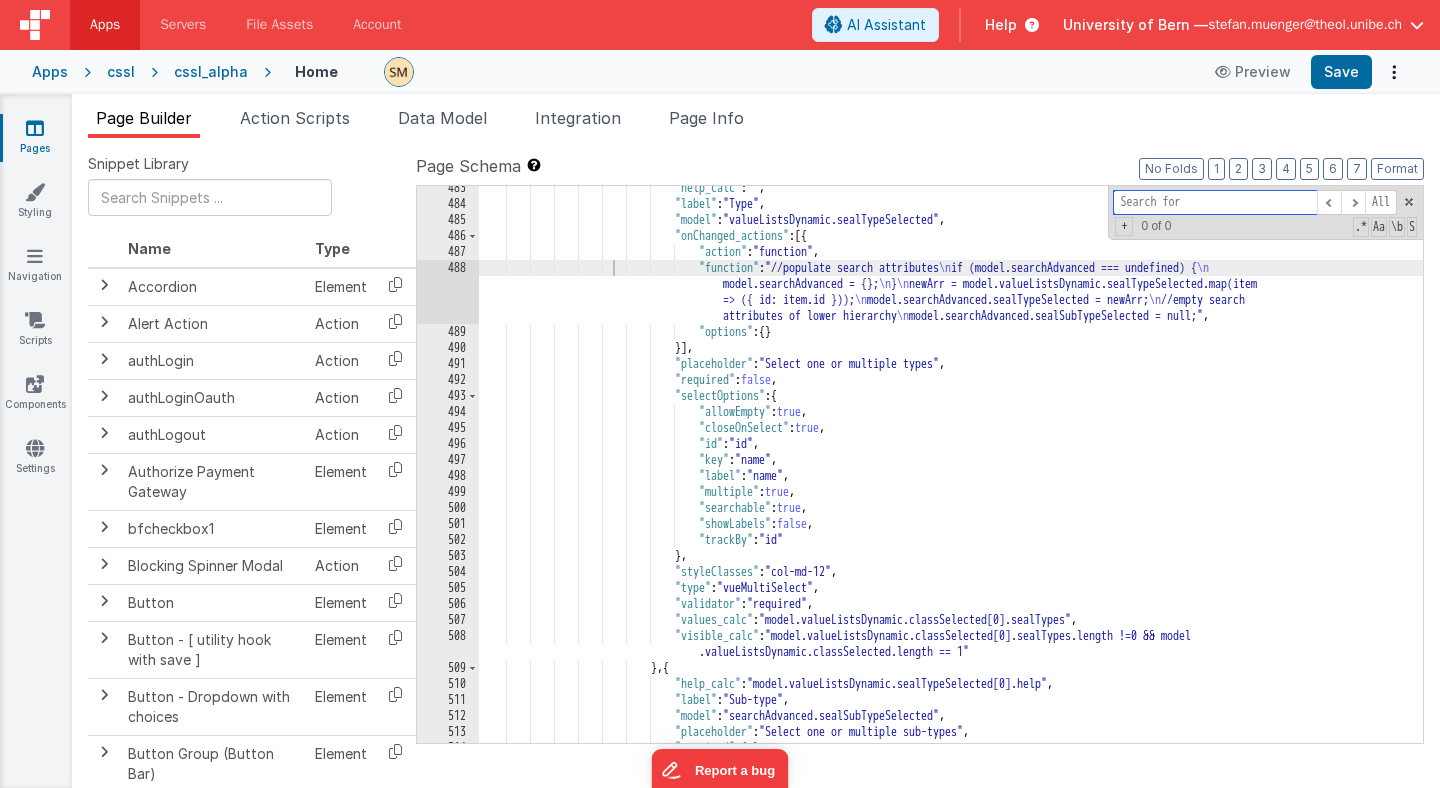 scroll, scrollTop: 0, scrollLeft: 0, axis: both 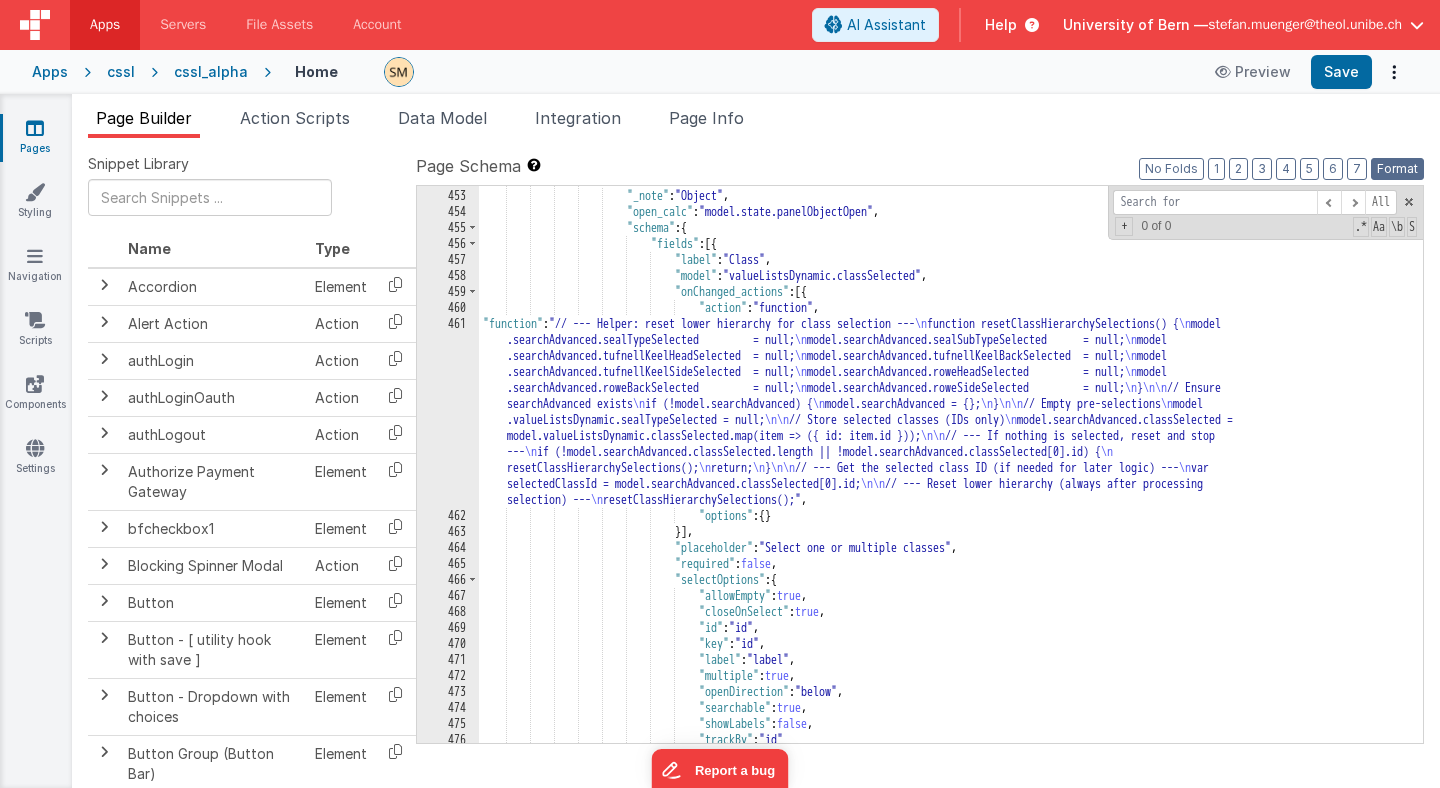 click on "Format" at bounding box center (1397, 169) 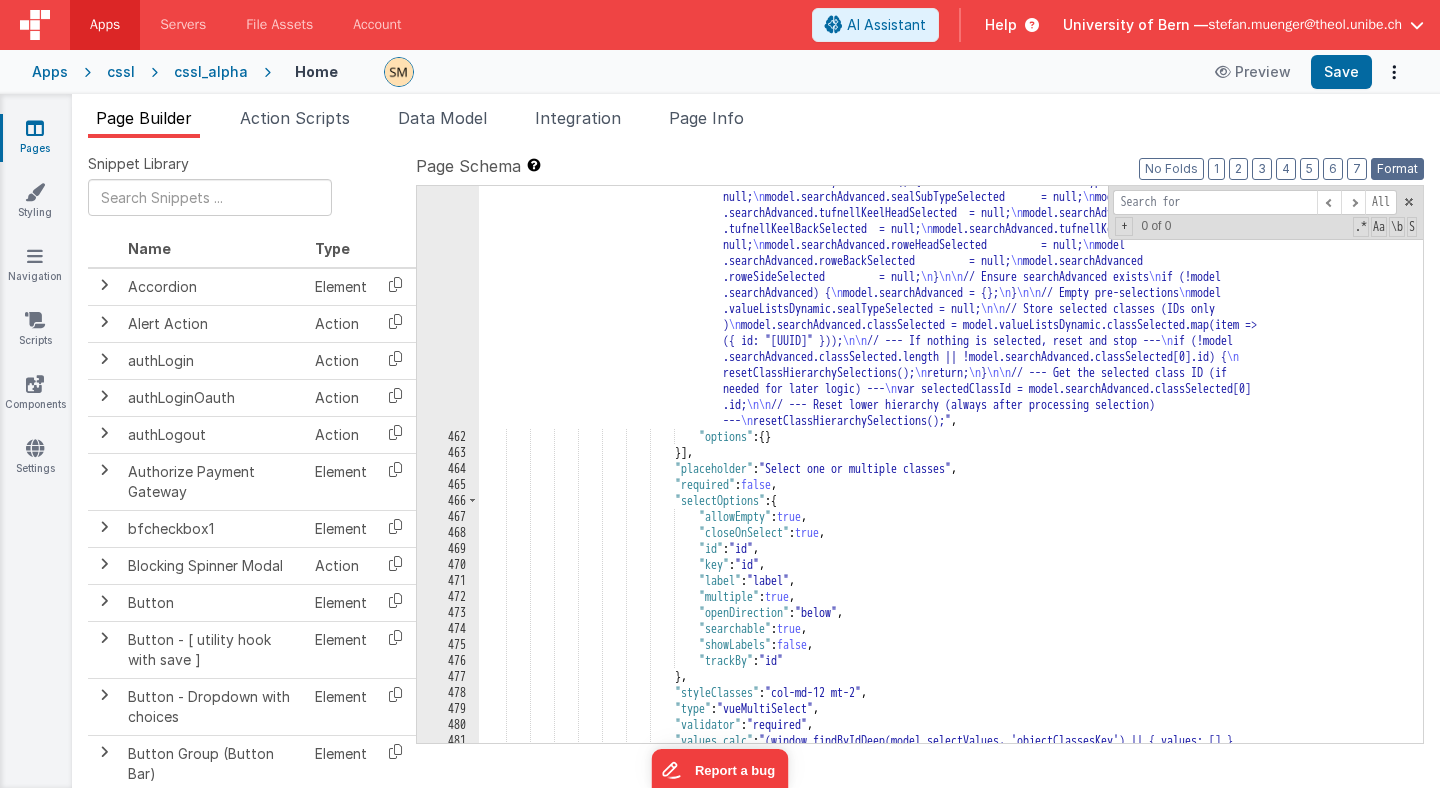 scroll, scrollTop: 7984, scrollLeft: 0, axis: vertical 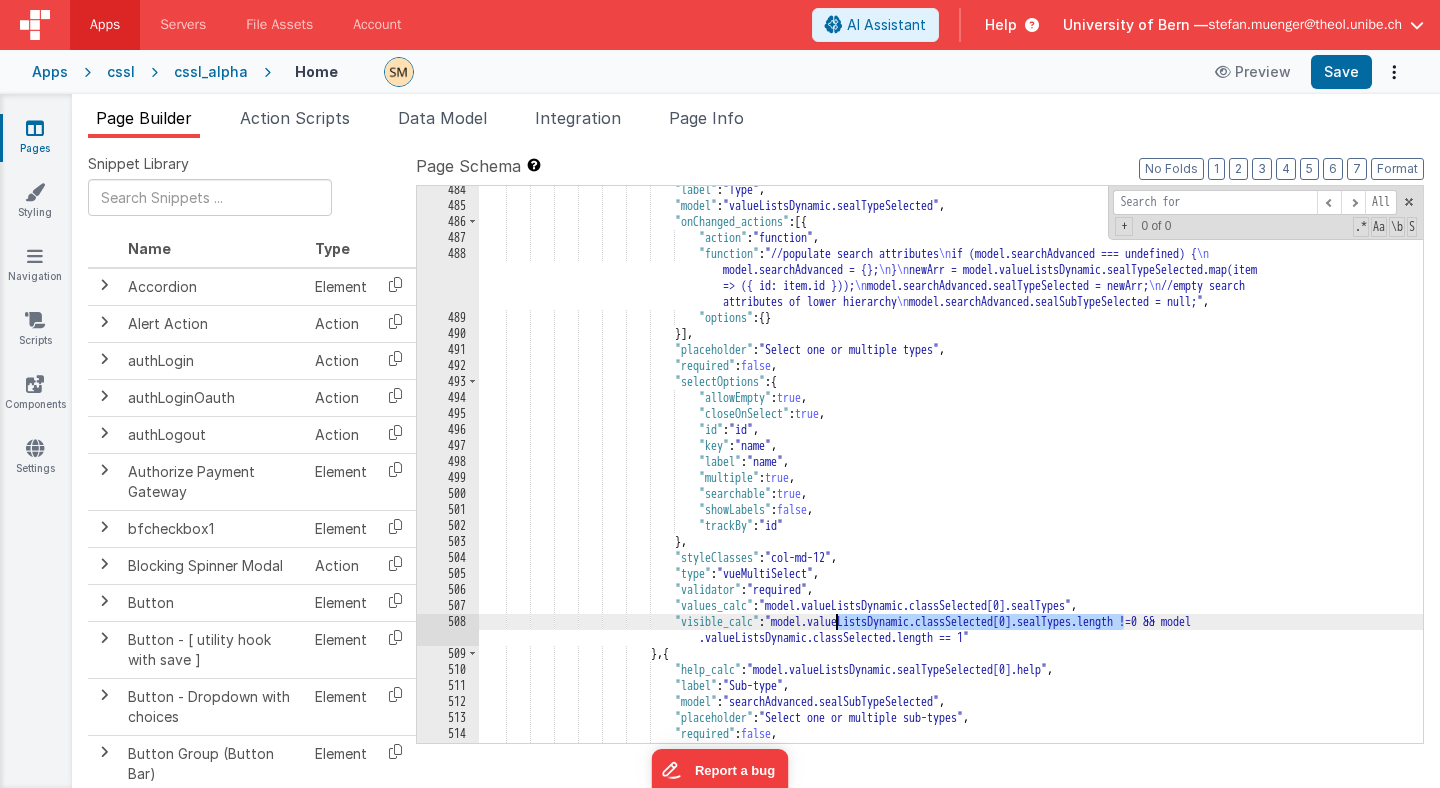 drag, startPoint x: 1123, startPoint y: 621, endPoint x: 833, endPoint y: 618, distance: 290.0155 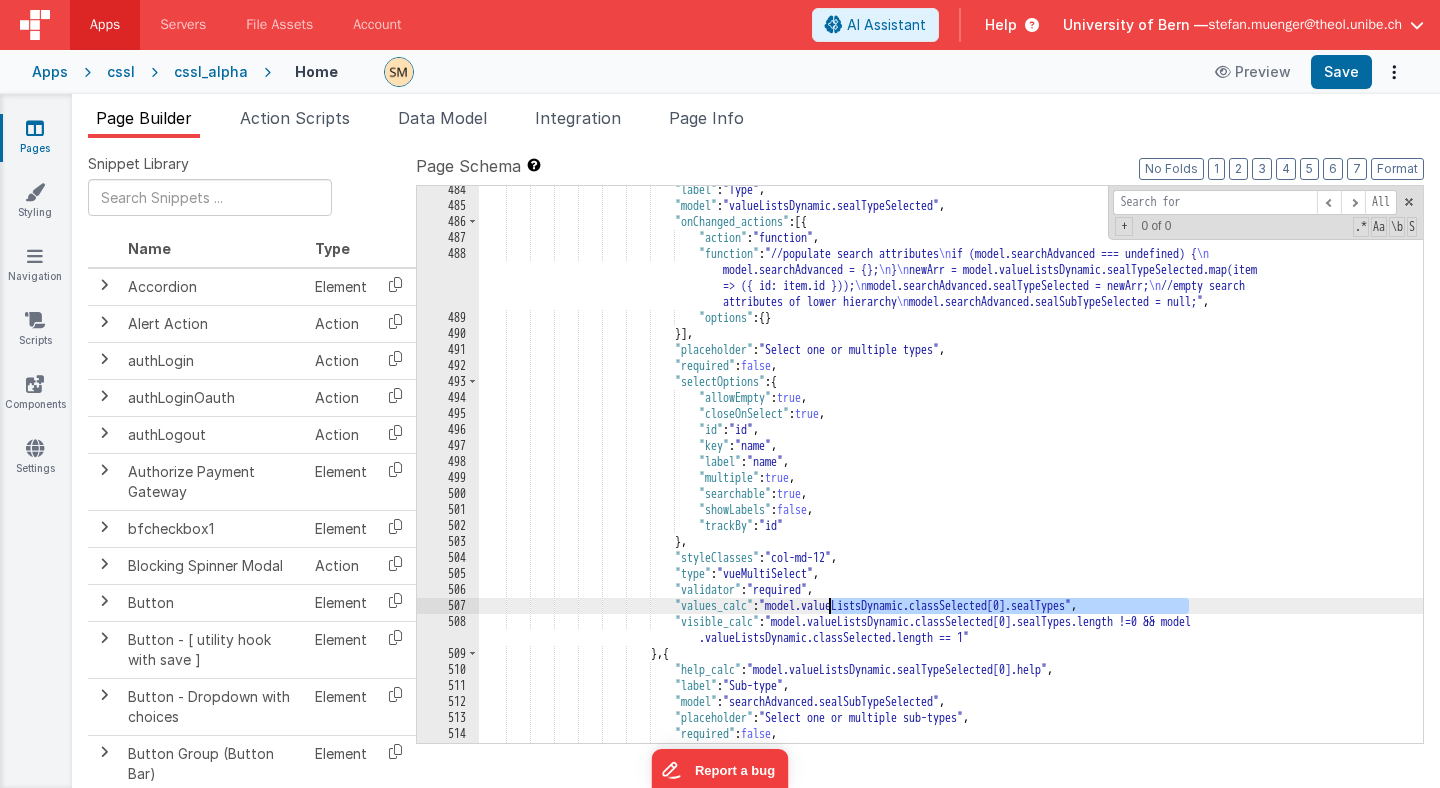 drag, startPoint x: 1187, startPoint y: 604, endPoint x: 828, endPoint y: 601, distance: 359.01254 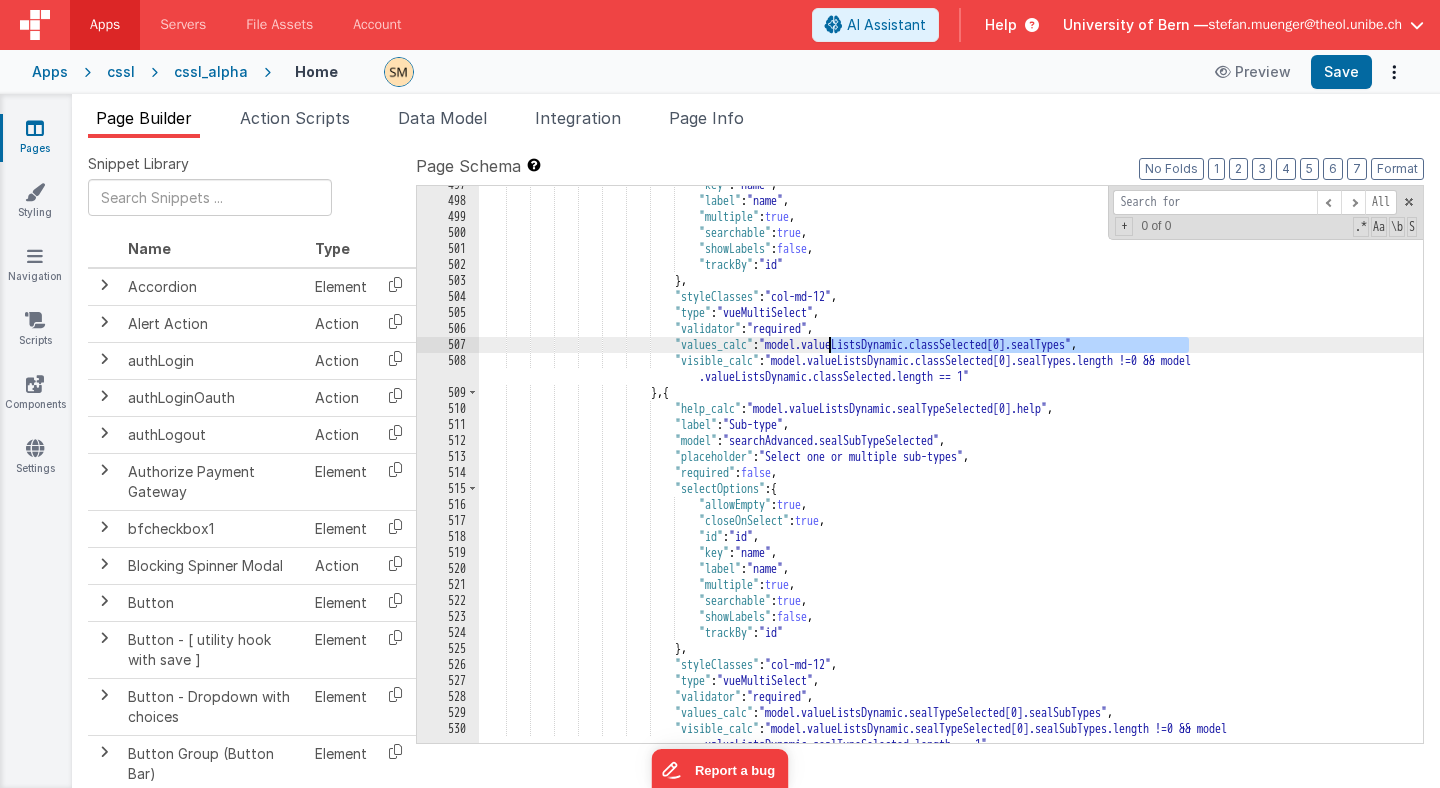 scroll, scrollTop: 8653, scrollLeft: 0, axis: vertical 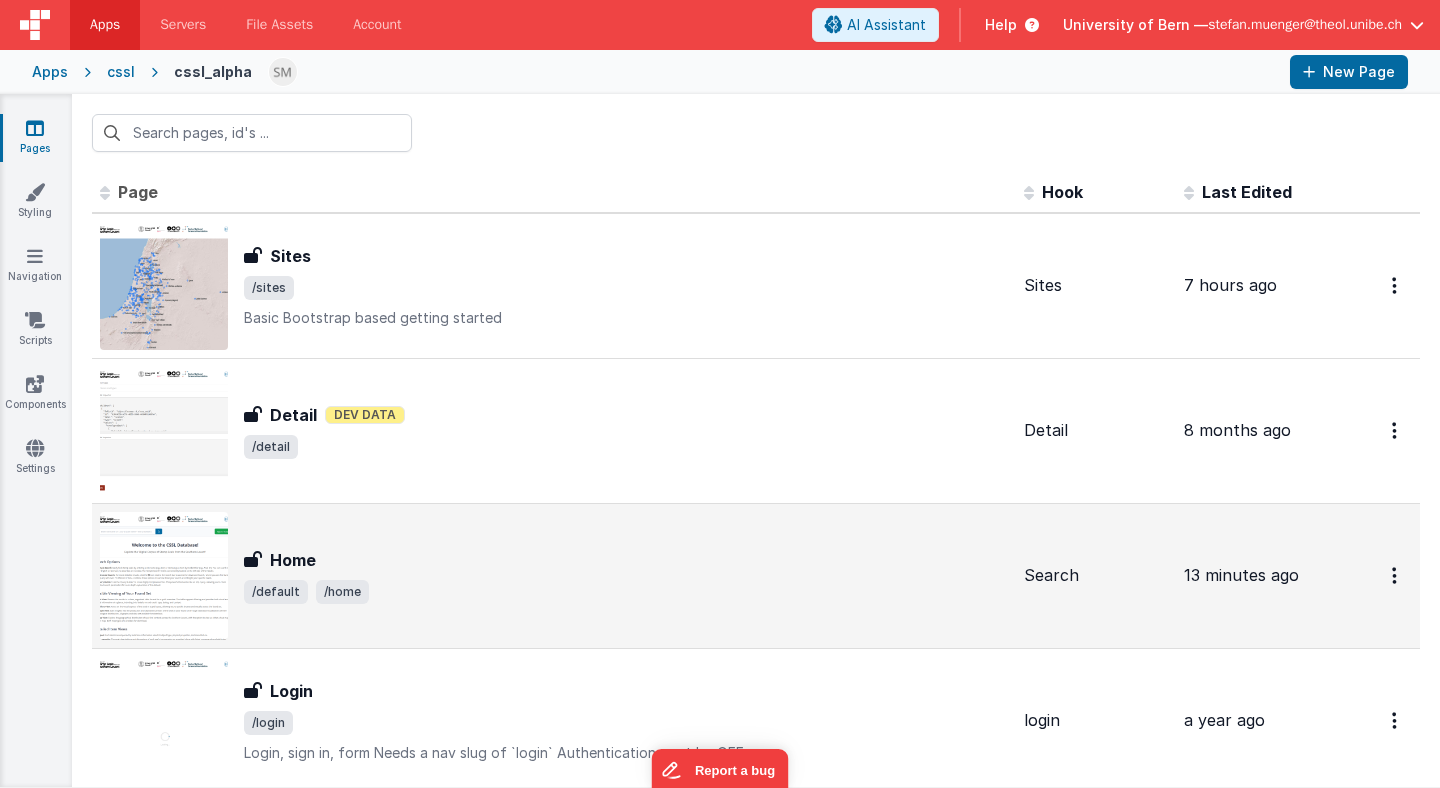 click on "Home" at bounding box center [626, 560] 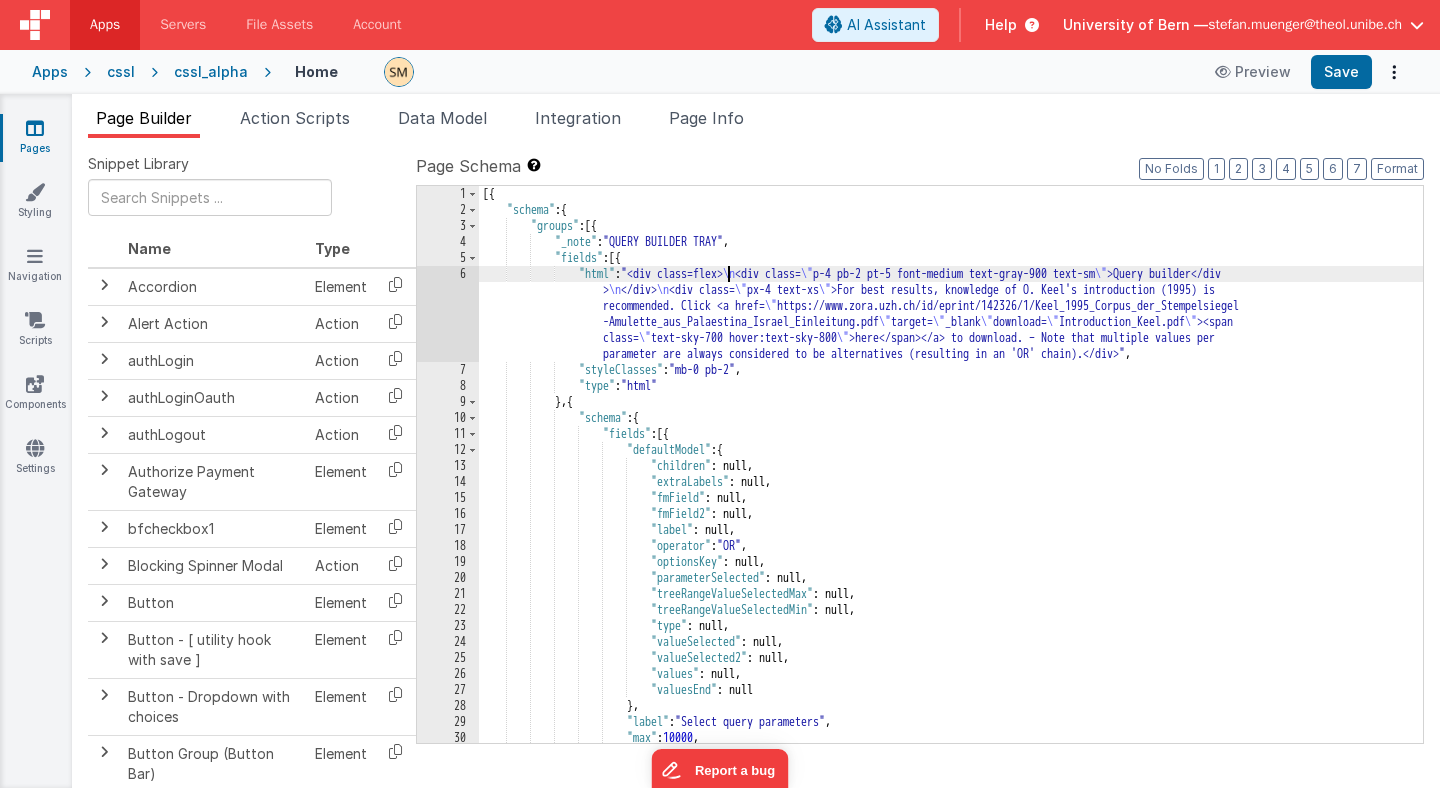 click on "[{      "schema" :  {           "groups" :  [{                "_note" :  "QUERY BUILDER TRAY" ,                "fields" :  [{                     "html" :  "<div class=flex> \n     <div class= \" p-4 pb-2 pt-5 font-medium text-gray-900 text-sm \" >Query builder</div                      > \n </div> \n <div class= \" px-4 text-xs \" >For best results, knowledge of O. Keel's introduction (1995) is                       recommended. Click <a href= \" https://www.zora.uzh.ch/id/eprint/142326/1/Keel_1995_Corpus_der_Stempelsiegel                      -Amulette_aus_Palaestina_Israel_Einleitung.pdf \"  target= \" _blank \"  download= \" Introduction_Keel.pdf \" ><span                       class= \" text-sky-700 hover:text-sky-800 \" >here</span></a> to download. – Note that multiple values per                       parameter are always considered to be alternatives (resulting in an 'OR' chain).</div>" ,           :" at bounding box center (951, 480) 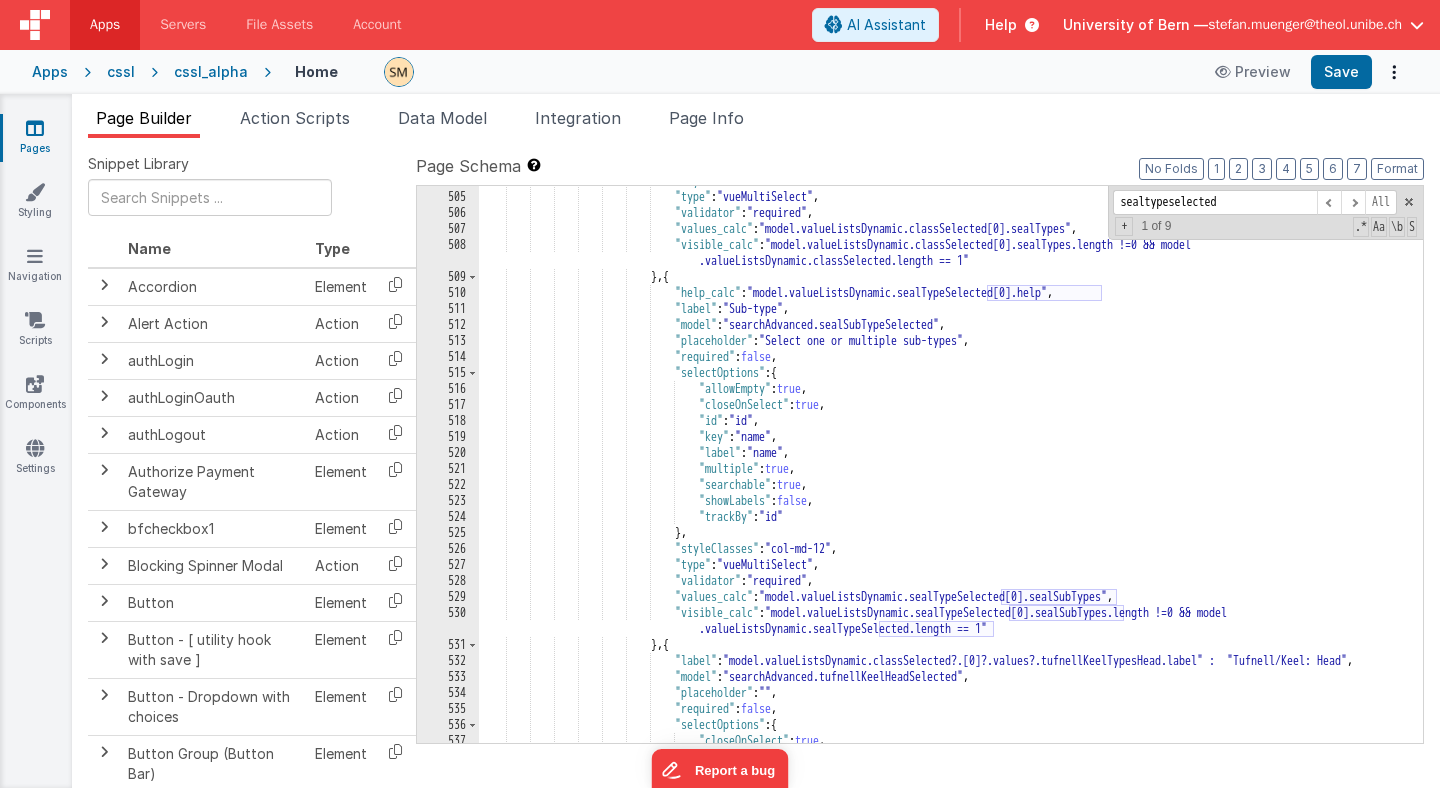 scroll, scrollTop: 8743, scrollLeft: 0, axis: vertical 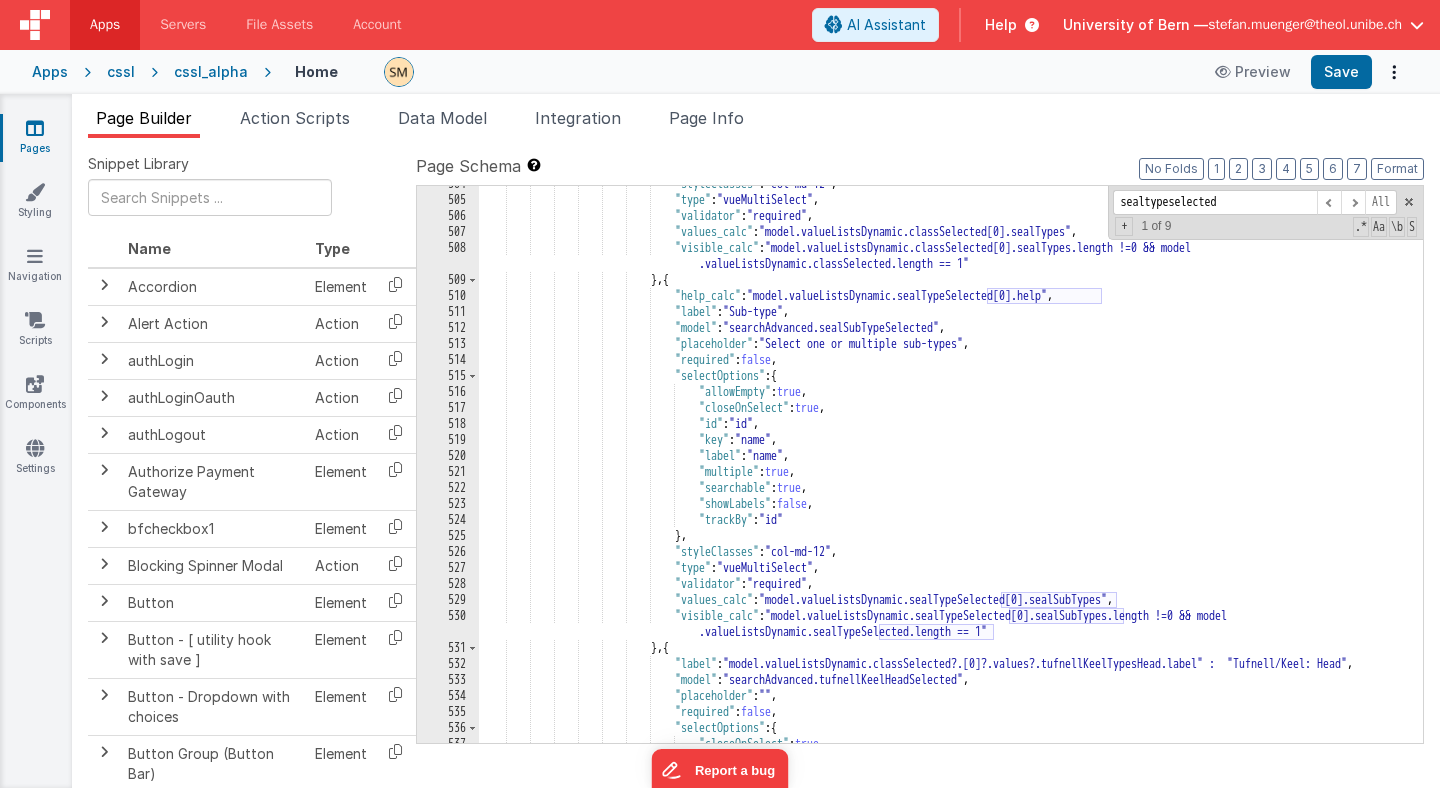type on "sealtypeselected" 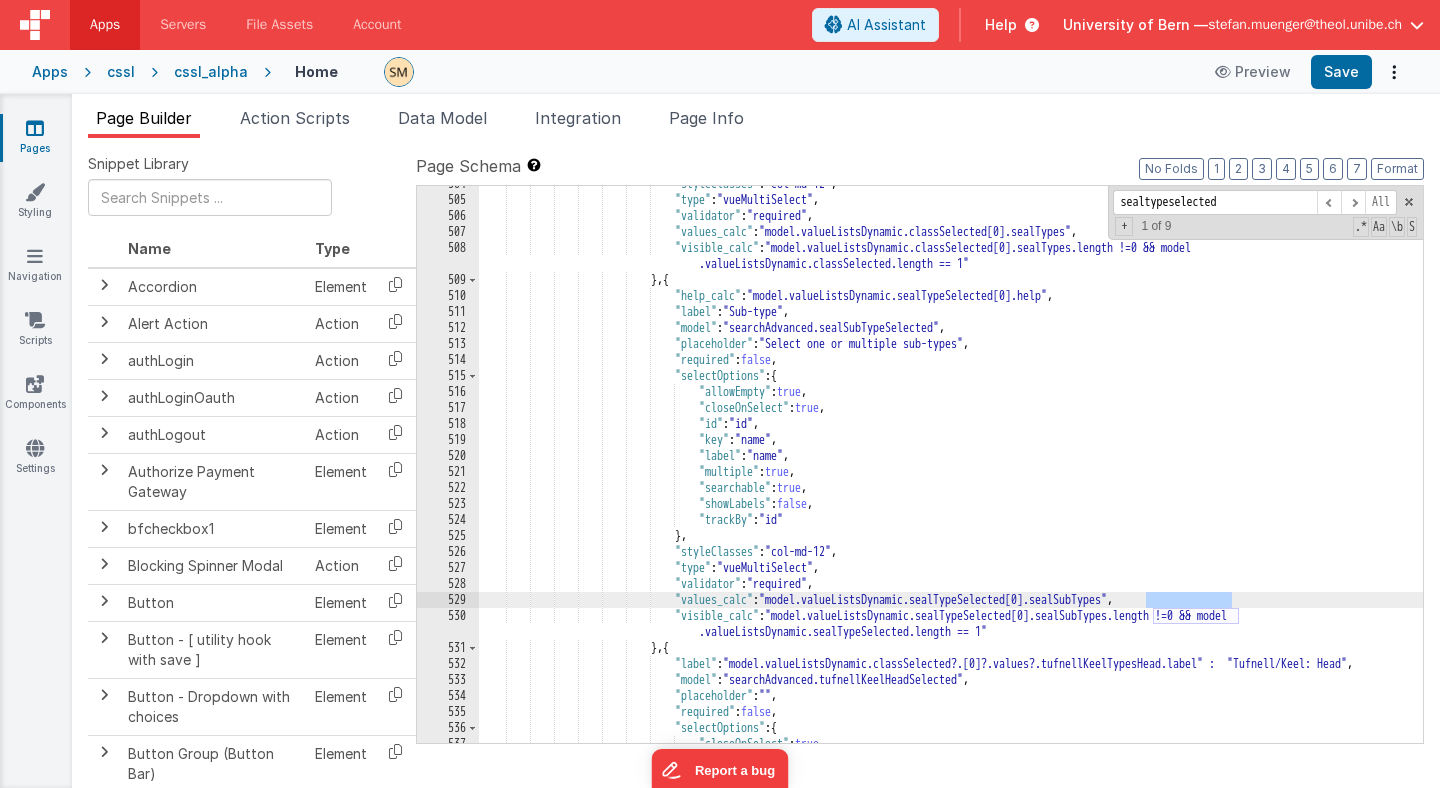 drag, startPoint x: 1147, startPoint y: 602, endPoint x: 1229, endPoint y: 601, distance: 82.006096 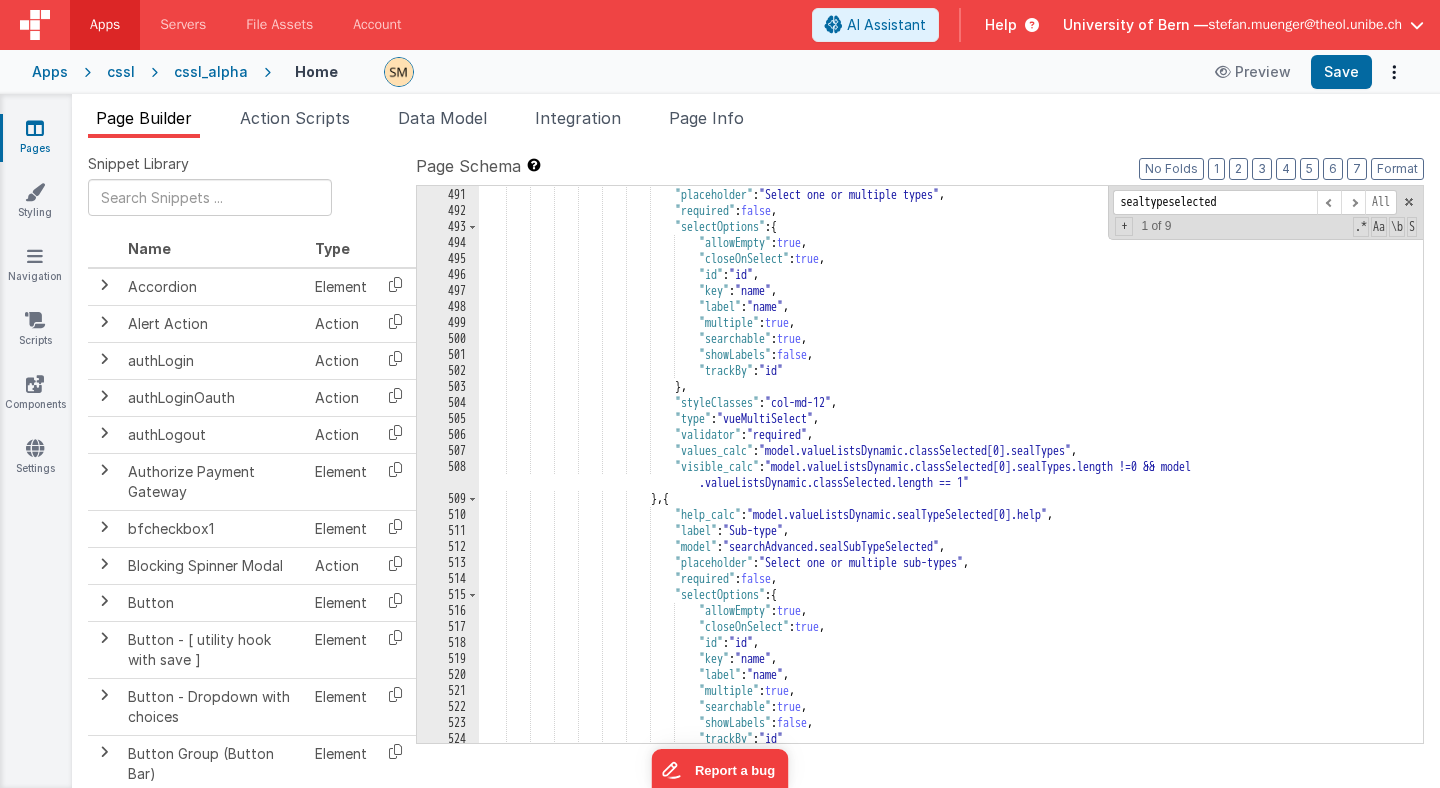 scroll, scrollTop: 8575, scrollLeft: 0, axis: vertical 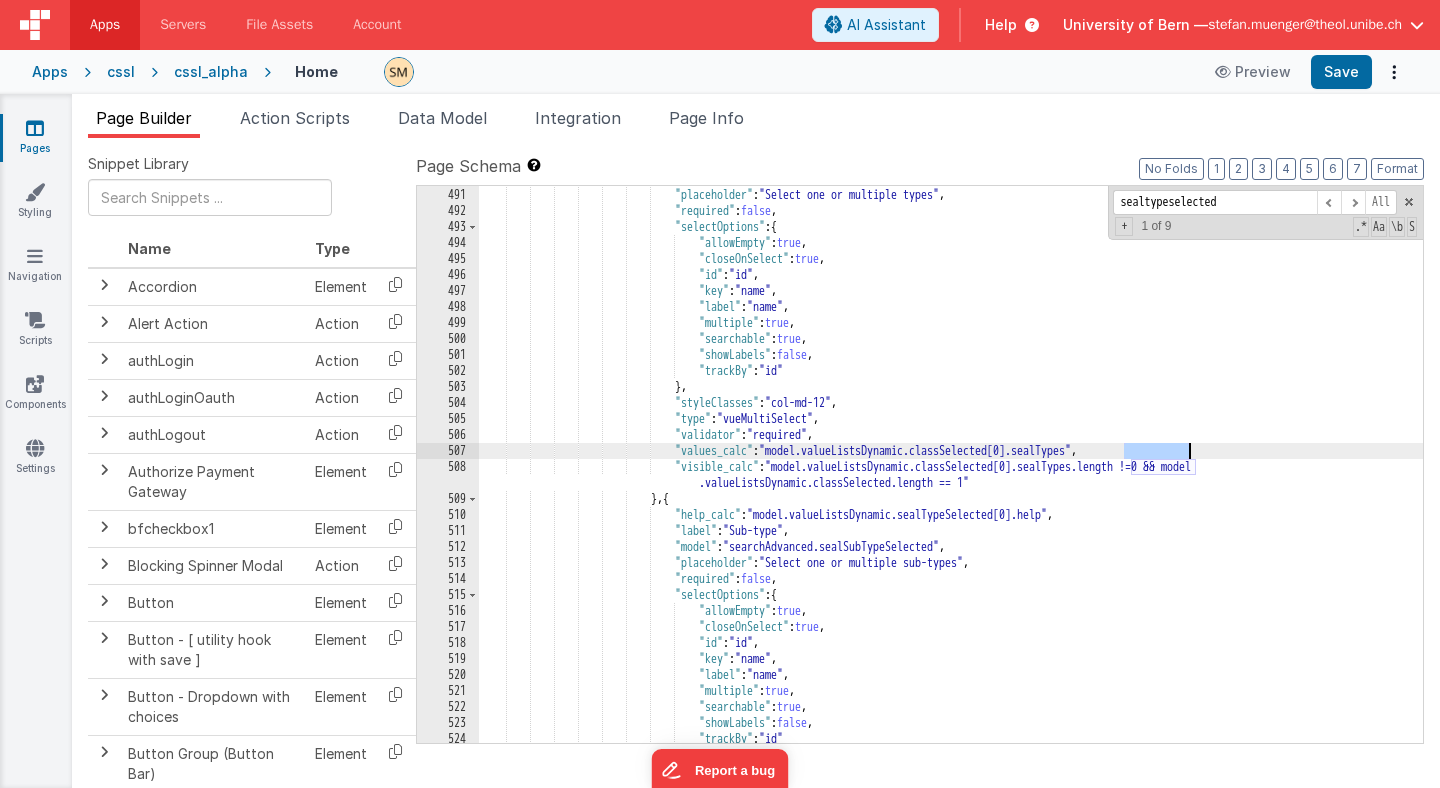 drag, startPoint x: 1123, startPoint y: 451, endPoint x: 1190, endPoint y: 453, distance: 67.02985 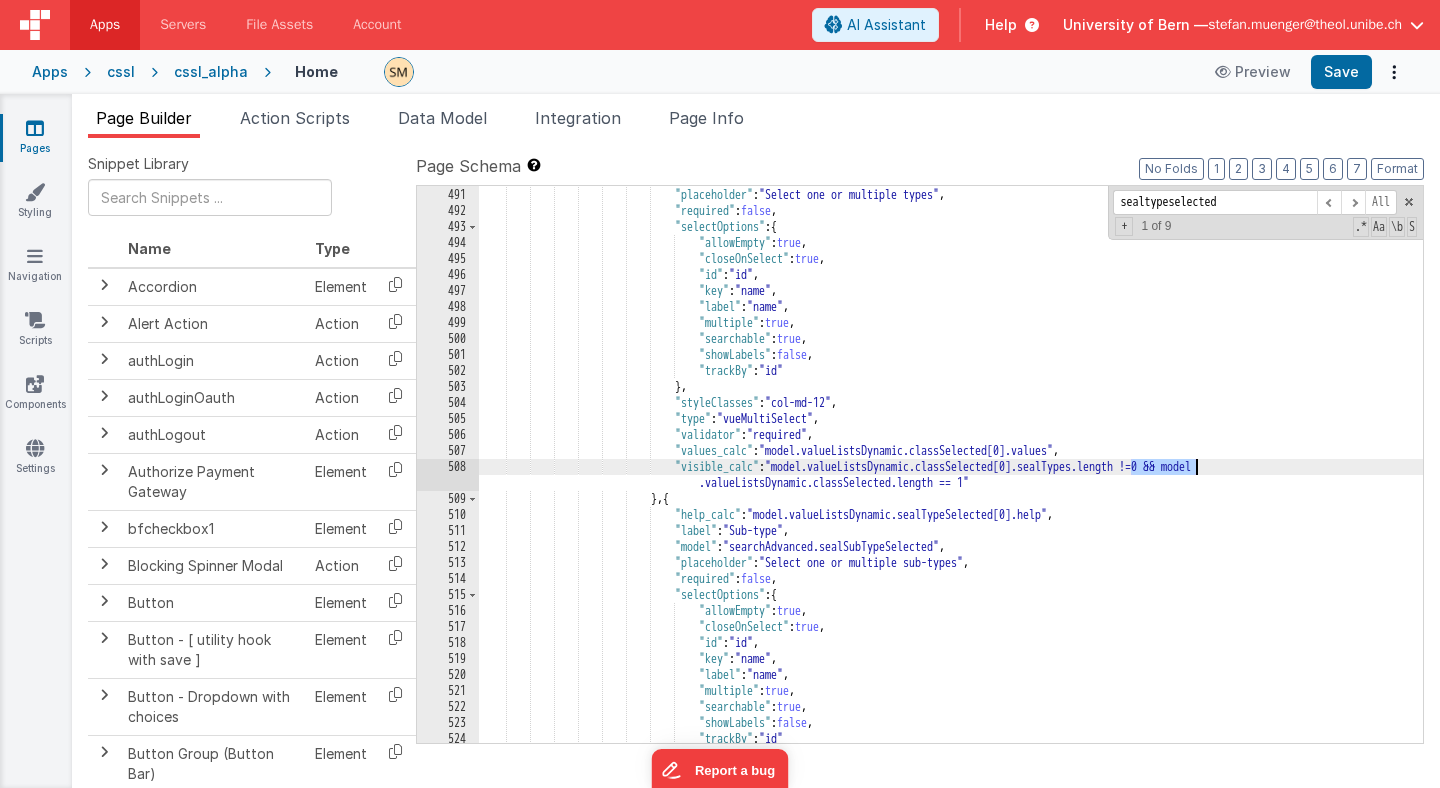 drag, startPoint x: 1131, startPoint y: 466, endPoint x: 1194, endPoint y: 472, distance: 63.28507 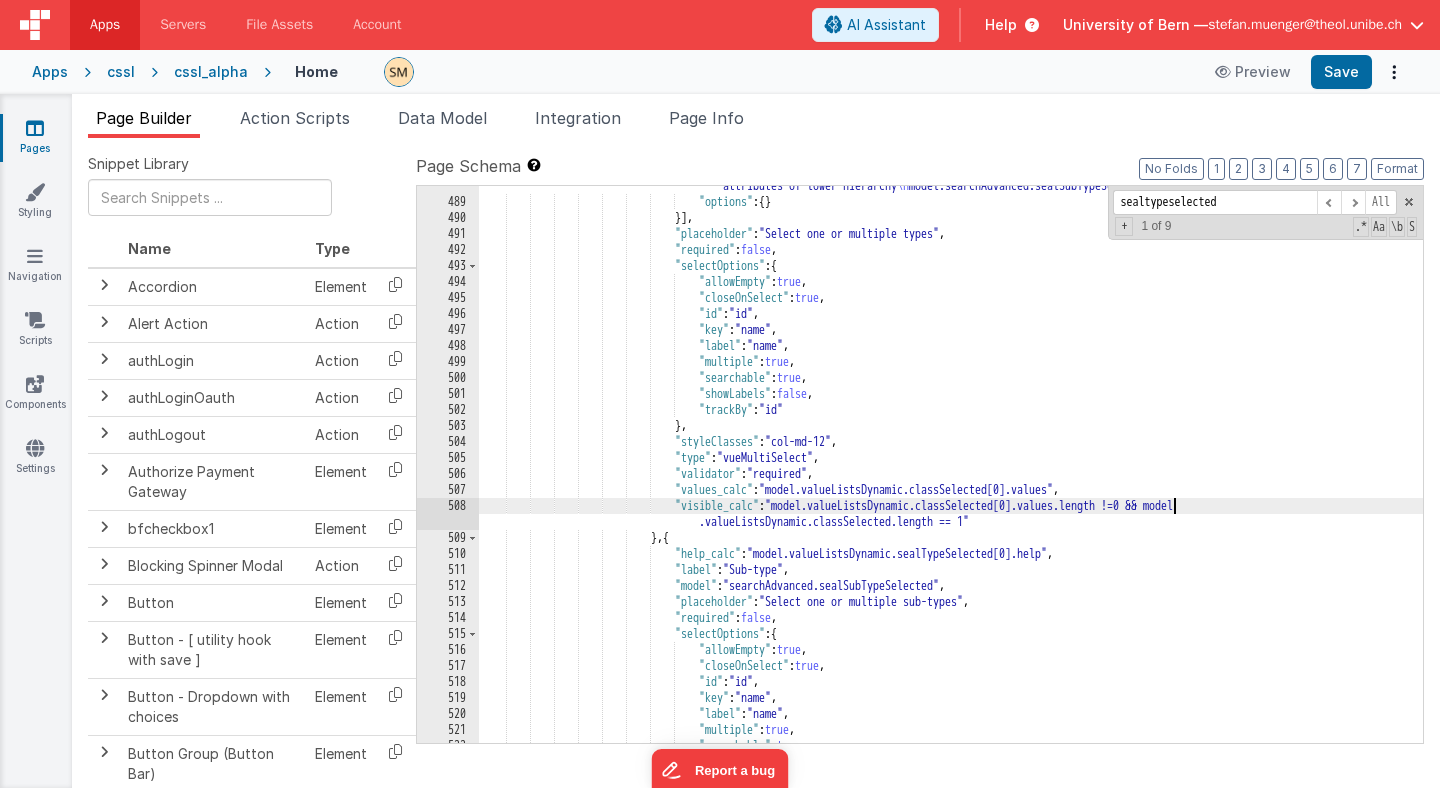 scroll, scrollTop: 8545, scrollLeft: 0, axis: vertical 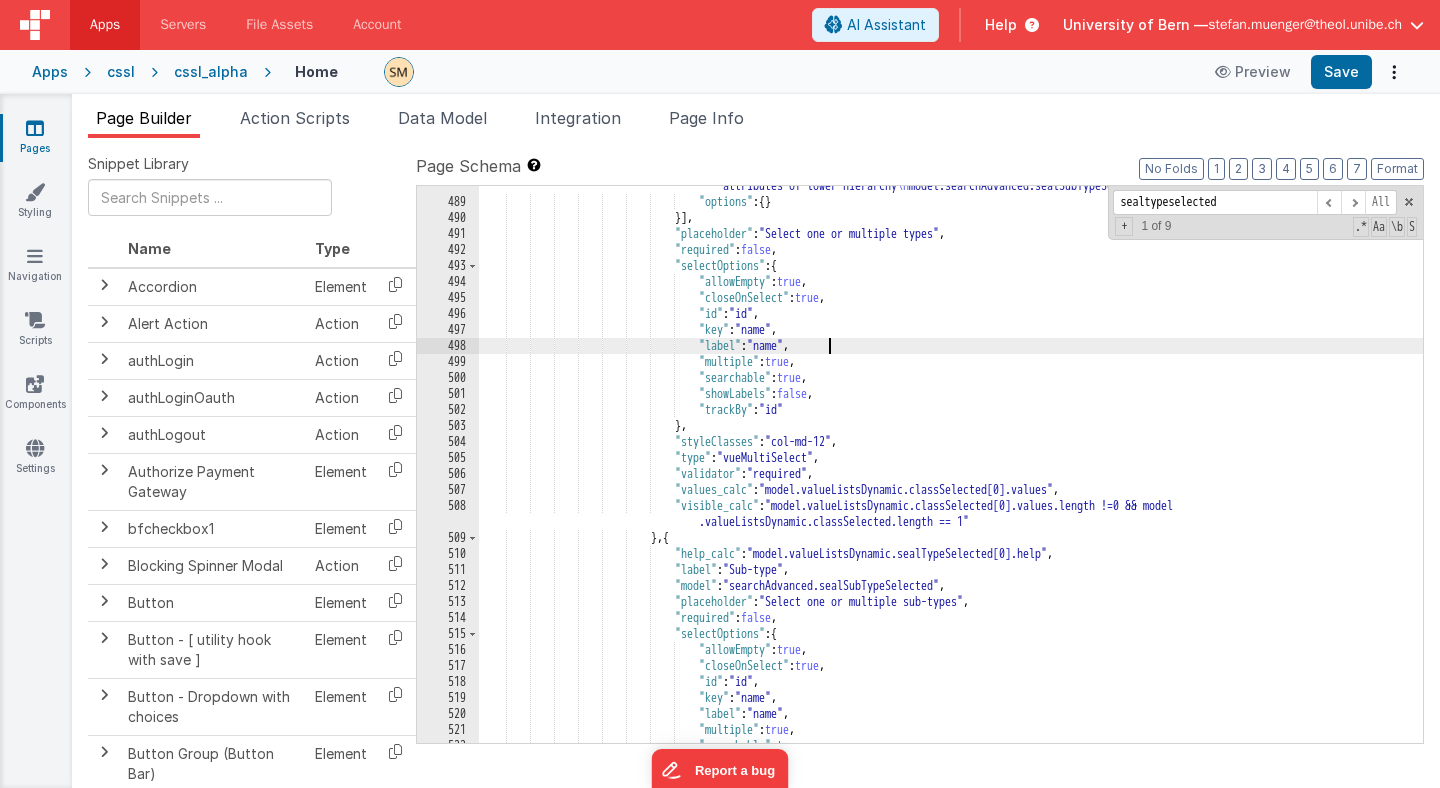 click on ""styleClasses" : "col-md-12" , "type" : "vueMultiSelect" , "validator" : "required" , "values_calc" : "model.valueListsDynamic.sealTypeSelected[0].values" , "visible_calc" : "model.valueListsDynamic.sealTypeSelected[0].values.length !=0 && model                                      .valueListsDynamic.sealTypeSelected.length == 1" , "onChanged_actions" : [ { "action" : "function" , "function" : "//populate search attributes \n if (model.searchAdvanced === undefined) { \n                                               model.searchAdvanced = {}; \n } \n newArr = model.valueListsDynamic.sealTypeSelected.map(item                                           => ({ id: item.id })); \n model.searchAdvanced.sealTypeSelected = newArr; \n //empty search                                           attributes of lower hierarchy \n model.searchAdvanced.sealSubTypeSelected = null;" } ] , "placeholder" : "Select one or multiple types" , "required" : false , "selectOptions" : { }" at bounding box center (951, 448) 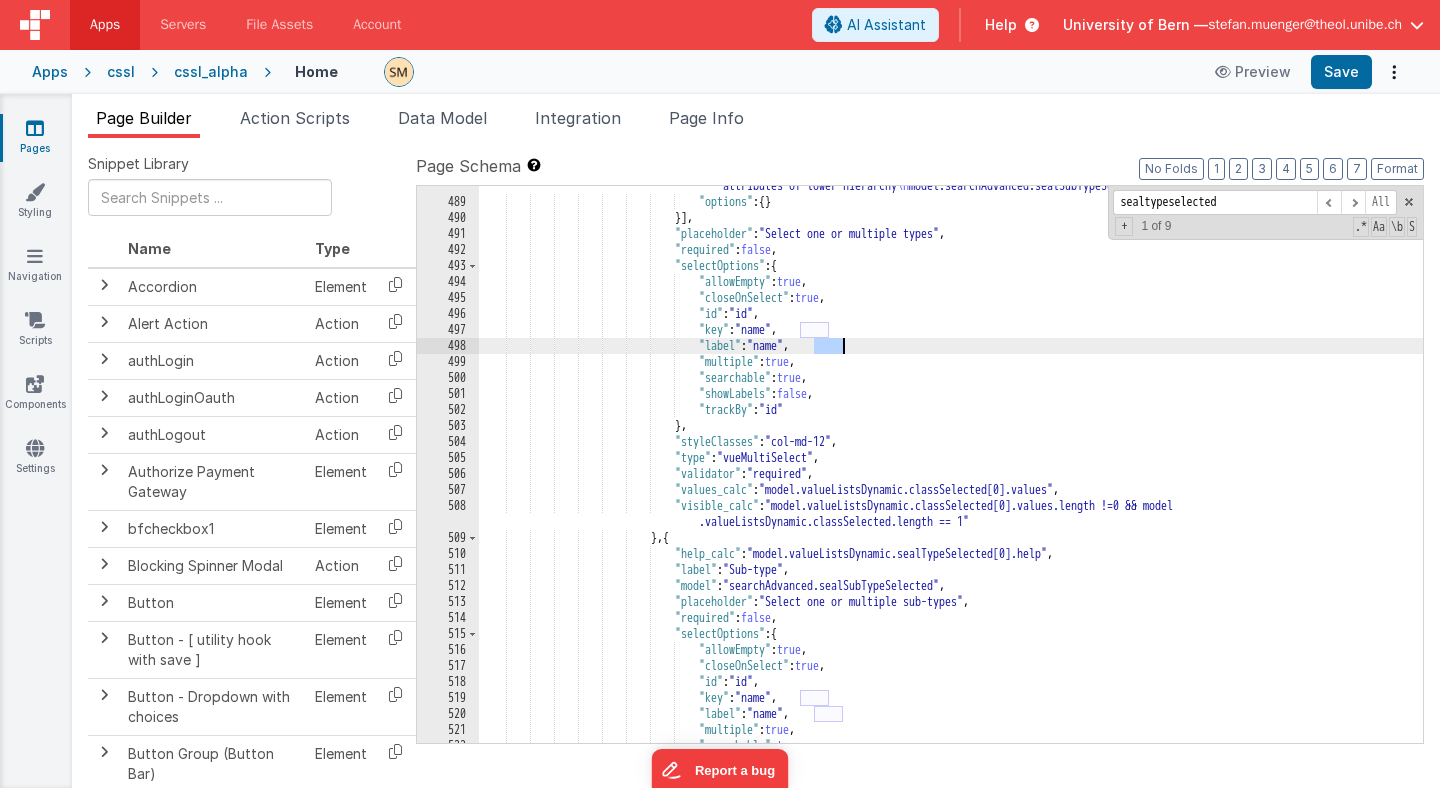 click on ""styleClasses" : "col-md-12" , "type" : "vueMultiSelect" , "validator" : "required" , "values_calc" : "model.valueListsDynamic.sealTypeSelected[0].values" , "visible_calc" : "model.valueListsDynamic.sealTypeSelected[0].values.length !=0 && model                                      .valueListsDynamic.sealTypeSelected.length == 1" , "onChanged_actions" : [ { "action" : "function" , "function" : "//populate search attributes \n if (model.searchAdvanced === undefined) { \n                                               model.searchAdvanced = {}; \n } \n newArr = model.valueListsDynamic.sealTypeSelected.map(item                                           => ({ id: item.id })); \n model.searchAdvanced.sealTypeSelected = newArr; \n //empty search                                           attributes of lower hierarchy \n model.searchAdvanced.sealSubTypeSelected = null;" } ] , "placeholder" : "Select one or multiple types" , "required" : false , "selectOptions" : { }" at bounding box center [951, 448] 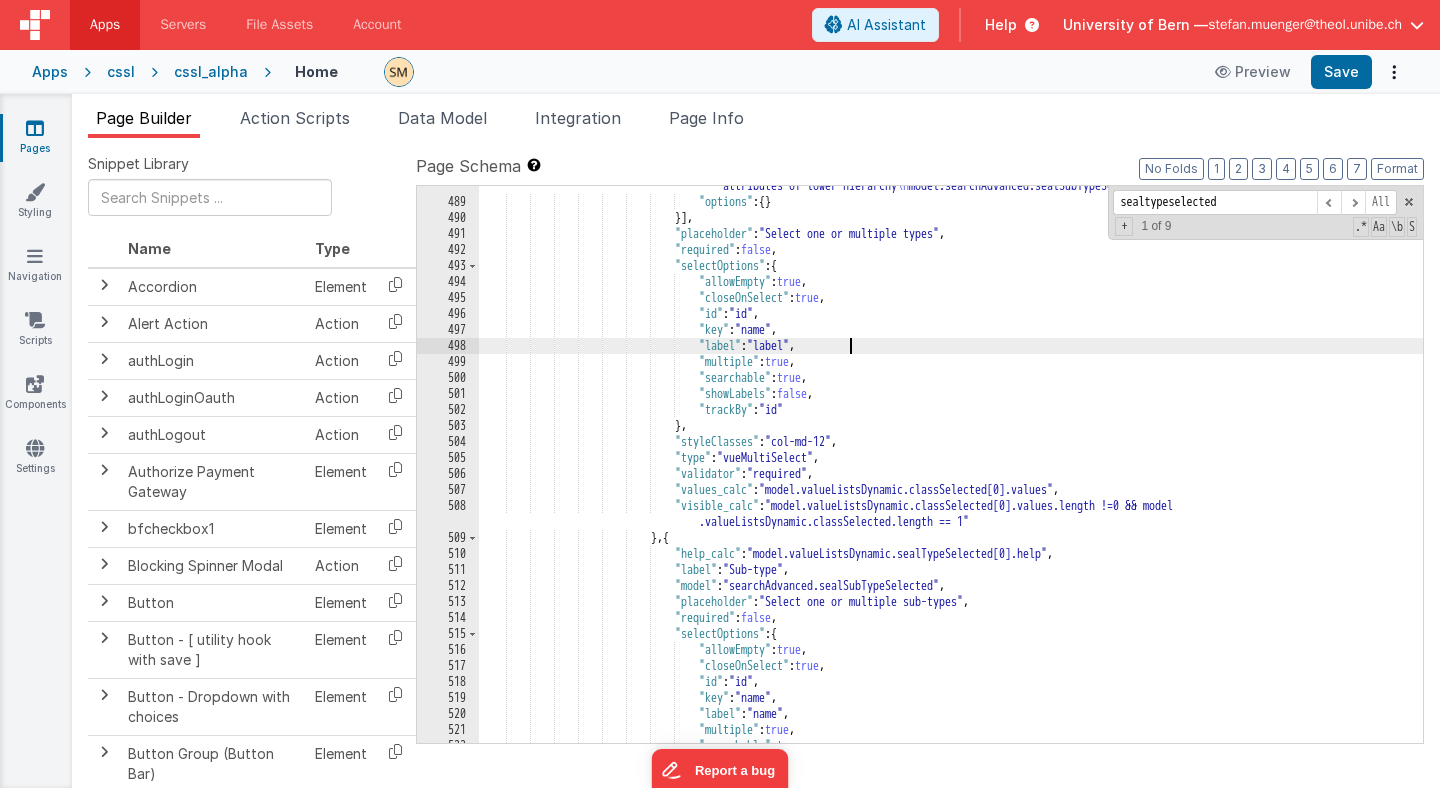click on ""styleClasses" : "col-md-12" , "type" : "vueMultiSelect" , "validator" : "required" , "values_calc" : "model.valueListsDynamic.sealTypeSelected[0].values" , "visible_calc" : "model.valueListsDynamic.sealTypeSelected[0].values.length !=0 && model                                      .valueListsDynamic.sealTypeSelected.length == 1" , "onChanged_actions" : [ { "action" : "function" , "function" : "//populate search attributes \n if (model.searchAdvanced === undefined) { \n                                               model.searchAdvanced = {}; \n } \n newArr = model.valueListsDynamic.sealTypeSelected.map(item                                           => ({ id: item.id })); \n model.searchAdvanced.sealTypeSelected = newArr; \n //empty search                                           attributes of lower hierarchy \n model.searchAdvanced.sealSubTypeSelected = null;" } ] , "placeholder" : "Select one or multiple types" , "required" : false , "selectOptions" : { }" at bounding box center [951, 448] 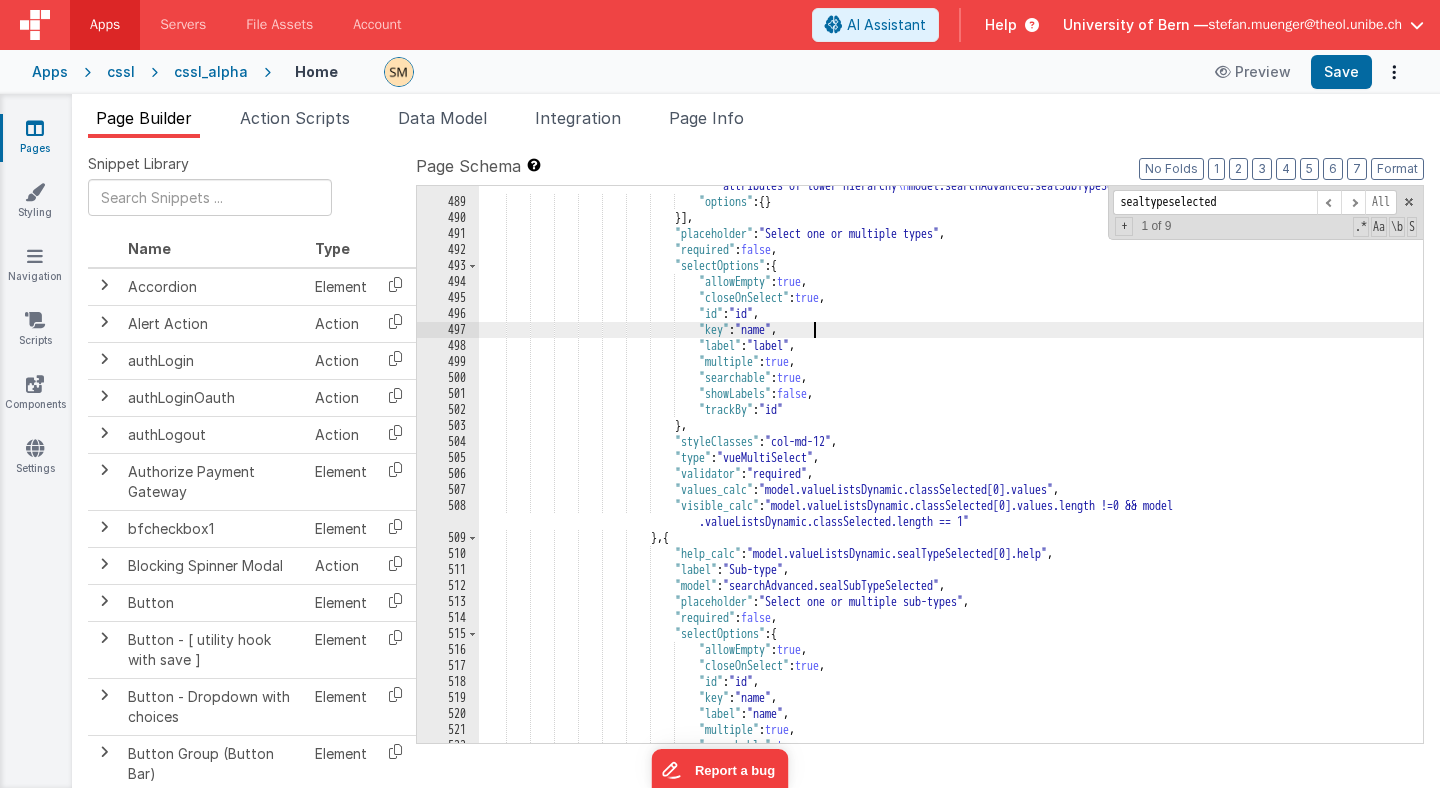 click on ""styleClasses" : "col-md-12" , "type" : "vueMultiSelect" , "validator" : "required" , "values_calc" : "model.valueListsDynamic.sealTypeSelected[0].values" , "visible_calc" : "model.valueListsDynamic.sealTypeSelected[0].values.length !=0 && model                                      .valueListsDynamic.sealTypeSelected.length == 1" , "onChanged_actions" : [ { "action" : "function" , "function" : "//populate search attributes \n if (model.searchAdvanced === undefined) { \n                                               model.searchAdvanced = {}; \n } \n newArr = model.valueListsDynamic.sealTypeSelected.map(item                                           => ({ id: item.id })); \n model.searchAdvanced.sealTypeSelected = newArr; \n //empty search                                           attributes of lower hierarchy \n model.searchAdvanced.sealSubTypeSelected = null;" } ] , "placeholder" : "Select one or multiple types" , "required" : false , "selectOptions" : { }" at bounding box center (951, 448) 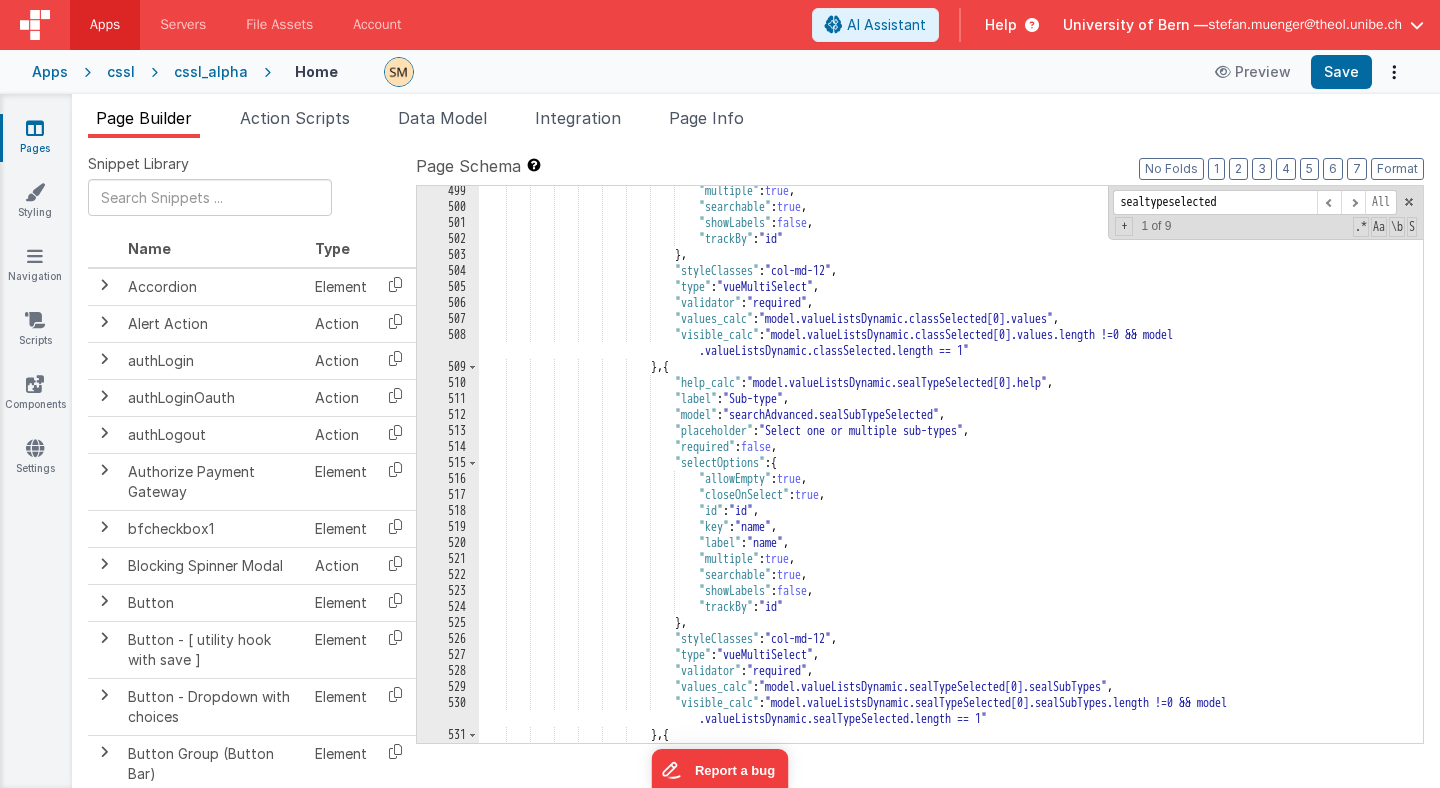 scroll, scrollTop: 8677, scrollLeft: 0, axis: vertical 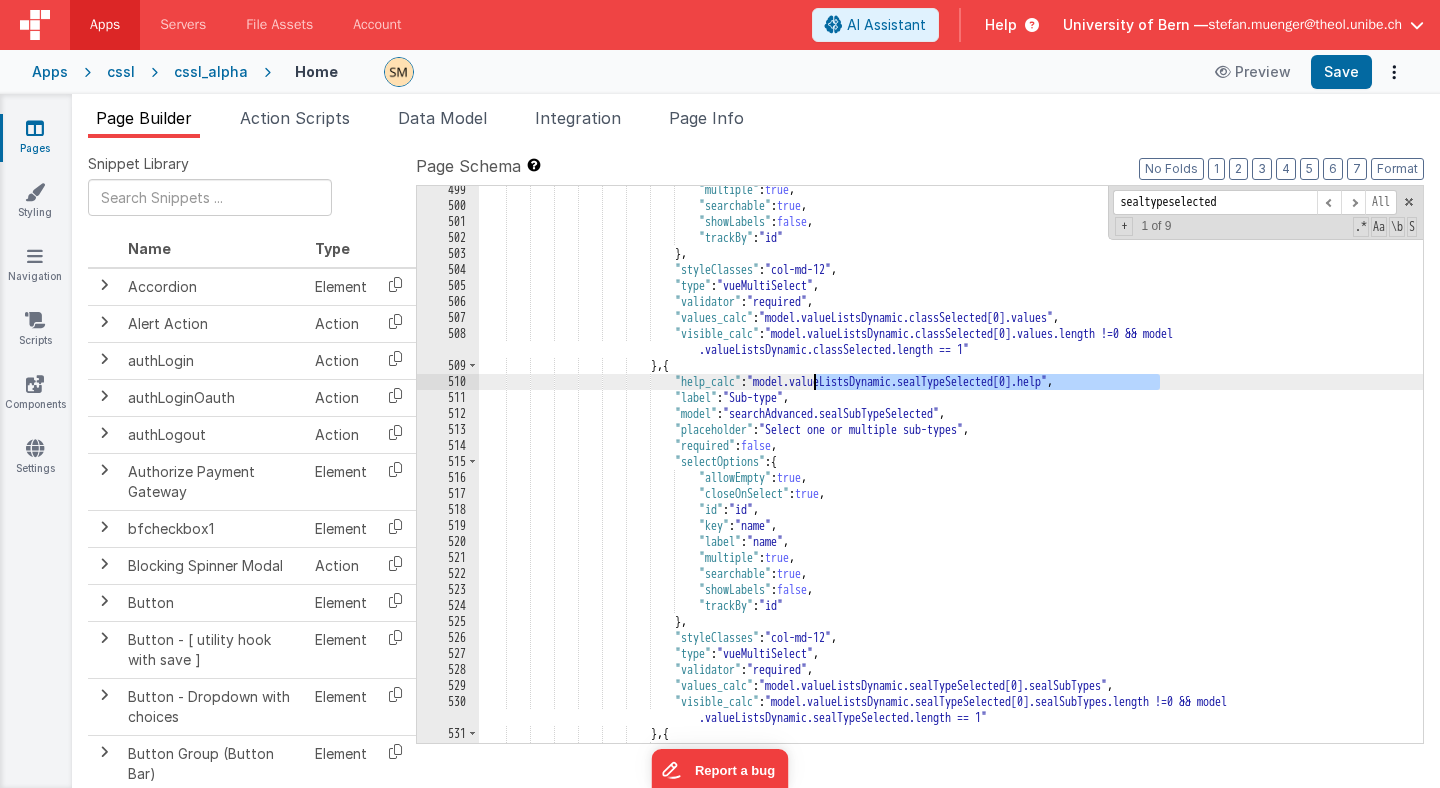 drag, startPoint x: 1158, startPoint y: 382, endPoint x: 811, endPoint y: 386, distance: 347.02304 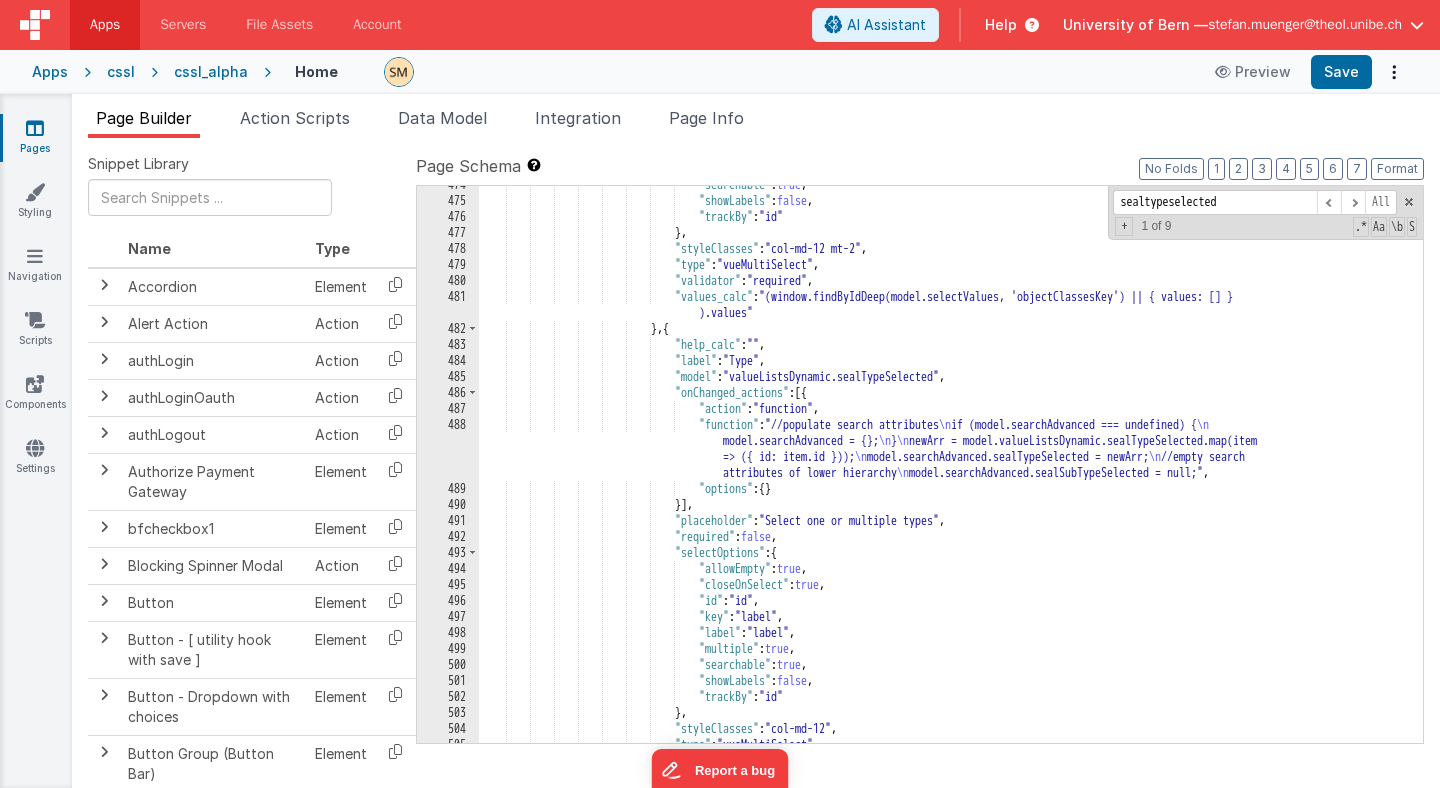 scroll, scrollTop: 8332, scrollLeft: 0, axis: vertical 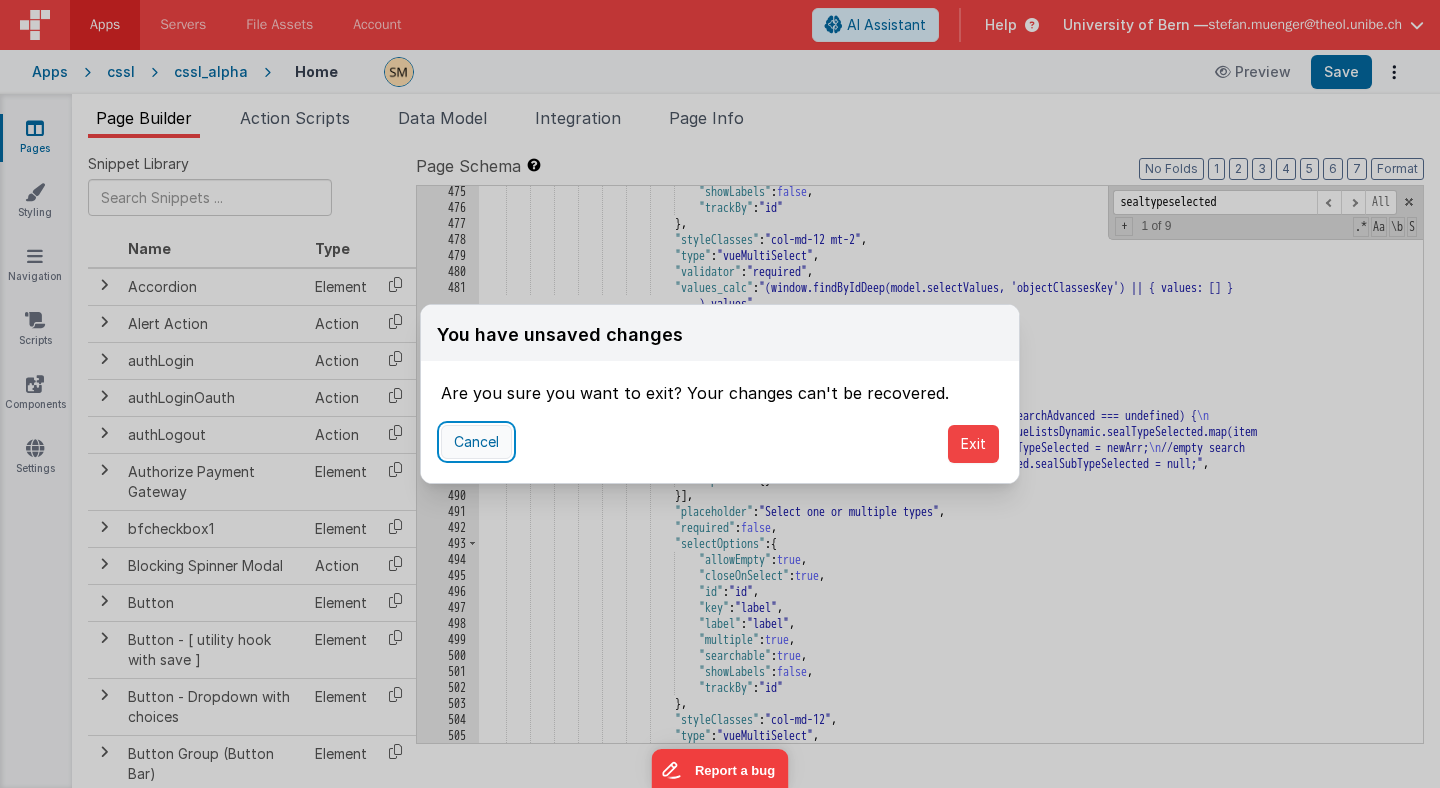 click on "Cancel" at bounding box center [476, 442] 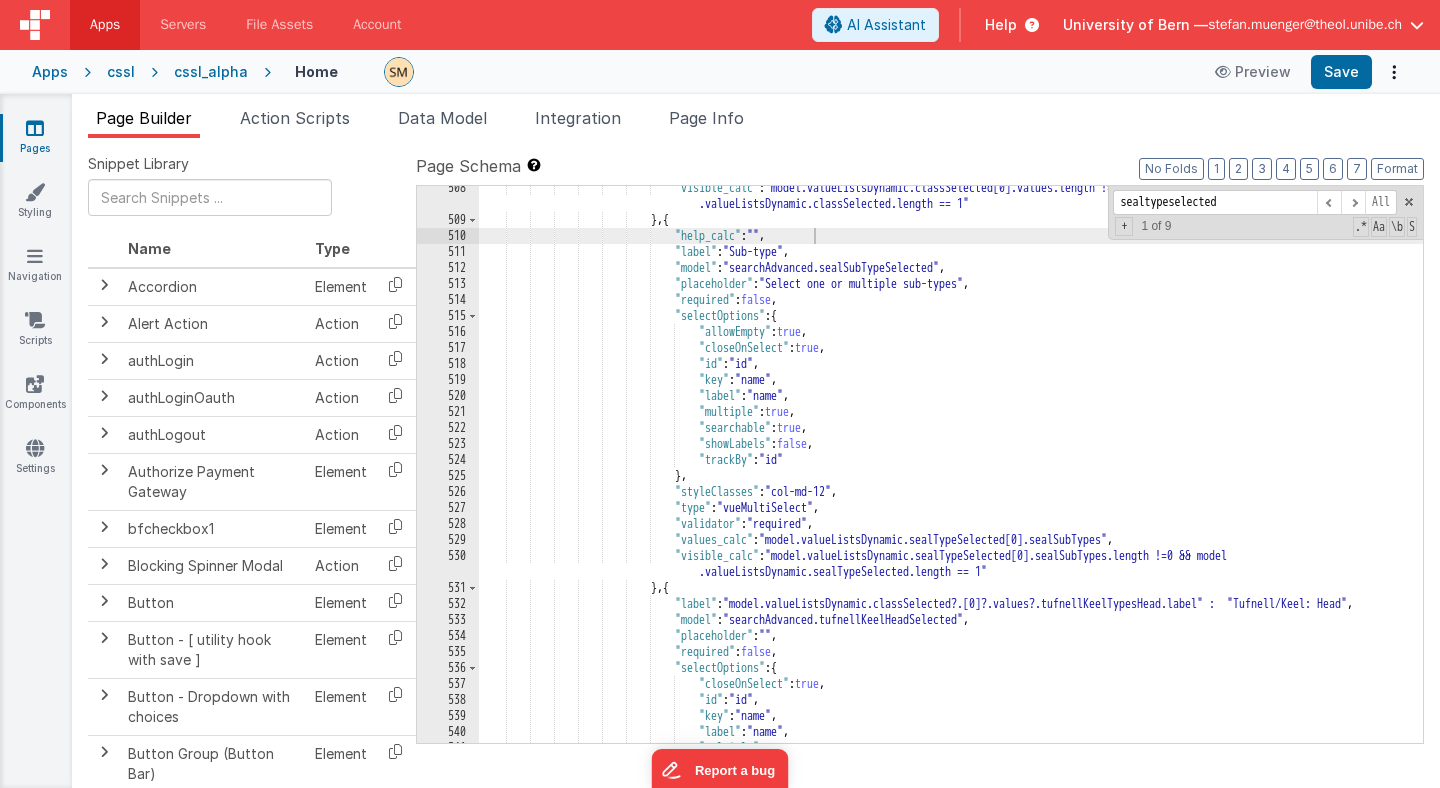 scroll, scrollTop: 8789, scrollLeft: 0, axis: vertical 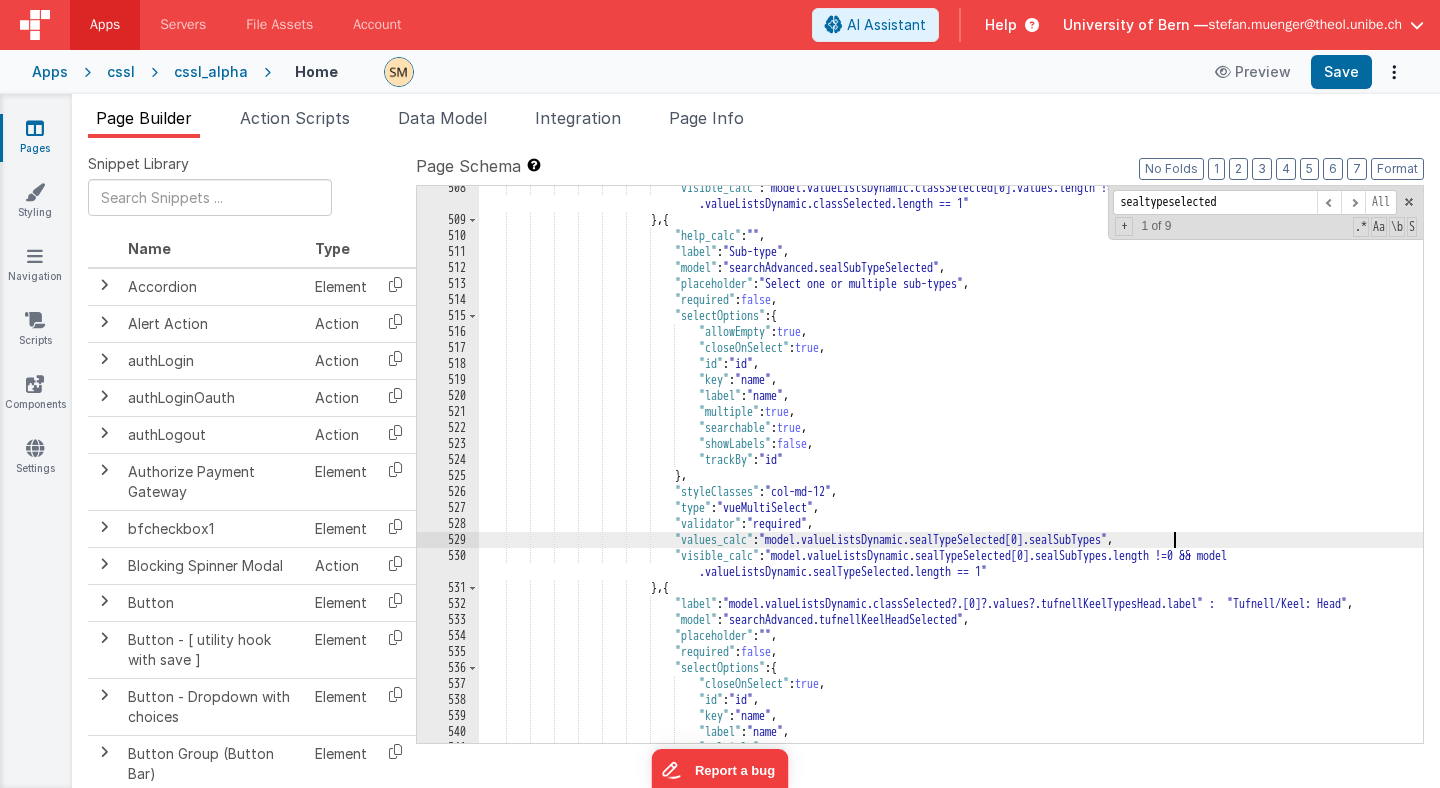click on ""visible_calc" :  "model.valueListsDynamic.classSelected[0].values.length !=0 && model                                      .valueListsDynamic.classSelected.length == 1"                                    } ,  {                                         "help_calc" :  "" ,                                         "label" :  "Sub-type" ,                                         "model" :  "searchAdvanced.sealSubTypeSelected" ,                                         "placeholder" :  "Select one or multiple sub-types" ,                                         "required" :  false ,                                         "selectOptions" :  {                                              "allowEmpty" :  true ,                                              "closeOnSelect" :  true ,                                              "id" :  "id" ,                                              "key" :  "name" ,                                         :" at bounding box center (951, 482) 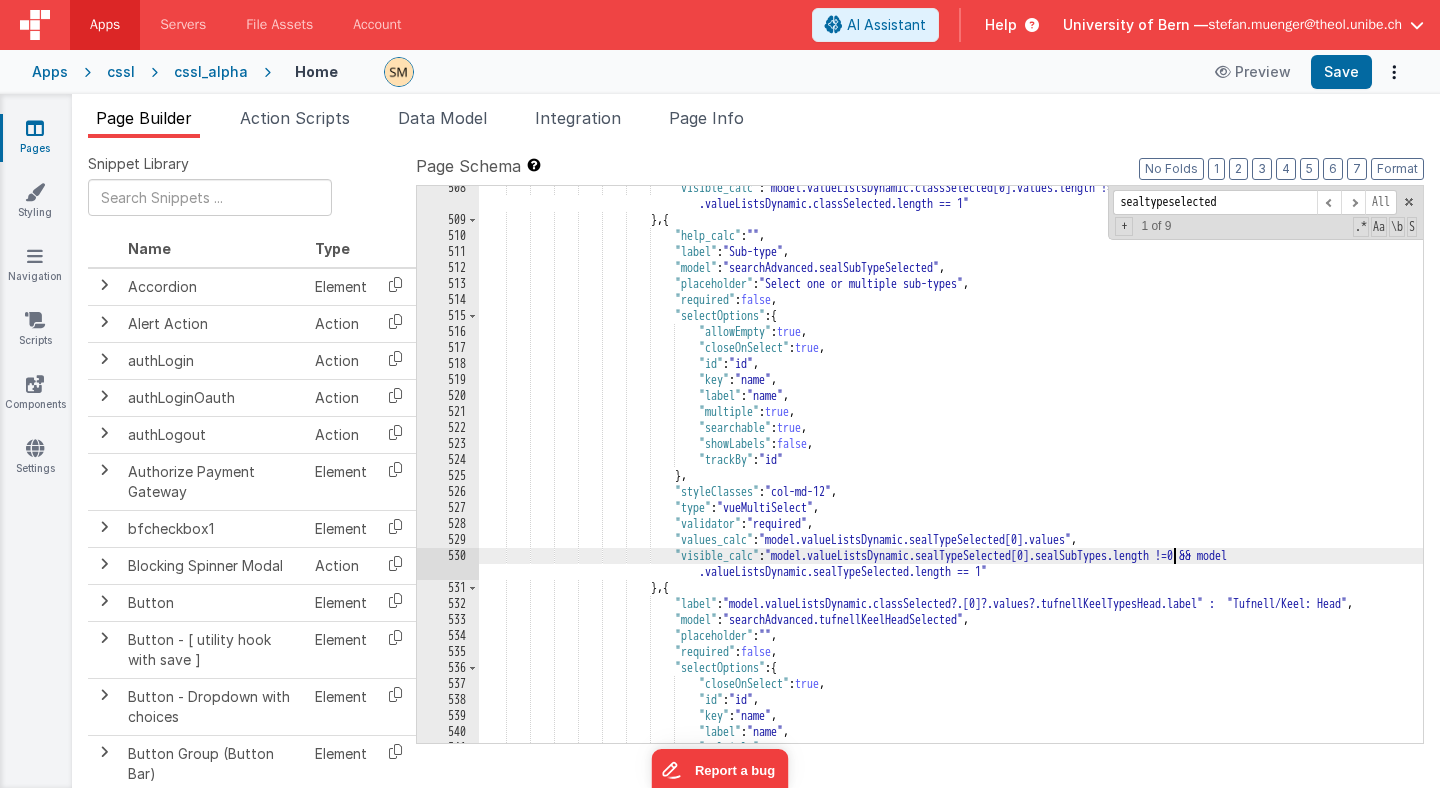 click on ""visible_calc" :  "model.valueListsDynamic.classSelected[0].values.length !=0 && model                                      .valueListsDynamic.classSelected.length == 1"                                    } ,  {                                         "help_calc" :  "" ,                                         "label" :  "Sub-type" ,                                         "model" :  "searchAdvanced.sealSubTypeSelected" ,                                         "placeholder" :  "Select one or multiple sub-types" ,                                         "required" :  false ,                                         "selectOptions" :  {                                              "allowEmpty" :  true ,                                              "closeOnSelect" :  true ,                                              "id" :  "id" ,                                              "key" :  "name" ,                                         :" at bounding box center [951, 482] 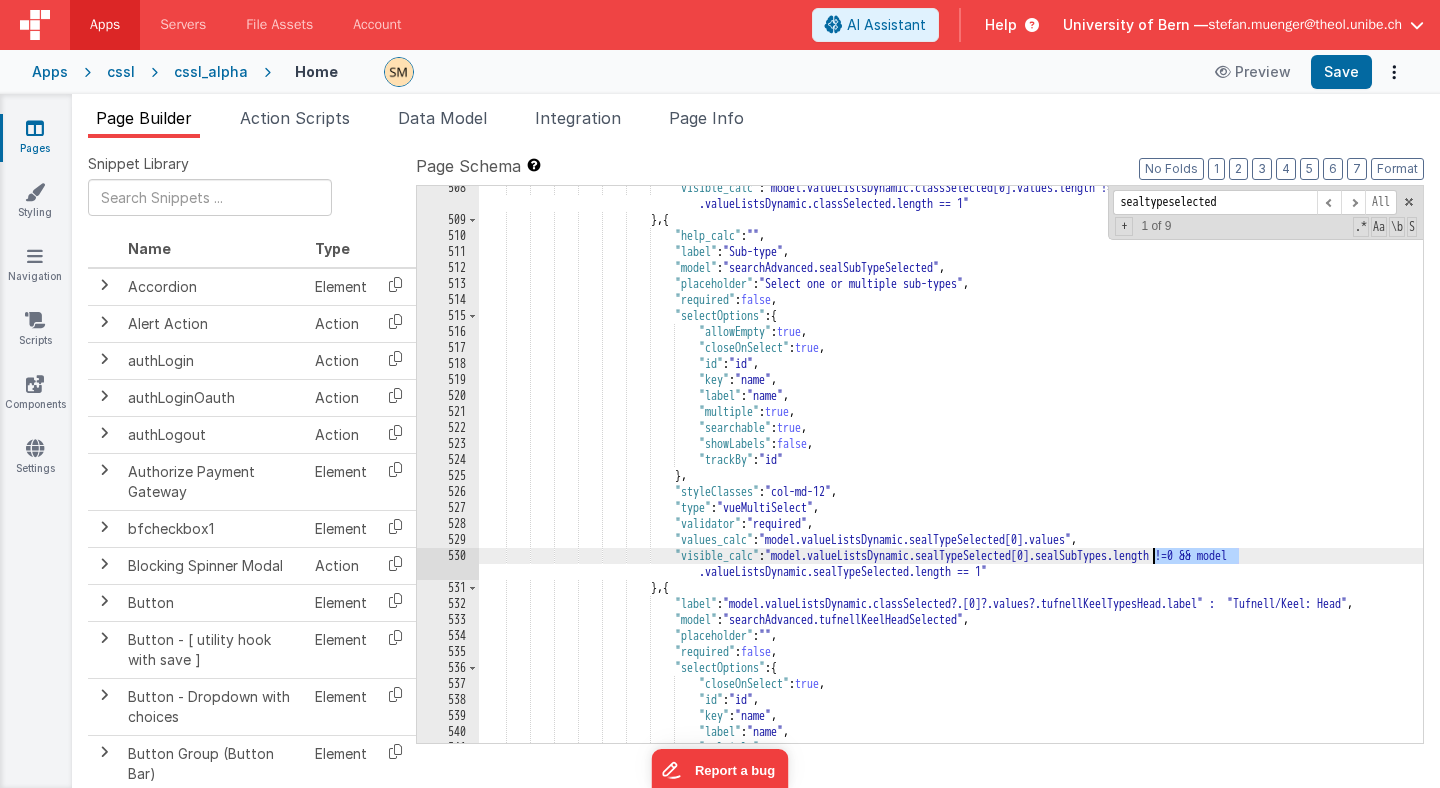 click on ""visible_calc" :  "model.valueListsDynamic.classSelected[0].values.length !=0 && model                                      .valueListsDynamic.classSelected.length == 1"                                    } ,  {                                         "help_calc" :  "" ,                                         "label" :  "Sub-type" ,                                         "model" :  "searchAdvanced.sealSubTypeSelected" ,                                         "placeholder" :  "Select one or multiple sub-types" ,                                         "required" :  false ,                                         "selectOptions" :  {                                              "allowEmpty" :  true ,                                              "closeOnSelect" :  true ,                                              "id" :  "id" ,                                              "key" :  "name" ,                                         :" at bounding box center (951, 482) 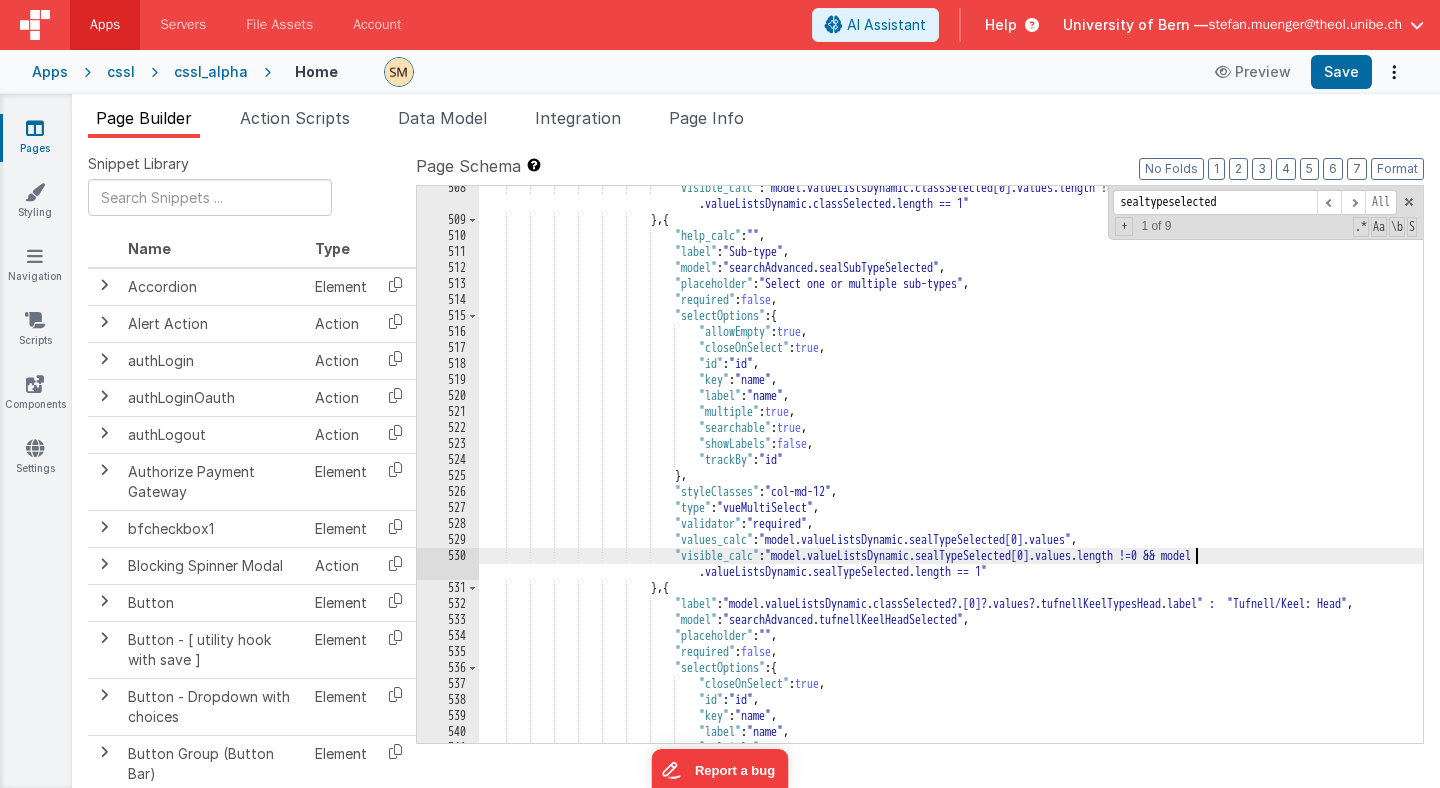 click on ""visible_calc" :  "model.valueListsDynamic.classSelected[0].values.length !=0 && model                                      .valueListsDynamic.classSelected.length == 1"                                    } ,  {                                         "help_calc" :  "" ,                                         "label" :  "Sub-type" ,                                         "model" :  "searchAdvanced.sealSubTypeSelected" ,                                         "placeholder" :  "Select one or multiple sub-types" ,                                         "required" :  false ,                                         "selectOptions" :  {                                              "allowEmpty" :  true ,                                              "closeOnSelect" :  true ,                                              "id" :  "id" ,                                              "key" :  "name" ,                                         :" at bounding box center (951, 482) 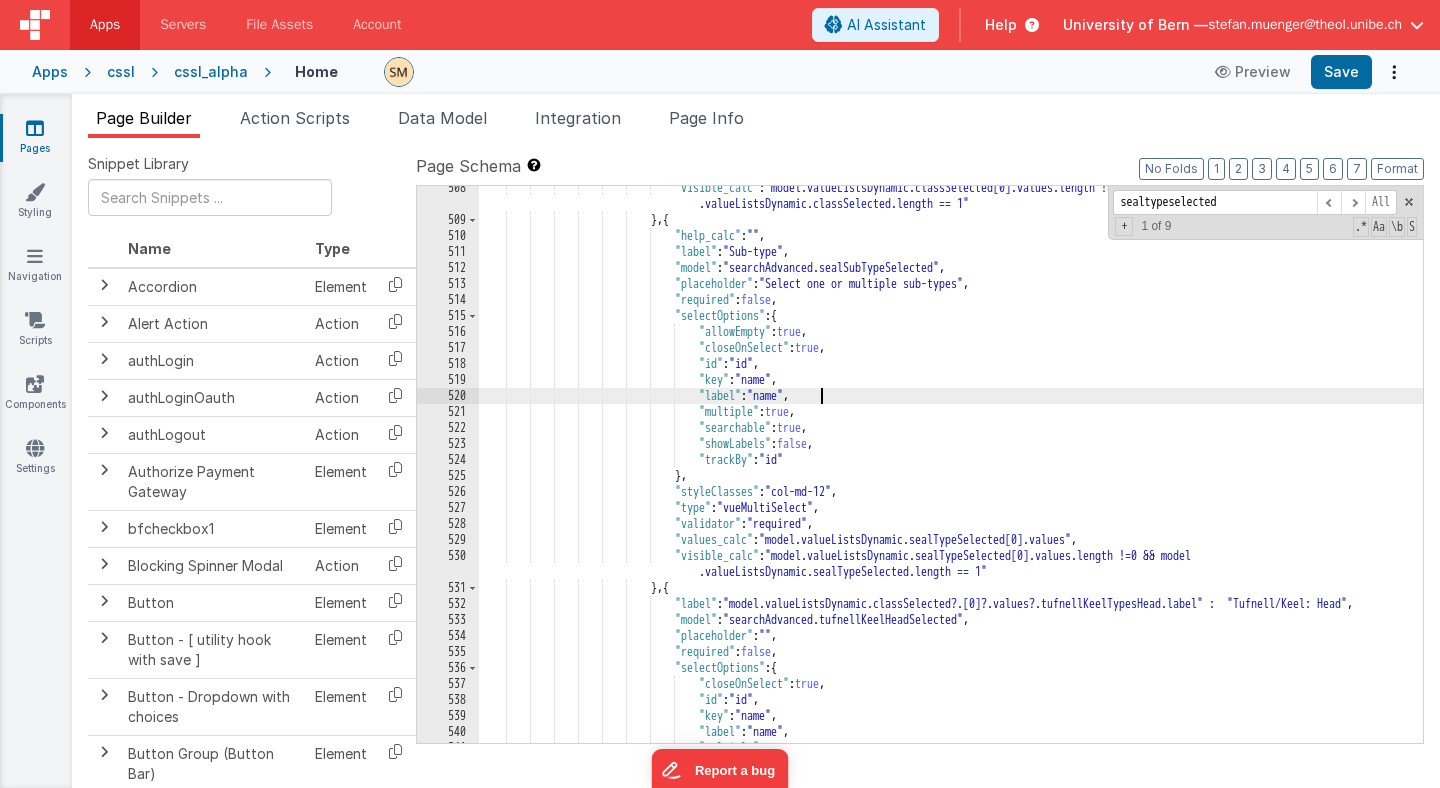click on ""visible_calc" :  "model.valueListsDynamic.classSelected[0].values.length !=0 && model                                      .valueListsDynamic.classSelected.length == 1"                                    } ,  {                                         "help_calc" :  "" ,                                         "label" :  "Sub-type" ,                                         "model" :  "searchAdvanced.sealSubTypeSelected" ,                                         "placeholder" :  "Select one or multiple sub-types" ,                                         "required" :  false ,                                         "selectOptions" :  {                                              "allowEmpty" :  true ,                                              "closeOnSelect" :  true ,                                              "id" :  "id" ,                                              "key" :  "name" ,                                         :" at bounding box center [951, 482] 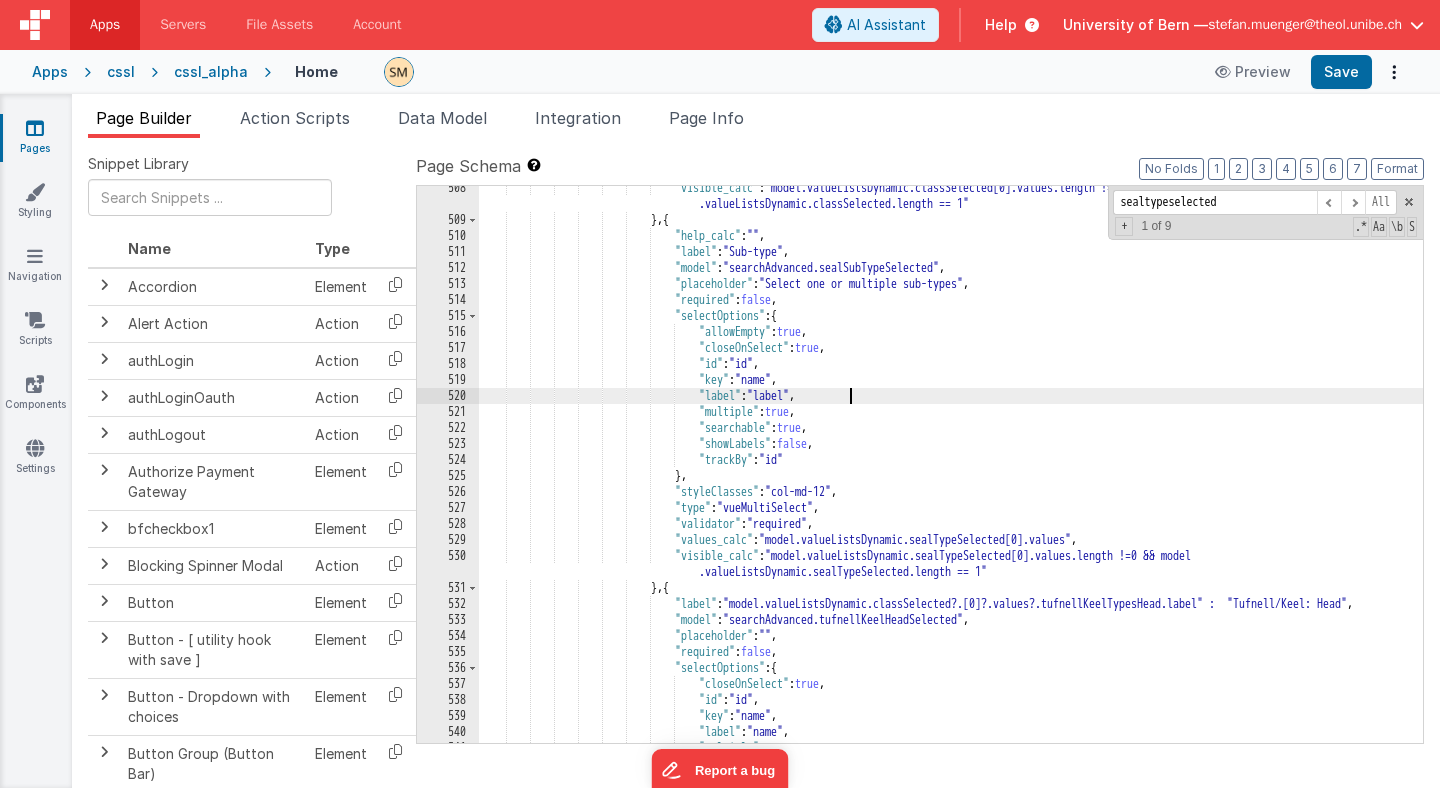click on ""visible_calc" :  "model.valueListsDynamic.classSelected[0].values.length !=0 && model                                      .valueListsDynamic.classSelected.length == 1"                                    } ,  {                                         "help_calc" :  "" ,                                         "label" :  "Sub-type" ,                                         "model" :  "searchAdvanced.sealSubTypeSelected" ,                                         "placeholder" :  "Select one or multiple sub-types" ,                                         "required" :  false ,                                         "selectOptions" :  {                                              "allowEmpty" :  true ,                                              "closeOnSelect" :  true ,                                              "id" :  "id" ,                                              "key" :  "name" ,                                         :" at bounding box center [951, 482] 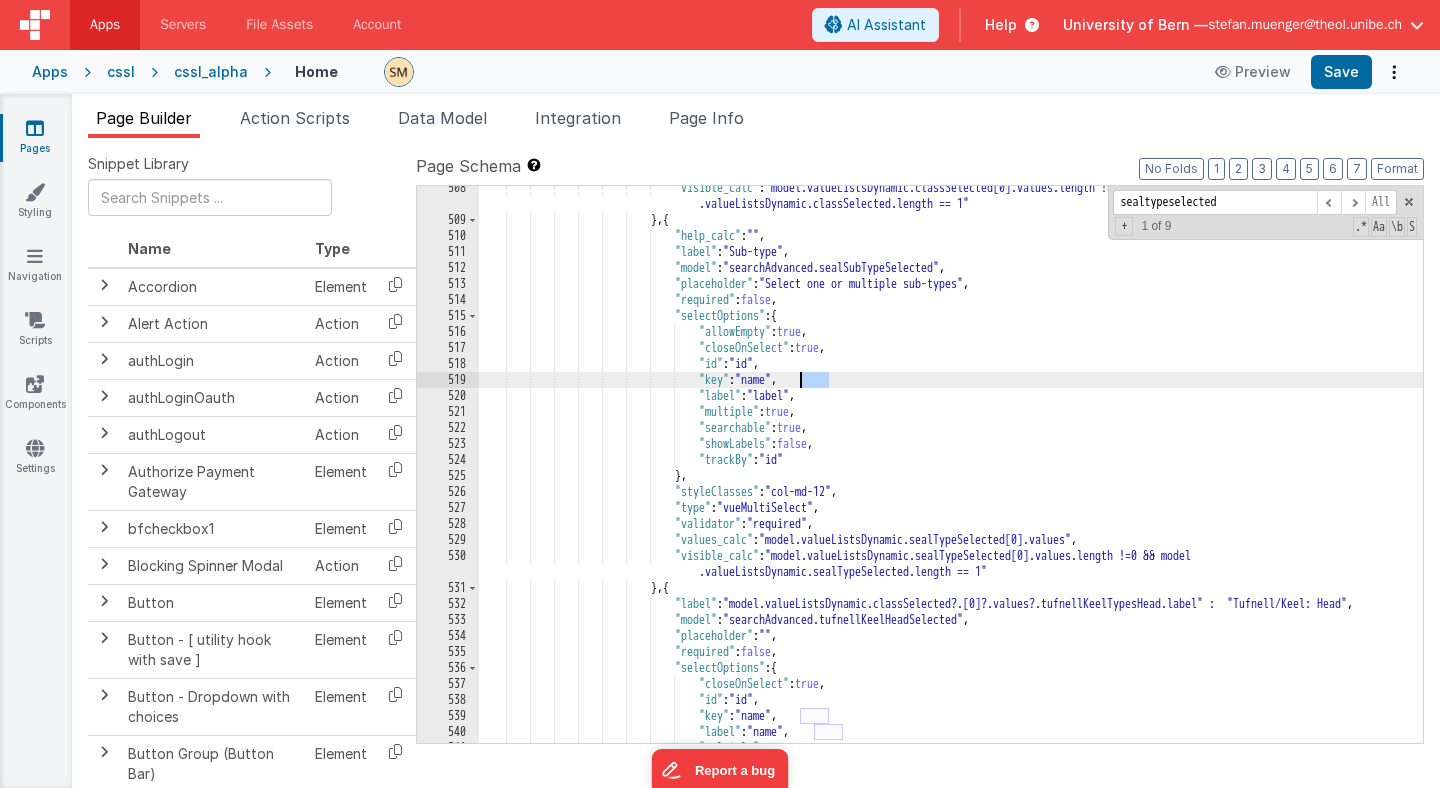 click on ""visible_calc" :  "model.valueListsDynamic.classSelected[0].values.length !=0 && model                                      .valueListsDynamic.classSelected.length == 1"                                    } ,  {                                         "help_calc" :  "" ,                                         "label" :  "Sub-type" ,                                         "model" :  "searchAdvanced.sealSubTypeSelected" ,                                         "placeholder" :  "Select one or multiple sub-types" ,                                         "required" :  false ,                                         "selectOptions" :  {                                              "allowEmpty" :  true ,                                              "closeOnSelect" :  true ,                                              "id" :  "id" ,                                              "key" :  "name" ,                                         :" at bounding box center [951, 482] 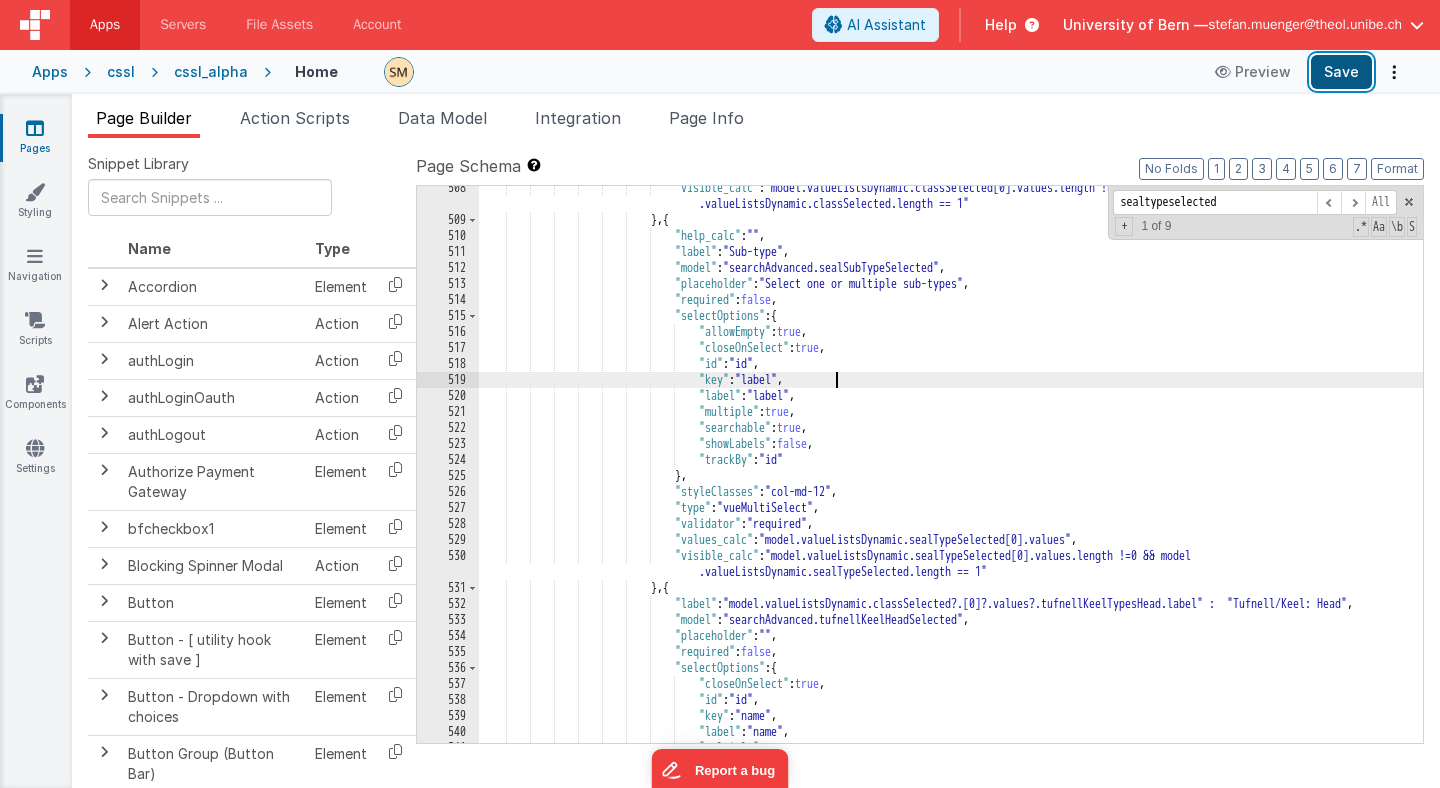 click on "Save" at bounding box center [1341, 72] 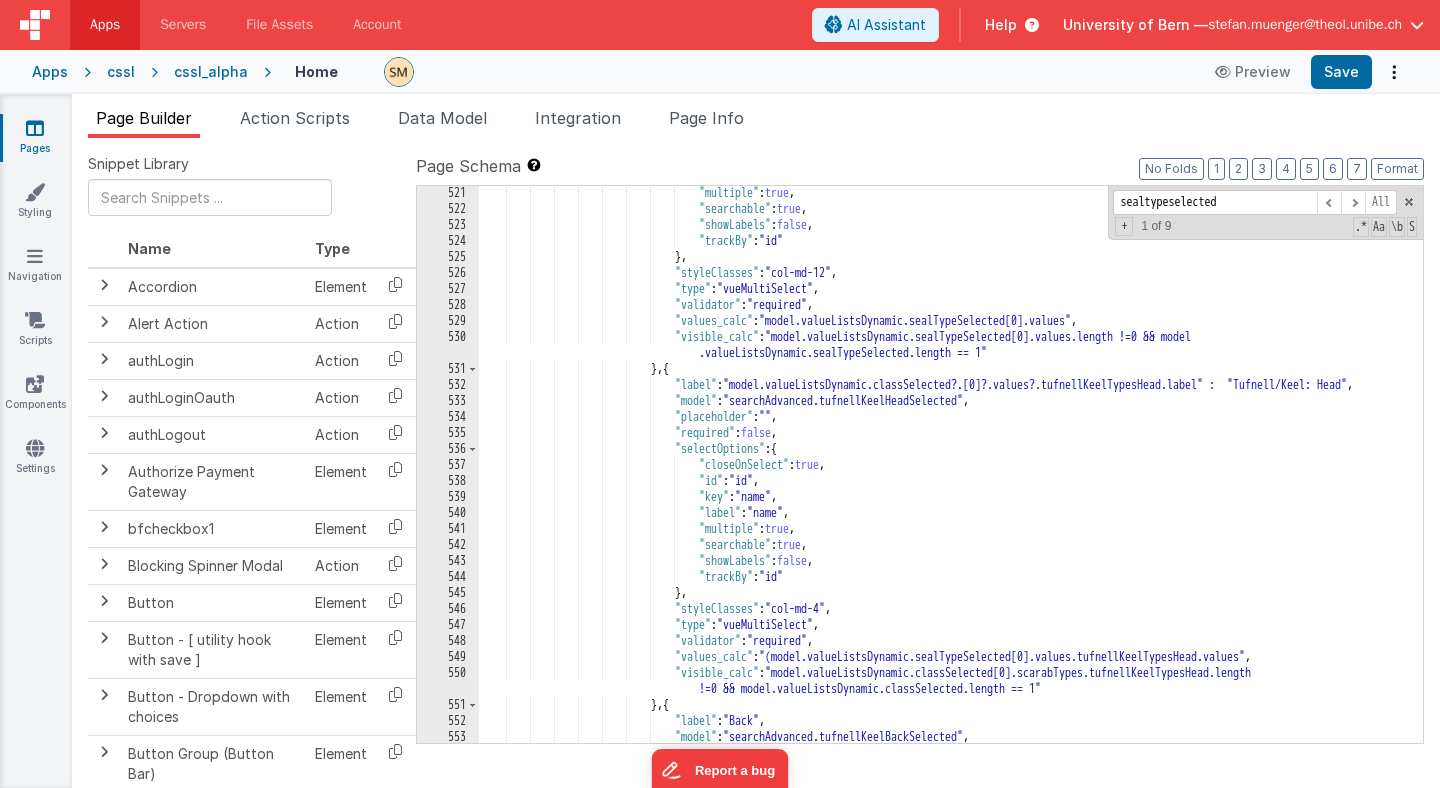scroll, scrollTop: 8957, scrollLeft: 0, axis: vertical 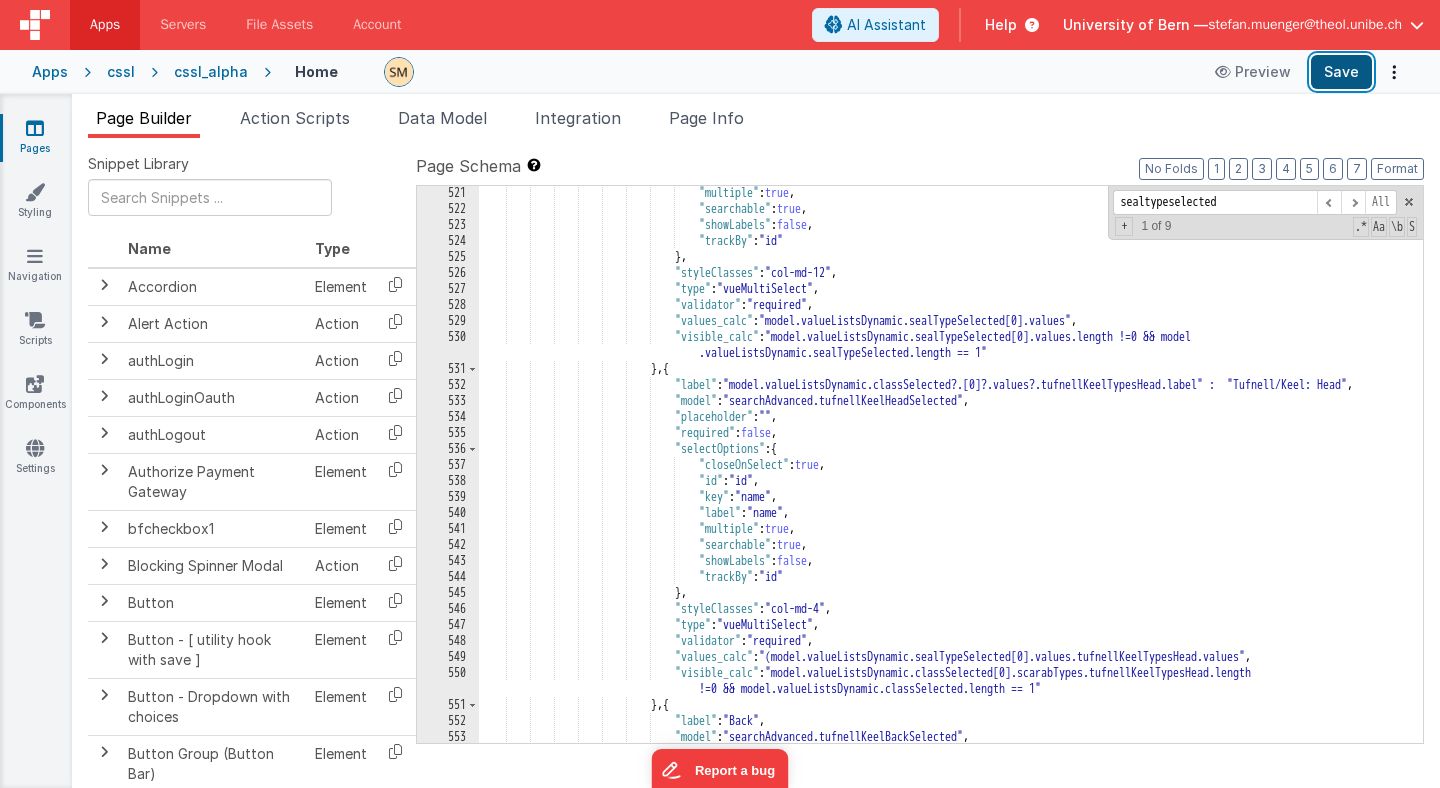 click on "Save" at bounding box center (1341, 72) 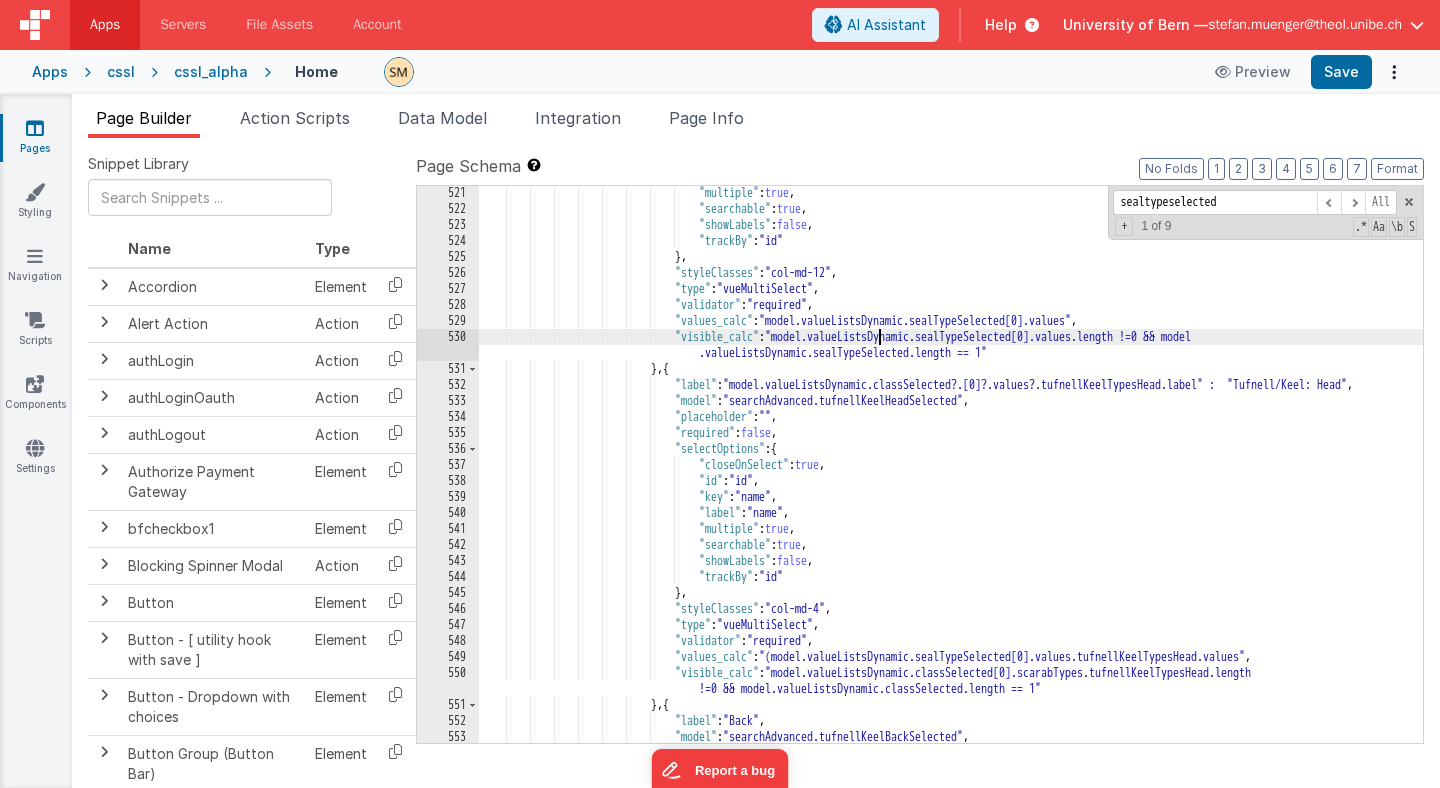 click on ""multiple" :  true ,                                              "searchable" :  true ,                                              "showLabels" :  false ,                                              "trackBy" :  "id"                                         } ,                                         "styleClasses" :  "col-md-12" ,                                         "type" :  "vueMultiSelect" ,                                         "validator" :  "required" ,                                         "values_calc" :  "model.valueListsDynamic.sealTypeSelected[0].values" ,                                         "visible_calc" :  "model.valueListsDynamic.sealTypeSelected[0].values.length !=0 && model                                      .valueListsDynamic.sealTypeSelected.length == 1"                                    } ,  {                                         "label" :  "<em>Tufnell/Keel</em>: Head" ,                ," at bounding box center (951, 479) 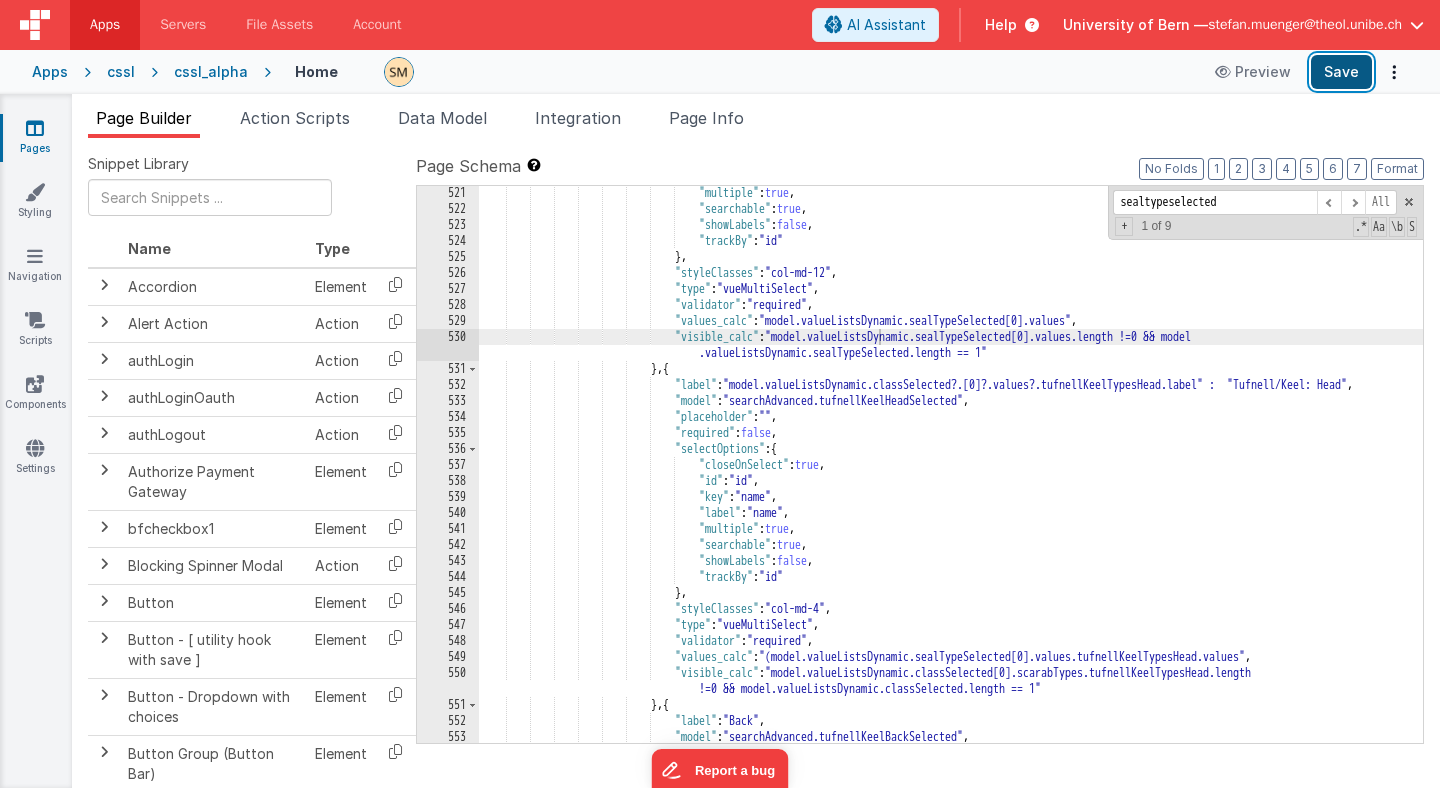 click on "Save" at bounding box center [1341, 72] 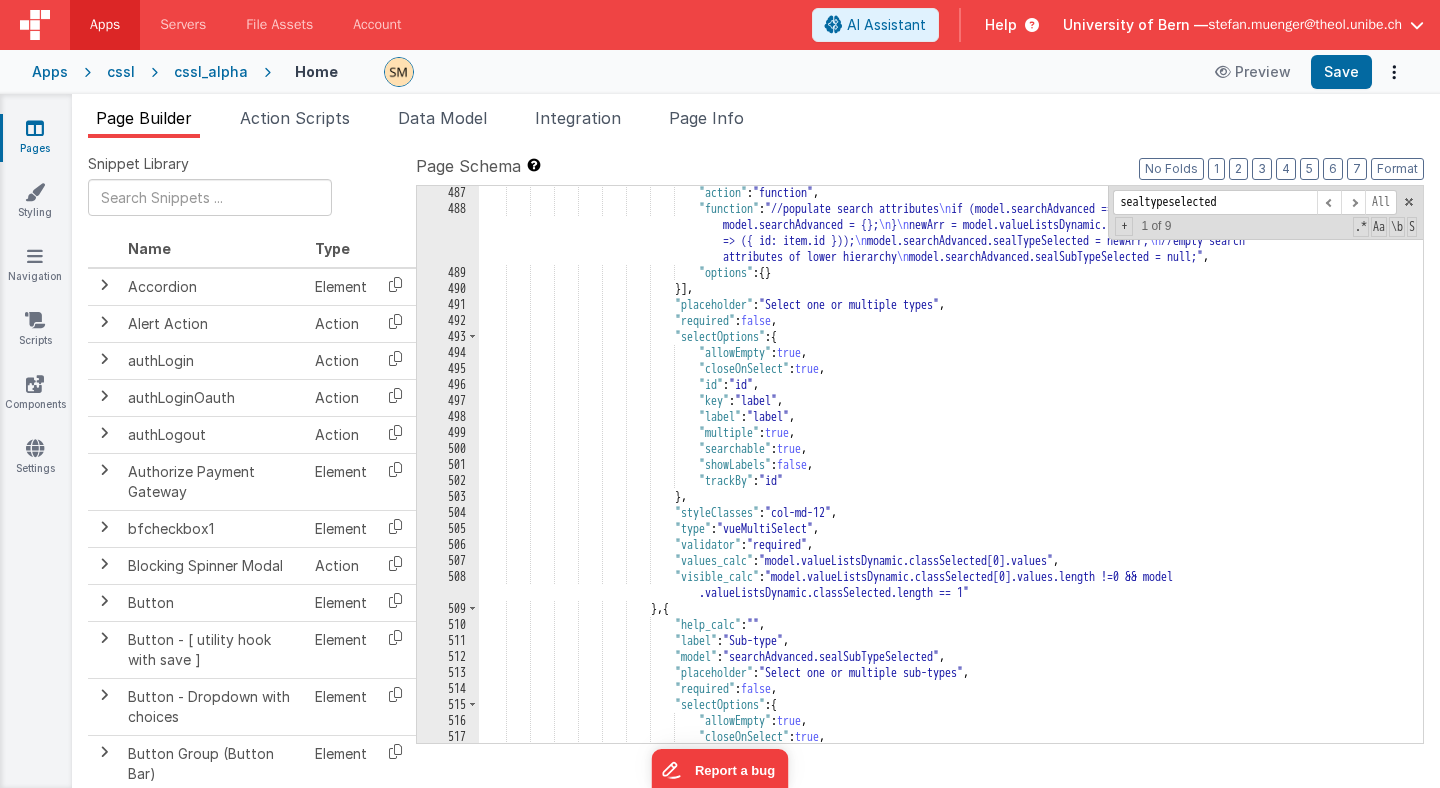 scroll, scrollTop: 8498, scrollLeft: 0, axis: vertical 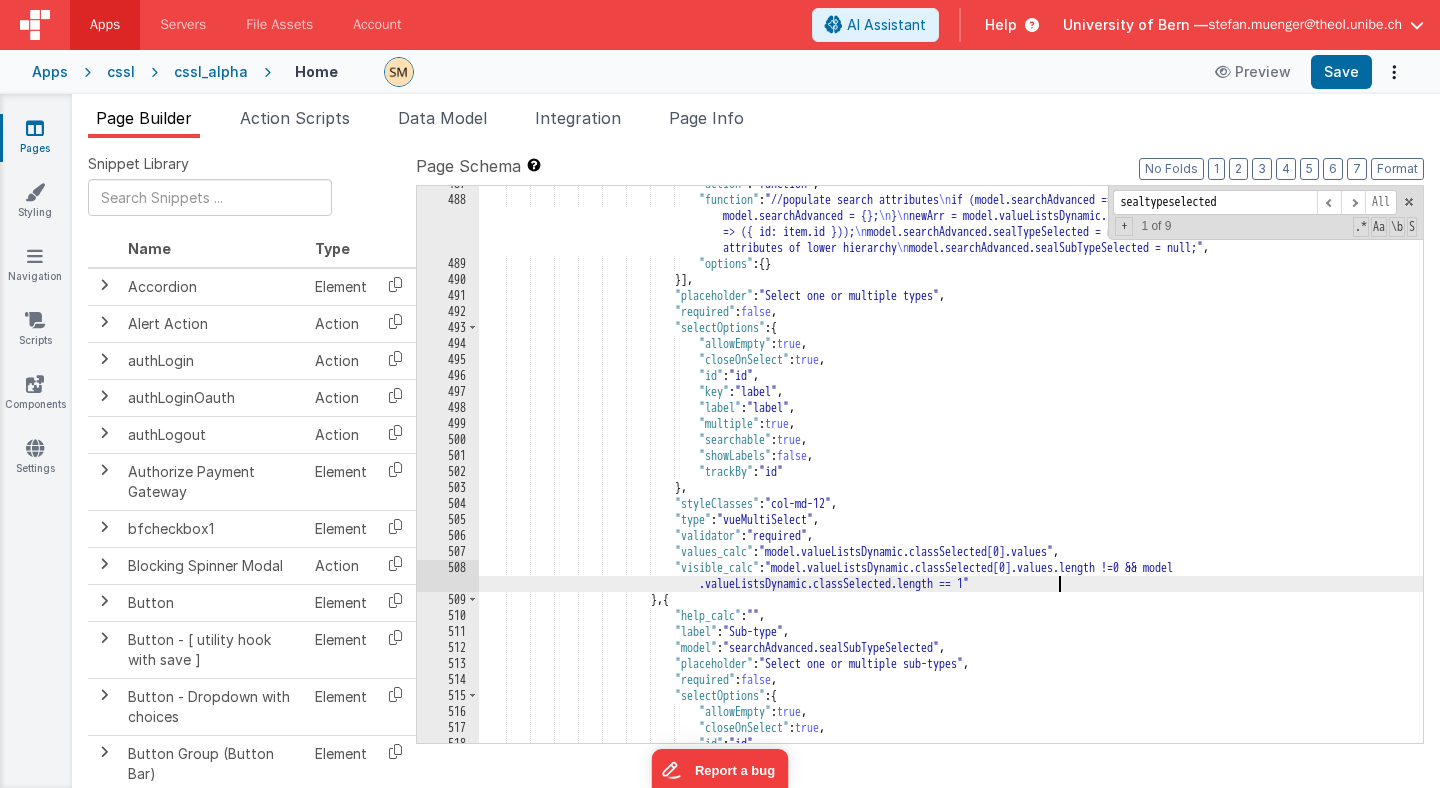 click on ""action" :  "function" ,                                              "function" :  "//populate search attributes \n if (model.searchAdvanced === undefined) { \n                                               model.searchAdvanced = {}; \n } \n newArr = model.valueListsDynamic.sealTypeSelected.map(item                                           => ({ id: item.id })); \n model.searchAdvanced.sealTypeSelected = newArr; \n //empty search                                           attributes of lower hierarchy \n model.searchAdvanced.sealSubTypeSelected = null;" ,                                              "options" :  { }                                         }] ,                                         "placeholder" :  "Select one or multiple types" ,                                         "required" :  false ,                                    :" at bounding box center [951, 470] 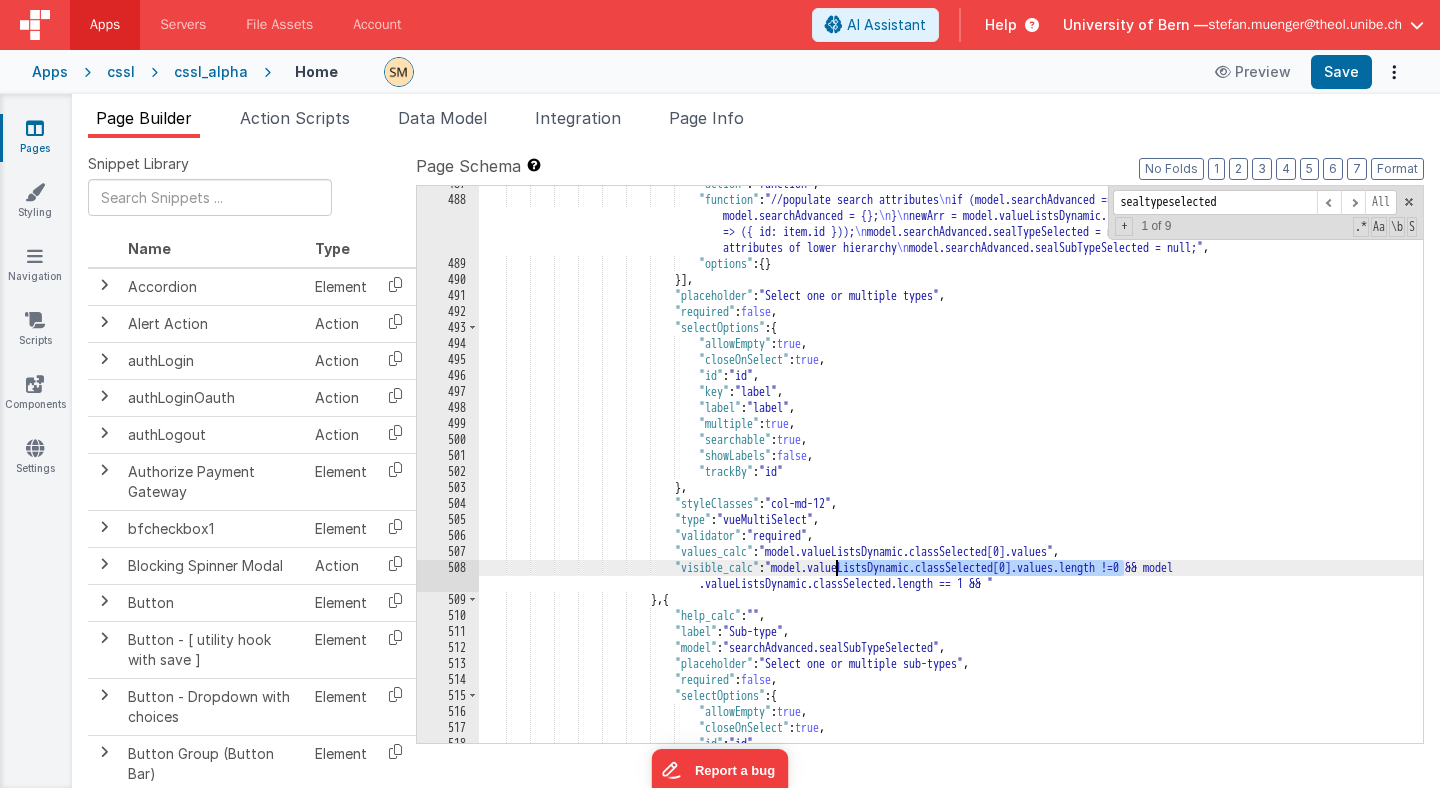 drag, startPoint x: 1122, startPoint y: 570, endPoint x: 835, endPoint y: 568, distance: 287.00696 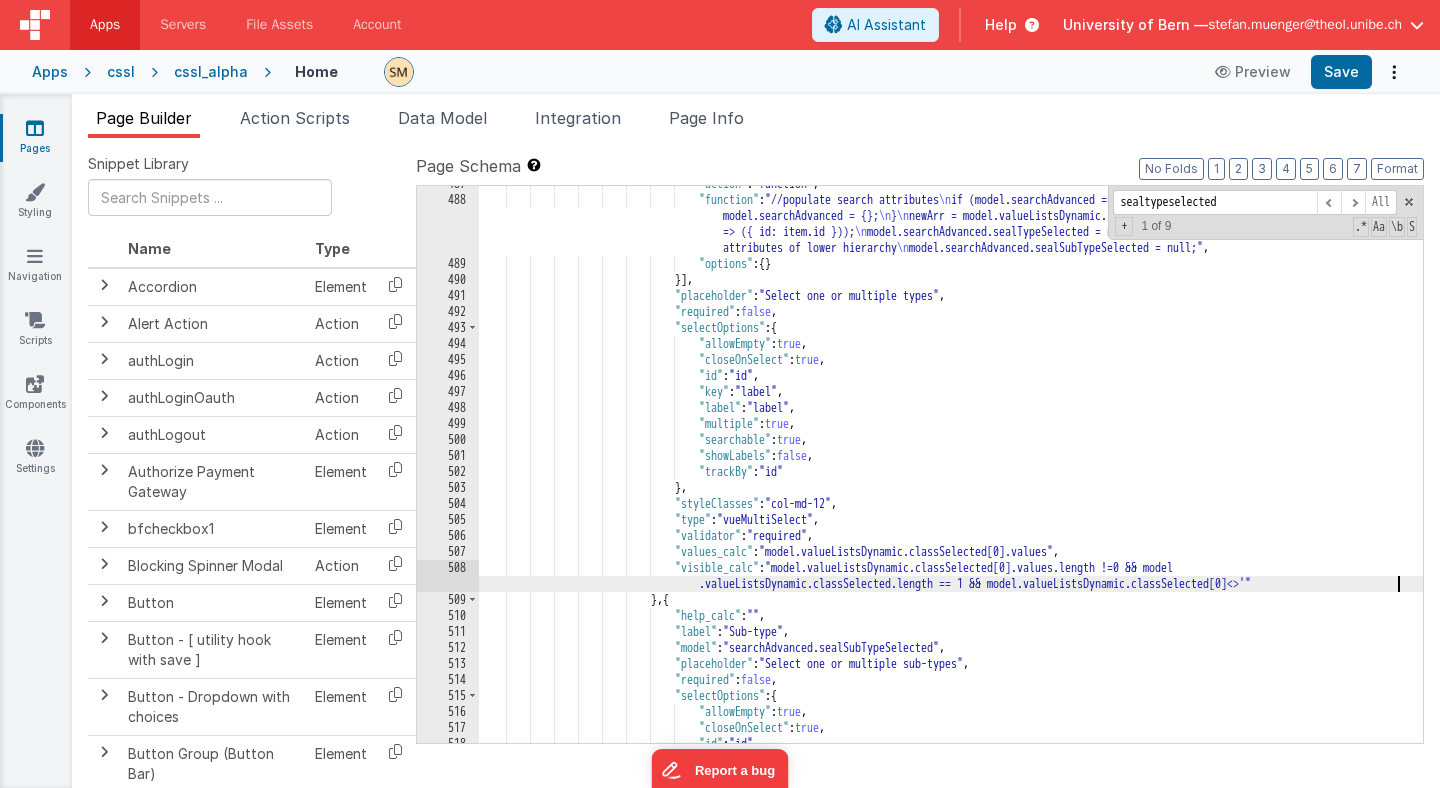 paste 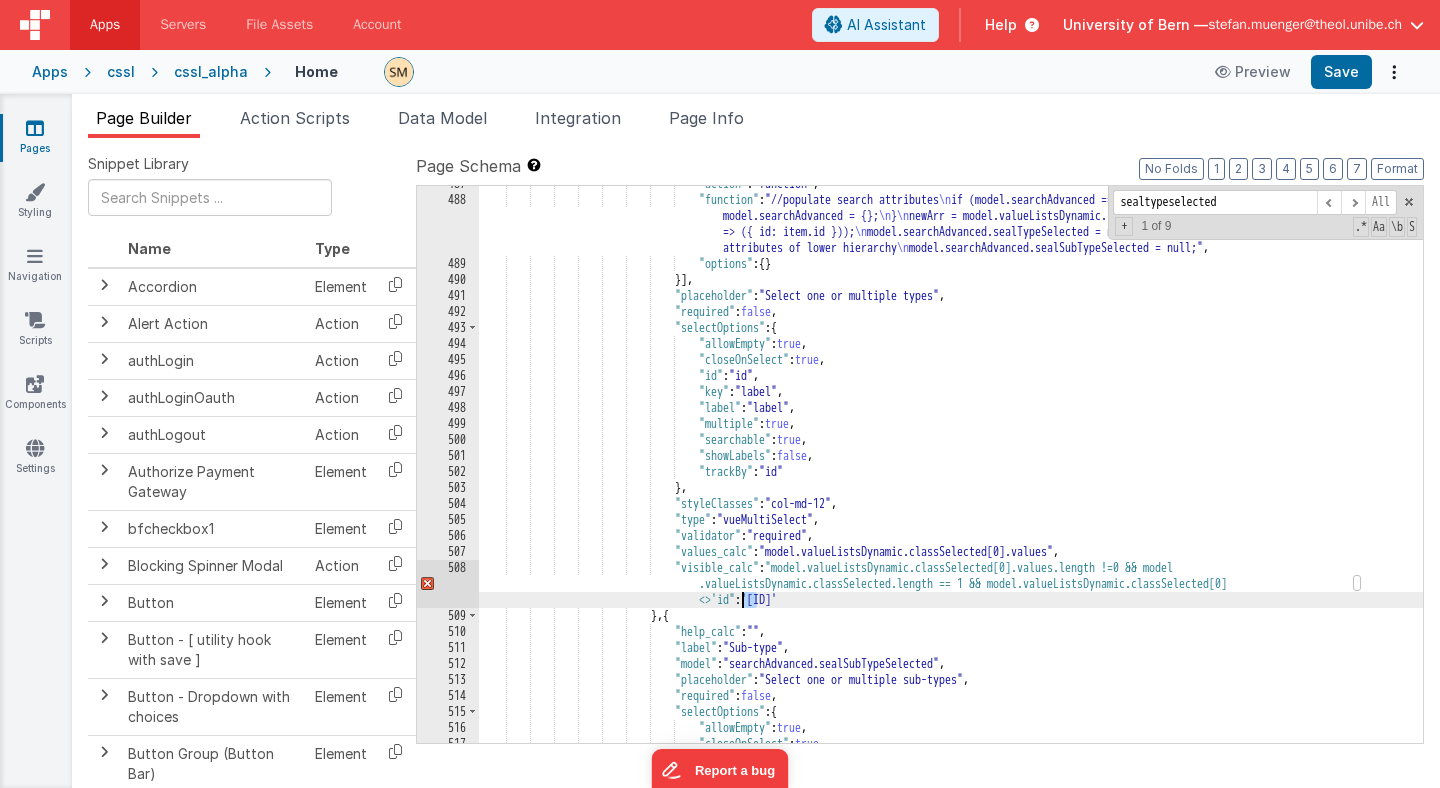 drag, startPoint x: 756, startPoint y: 602, endPoint x: 737, endPoint y: 602, distance: 19 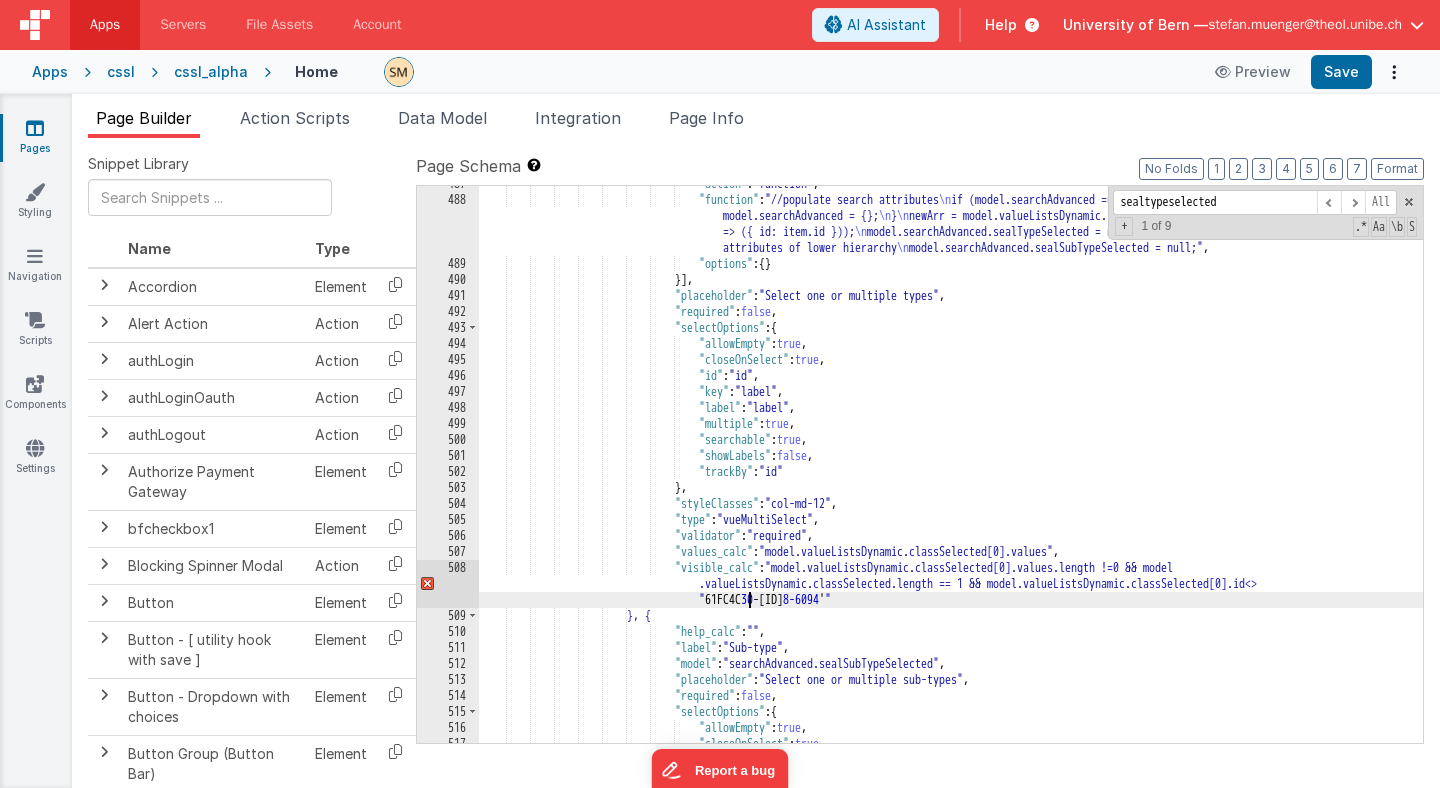 click on ""action" :  "function" ,                                              "function" :  "//populate search attributes \n if (model.searchAdvanced === undefined) { \n                                               model.searchAdvanced = {}; \n } \n newArr = model.valueListsDynamic.sealTypeSelected.map(item                                           => ({ id: item.id })); \n model.searchAdvanced.sealTypeSelected = newArr; \n //empty search                                           attributes of lower hierarchy \n model.searchAdvanced.sealSubTypeSelected = null;" ,                                              "options" :  { }                                         }] ,                                         "placeholder" :  "Select one or multiple types" ,                                         "required" :  false ,                                    :" at bounding box center (951, 470) 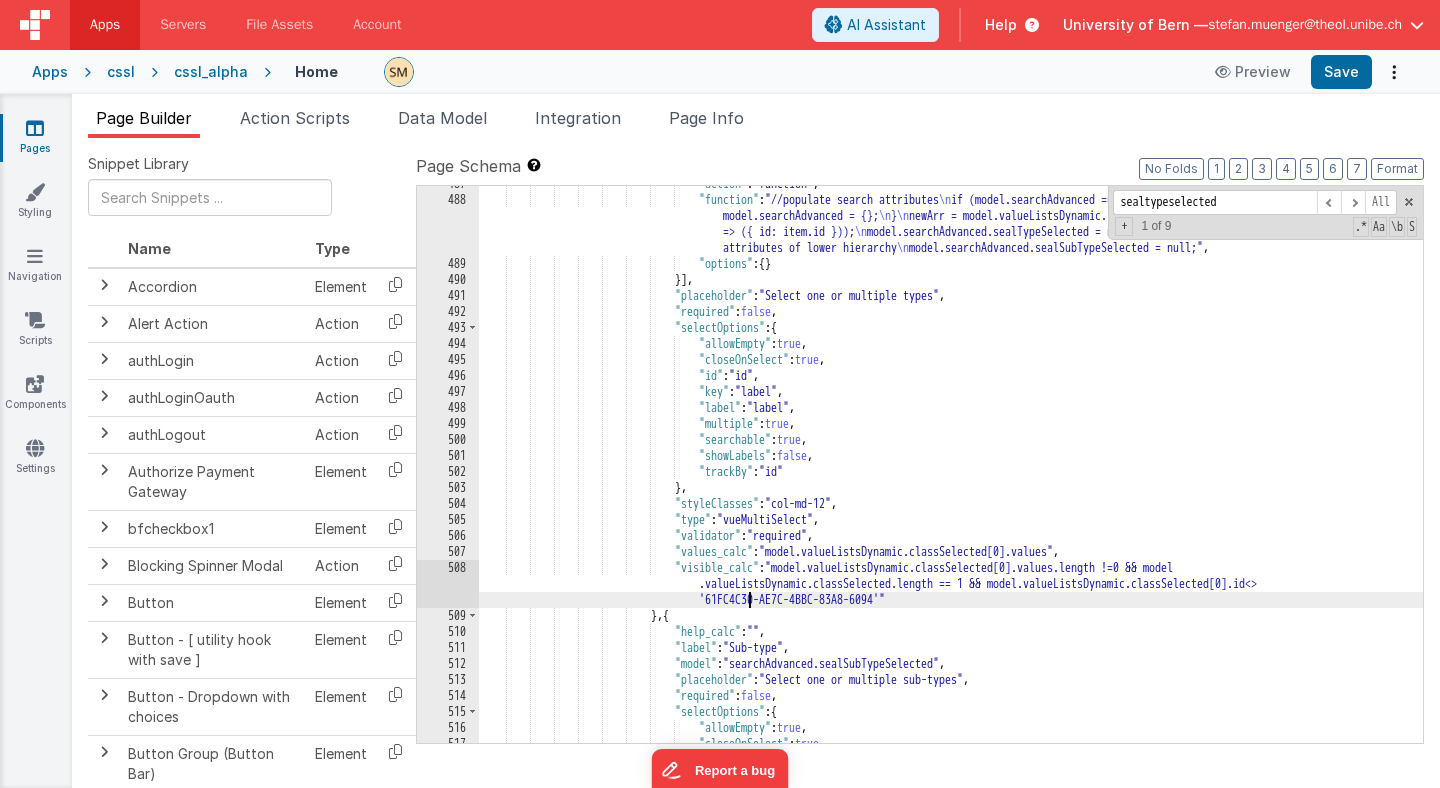 click on ""action" :  "function" ,                                              "function" :  "//populate search attributes \n if (model.searchAdvanced === undefined) { \n                                               model.searchAdvanced = {}; \n } \n newArr = model.valueListsDynamic.sealTypeSelected.map(item                                           => ({ id: item.id })); \n model.searchAdvanced.sealTypeSelected = newArr; \n //empty search                                           attributes of lower hierarchy \n model.searchAdvanced.sealSubTypeSelected = null;" ,                                              "options" :  { }                                         }] ,                                         "placeholder" :  "Select one or multiple types" ,                                         "required" :  false ,                                    :" at bounding box center [951, 470] 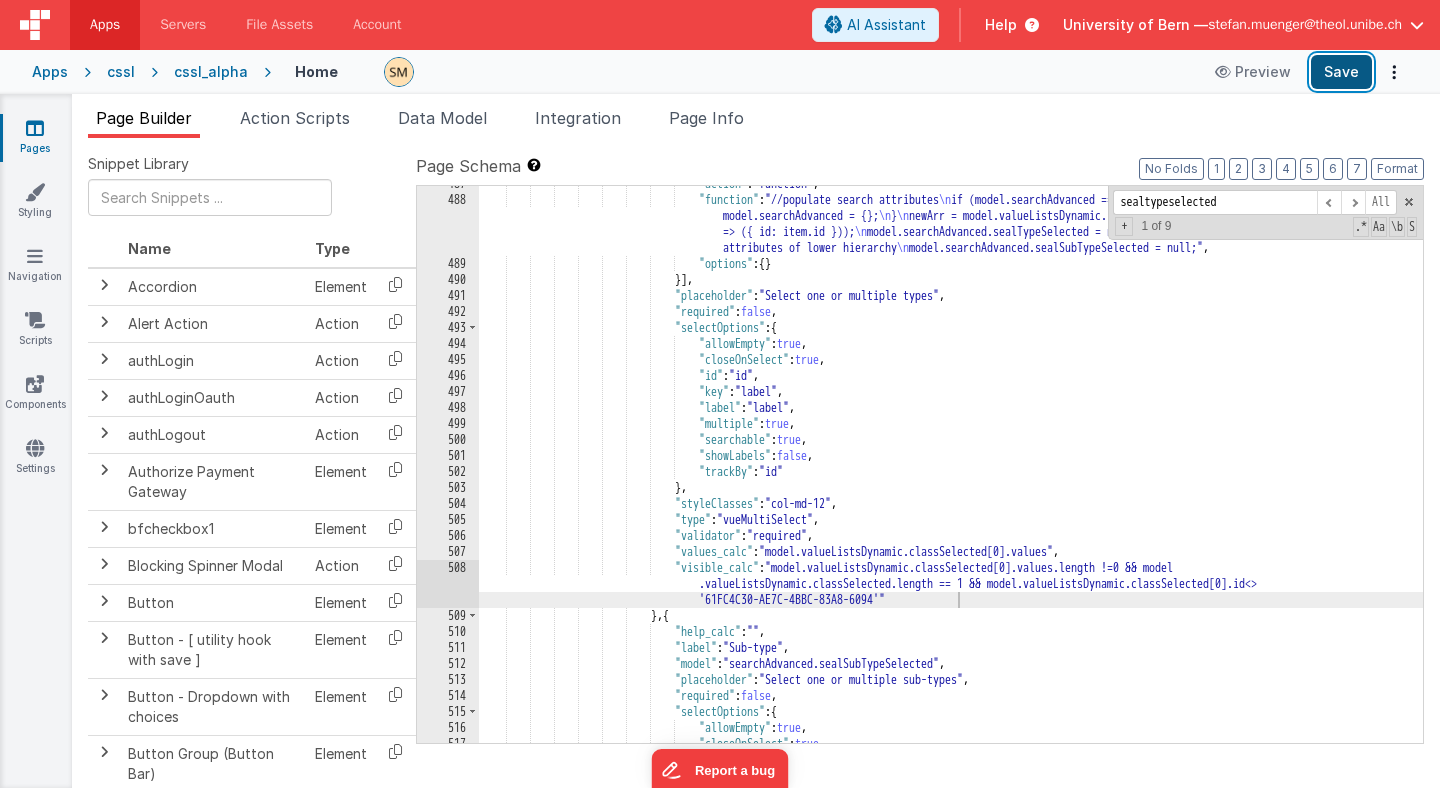 click on "Save" at bounding box center (1341, 72) 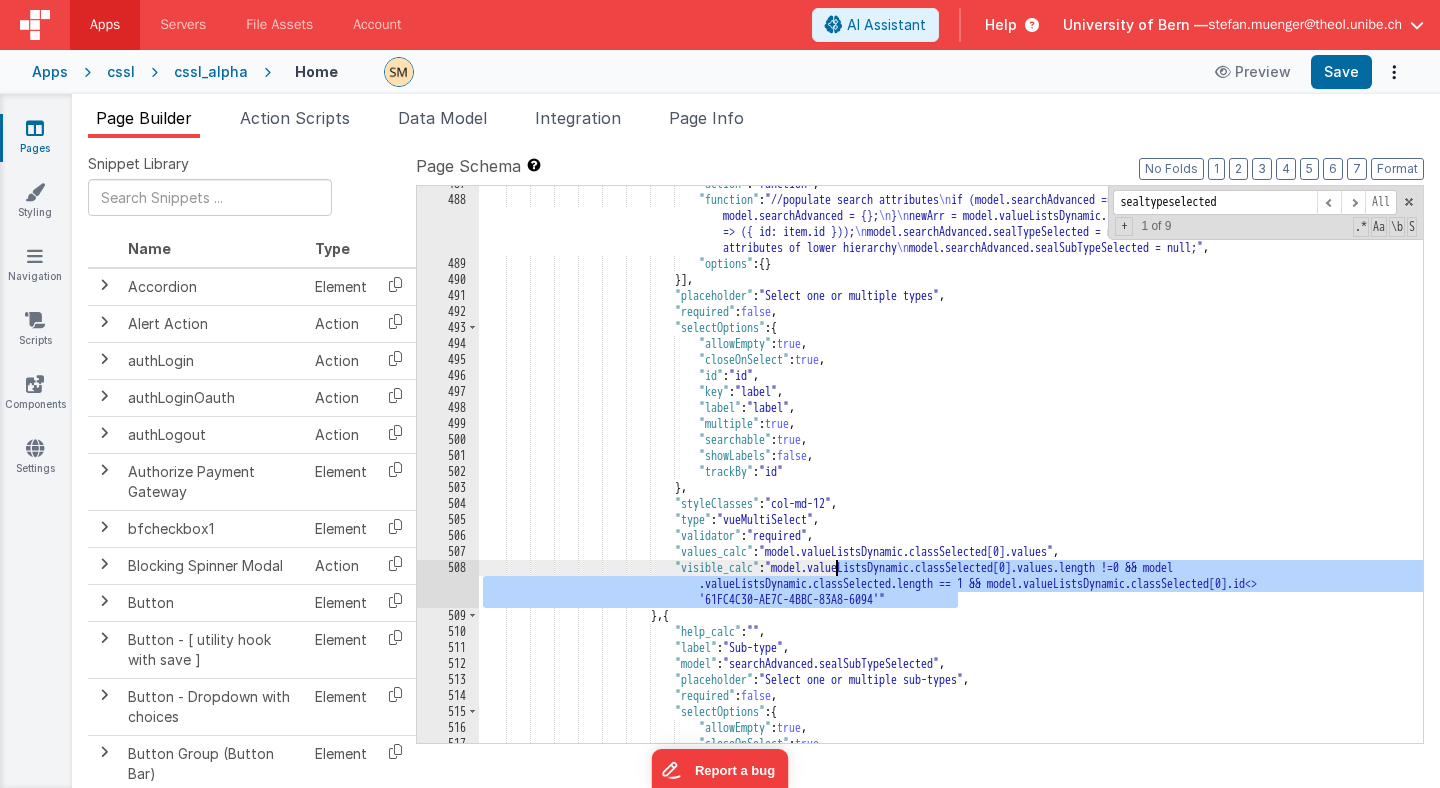 drag, startPoint x: 960, startPoint y: 600, endPoint x: 836, endPoint y: 569, distance: 127.81628 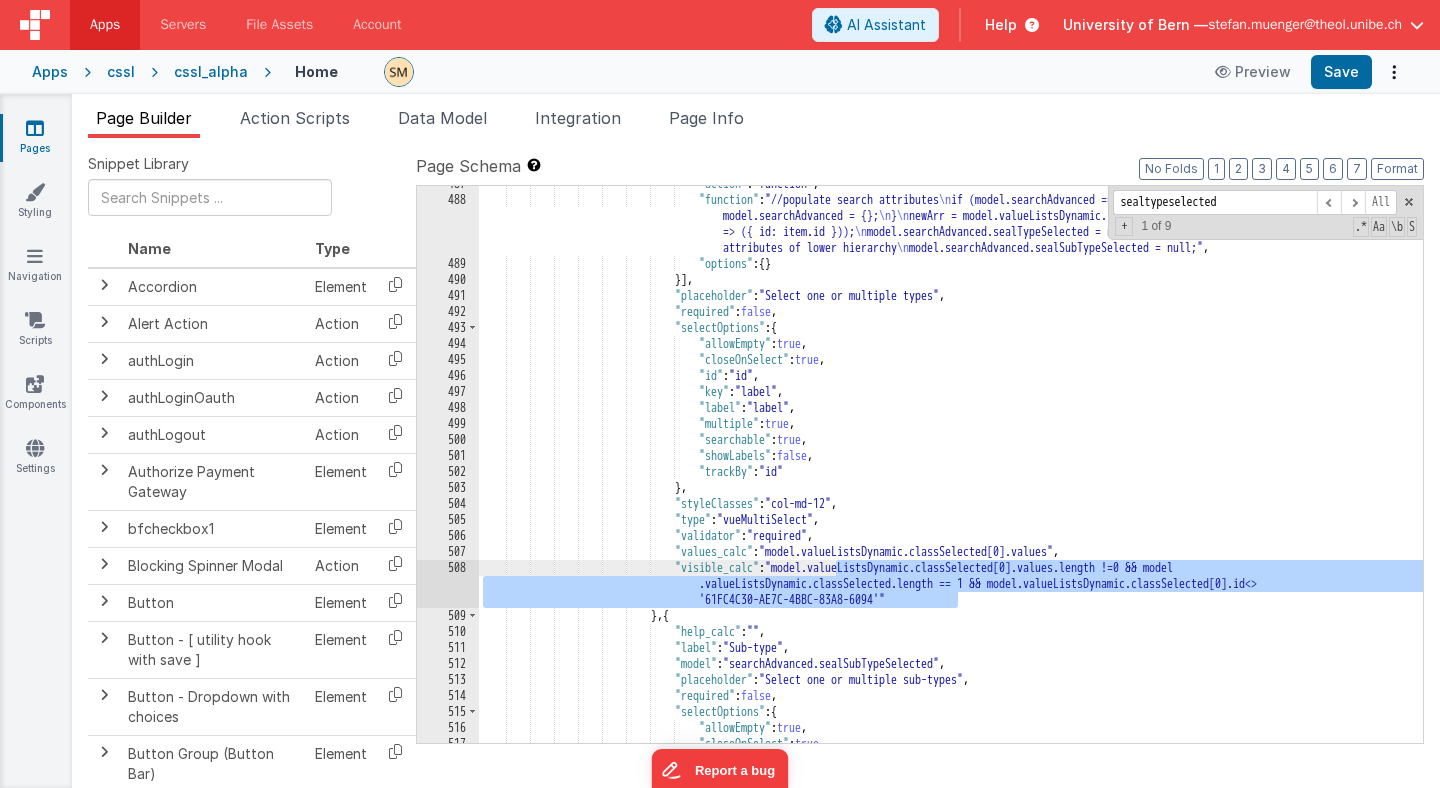 click at bounding box center (1413, 8072) 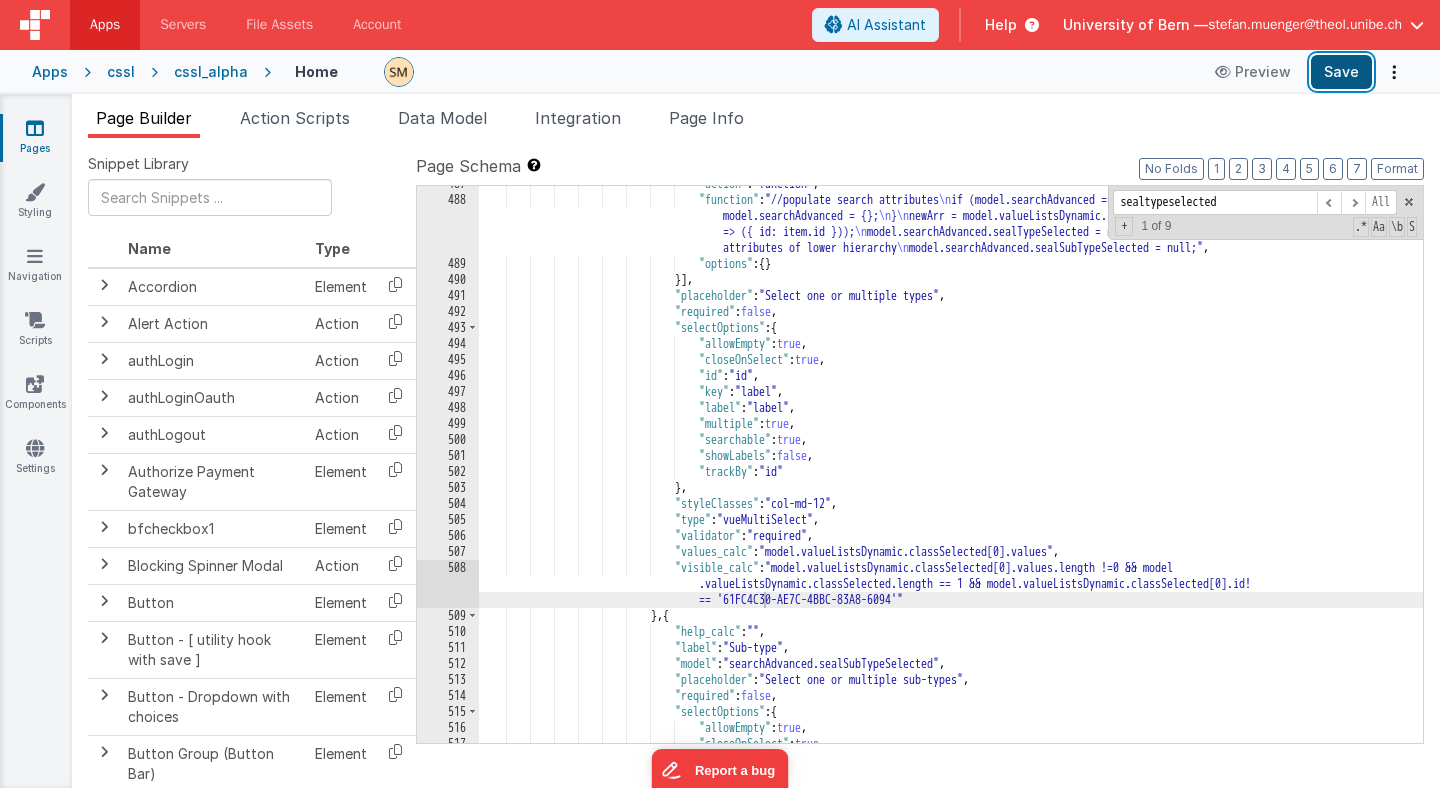 click on "Save" at bounding box center [1341, 72] 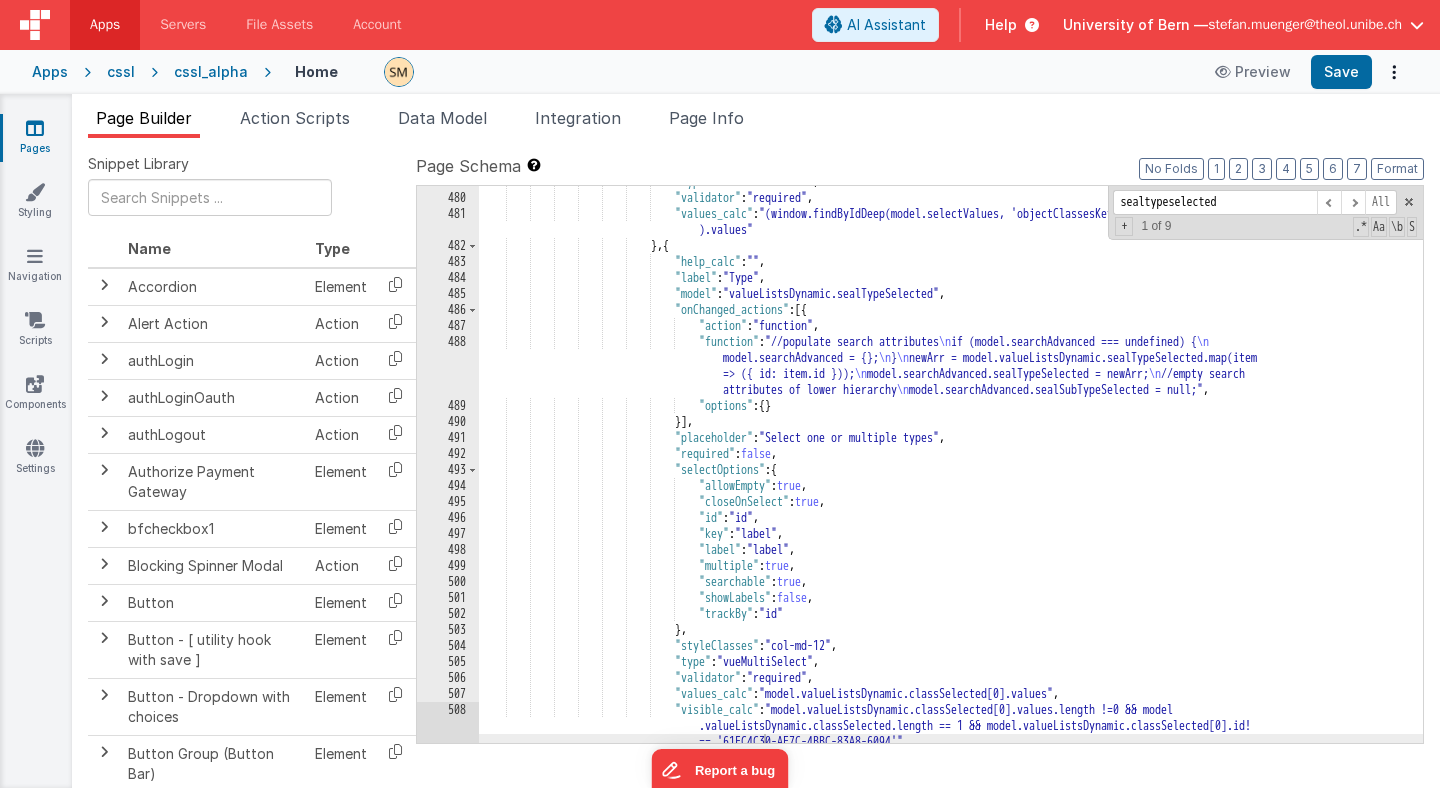 scroll, scrollTop: 8378, scrollLeft: 0, axis: vertical 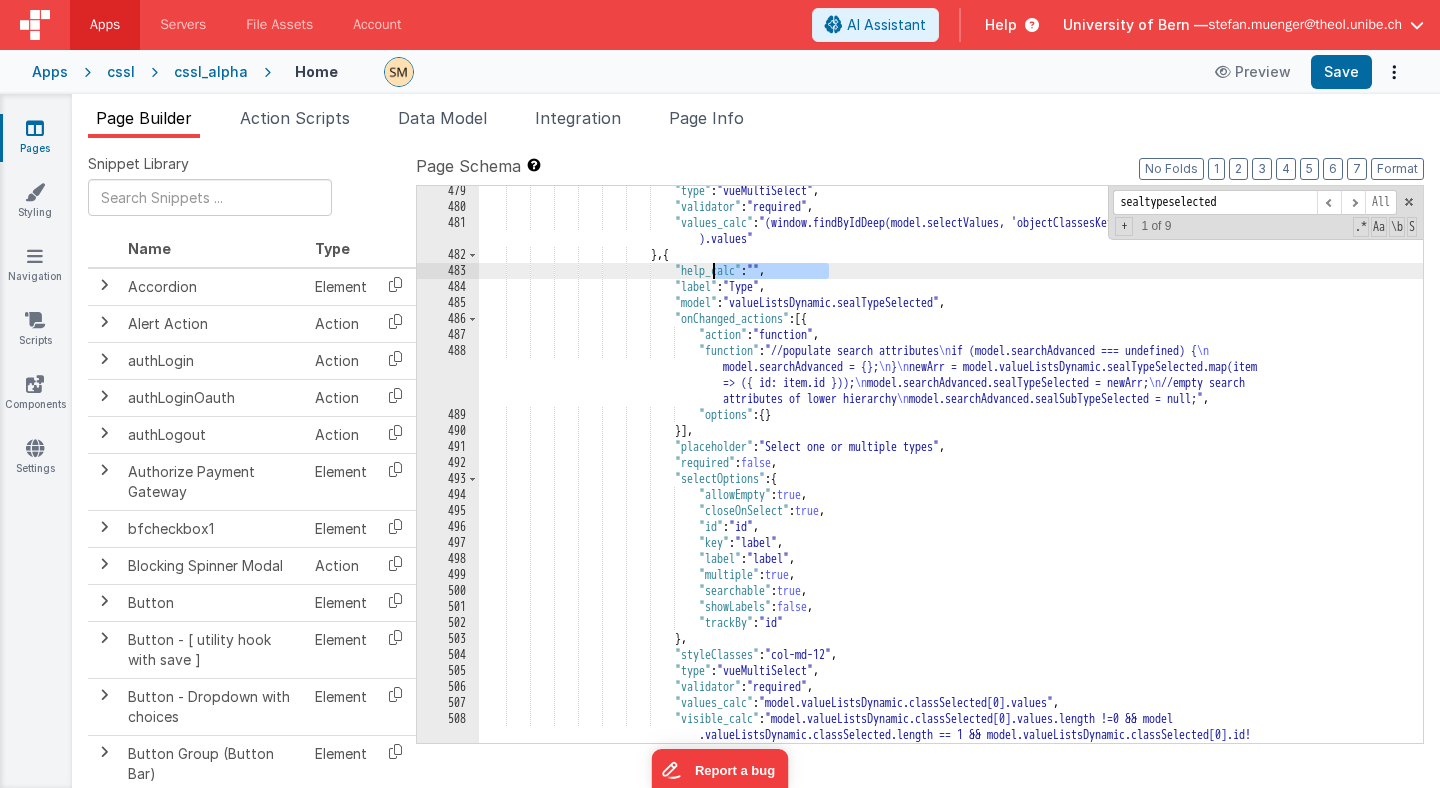 drag, startPoint x: 833, startPoint y: 266, endPoint x: 712, endPoint y: 270, distance: 121.0661 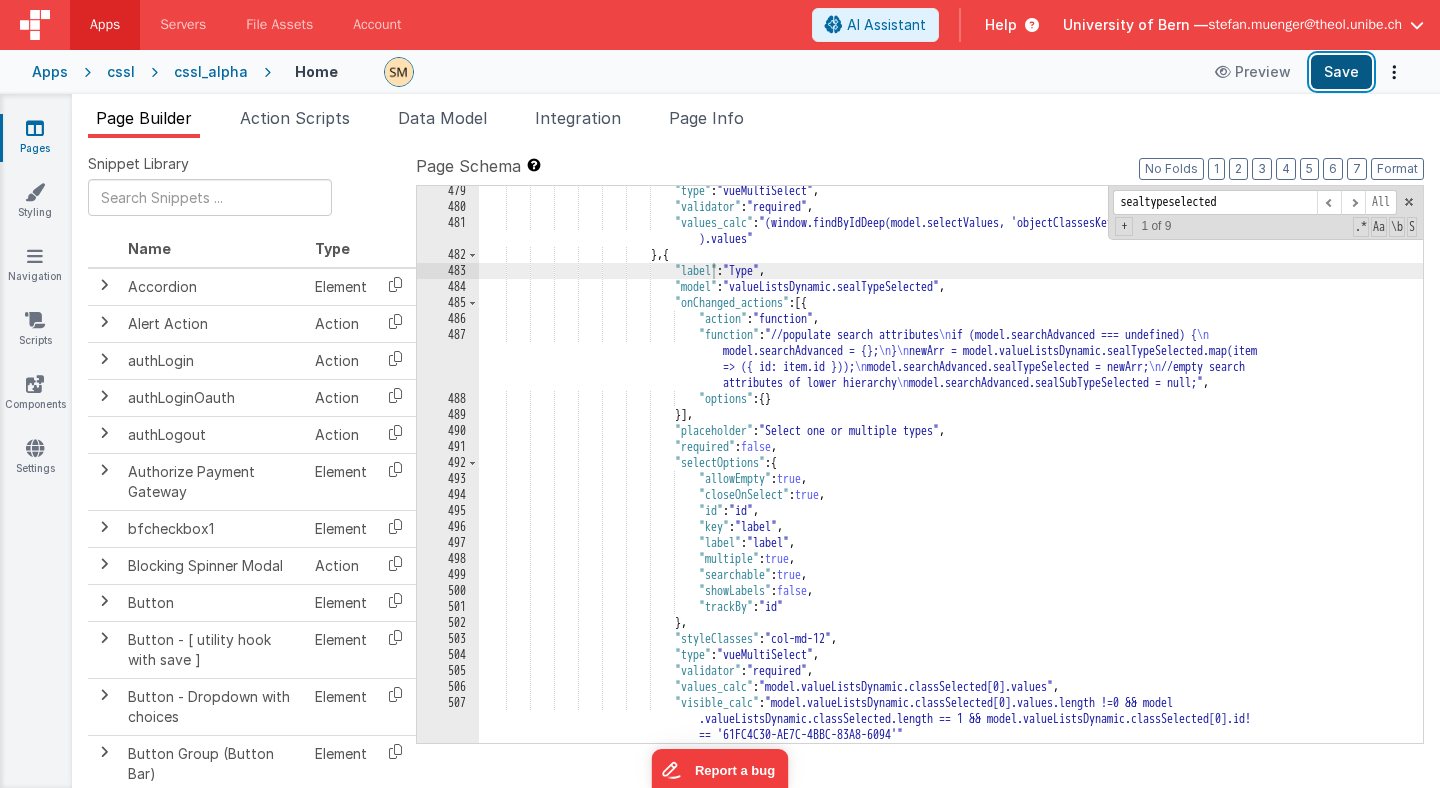 click on "Save" at bounding box center (1341, 72) 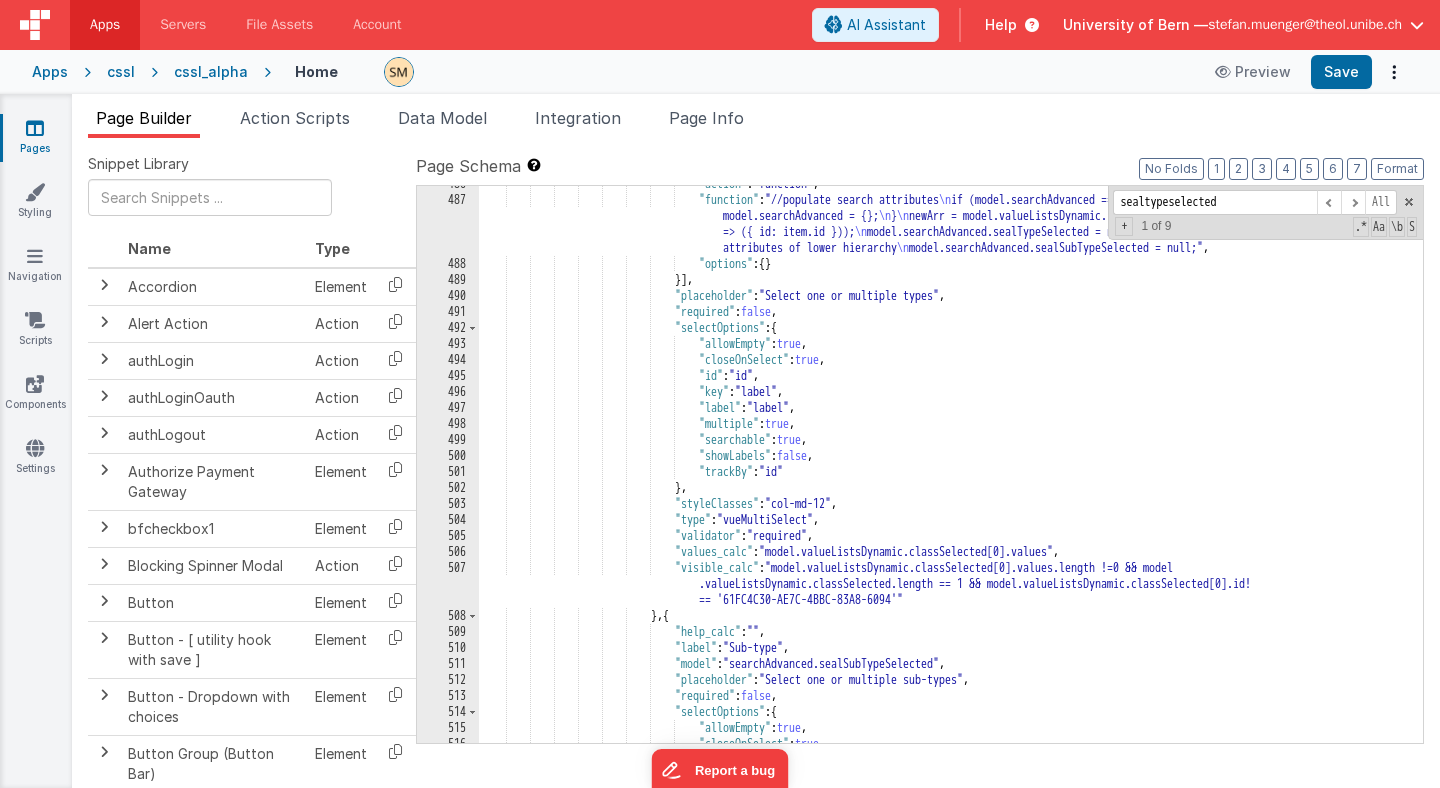 scroll, scrollTop: 8485, scrollLeft: 0, axis: vertical 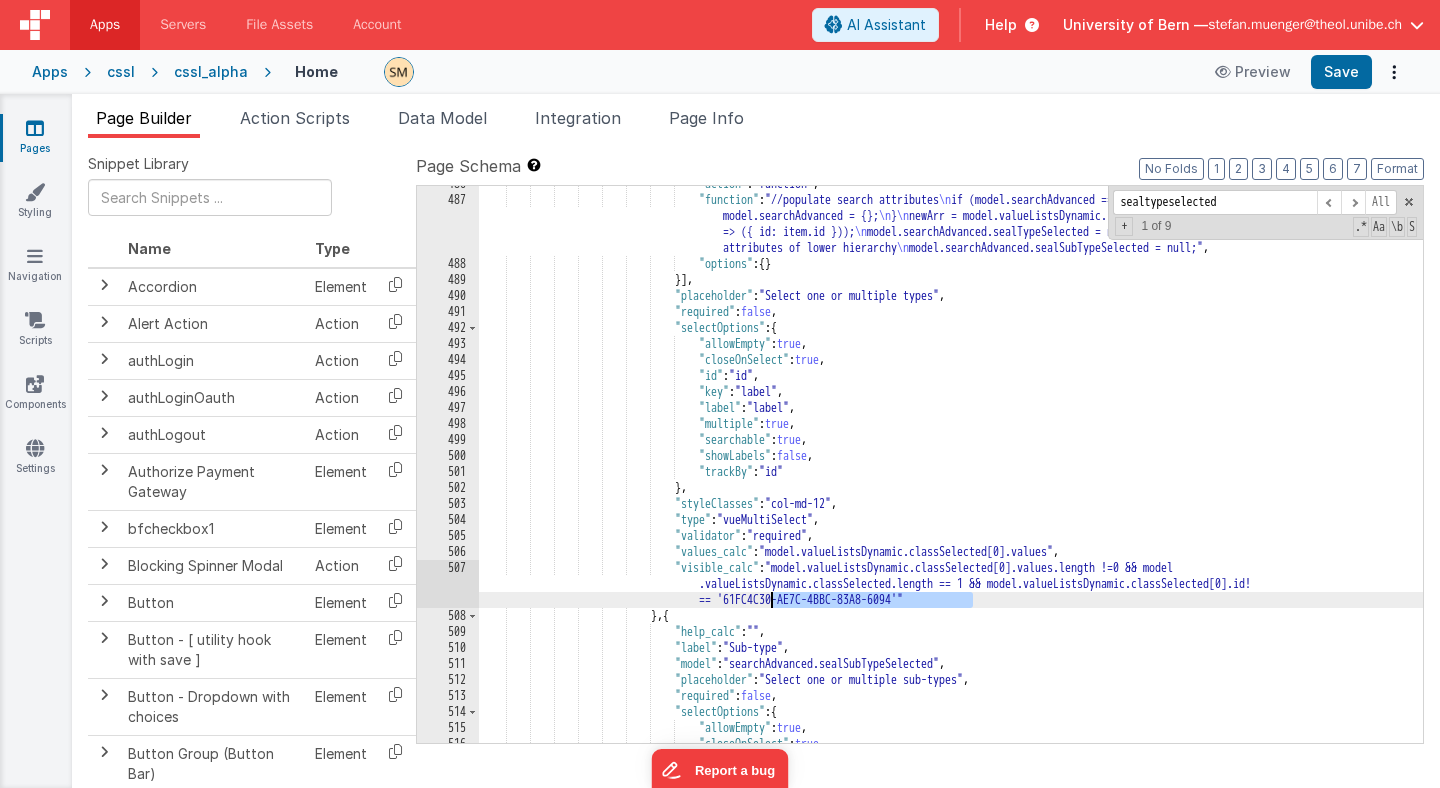 drag, startPoint x: 972, startPoint y: 597, endPoint x: 770, endPoint y: 595, distance: 202.0099 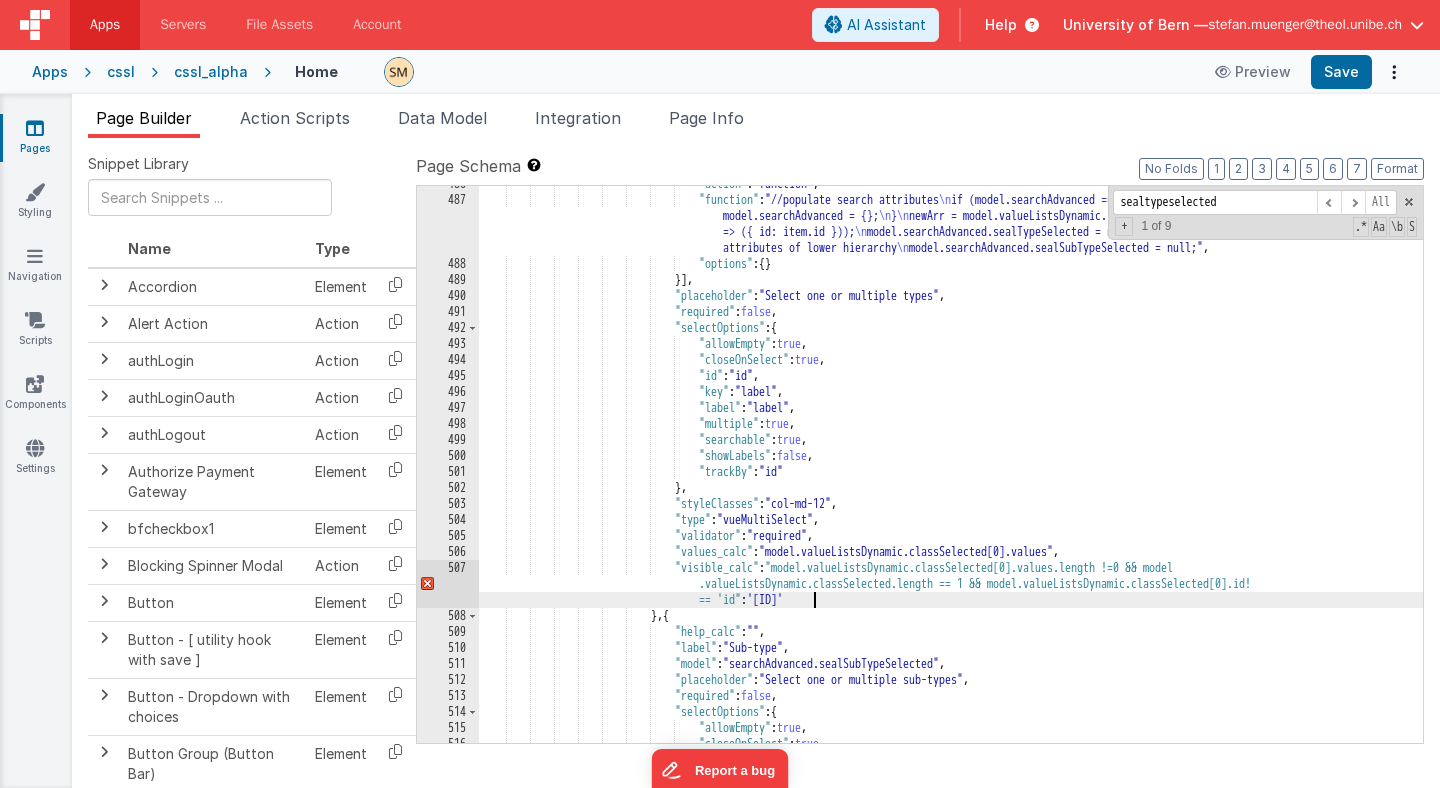 click on ""action" :  "function" ,                                              "function" :  "//populate search attributes \n if (model.searchAdvanced === undefined) { \n                                               model.searchAdvanced = {}; \n } \n newArr = model.valueListsDynamic.sealTypeSelected.map(item                                           => ({ id: item.id })); \n model.searchAdvanced.sealTypeSelected = newArr; \n //empty search                                           attributes of lower hierarchy \n model.searchAdvanced.sealSubTypeSelected = null;" ,                                              "options" :  { }                                         }] ,                                         "placeholder" :  "Select one or multiple types" ,                                         "required" :  false ,                                    :" at bounding box center (951, 470) 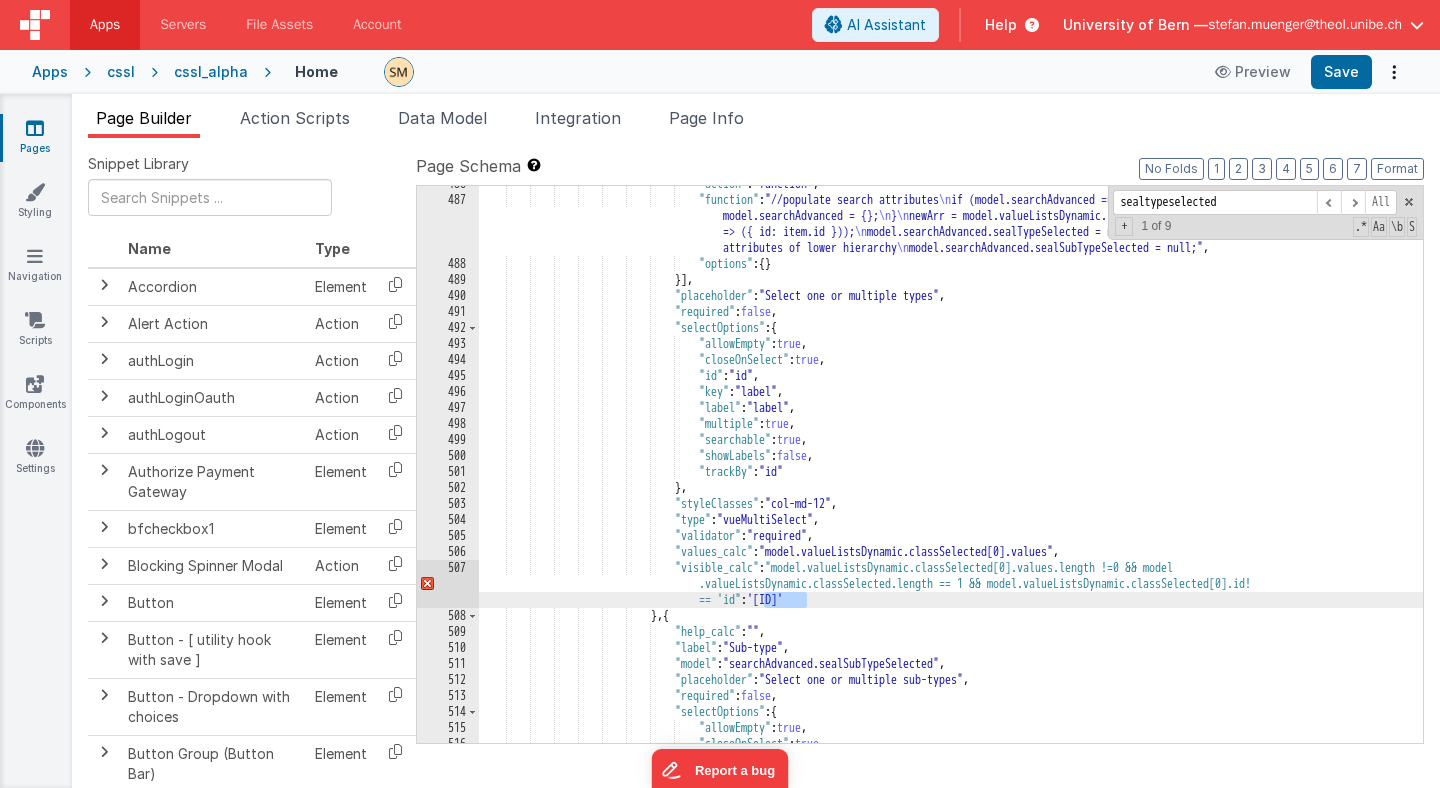 drag, startPoint x: 806, startPoint y: 599, endPoint x: 763, endPoint y: 600, distance: 43.011627 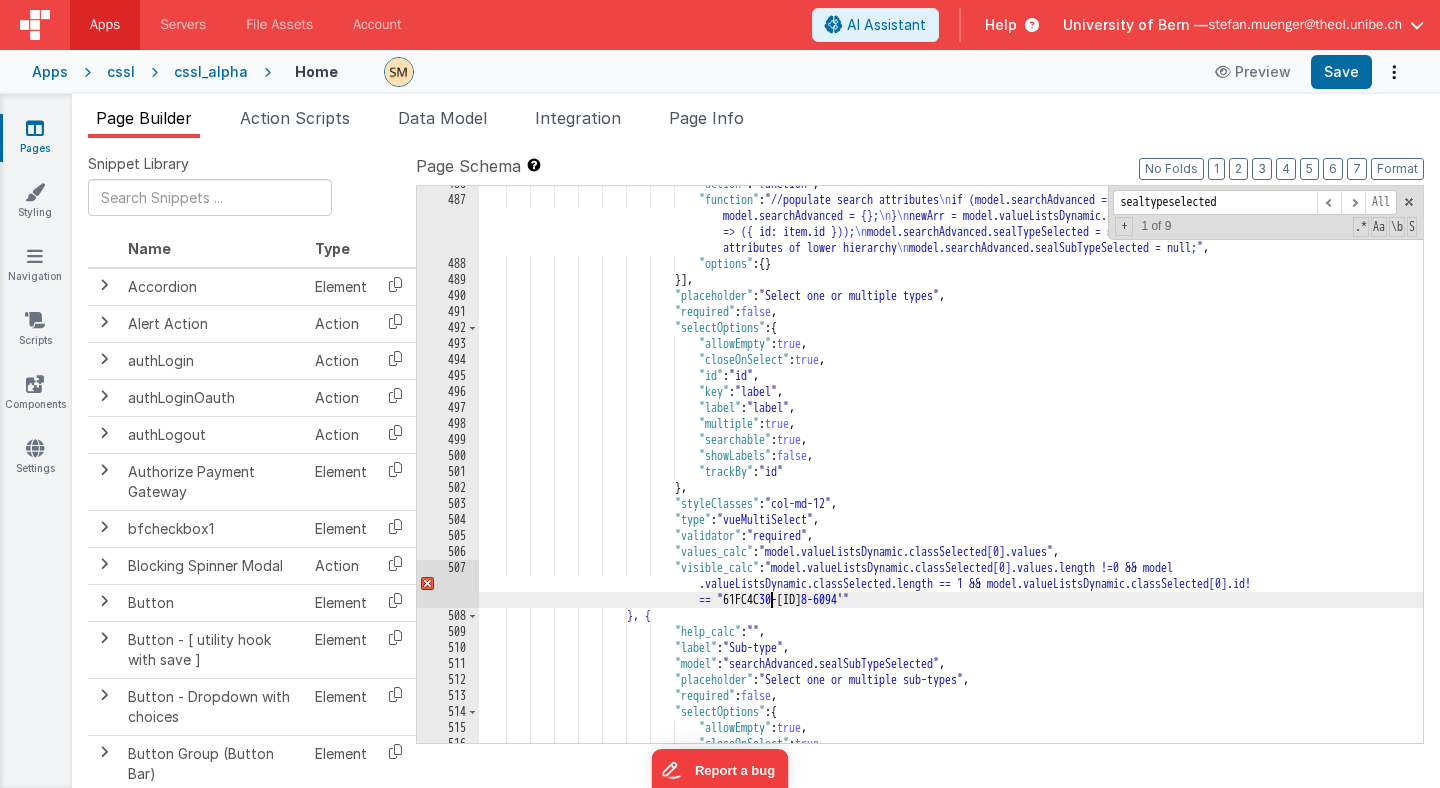 click on ""action" :  "function" ,                                              "function" :  "//populate search attributes \n if (model.searchAdvanced === undefined) { \n                                               model.searchAdvanced = {}; \n } \n newArr = model.valueListsDynamic.sealTypeSelected.map(item                                           => ({ id: item.id })); \n model.searchAdvanced.sealTypeSelected = newArr; \n //empty search                                           attributes of lower hierarchy \n model.searchAdvanced.sealSubTypeSelected = null;" ,                                              "options" :  { }                                         }] ,                                         "placeholder" :  "Select one or multiple types" ,                                         "required" :  false ,                                    :" at bounding box center (951, 470) 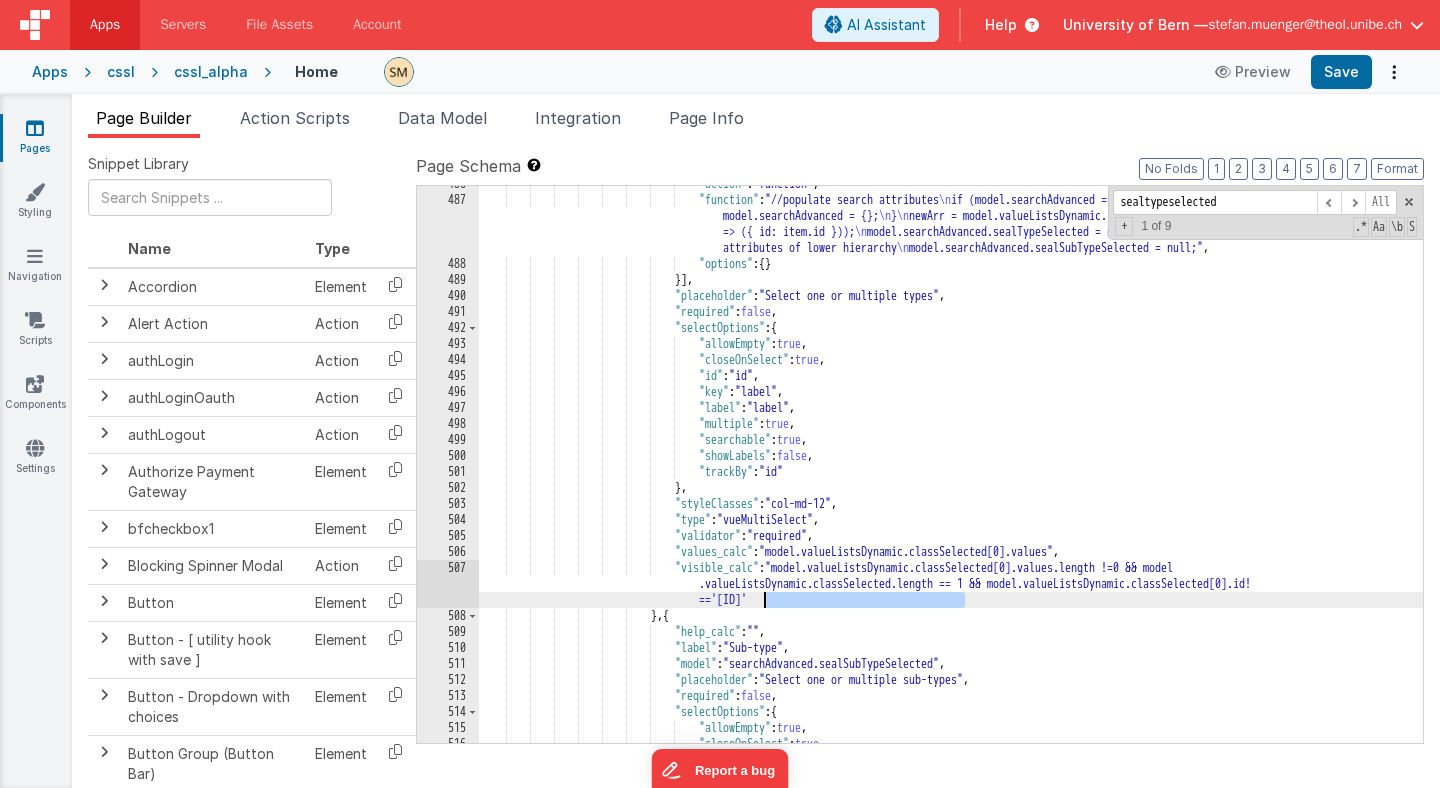 drag, startPoint x: 966, startPoint y: 601, endPoint x: 761, endPoint y: 605, distance: 205.03902 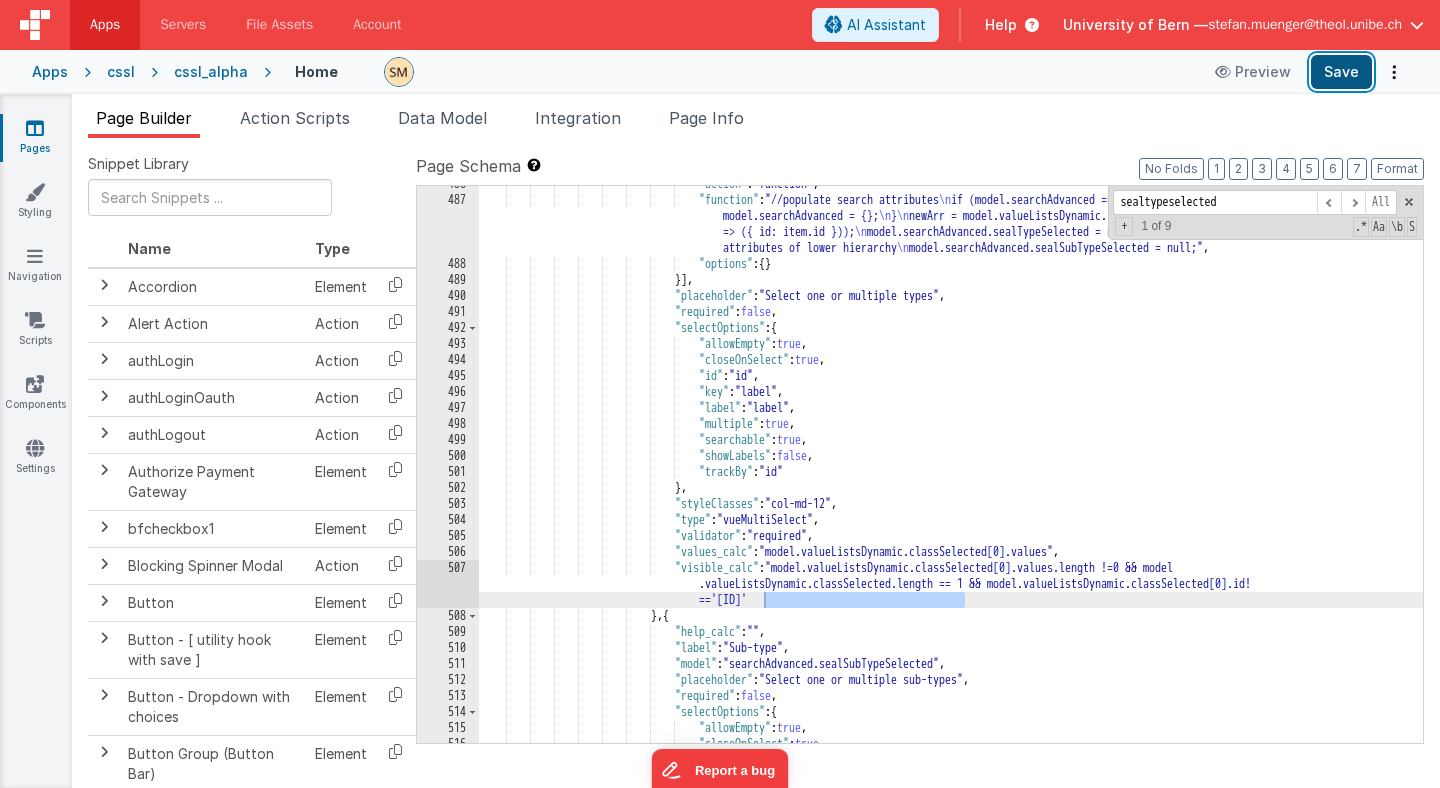 click on "Save" at bounding box center [1341, 72] 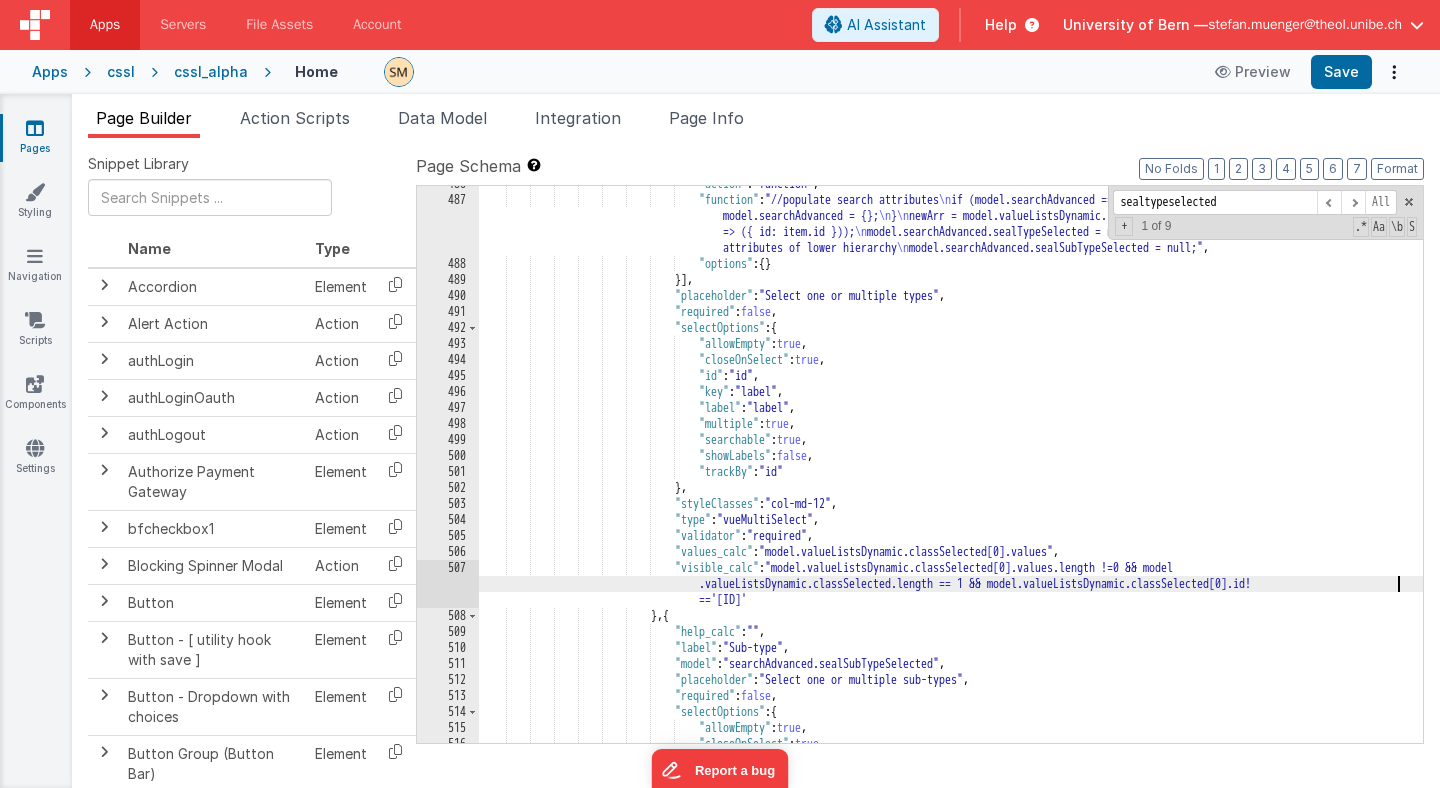 click on ""action" :  "function" ,                                              "function" :  "//populate search attributes \n if (model.searchAdvanced === undefined) { \n                                               model.searchAdvanced = {}; \n } \n newArr = model.valueListsDynamic.sealTypeSelected.map(item                                           => ({ id: item.id })); \n model.searchAdvanced.sealTypeSelected = newArr; \n //empty search                                           attributes of lower hierarchy \n model.searchAdvanced.sealSubTypeSelected = null;" ,                                              "options" :  { }                                         }] ,                                         "placeholder" :  "Select one or multiple types" ,                                         "required" :  false ,                                    :" at bounding box center [951, 470] 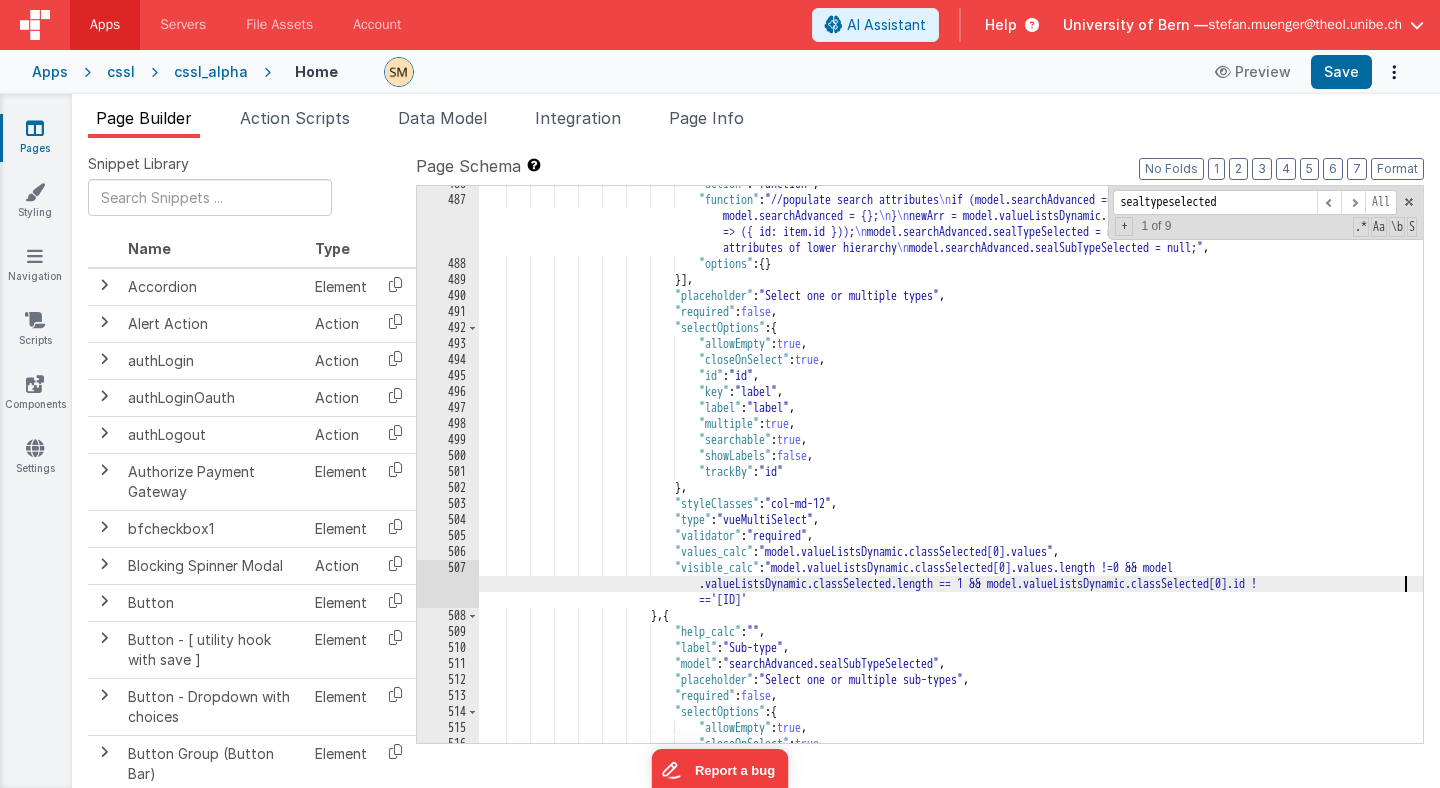 click on ""action" :  "function" ,                                              "function" :  "//populate search attributes \n if (model.searchAdvanced === undefined) { \n                                               model.searchAdvanced = {}; \n } \n newArr = model.valueListsDynamic.sealTypeSelected.map(item                                           => ({ id: item.id })); \n model.searchAdvanced.sealTypeSelected = newArr; \n //empty search                                           attributes of lower hierarchy \n model.searchAdvanced.sealSubTypeSelected = null;" ,                                              "options" :  { }                                         }] ,                                         "placeholder" :  "Select one or multiple types" ,                                         "required" :  false ,                                    :" at bounding box center [951, 470] 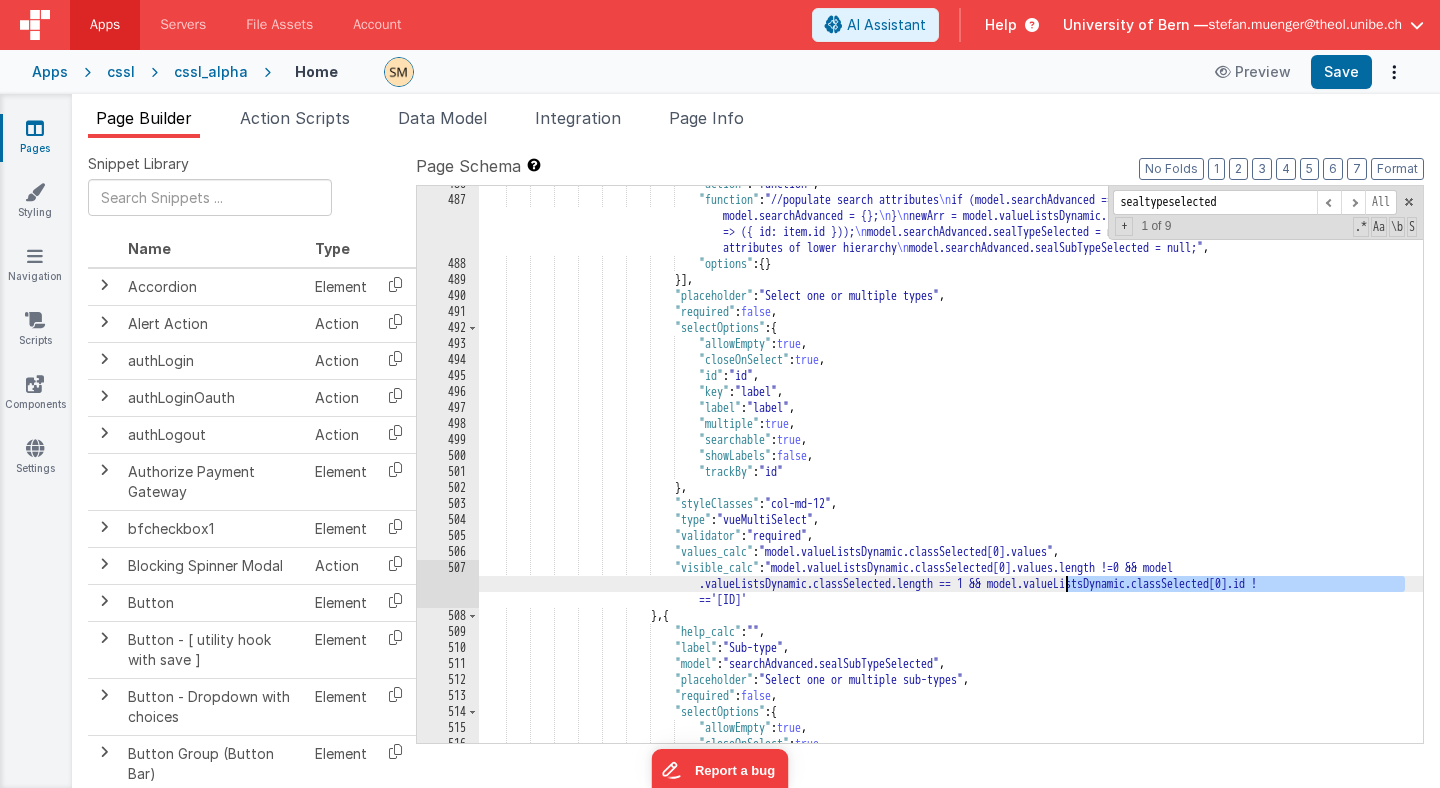 click on ""action" :  "function" ,                                              "function" :  "//populate search attributes \n if (model.searchAdvanced === undefined) { \n                                               model.searchAdvanced = {}; \n } \n newArr = model.valueListsDynamic.sealTypeSelected.map(item                                           => ({ id: item.id })); \n model.searchAdvanced.sealTypeSelected = newArr; \n //empty search                                           attributes of lower hierarchy \n model.searchAdvanced.sealSubTypeSelected = null;" ,                                              "options" :  { }                                         }] ,                                         "placeholder" :  "Select one or multiple types" ,                                         "required" :  false ,                                    :" at bounding box center [951, 464] 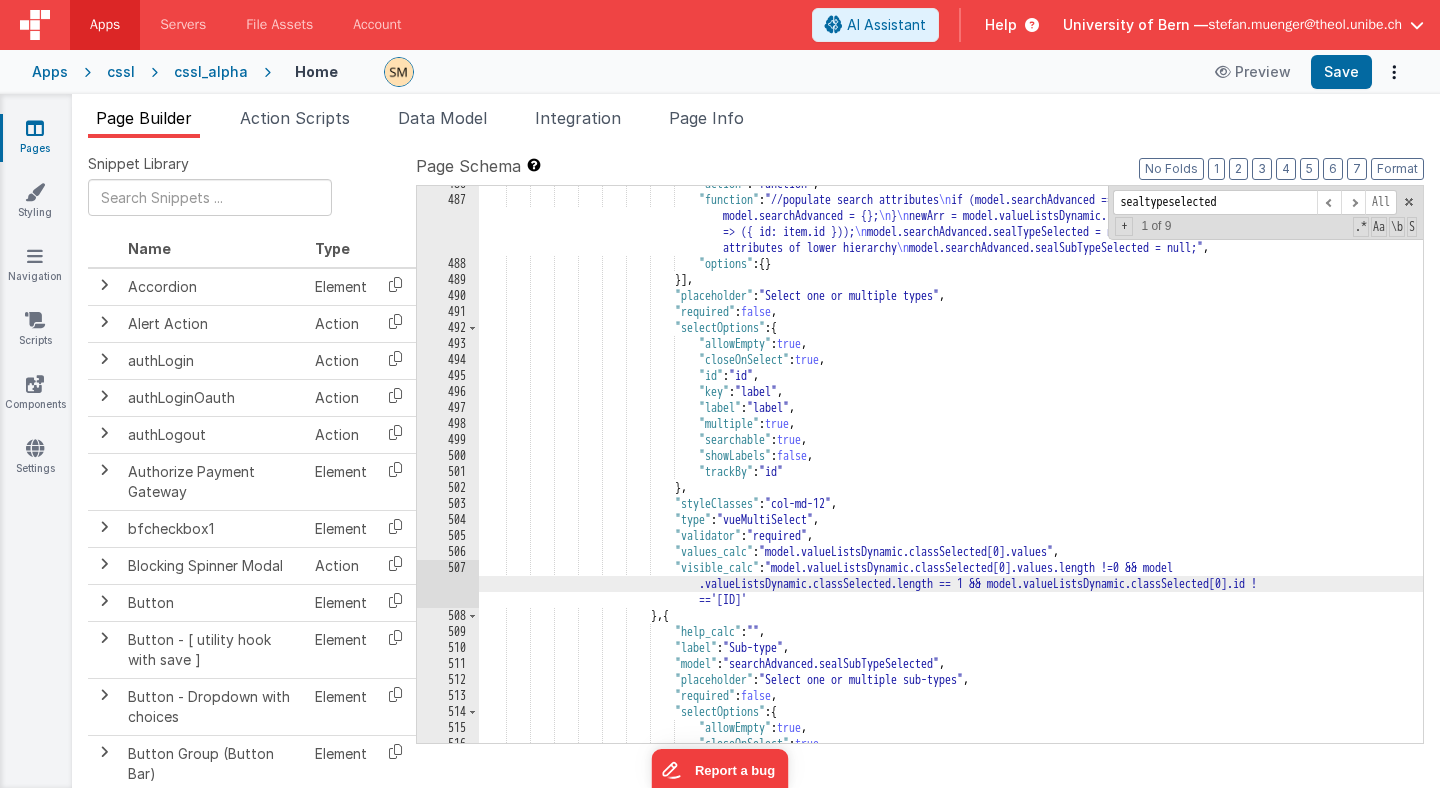 click on ""action" :  "function" ,                                              "function" :  "//populate search attributes \n if (model.searchAdvanced === undefined) { \n                                               model.searchAdvanced = {}; \n } \n newArr = model.valueListsDynamic.sealTypeSelected.map(item                                           => ({ id: item.id })); \n model.searchAdvanced.sealTypeSelected = newArr; \n //empty search                                           attributes of lower hierarchy \n model.searchAdvanced.sealSubTypeSelected = null;" ,                                              "options" :  { }                                         }] ,                                         "placeholder" :  "Select one or multiple types" ,                                         "required" :  false ,                                    :" at bounding box center [951, 470] 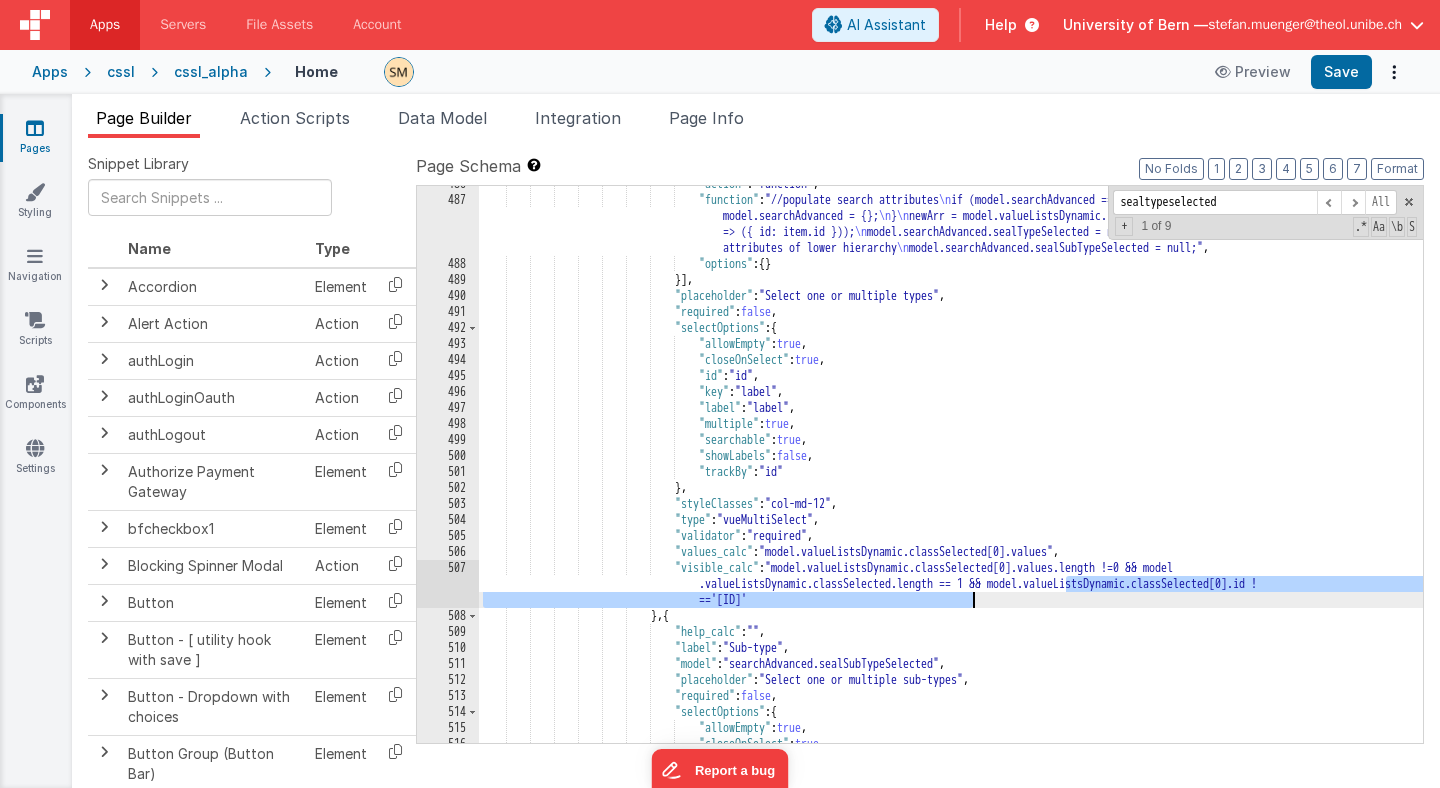 click on ""action" :  "function" ,                                              "function" :  "//populate search attributes \n if (model.searchAdvanced === undefined) { \n                                               model.searchAdvanced = {}; \n } \n newArr = model.valueListsDynamic.sealTypeSelected.map(item                                           => ({ id: item.id })); \n model.searchAdvanced.sealTypeSelected = newArr; \n //empty search                                           attributes of lower hierarchy \n model.searchAdvanced.sealSubTypeSelected = null;" ,                                              "options" :  { }                                         }] ,                                         "placeholder" :  "Select one or multiple types" ,                                         "required" :  false ,                                    :" at bounding box center [951, 470] 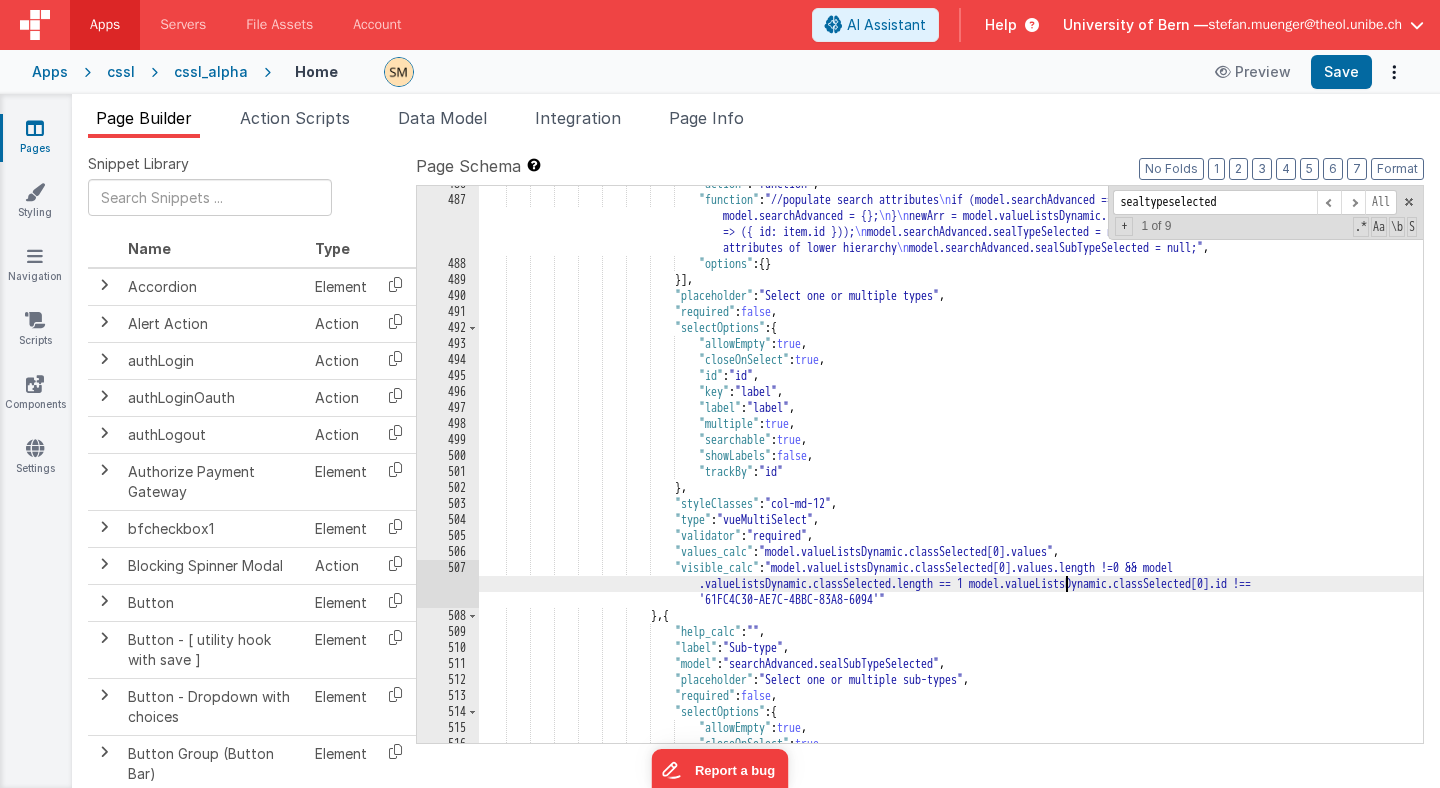click on ""action" :  "function" ,                                              "function" :  "//populate search attributes \n if (model.searchAdvanced === undefined) { \n                                               model.searchAdvanced = {}; \n } \n newArr = model.valueListsDynamic.sealTypeSelected.map(item                                           => ({ id: item.id })); \n model.searchAdvanced.sealTypeSelected = newArr; \n //empty search                                           attributes of lower hierarchy \n model.searchAdvanced.sealSubTypeSelected = null;" ,                                              "options" :  { }                                         }] ,                                         "placeholder" :  "Select one or multiple types" ,                                         "required" :  false ,                                    :" at bounding box center (951, 470) 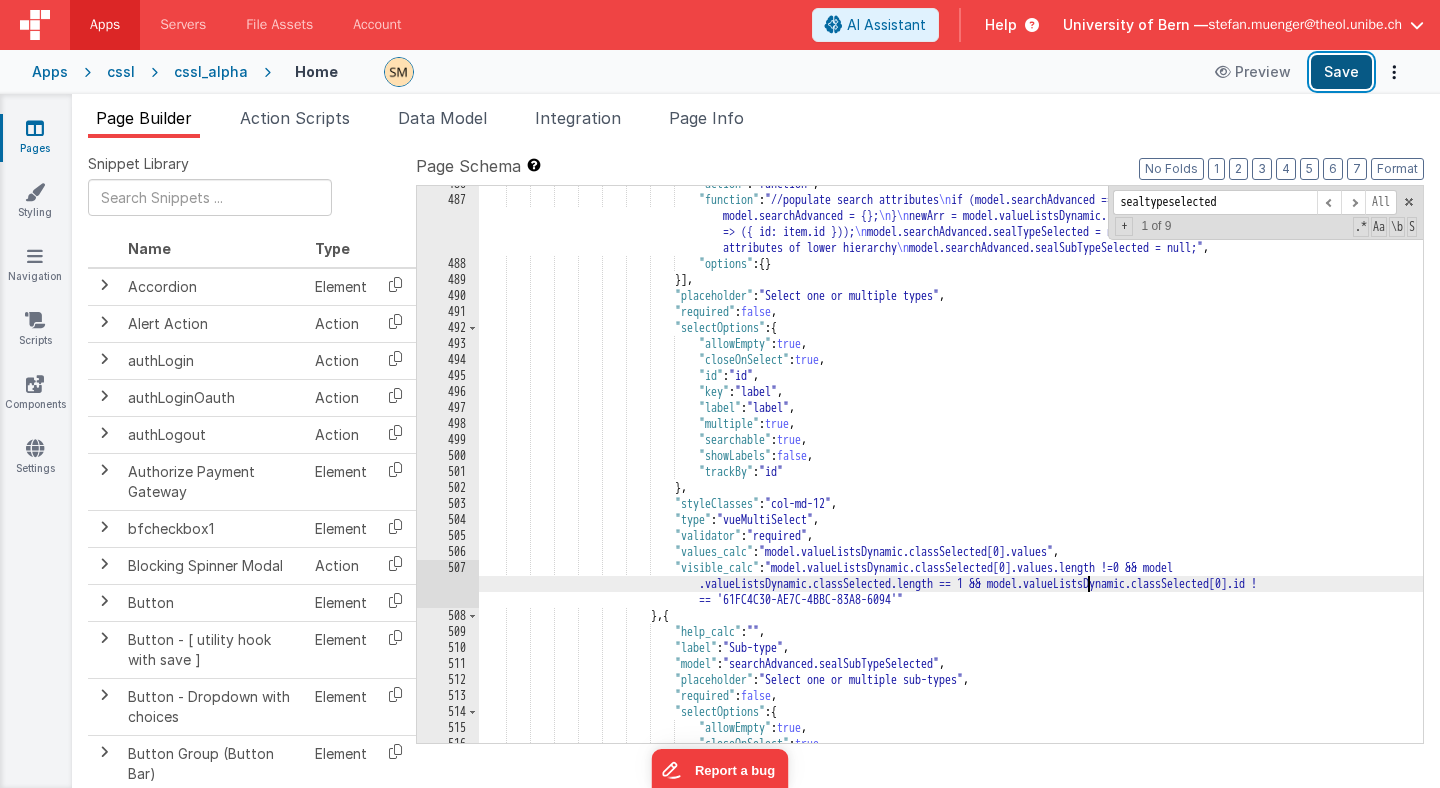 click on "Save" at bounding box center (1341, 72) 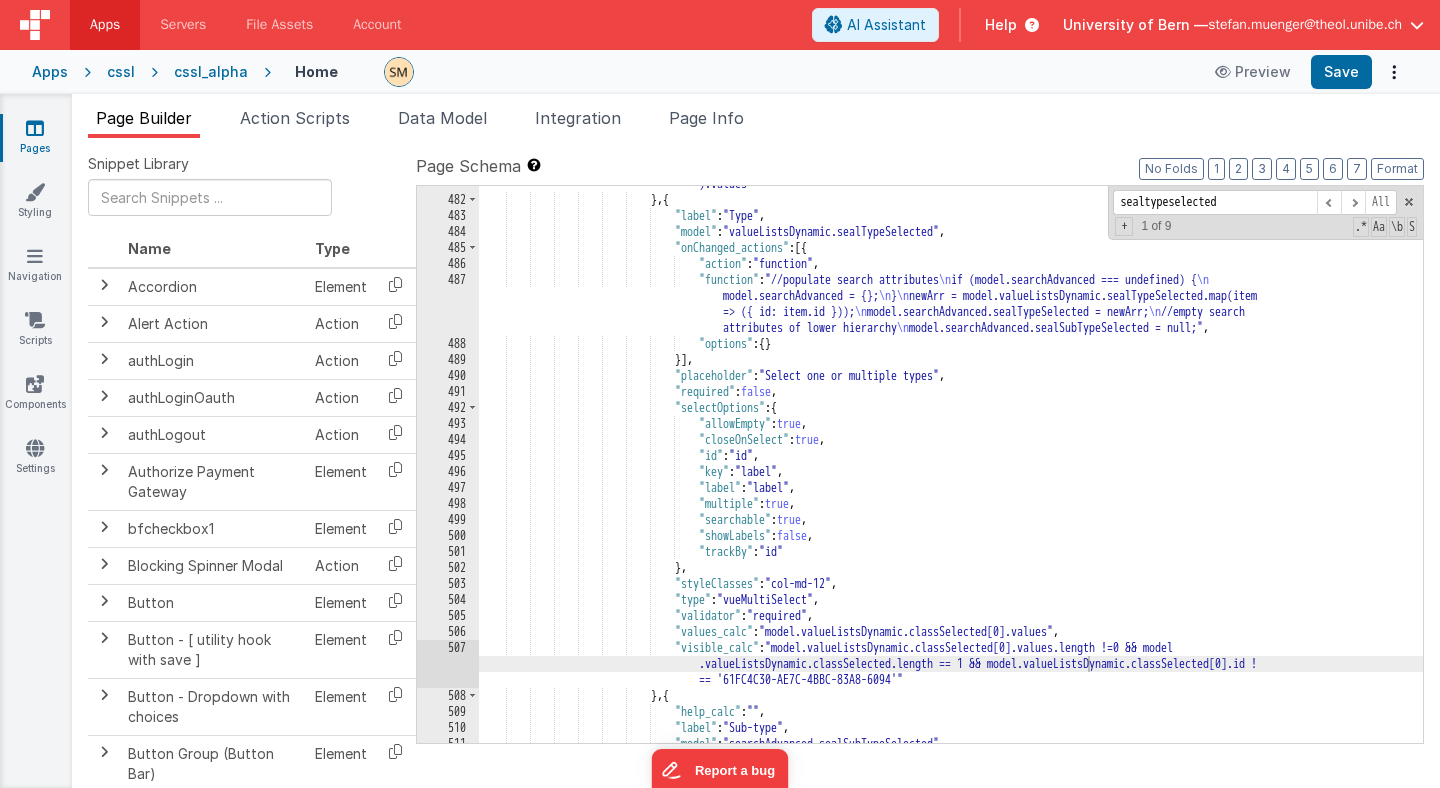 scroll, scrollTop: 8418, scrollLeft: 0, axis: vertical 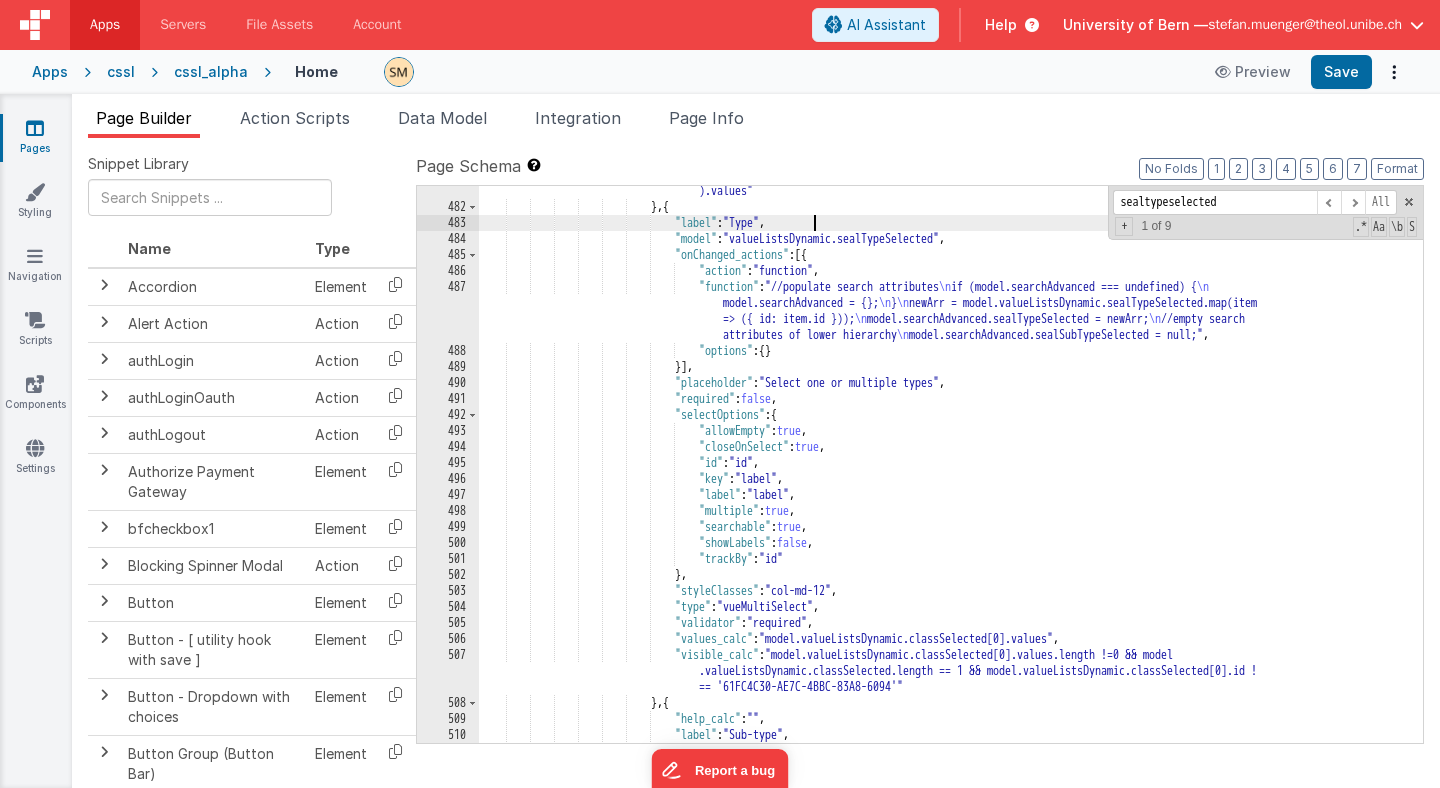 click on ""values_calc" :  "(window.findByIdDeep(model.selectValues, 'objectClassesKey') || { values: [] }                                      ).values"                                    } ,  {                                         "label" :  "Type" ,                                         "model" :  "valueListsDynamic.sealTypeSelected" ,                                         "onChanged_actions" :  [{                                              "action" :  "function" ,                                              "function" :  "//populate search attributes \n if (model.searchAdvanced === undefined) { \n                                               model.searchAdvanced = {}; \n } \n newArr = model.valueListsDynamic.sealTypeSelected.map(item                                           => ({ id: item.id })); \n model.searchAdvanced.sealTypeSelected = newArr; \n" at bounding box center [951, 469] 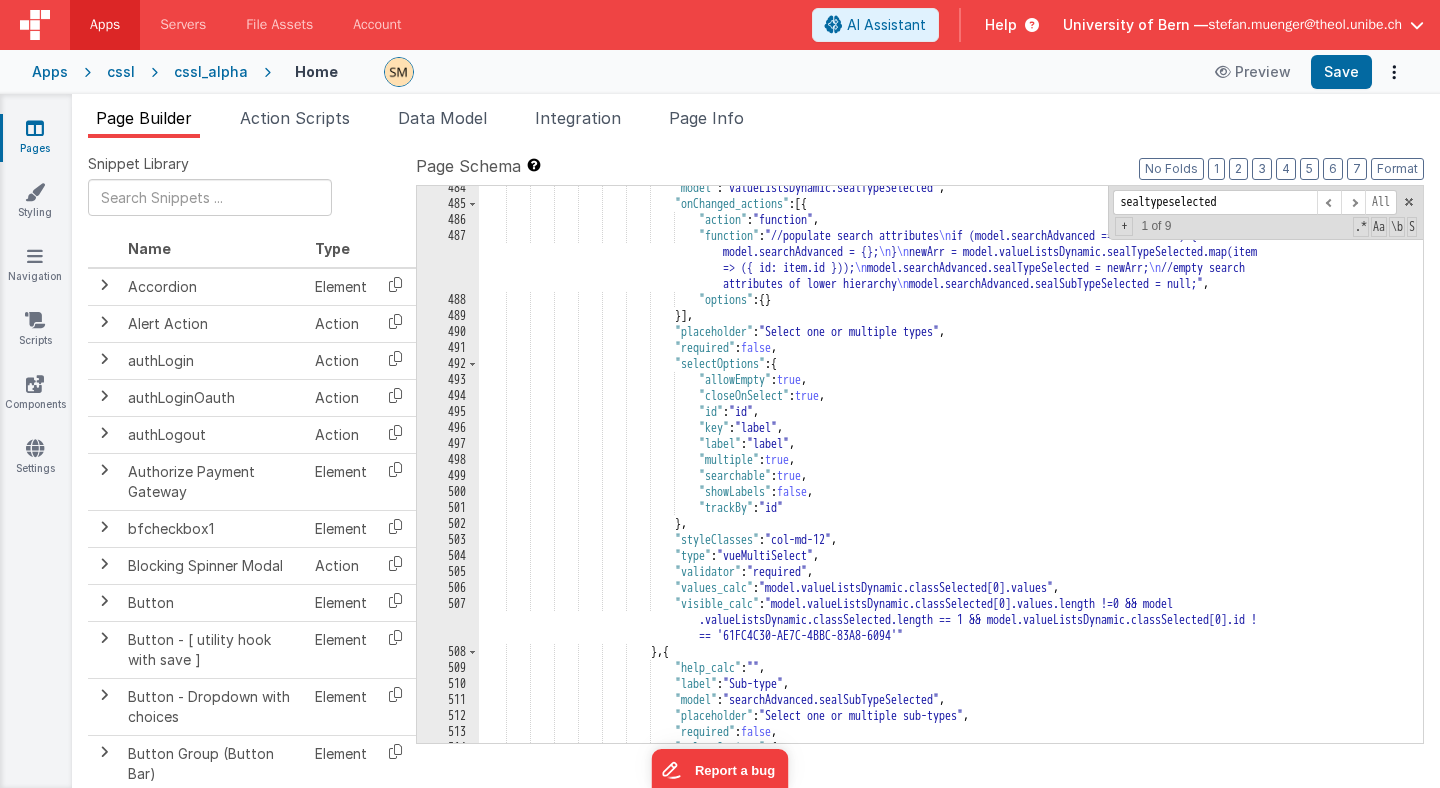 scroll, scrollTop: 8457, scrollLeft: 0, axis: vertical 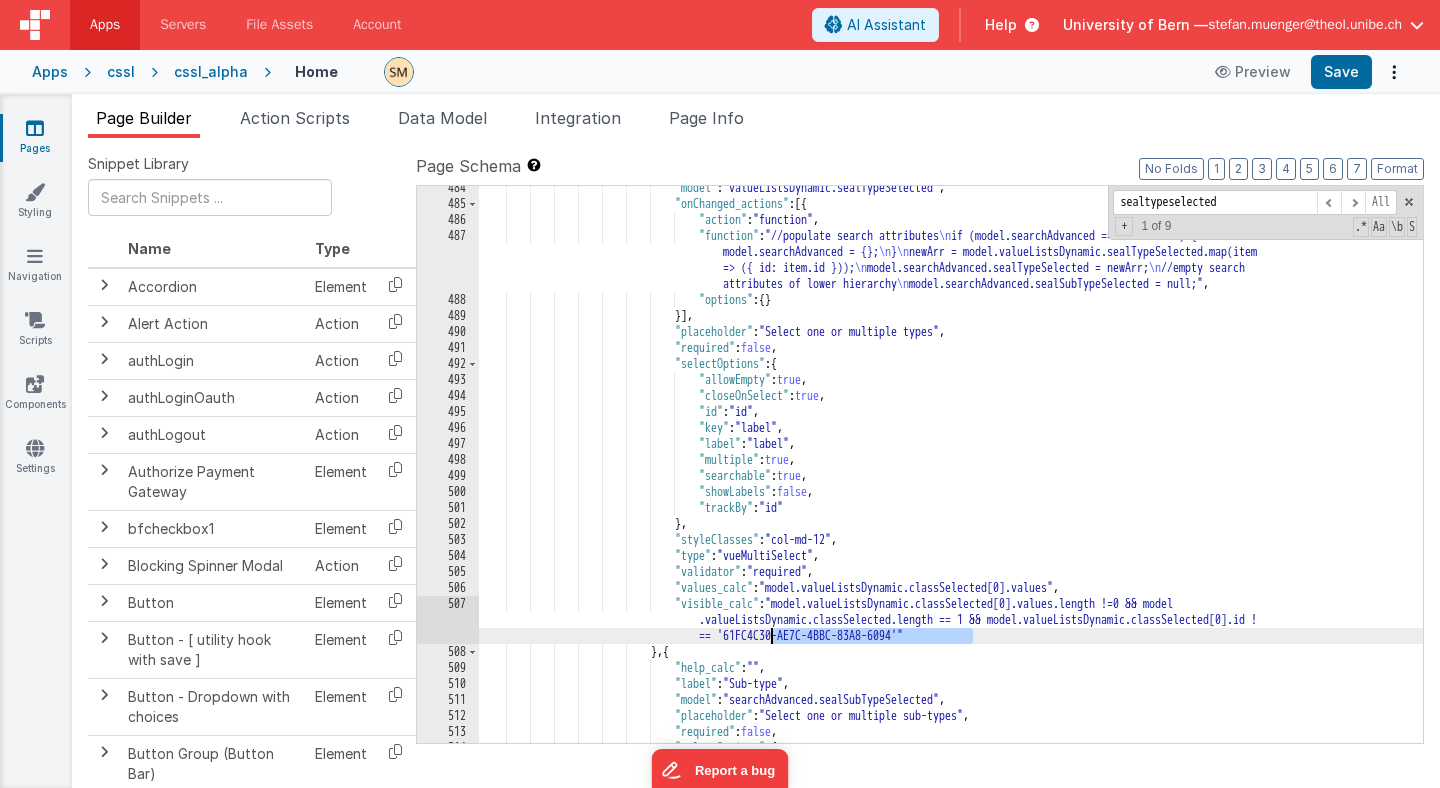 drag, startPoint x: 971, startPoint y: 639, endPoint x: 770, endPoint y: 637, distance: 201.00995 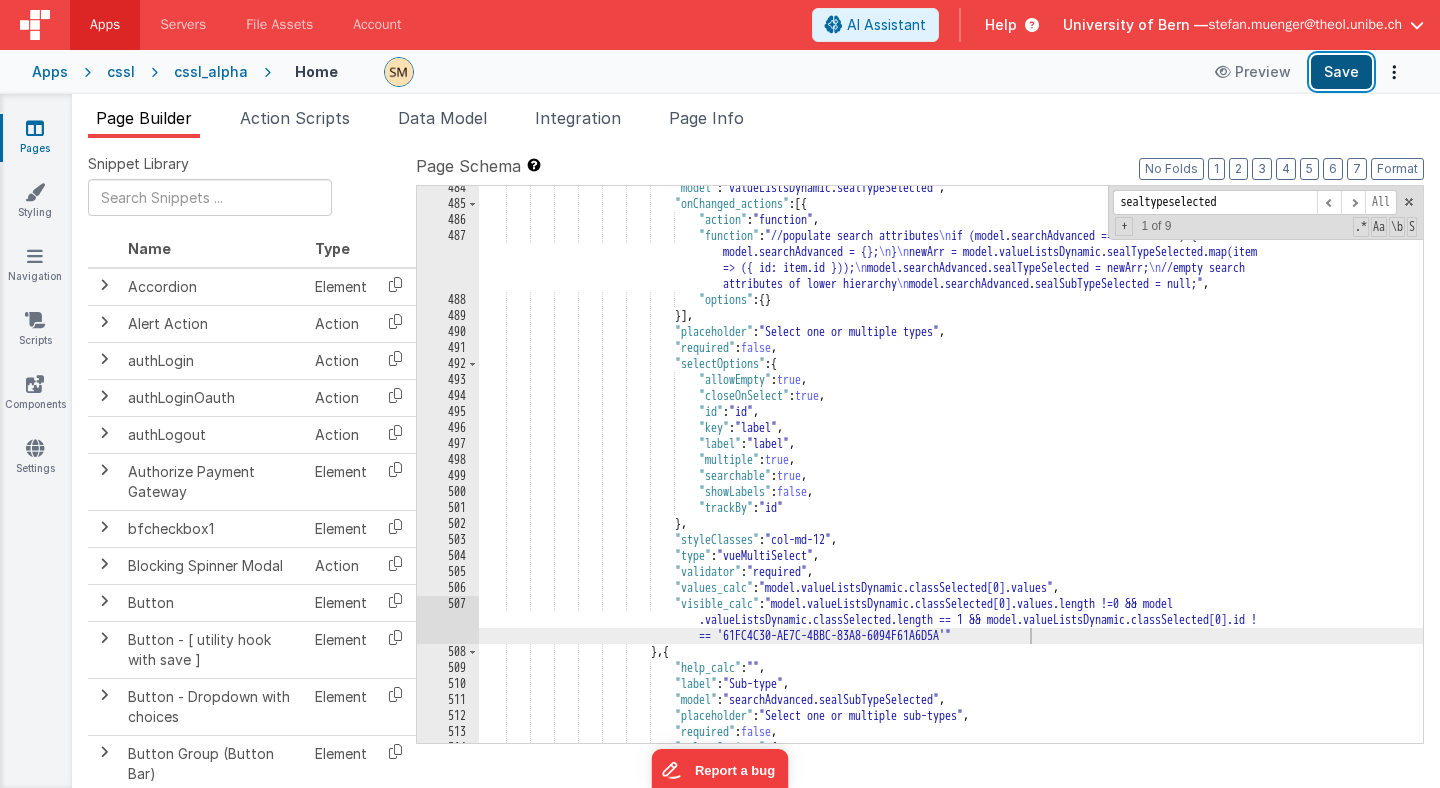 click on "Save" at bounding box center [1341, 72] 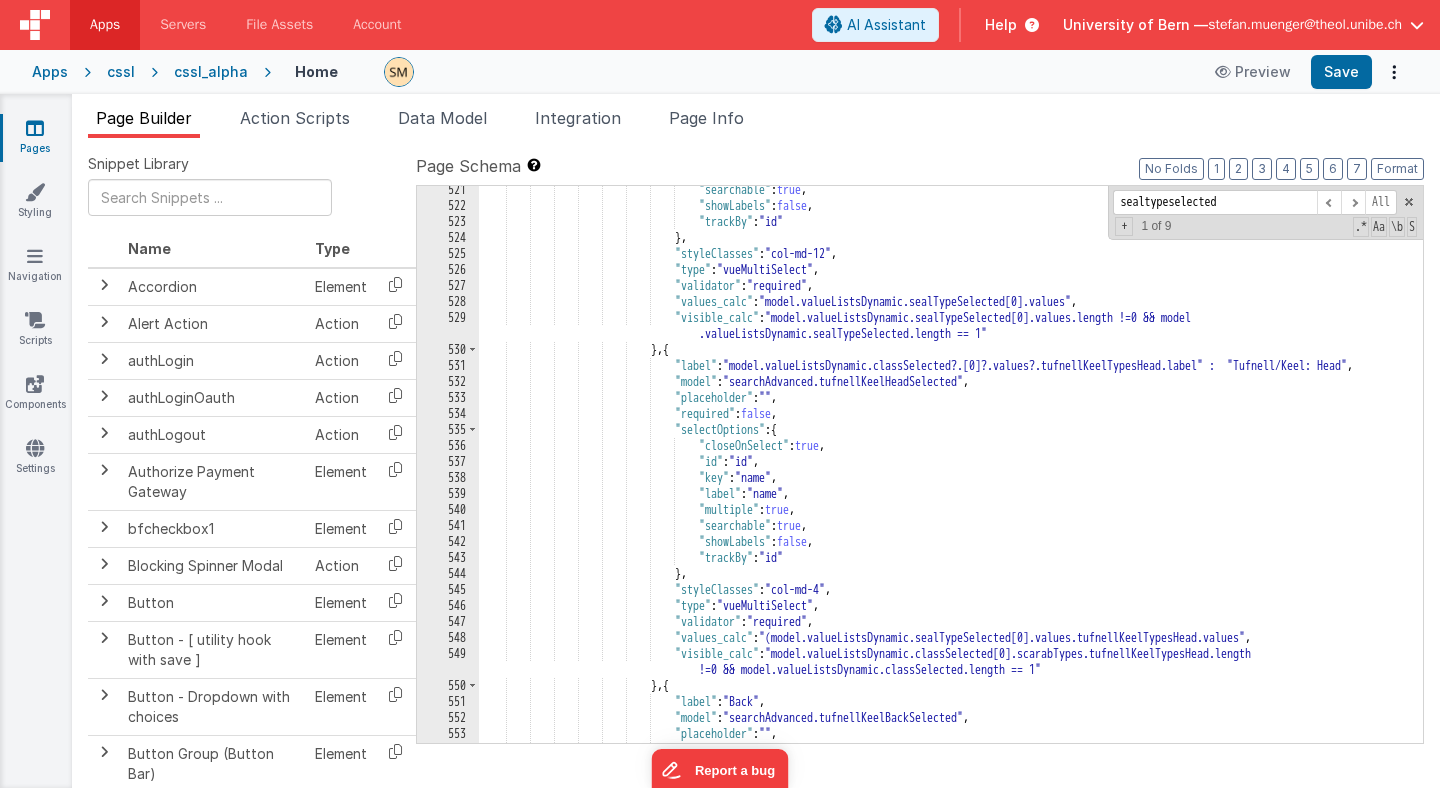 scroll, scrollTop: 8975, scrollLeft: 0, axis: vertical 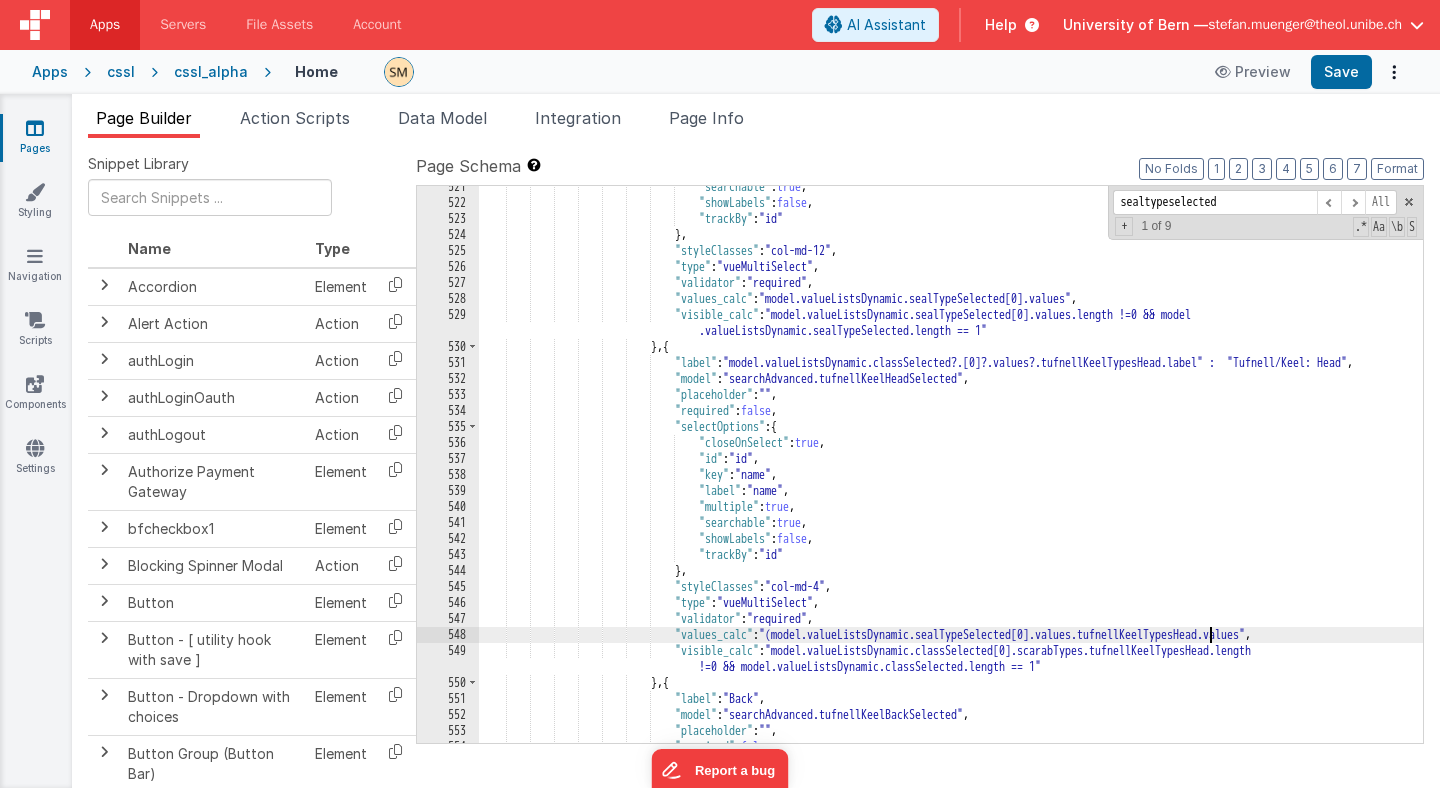 click on ""styleClasses" : "col-md-12" , "type" : "vueMultiSelect" , "validator" : "required" , "values_calc" : "(window.findByIdDeep(model.selectValues, 'objectClassesKey') || { values: [] }                                      ).values" , "help_calc" : "" , "label" : "Type" , "model" : "valueListsDynamic.sealTypeSelected" , "onChanged_actions" : [ { "action" : "function" , "function" : "//populate search attributes \n if (model.searchAdvanced === undefined) { \n                                               model.searchAdvanced = {}; \n } \n \n \n //empty search" } ] , "placeholder" : "Select one or multiple types" , "required" : false , "selectOptions" : { }" at bounding box center (951, 473) 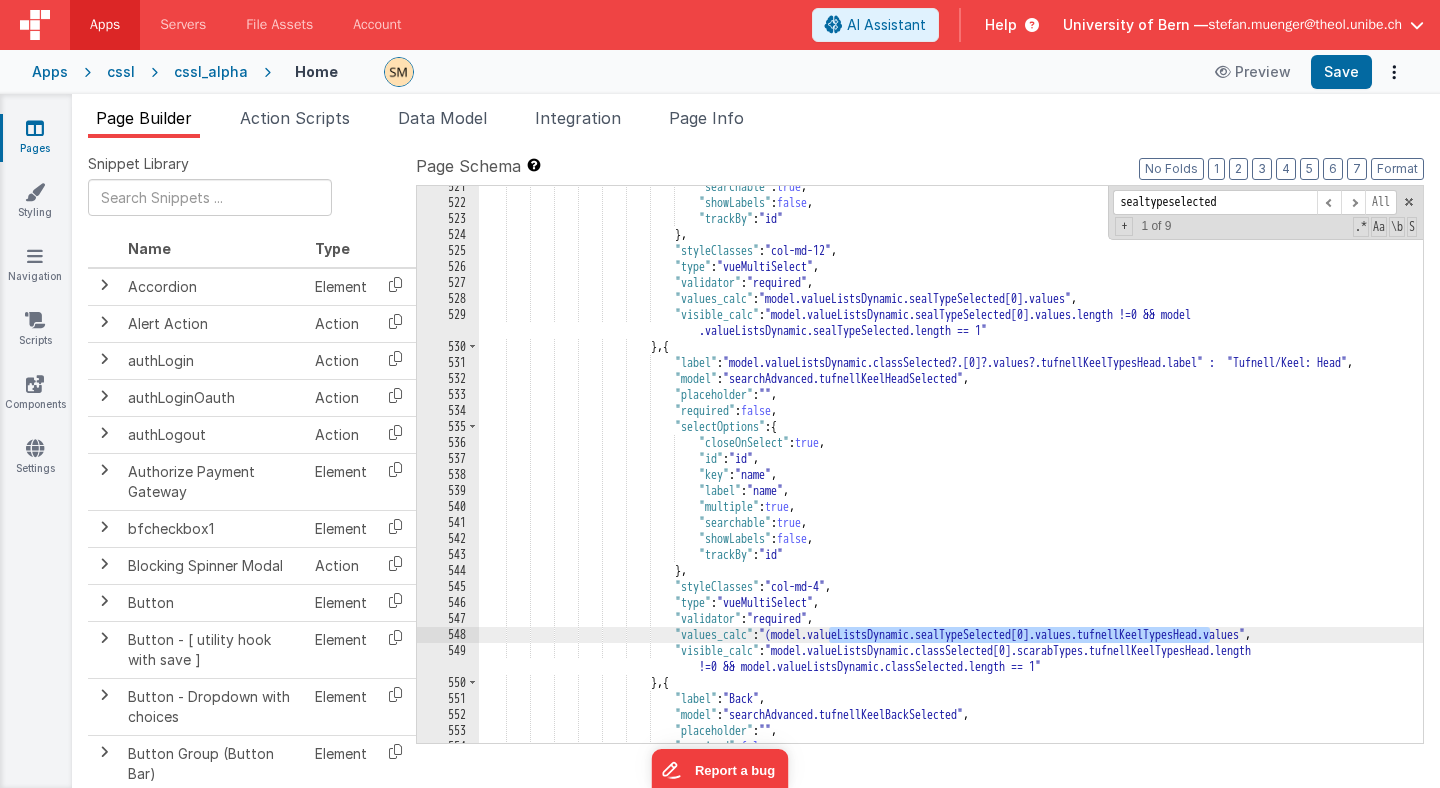 drag, startPoint x: 1209, startPoint y: 635, endPoint x: 831, endPoint y: 634, distance: 378.0013 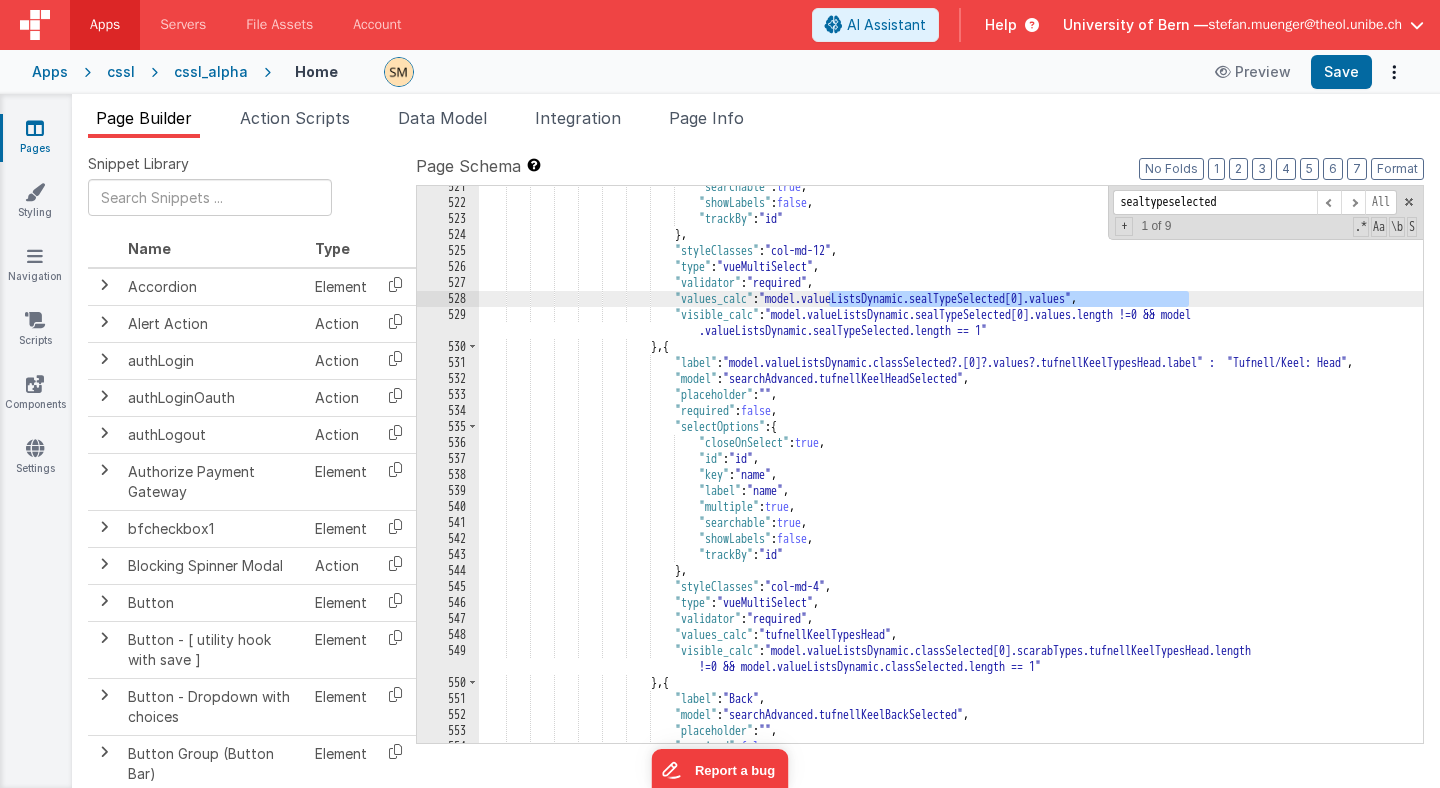 drag, startPoint x: 1189, startPoint y: 298, endPoint x: 828, endPoint y: 300, distance: 361.00555 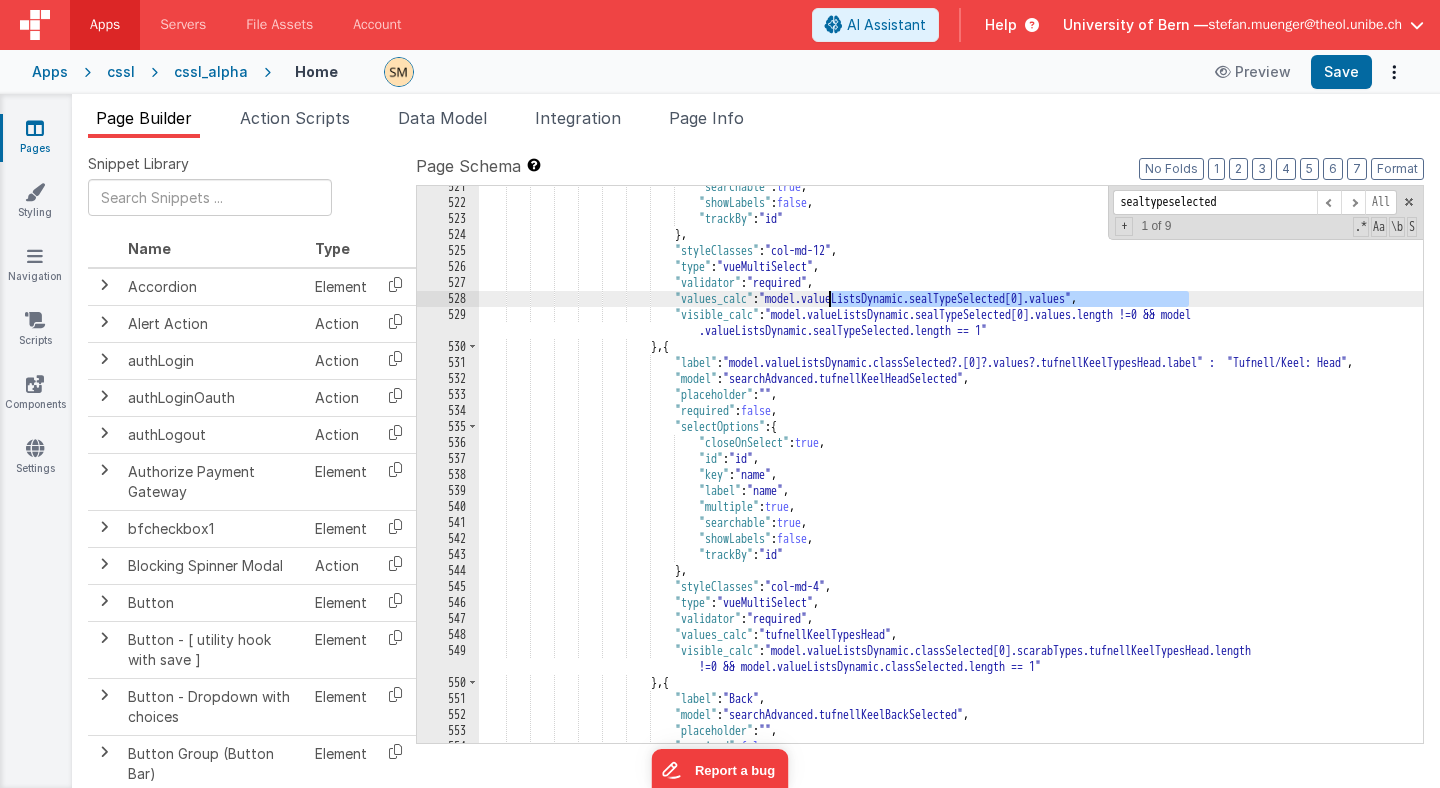 click on ""styleClasses" : "col-md-12" , "type" : "vueMultiSelect" , "validator" : "required" , "values_calc" : "(window.findByIdDeep(model.selectValues, 'objectClassesKey') || { values: [] }                                      ).values" , "help_calc" : "" , "label" : "Type" , "model" : "valueListsDynamic.sealTypeSelected" , "onChanged_actions" : [ { "action" : "function" , "function" : "//populate search attributes \n if (model.searchAdvanced === undefined) { \n                                               model.searchAdvanced = {}; \n } \n \n \n //empty search" } ] , "placeholder" : "Select one or multiple types" , "required" : false , "selectOptions" : { }" at bounding box center (951, 473) 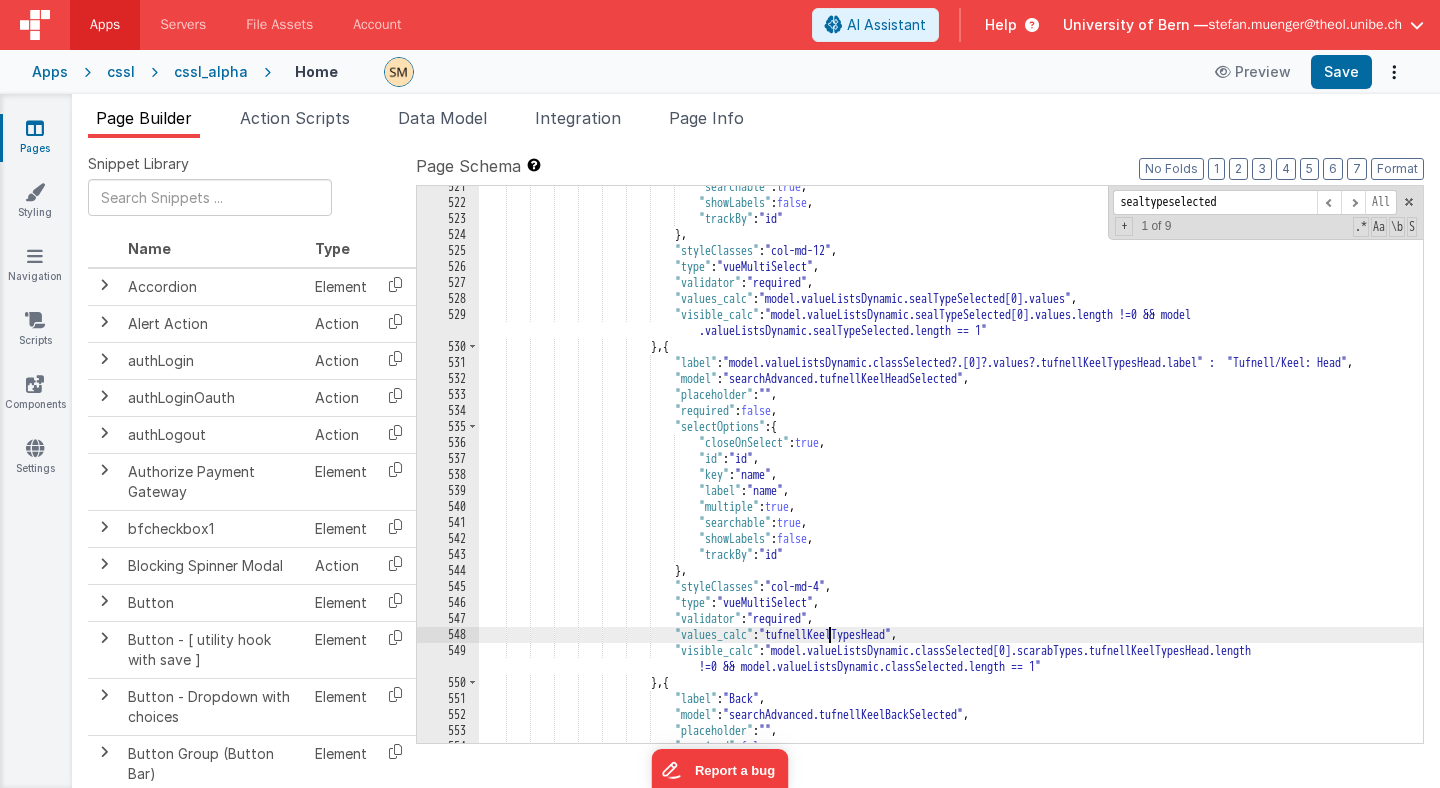 click on ""styleClasses" : "col-md-12" , "type" : "vueMultiSelect" , "validator" : "required" , "values_calc" : "(window.findByIdDeep(model.selectValues, 'objectClassesKey') || { values: [] }                                      ).values" , "help_calc" : "" , "label" : "Type" , "model" : "valueListsDynamic.sealTypeSelected" , "onChanged_actions" : [ { "action" : "function" , "function" : "//populate search attributes \n if (model.searchAdvanced === undefined) { \n                                               model.searchAdvanced = {}; \n } \n \n \n //empty search" } ] , "placeholder" : "Select one or multiple types" , "required" : false , "selectOptions" : { }" at bounding box center [951, 473] 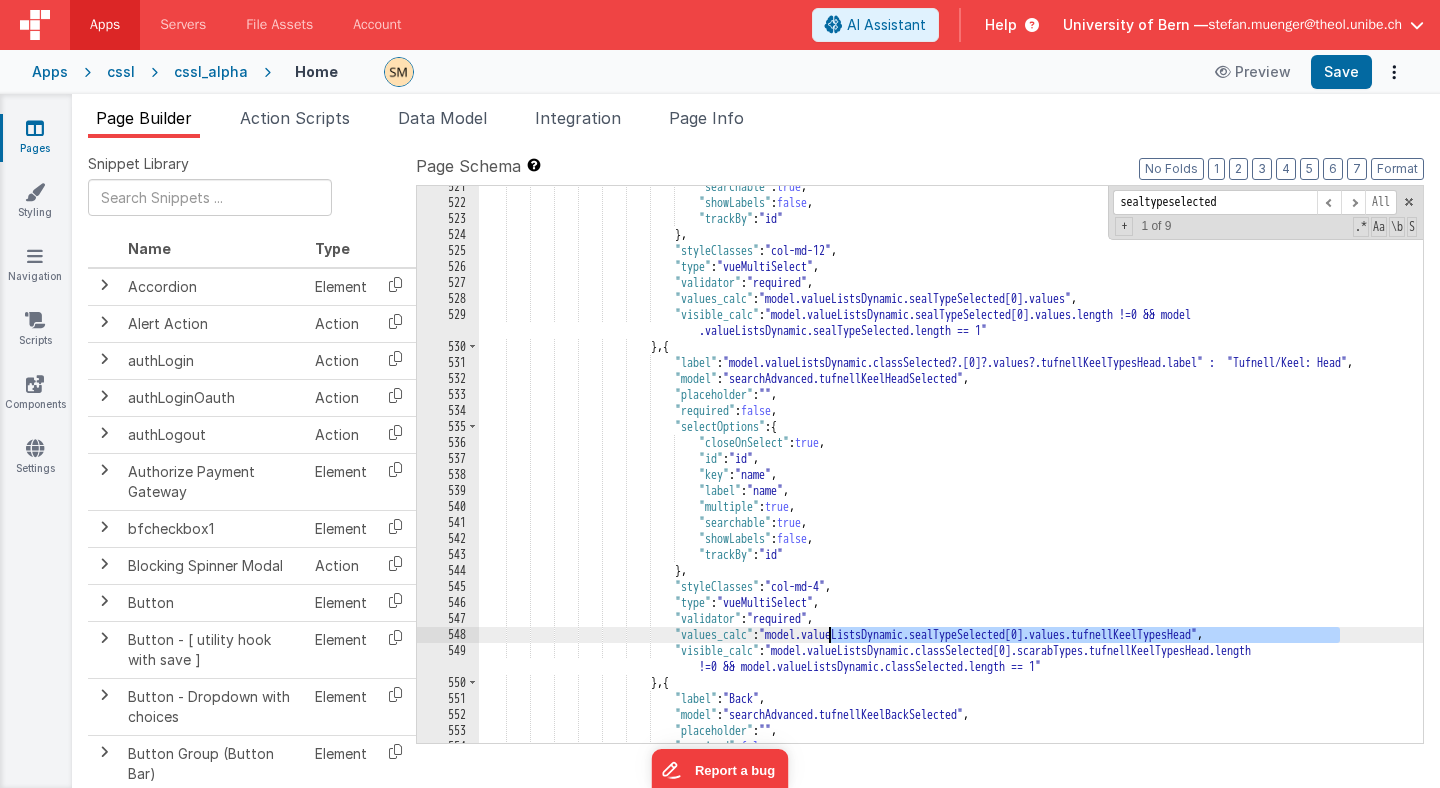 drag, startPoint x: 1340, startPoint y: 635, endPoint x: 828, endPoint y: 637, distance: 512.0039 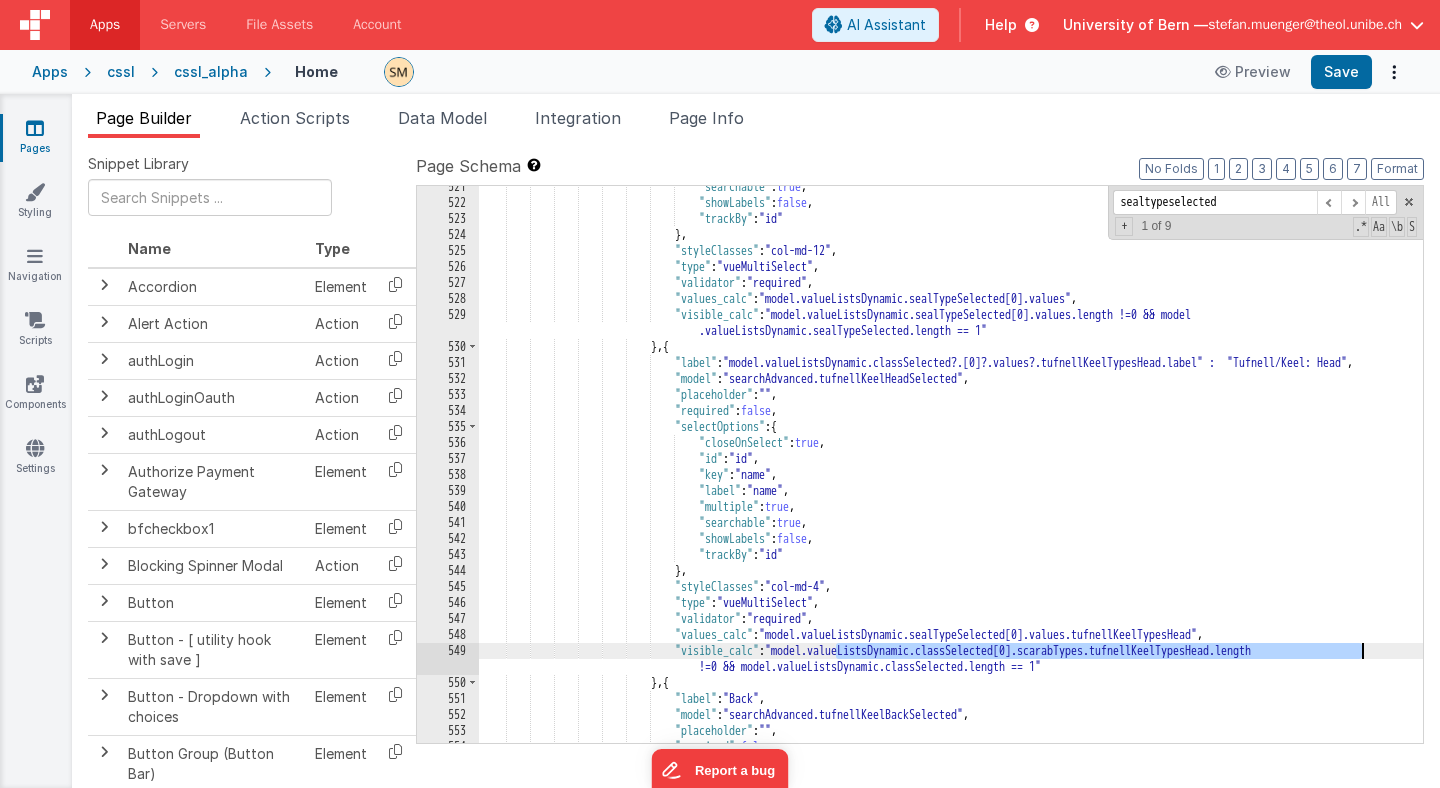drag, startPoint x: 834, startPoint y: 653, endPoint x: 1360, endPoint y: 655, distance: 526.0038 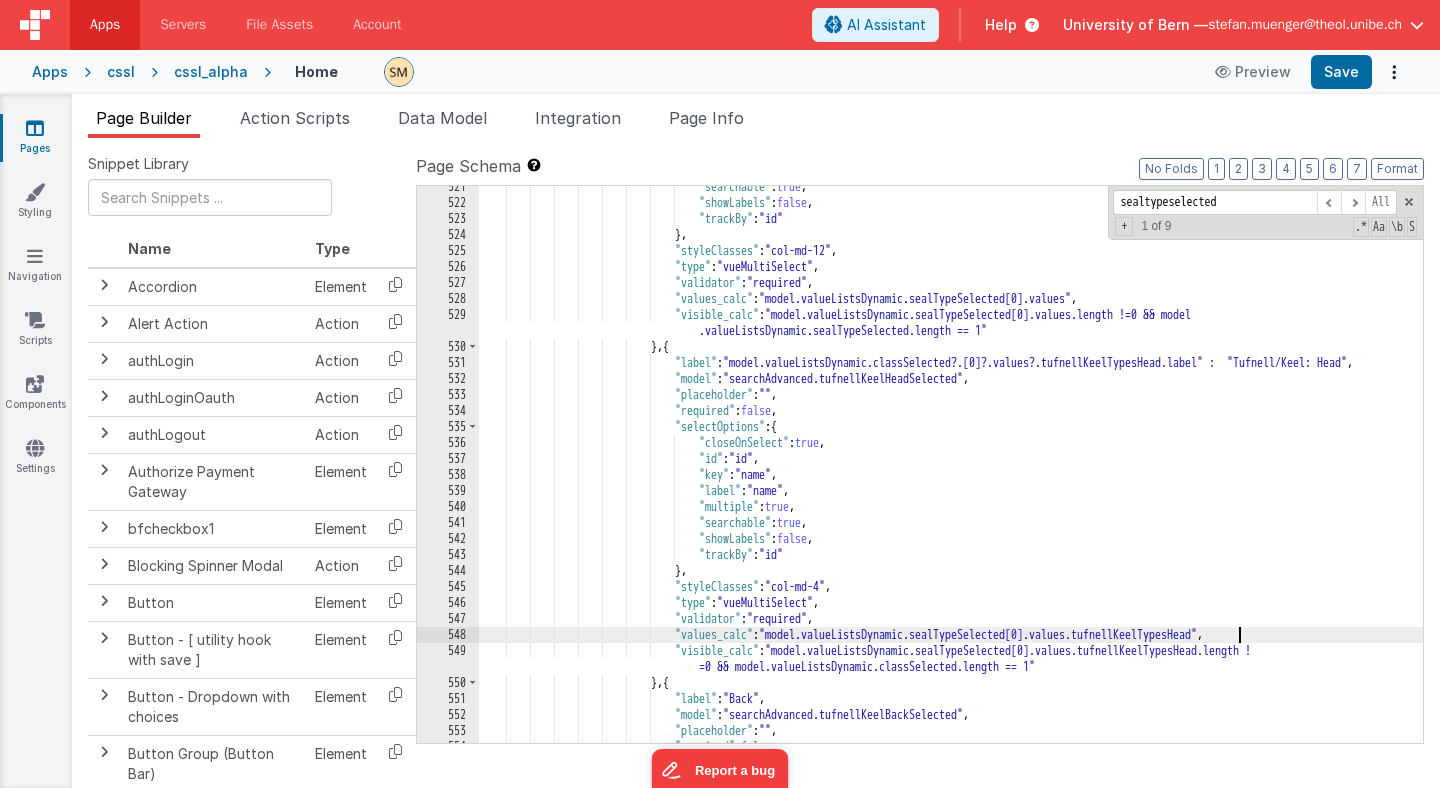 click on ""styleClasses" : "col-md-12" , "type" : "vueMultiSelect" , "validator" : "required" , "values_calc" : "(window.findByIdDeep(model.selectValues, 'objectClassesKey') || { values: [] }                                      ).values" , "help_calc" : "" , "label" : "Type" , "model" : "valueListsDynamic.sealTypeSelected" , "onChanged_actions" : [ { "action" : "function" , "function" : "//populate search attributes \n if (model.searchAdvanced === undefined) { \n                                               model.searchAdvanced = {}; \n } \n \n \n //empty search" } ] , "placeholder" : "Select one or multiple types" , "required" : false , "selectOptions" : { }" at bounding box center [951, 473] 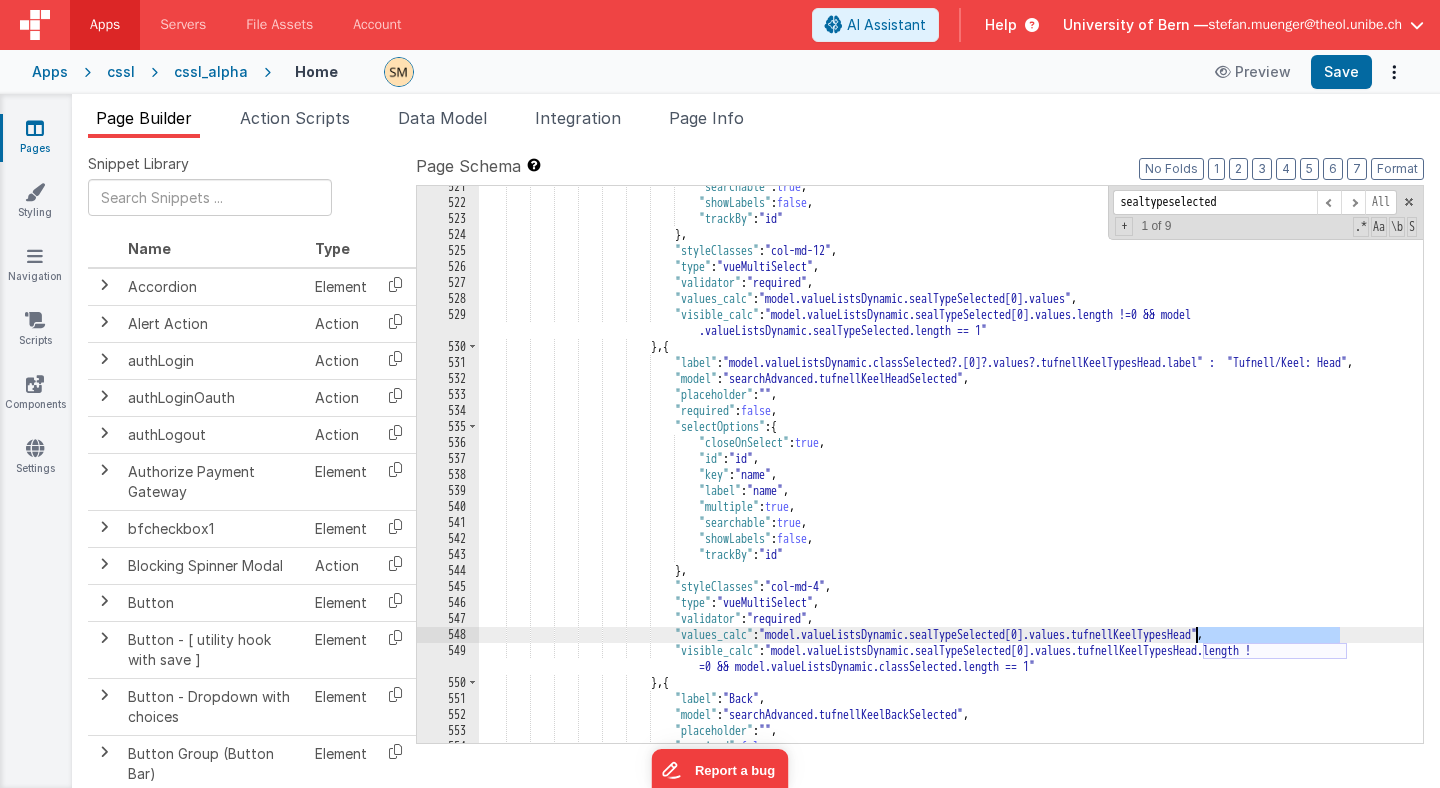 click on ""styleClasses" : "col-md-12" , "type" : "vueMultiSelect" , "validator" : "required" , "values_calc" : "(window.findByIdDeep(model.selectValues, 'objectClassesKey') || { values: [] }                                      ).values" , "help_calc" : "" , "label" : "Type" , "model" : "valueListsDynamic.sealTypeSelected" , "onChanged_actions" : [ { "action" : "function" , "function" : "//populate search attributes \n if (model.searchAdvanced === undefined) { \n                                               model.searchAdvanced = {}; \n } \n \n \n //empty search" } ] , "placeholder" : "Select one or multiple types" , "required" : false , "selectOptions" : { }" at bounding box center [951, 473] 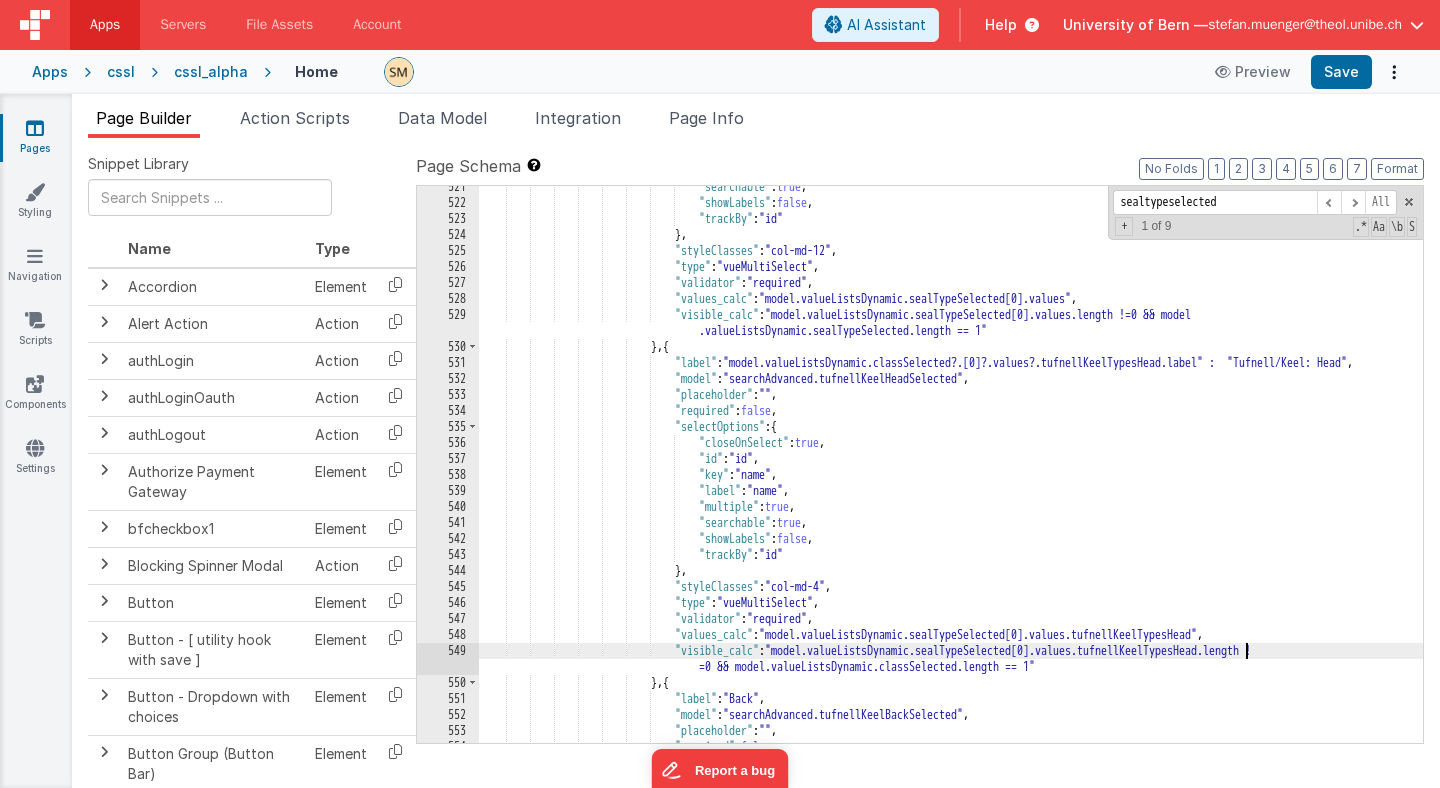 click on ""styleClasses" : "col-md-12" , "type" : "vueMultiSelect" , "validator" : "required" , "values_calc" : "(window.findByIdDeep(model.selectValues, 'objectClassesKey') || { values: [] }                                      ).values" , "help_calc" : "" , "label" : "Type" , "model" : "valueListsDynamic.sealTypeSelected" , "onChanged_actions" : [ { "action" : "function" , "function" : "//populate search attributes \n if (model.searchAdvanced === undefined) { \n                                               model.searchAdvanced = {}; \n } \n \n \n //empty search" } ] , "placeholder" : "Select one or multiple types" , "required" : false , "selectOptions" : { }" at bounding box center [951, 473] 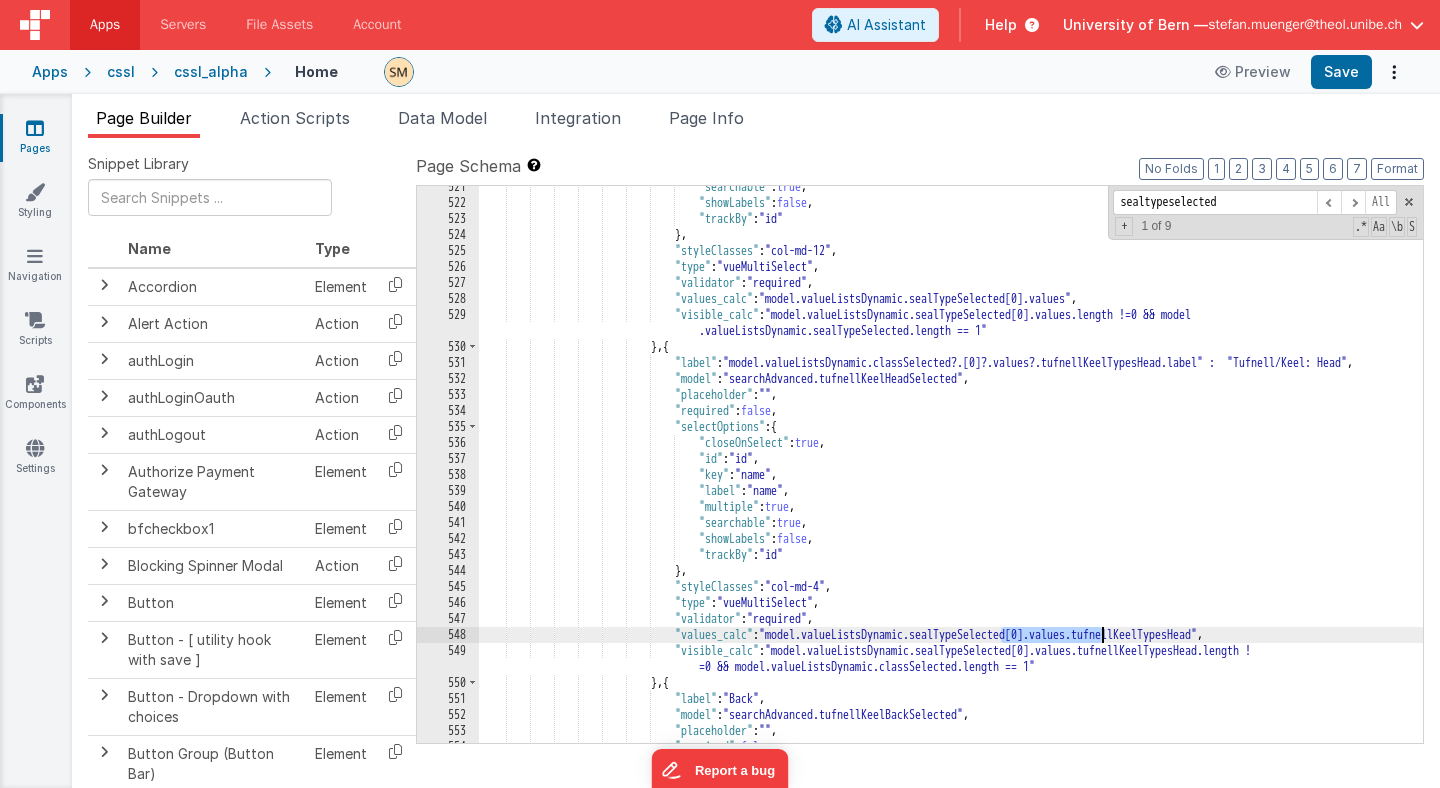 drag, startPoint x: 1001, startPoint y: 635, endPoint x: 1104, endPoint y: 634, distance: 103.00485 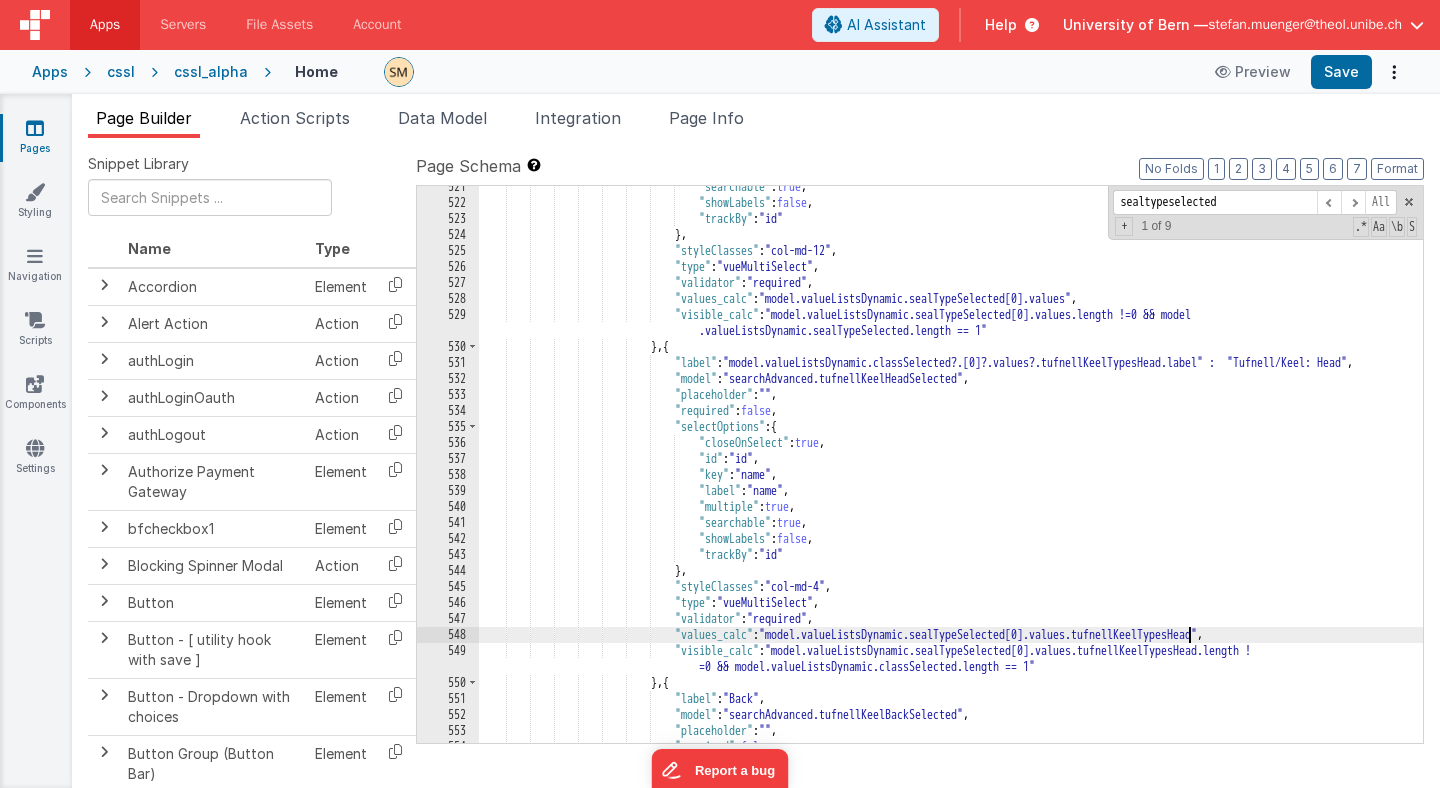 click on ""styleClasses" : "col-md-12" , "type" : "vueMultiSelect" , "validator" : "required" , "values_calc" : "(window.findByIdDeep(model.selectValues, 'objectClassesKey') || { values: [] }                                      ).values" , "help_calc" : "" , "label" : "Type" , "model" : "valueListsDynamic.sealTypeSelected" , "onChanged_actions" : [ { "action" : "function" , "function" : "//populate search attributes \n if (model.searchAdvanced === undefined) { \n                                               model.searchAdvanced = {}; \n } \n \n \n //empty search" } ] , "placeholder" : "Select one or multiple types" , "required" : false , "selectOptions" : { }" at bounding box center (951, 473) 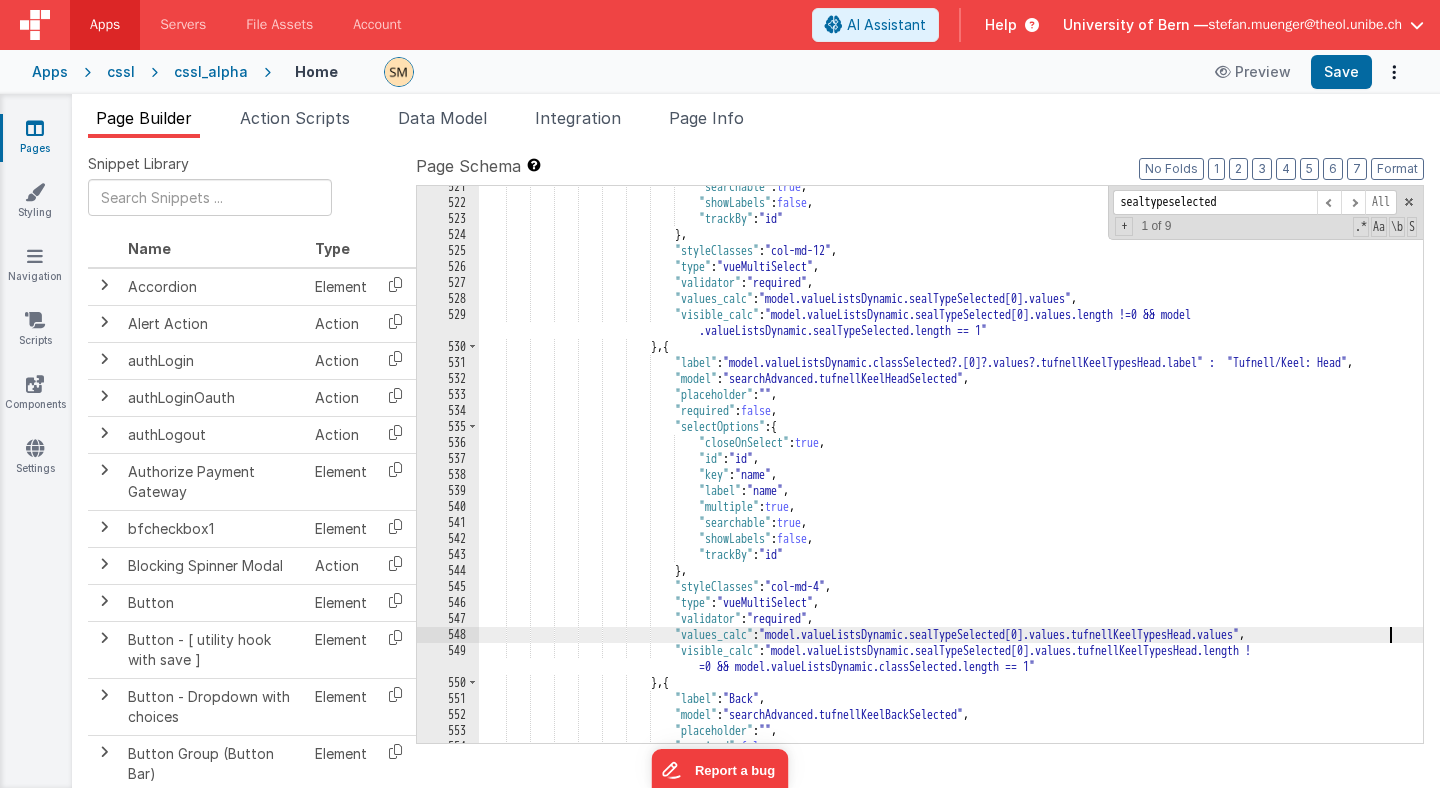 click on ""styleClasses" : "col-md-12" , "type" : "vueMultiSelect" , "validator" : "required" , "values_calc" : "(window.findByIdDeep(model.selectValues, 'objectClassesKey') || { values: [] }                                      ).values" , "help_calc" : "" , "label" : "Type" , "model" : "valueListsDynamic.sealTypeSelected" , "onChanged_actions" : [ { "action" : "function" , "function" : "//populate search attributes \n if (model.searchAdvanced === undefined) { \n                                               model.searchAdvanced = {}; \n } \n \n \n //empty search" } ] , "placeholder" : "Select one or multiple types" , "required" : false , "selectOptions" : { }" at bounding box center [951, 473] 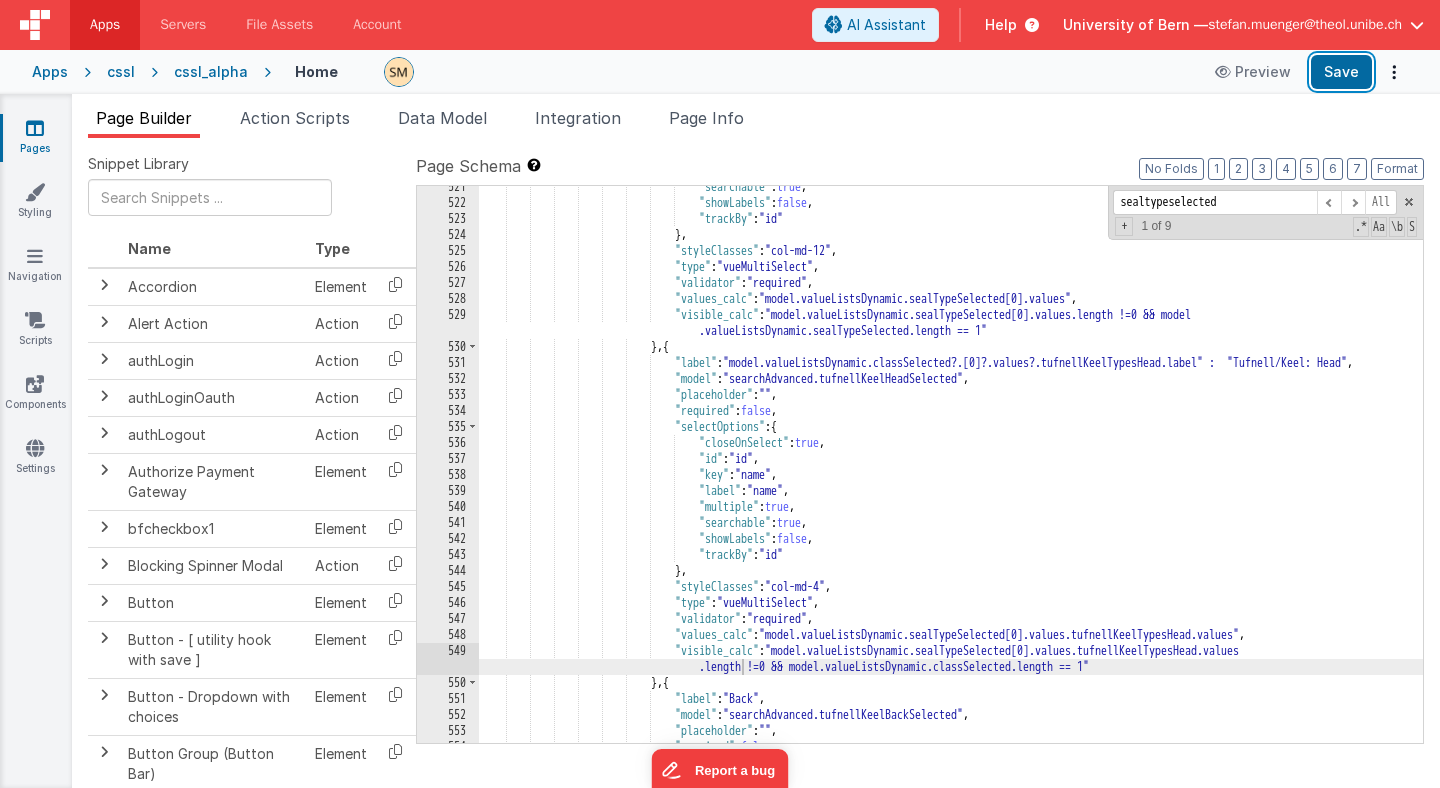 drag, startPoint x: 1336, startPoint y: 73, endPoint x: 924, endPoint y: 247, distance: 447.23596 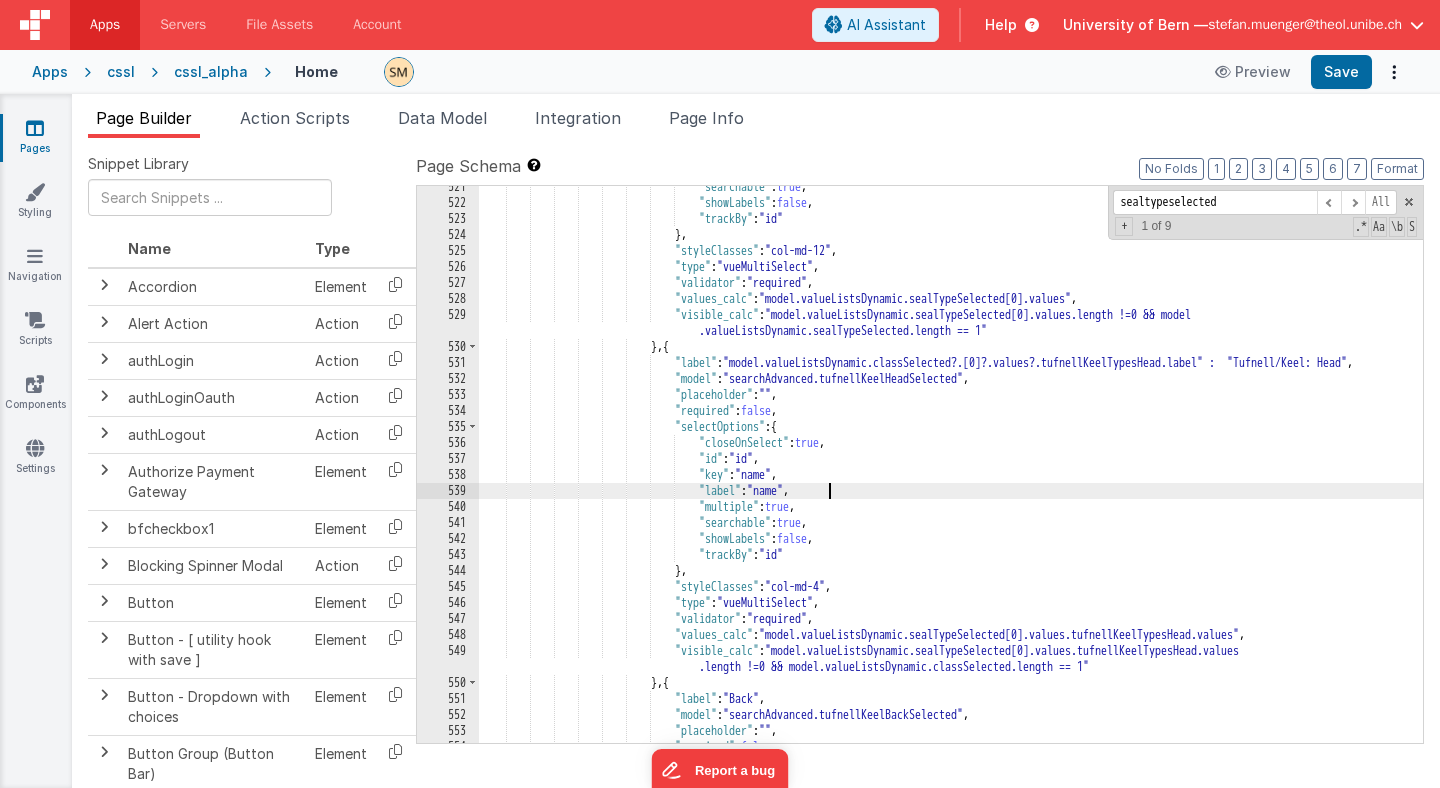 click on ""styleClasses" : "col-md-12" , "type" : "vueMultiSelect" , "validator" : "required" , "values_calc" : "(window.findByIdDeep(model.selectValues, 'objectClassesKey') || { values: [] }                                      ).values" , "help_calc" : "" , "label" : "Type" , "model" : "valueListsDynamic.sealTypeSelected" , "onChanged_actions" : [ { "action" : "function" , "function" : "//populate search attributes \n if (model.searchAdvanced === undefined) { \n                                               model.searchAdvanced = {}; \n } \n \n \n //empty search" } ] , "placeholder" : "Select one or multiple types" , "required" : false , "selectOptions" : { }" at bounding box center [951, 473] 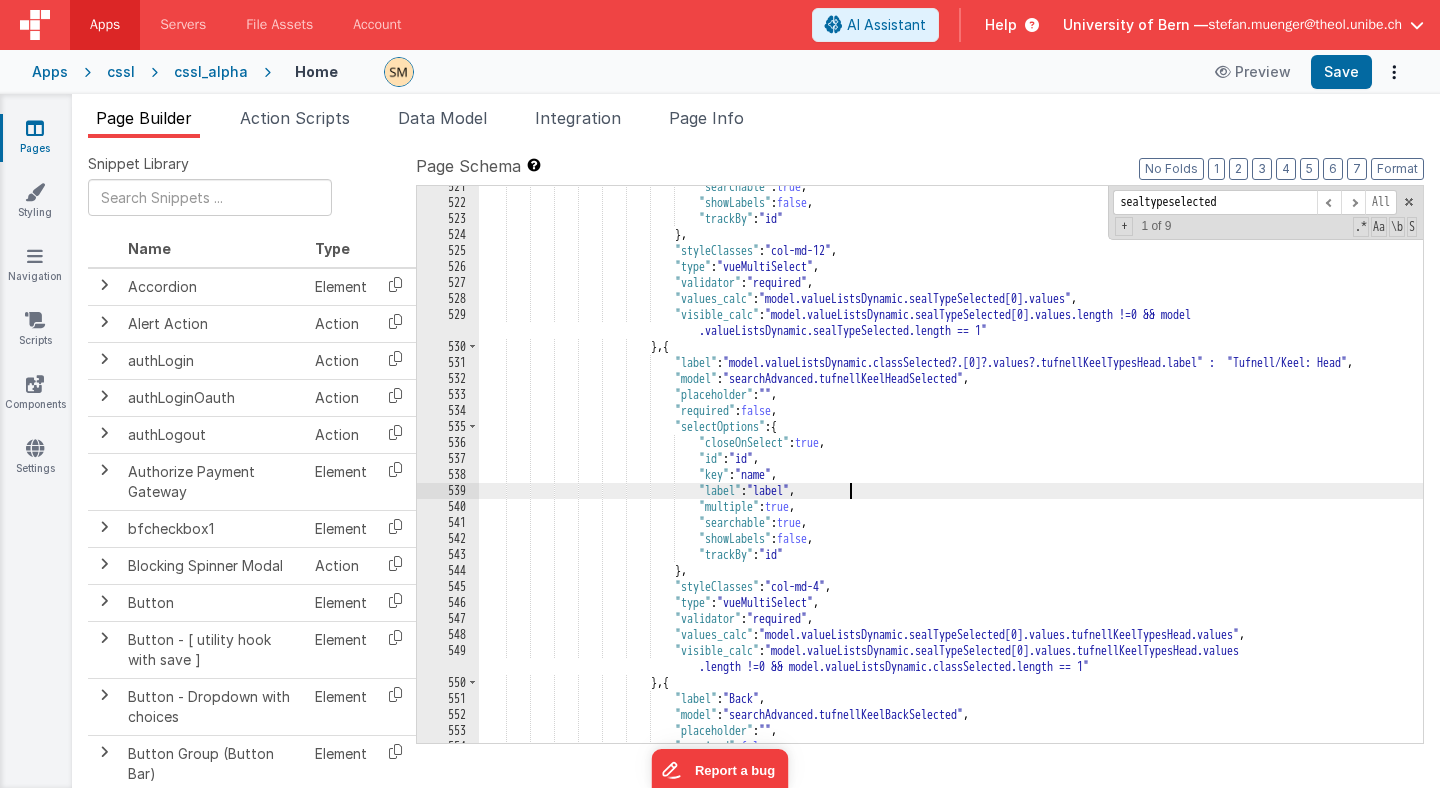click on ""styleClasses" : "col-md-12" , "type" : "vueMultiSelect" , "validator" : "required" , "values_calc" : "(window.findByIdDeep(model.selectValues, 'objectClassesKey') || { values: [] }                                      ).values" , "help_calc" : "" , "label" : "Type" , "model" : "valueListsDynamic.sealTypeSelected" , "onChanged_actions" : [ { "action" : "function" , "function" : "//populate search attributes \n if (model.searchAdvanced === undefined) { \n                                               model.searchAdvanced = {}; \n } \n \n \n //empty search" } ] , "placeholder" : "Select one or multiple types" , "required" : false , "selectOptions" : { }" at bounding box center [951, 473] 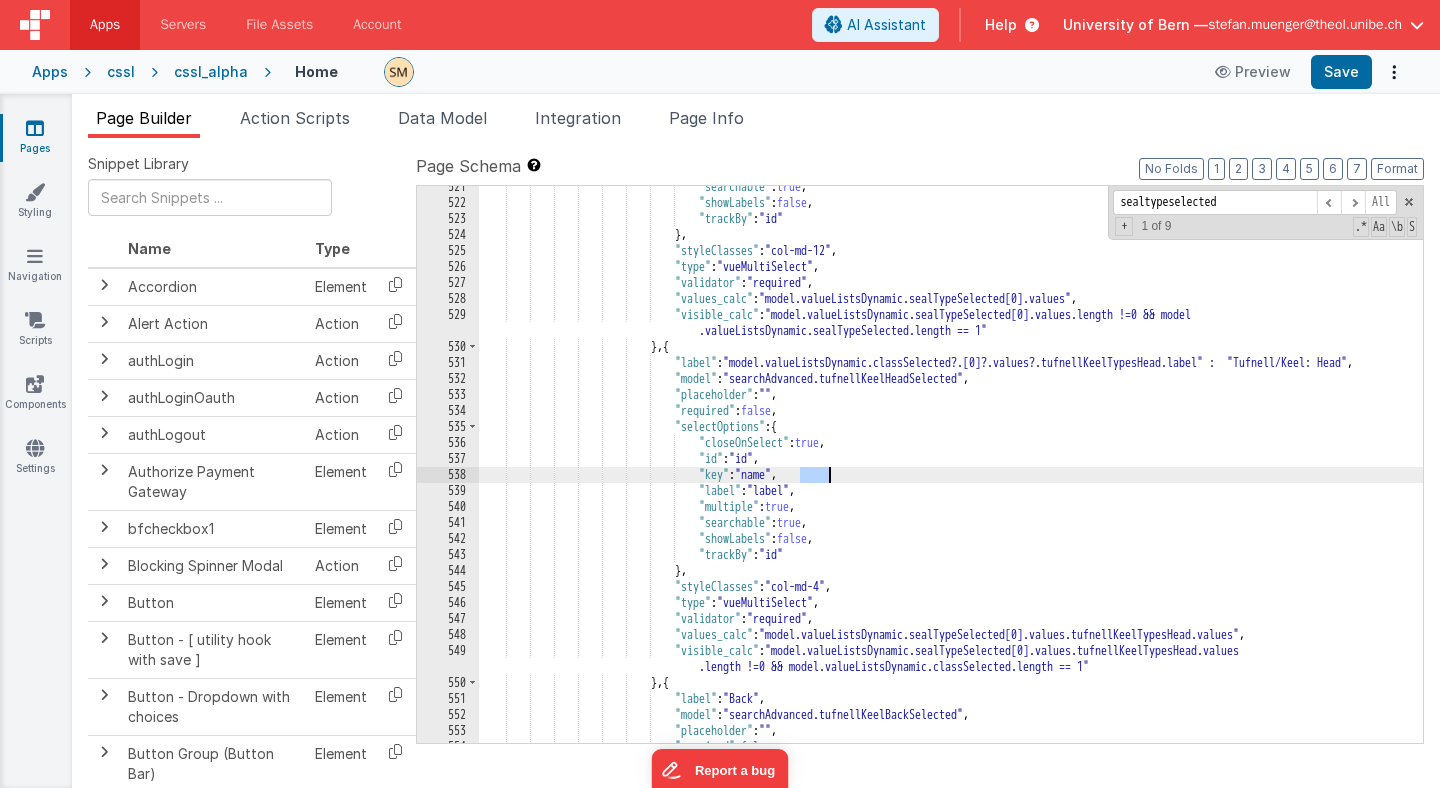 click on ""styleClasses" : "col-md-12" , "type" : "vueMultiSelect" , "validator" : "required" , "values_calc" : "(window.findByIdDeep(model.selectValues, 'objectClassesKey') || { values: [] }                                      ).values" , "help_calc" : "" , "label" : "Type" , "model" : "valueListsDynamic.sealTypeSelected" , "onChanged_actions" : [ { "action" : "function" , "function" : "//populate search attributes \n if (model.searchAdvanced === undefined) { \n                                               model.searchAdvanced = {}; \n } \n \n \n //empty search" } ] , "placeholder" : "Select one or multiple types" , "required" : false , "selectOptions" : { }" at bounding box center [951, 473] 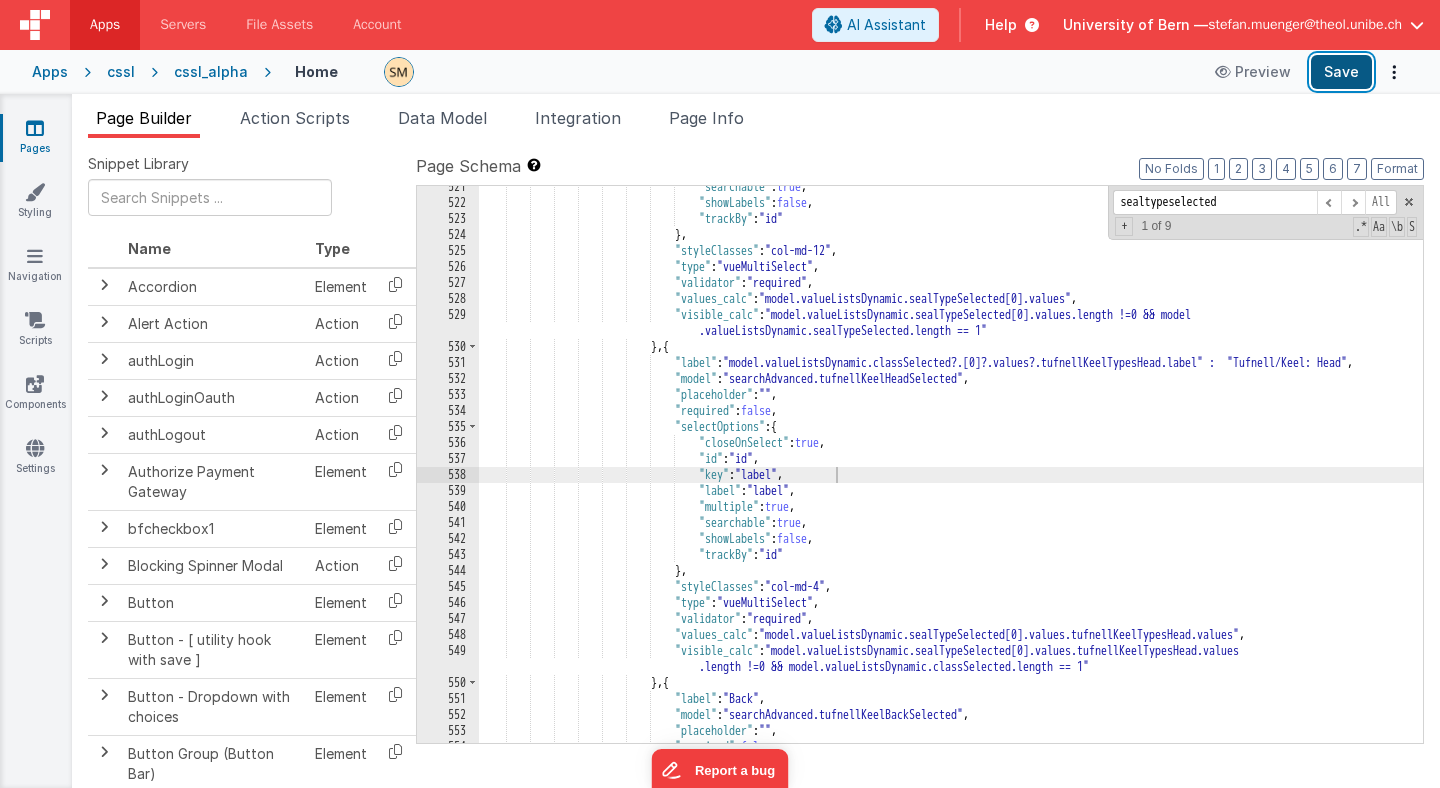 click on "Save" at bounding box center [1341, 72] 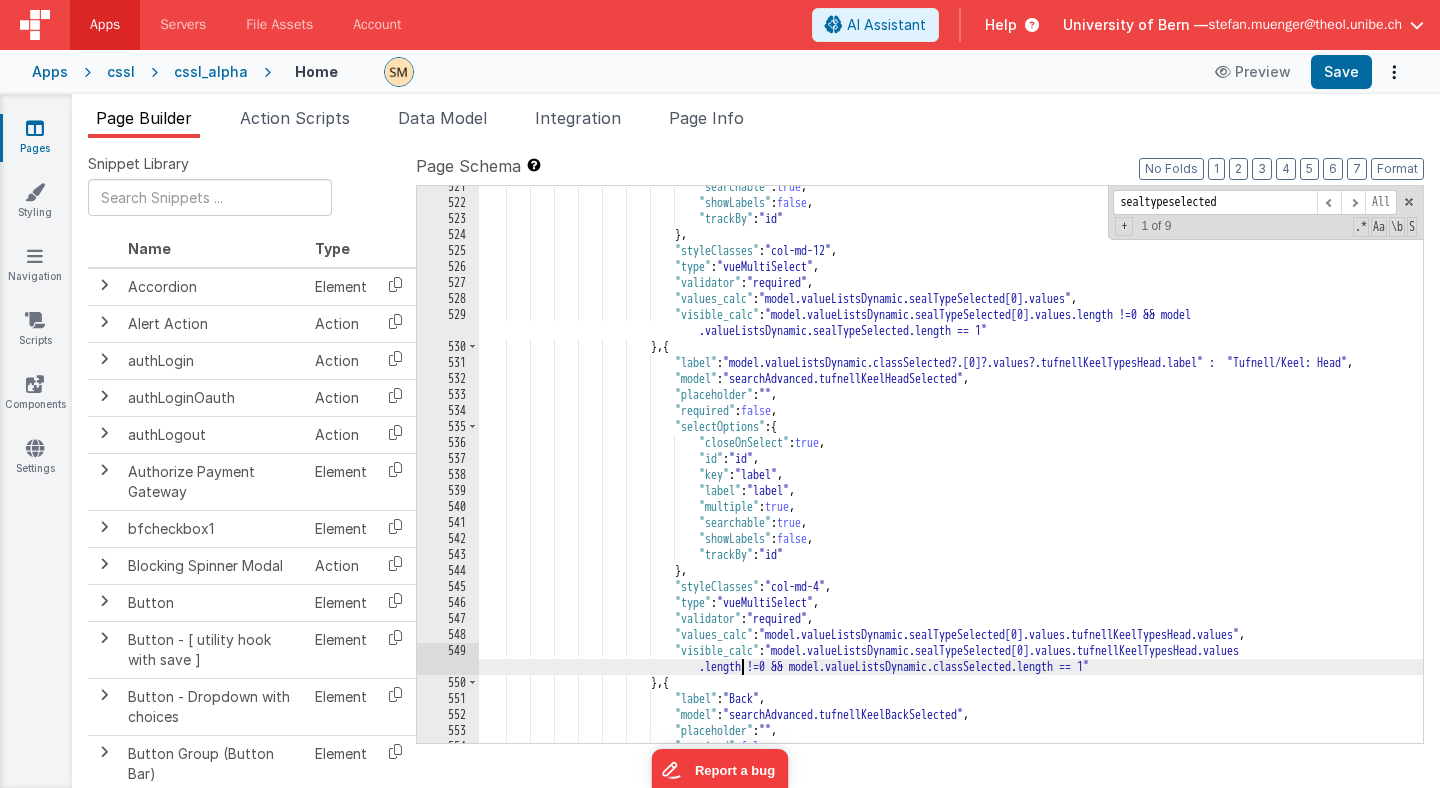 click on ""styleClasses" : "col-md-12" , "type" : "vueMultiSelect" , "validator" : "required" , "values_calc" : "(window.findByIdDeep(model.selectValues, 'objectClassesKey') || { values: [] }                                      ).values" , "help_calc" : "" , "label" : "Type" , "model" : "valueListsDynamic.sealTypeSelected" , "onChanged_actions" : [ { "action" : "function" , "function" : "//populate search attributes \n if (model.searchAdvanced === undefined) { \n                                               model.searchAdvanced = {}; \n } \n \n \n //empty search" } ] , "placeholder" : "Select one or multiple types" , "required" : false , "selectOptions" : { }" at bounding box center (951, 473) 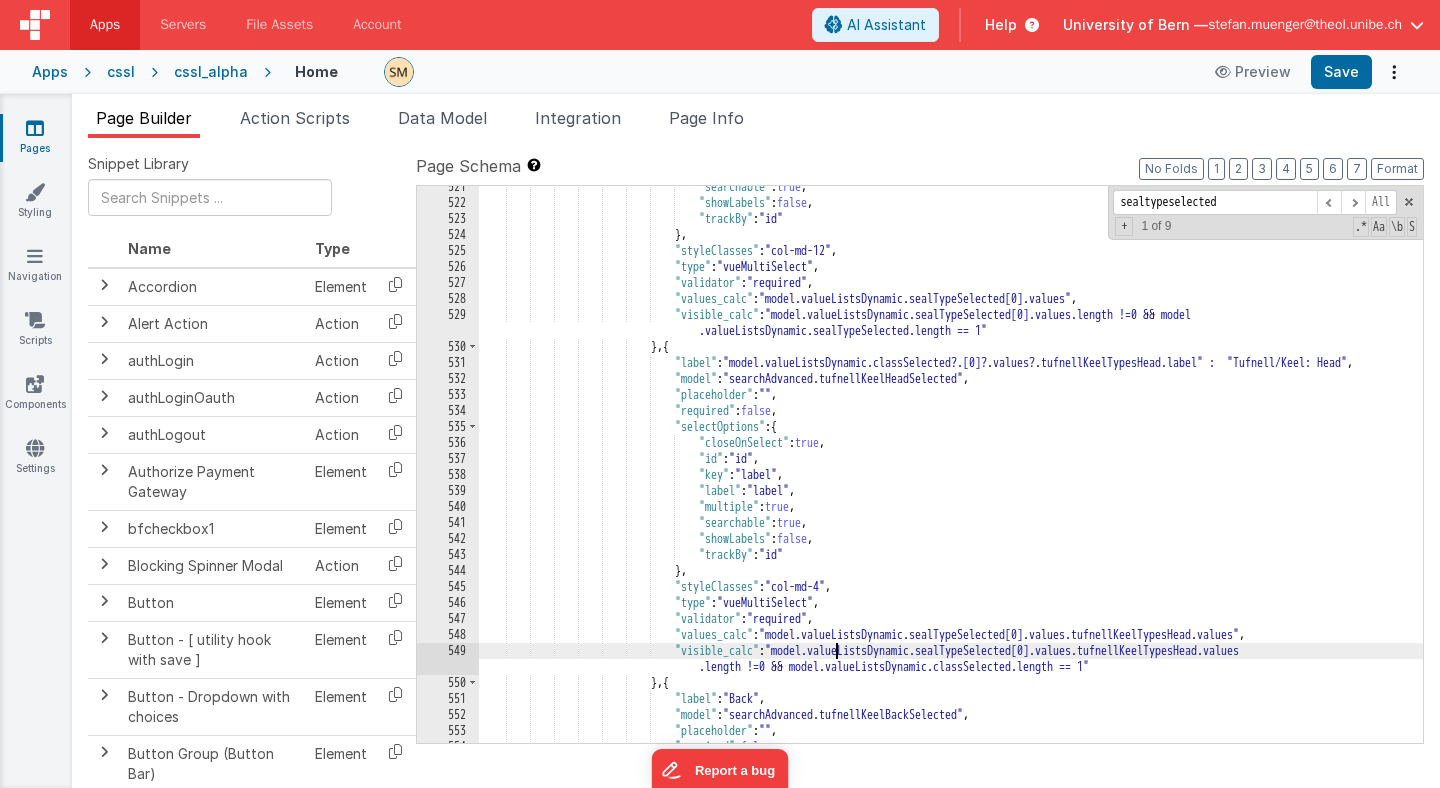 click on ""styleClasses" : "col-md-12" , "type" : "vueMultiSelect" , "validator" : "required" , "values_calc" : "(window.findByIdDeep(model.selectValues, 'objectClassesKey') || { values: [] }                                      ).values" , "help_calc" : "" , "label" : "Type" , "model" : "valueListsDynamic.sealTypeSelected" , "onChanged_actions" : [ { "action" : "function" , "function" : "//populate search attributes \n if (model.searchAdvanced === undefined) { \n                                               model.searchAdvanced = {}; \n } \n \n \n //empty search" } ] , "placeholder" : "Select one or multiple types" , "required" : false , "selectOptions" : { }" at bounding box center (951, 473) 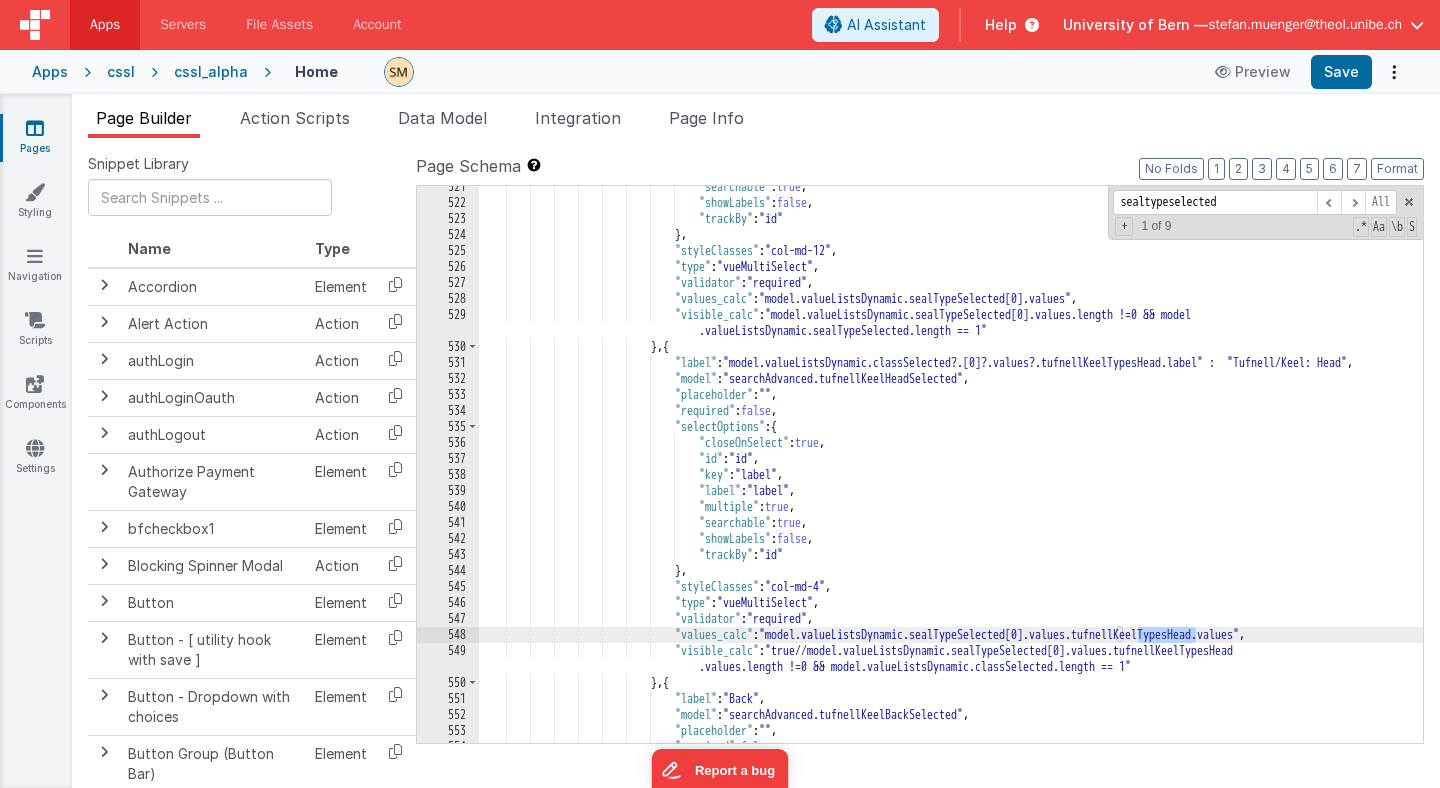 drag, startPoint x: 1197, startPoint y: 636, endPoint x: 1139, endPoint y: 640, distance: 58.137768 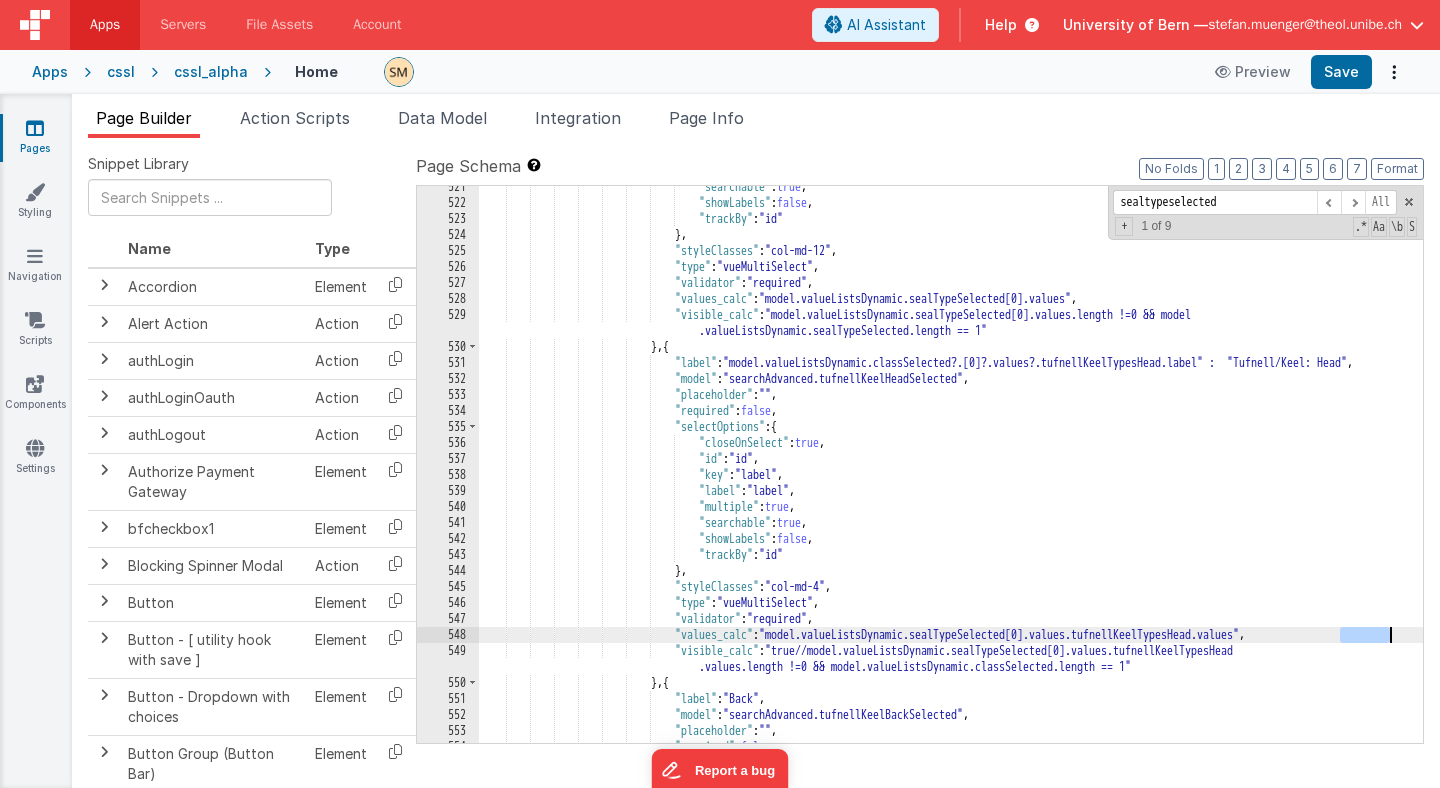 drag, startPoint x: 1341, startPoint y: 635, endPoint x: 1390, endPoint y: 637, distance: 49.0408 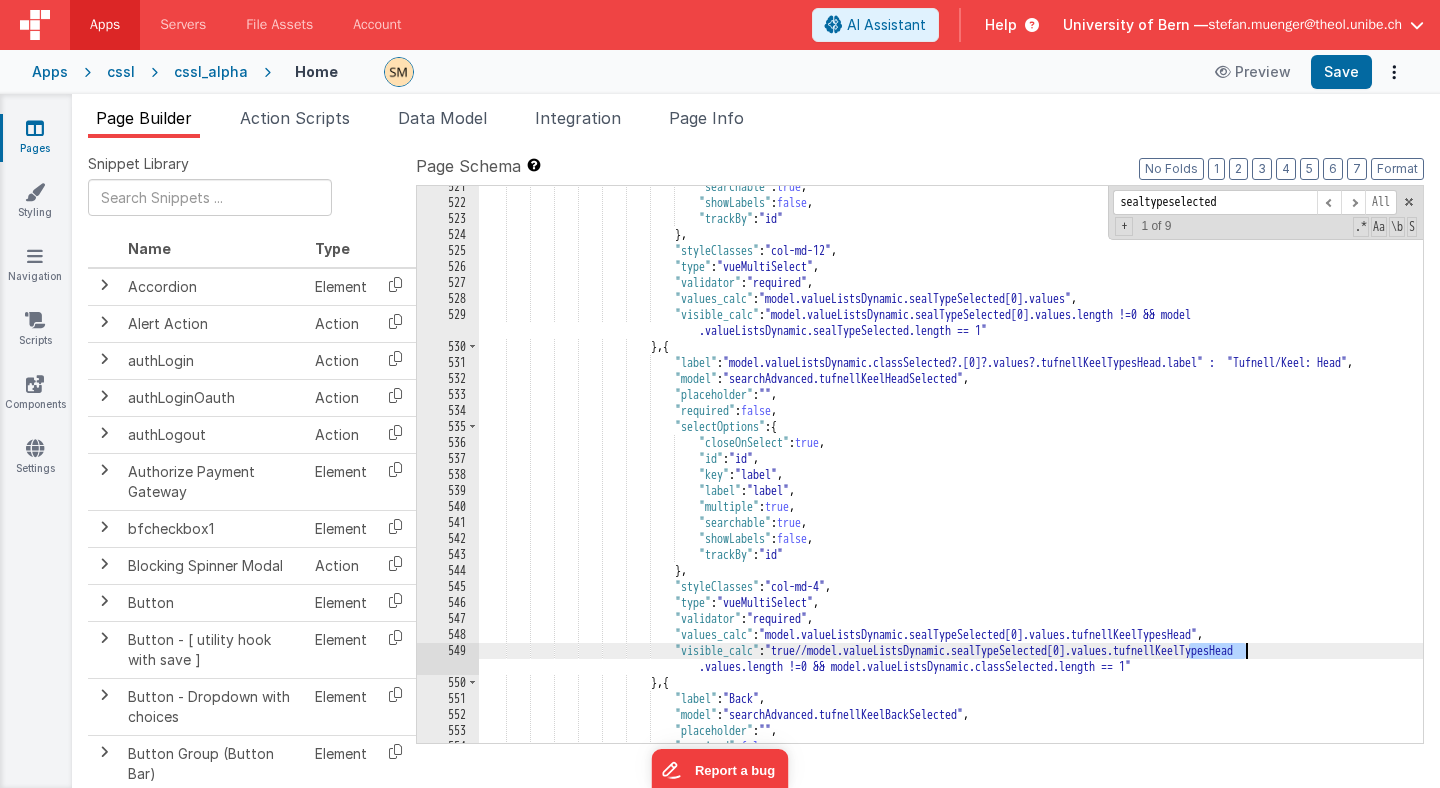 drag, startPoint x: 1189, startPoint y: 653, endPoint x: 1243, endPoint y: 651, distance: 54.037025 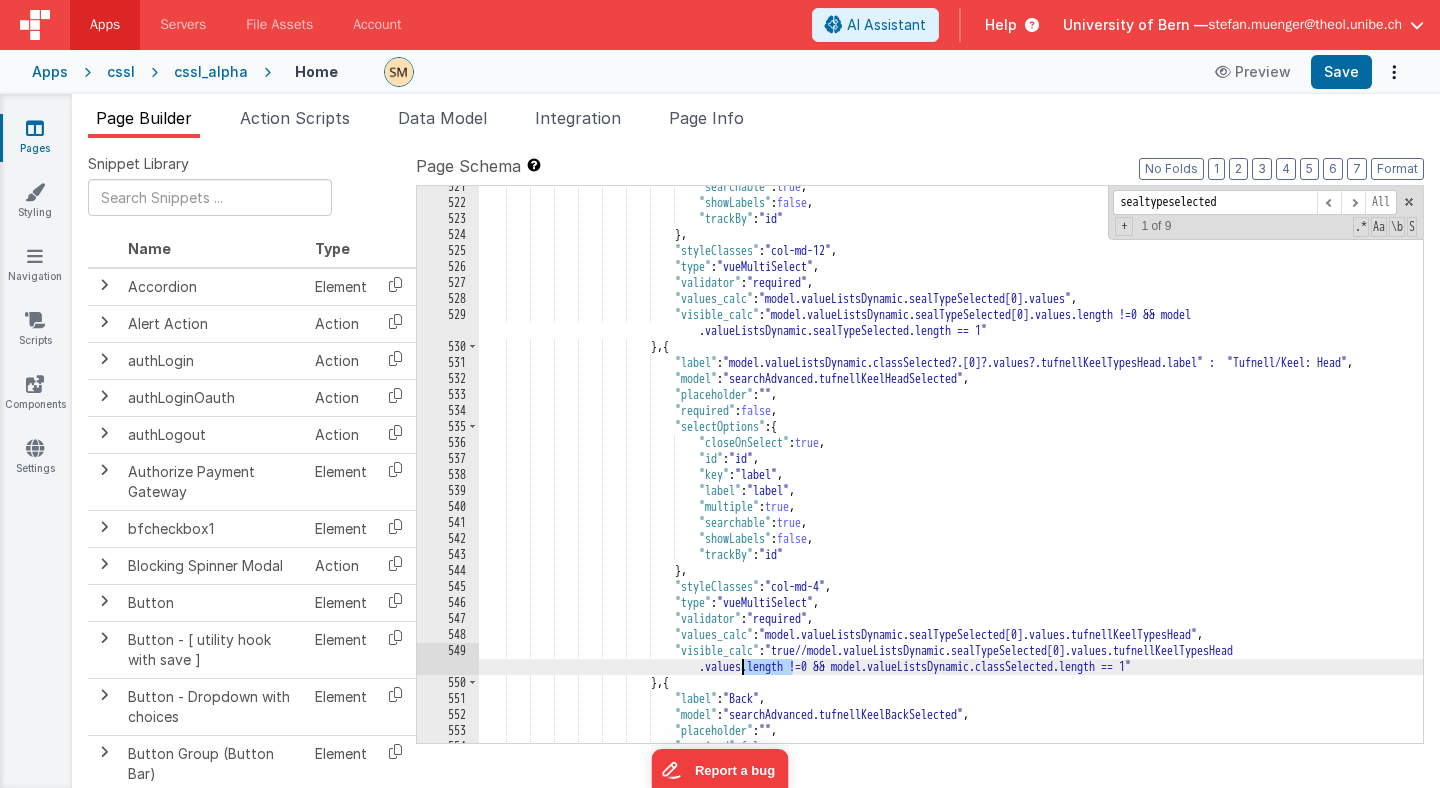 drag, startPoint x: 794, startPoint y: 668, endPoint x: 710, endPoint y: 668, distance: 84 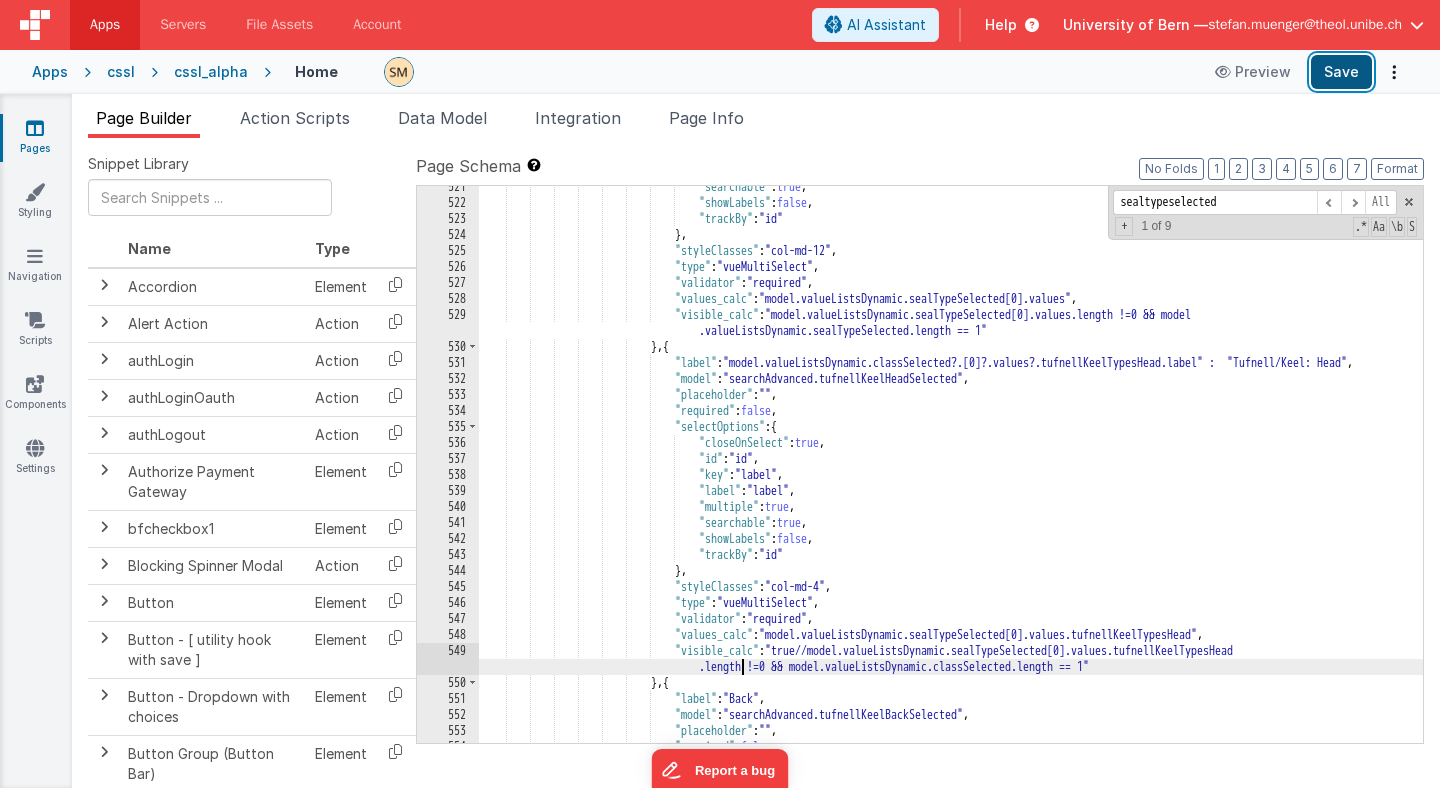 click on "Save" at bounding box center [1341, 72] 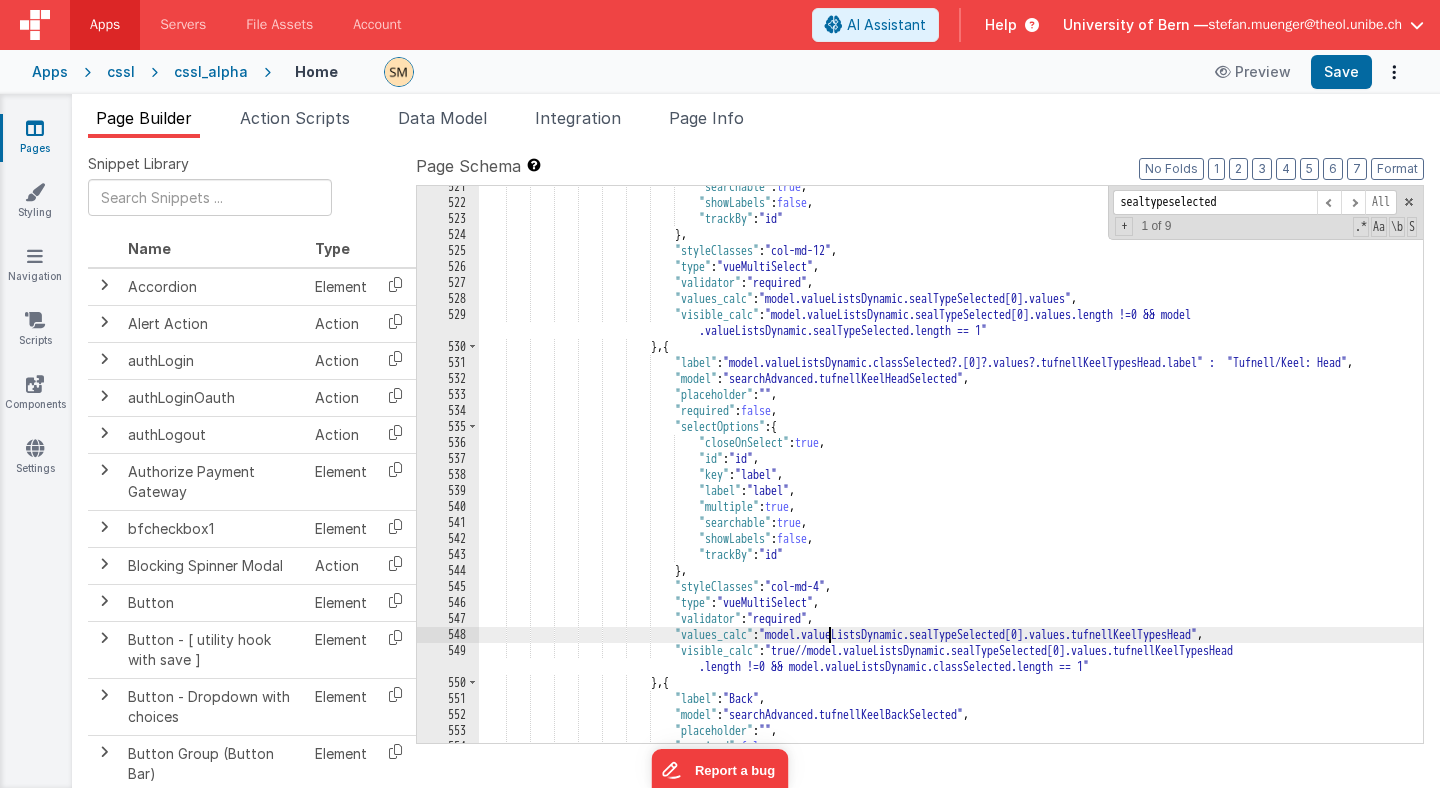 click on ""styleClasses" : "col-md-12" , "type" : "vueMultiSelect" , "validator" : "required" , "values_calc" : "(window.findByIdDeep(model.selectValues, 'objectClassesKey') || { values: [] }                                      ).values" , "help_calc" : "" , "label" : "Type" , "model" : "valueListsDynamic.sealTypeSelected" , "onChanged_actions" : [ { "action" : "function" , "function" : "//populate search attributes \n if (model.searchAdvanced === undefined) { \n                                               model.searchAdvanced = {}; \n } \n \n \n //empty search" } ] , "placeholder" : "Select one or multiple types" , "required" : false , "selectOptions" : { }" at bounding box center [951, 473] 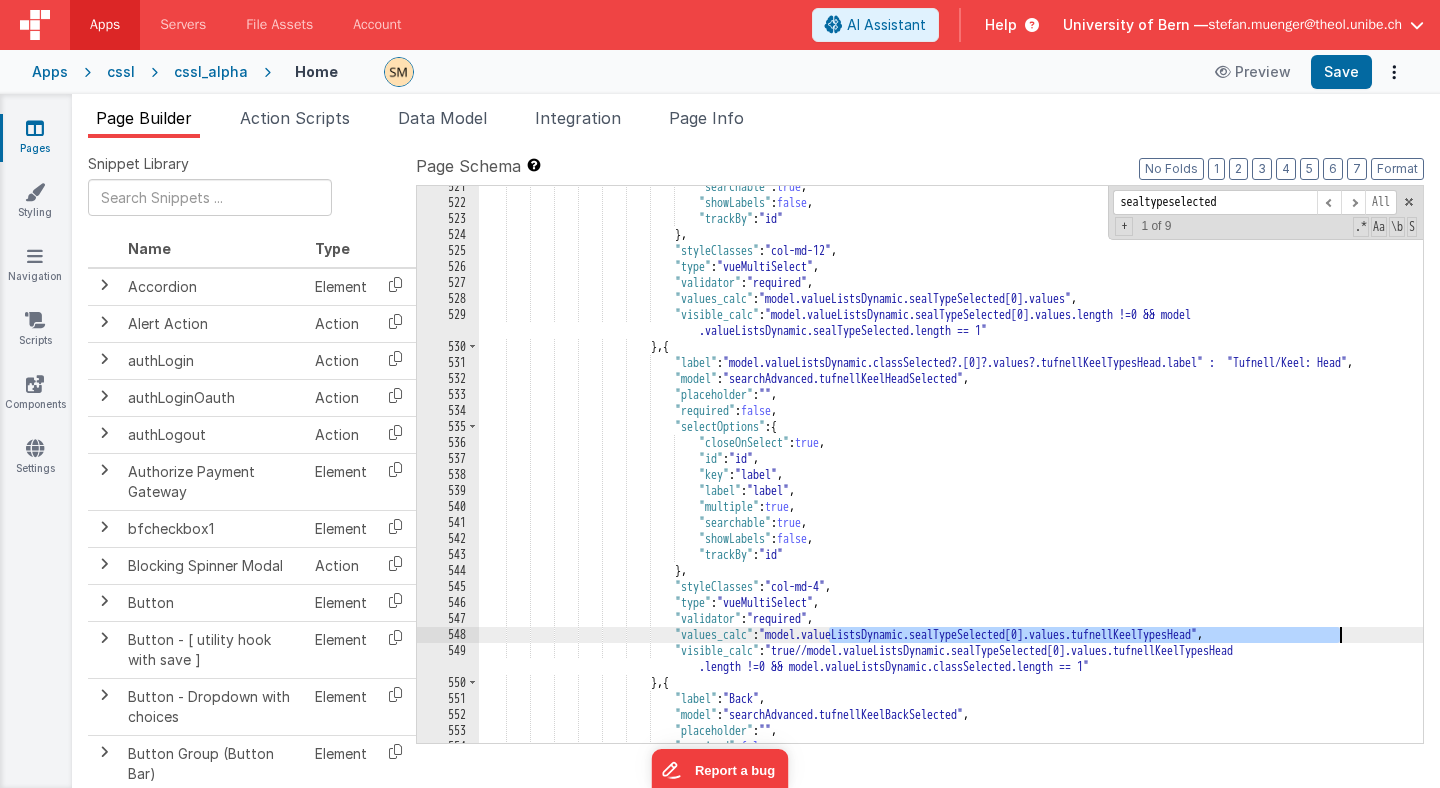 drag, startPoint x: 827, startPoint y: 631, endPoint x: 1341, endPoint y: 631, distance: 514 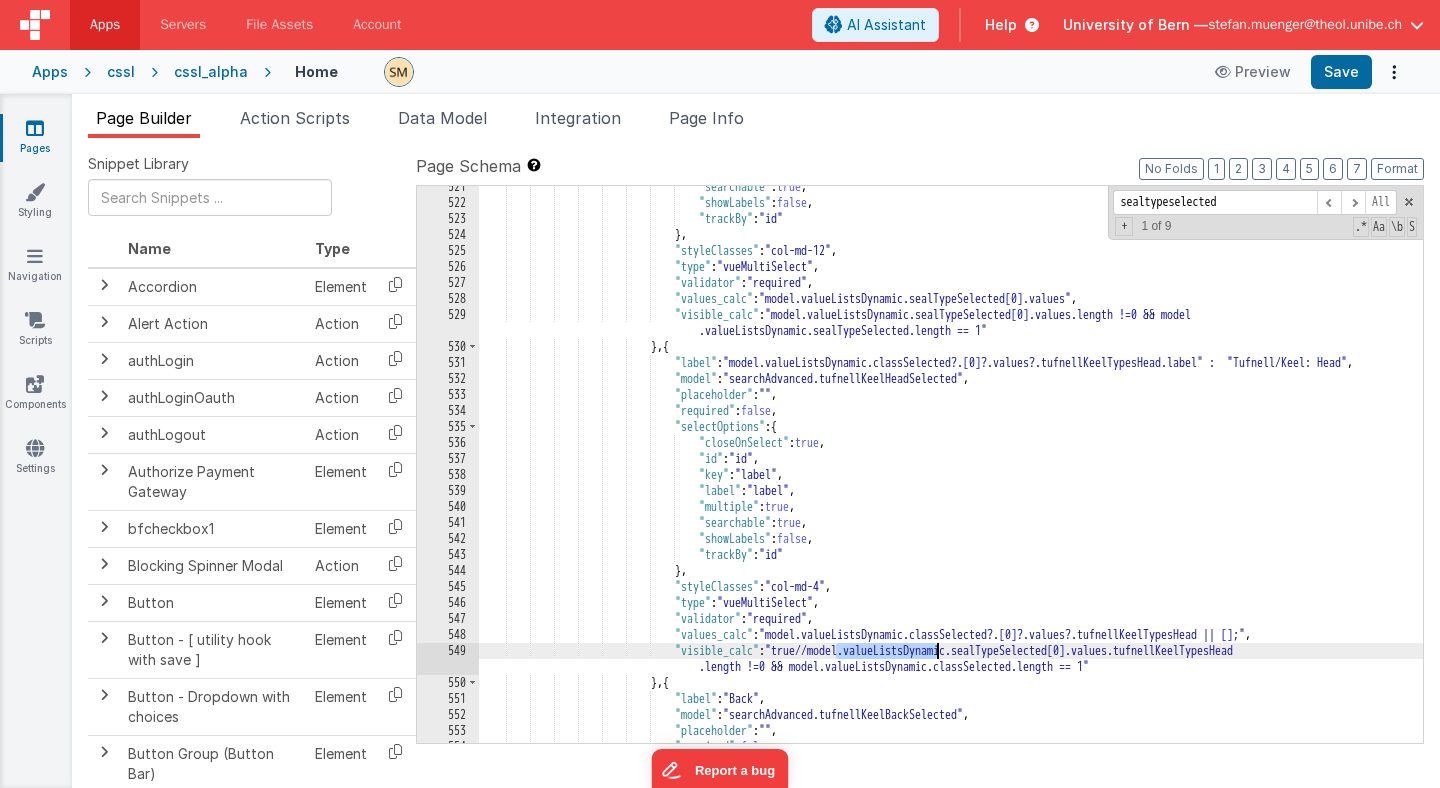 drag, startPoint x: 837, startPoint y: 655, endPoint x: 929, endPoint y: 657, distance: 92.021736 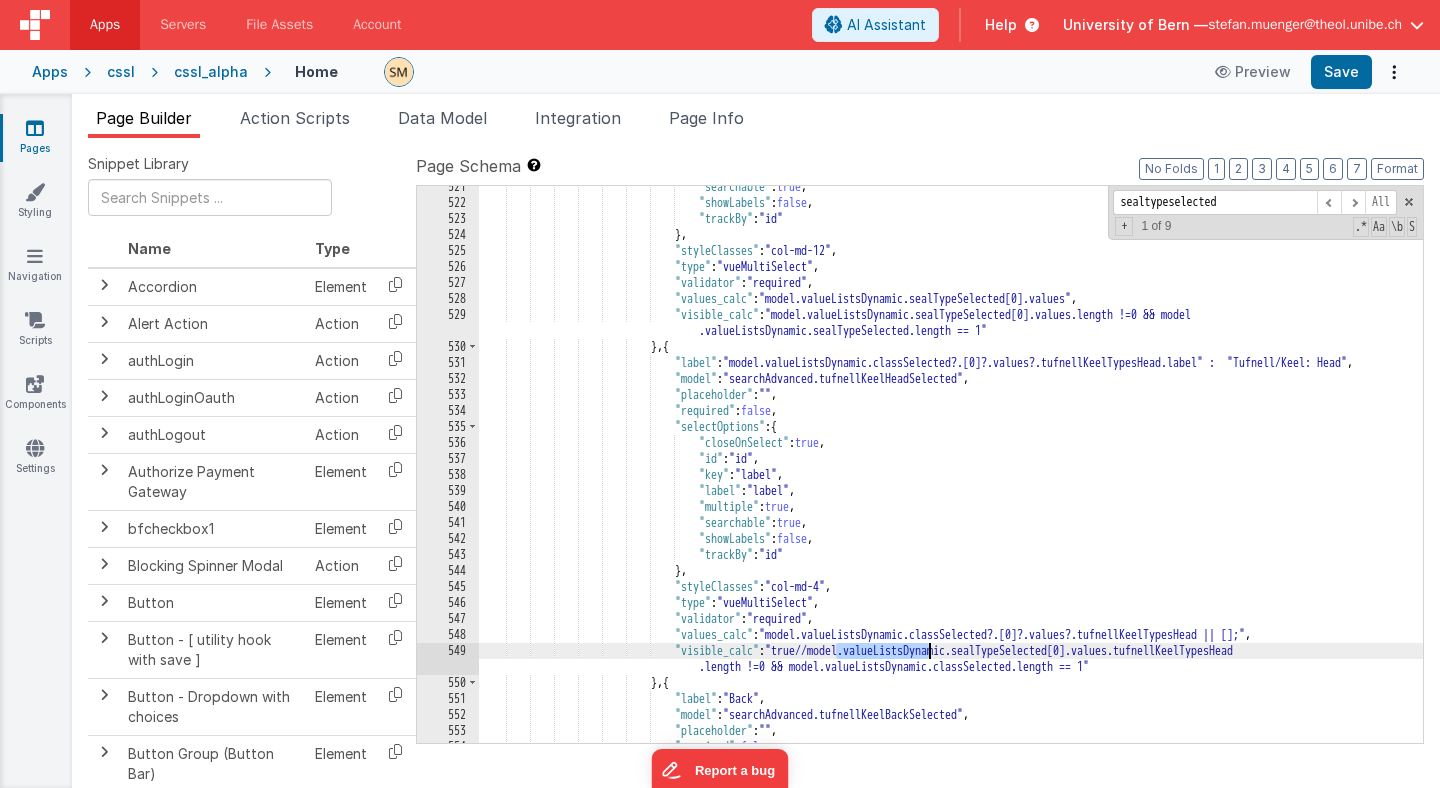 click on ""styleClasses" : "col-md-12" , "type" : "vueMultiSelect" , "validator" : "required" , "values_calc" : "(window.findByIdDeep(model.selectValues, 'objectClassesKey') || { values: [] }                                      ).values" , "help_calc" : "" , "label" : "Type" , "model" : "valueListsDynamic.sealTypeSelected" , "onChanged_actions" : [ { "action" : "function" , "function" : "//populate search attributes \n if (model.searchAdvanced === undefined) { \n                                               model.searchAdvanced = {}; \n } \n \n \n //empty search" } ] , "placeholder" : "Select one or multiple types" , "required" : false , "selectOptions" : { }" at bounding box center (951, 464) 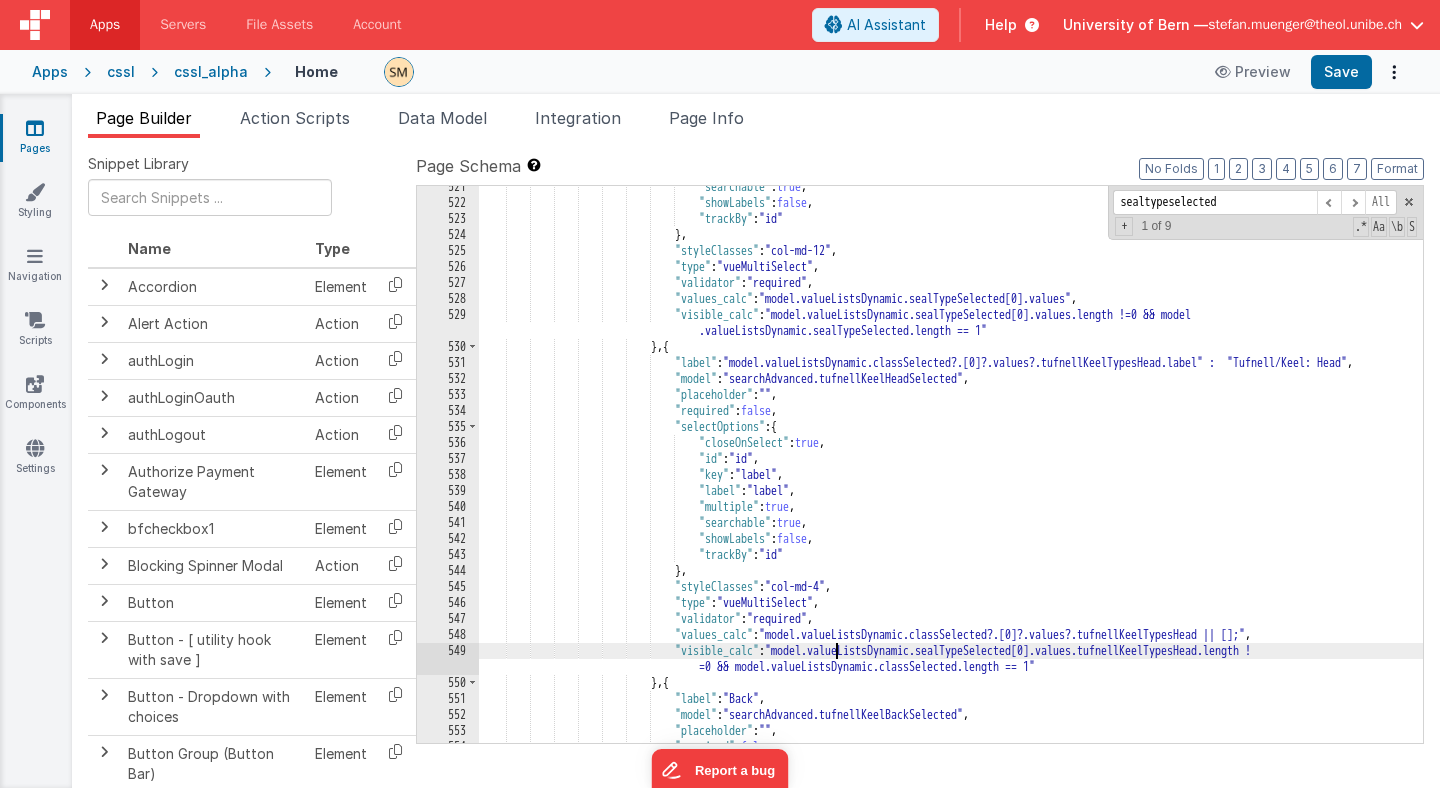 click on ""styleClasses" : "col-md-12" , "type" : "vueMultiSelect" , "validator" : "required" , "values_calc" : "(window.findByIdDeep(model.selectValues, 'objectClassesKey') || { values: [] }                                      ).values" , "help_calc" : "" , "label" : "Type" , "model" : "valueListsDynamic.sealTypeSelected" , "onChanged_actions" : [ { "action" : "function" , "function" : "//populate search attributes \n if (model.searchAdvanced === undefined) { \n                                               model.searchAdvanced = {}; \n } \n \n \n //empty search" } ] , "placeholder" : "Select one or multiple types" , "required" : false , "selectOptions" : { }" at bounding box center [951, 473] 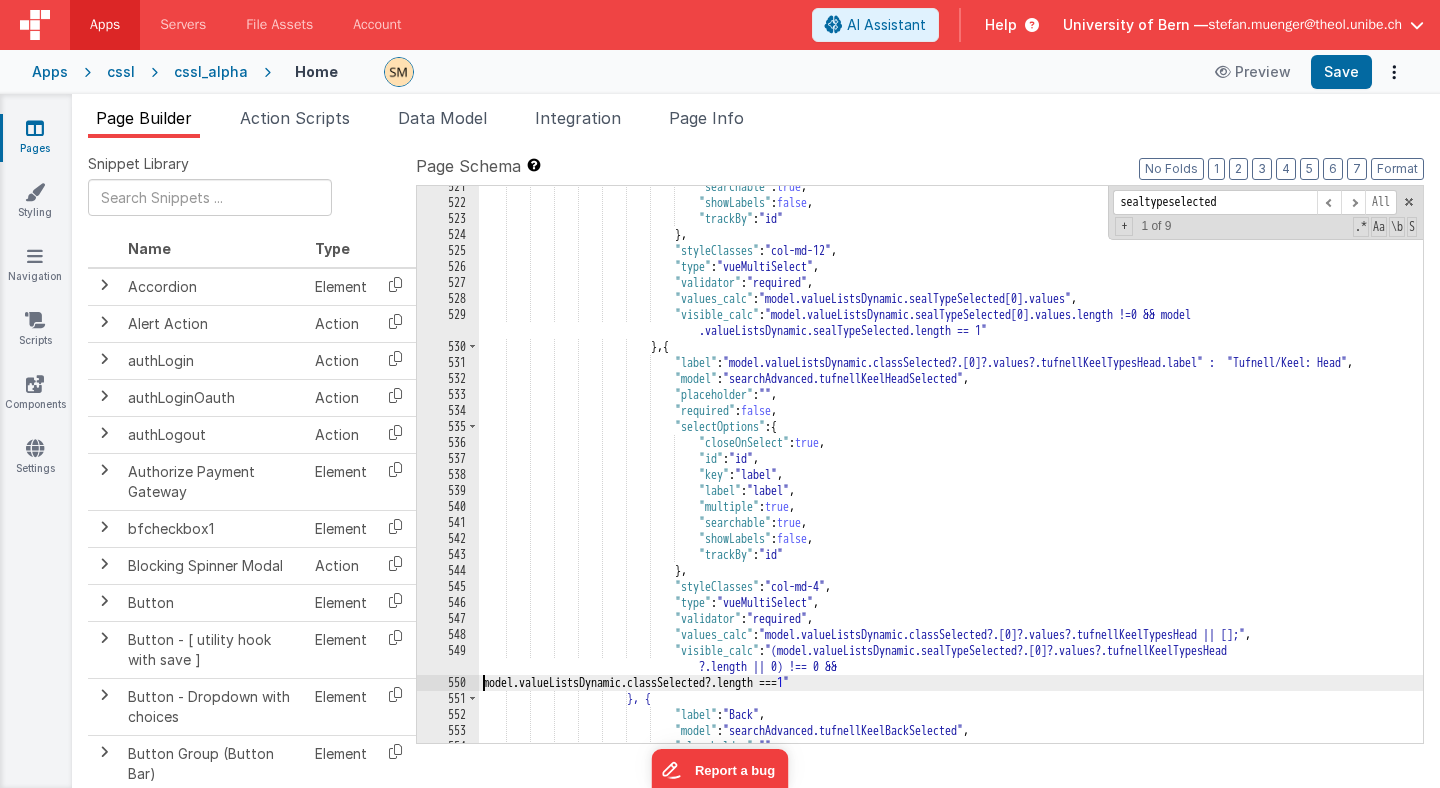 click on ""styleClasses" : "col-md-12" , "type" : "vueMultiSelect" , "validator" : "required" , "values_calc" : "(window.findByIdDeep(model.selectValues, 'objectClassesKey') || { values: [] }                                      ).values" , "help_calc" : "" , "label" : "Type" , "model" : "valueListsDynamic.sealTypeSelected" , "onChanged_actions" : [ { "action" : "function" , "function" : "//populate search attributes \n if (model.searchAdvanced === undefined) { \n                                               model.searchAdvanced = {}; \n } \n \n \n //empty search" } ] , "placeholder" : "Select one or multiple types" , "required" : false , "selectOptions" : { }" at bounding box center [951, 473] 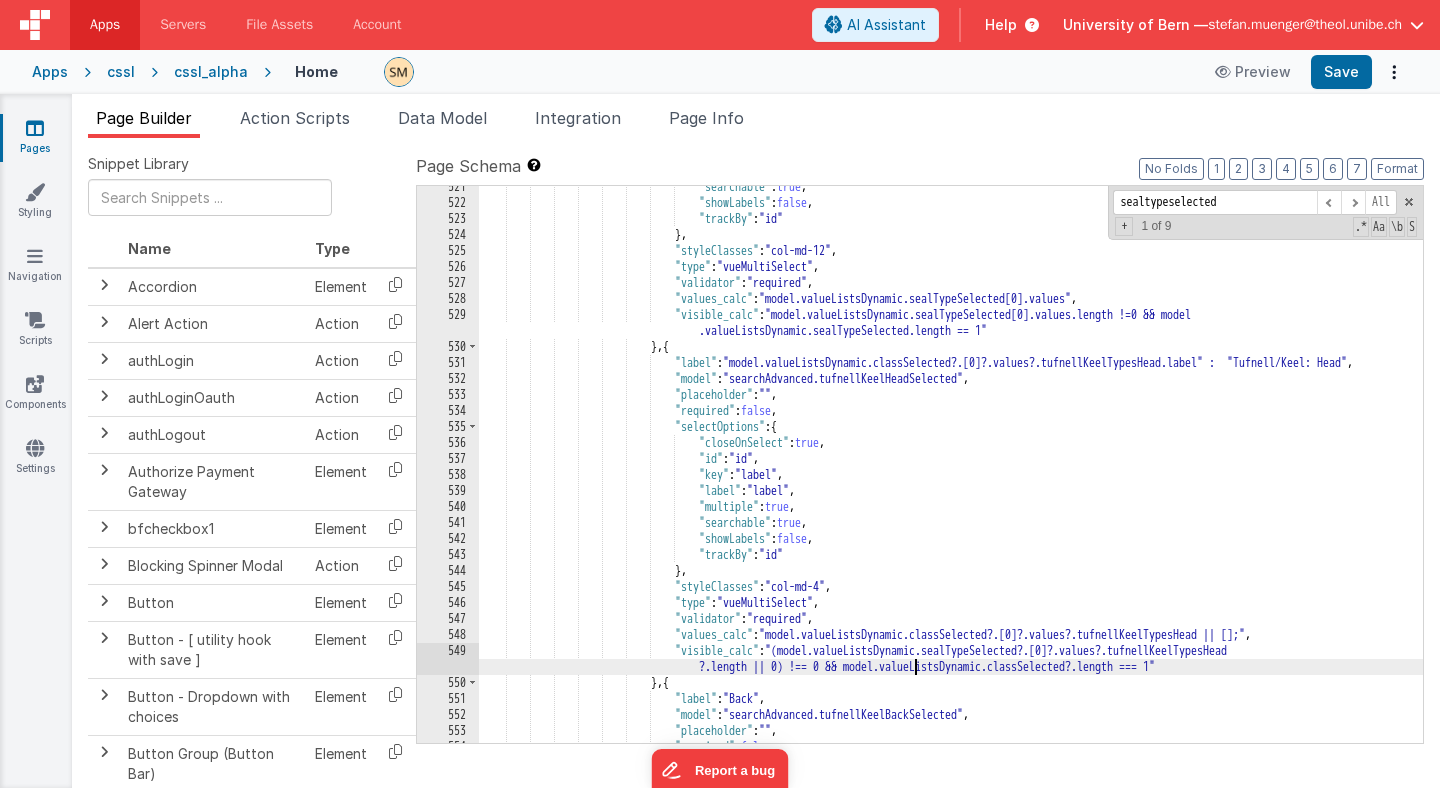 click on ""styleClasses" : "col-md-12" , "type" : "vueMultiSelect" , "validator" : "required" , "values_calc" : "(window.findByIdDeep(model.selectValues, 'objectClassesKey') || { values: [] }                                      ).values" , "help_calc" : "" , "label" : "Type" , "model" : "valueListsDynamic.sealTypeSelected" , "onChanged_actions" : [ { "action" : "function" , "function" : "//populate search attributes \n if (model.searchAdvanced === undefined) { \n                                               model.searchAdvanced = {}; \n } \n \n \n //empty search" } ] , "placeholder" : "Select one or multiple types" , "required" : false , "selectOptions" : { }" at bounding box center [951, 473] 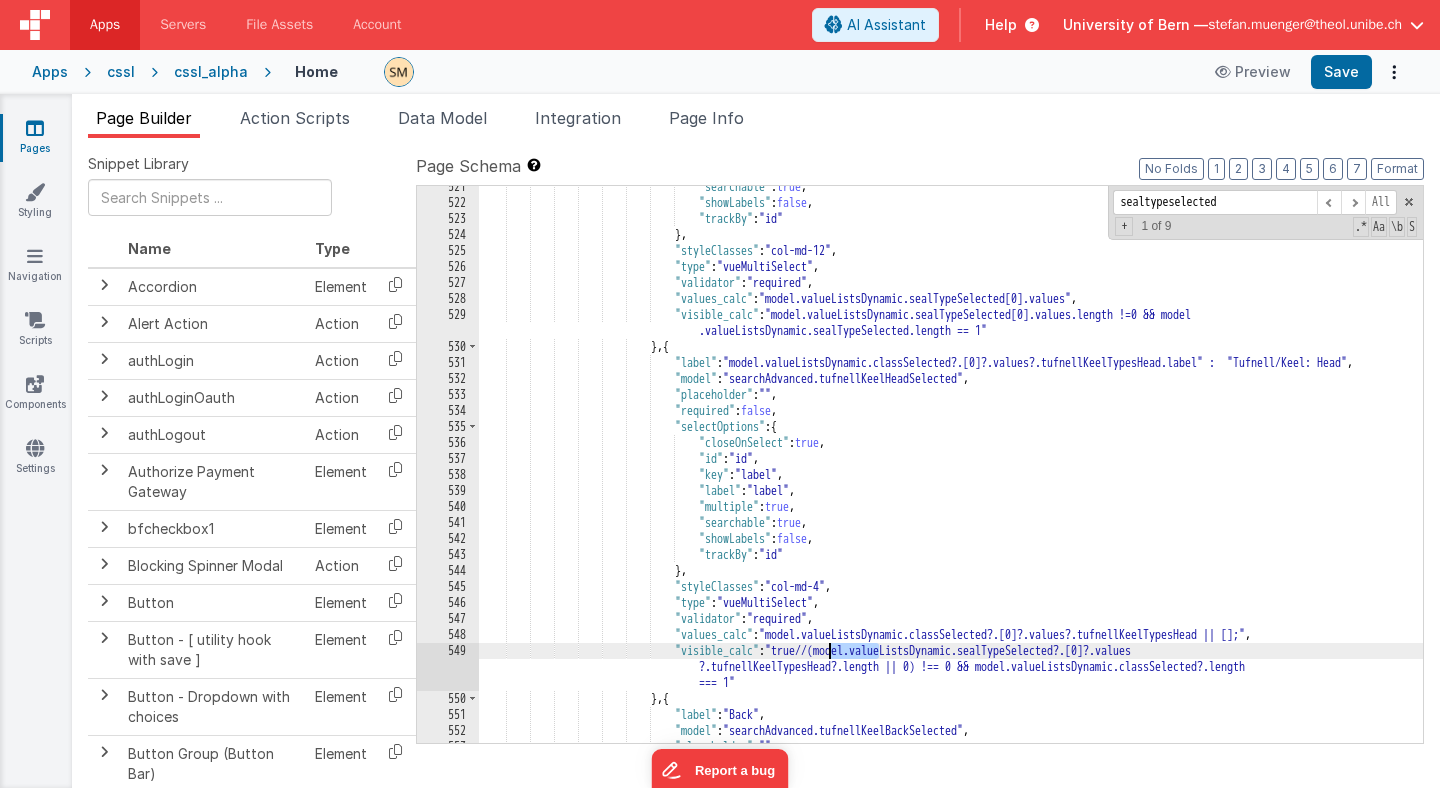 drag, startPoint x: 882, startPoint y: 651, endPoint x: 832, endPoint y: 650, distance: 50.01 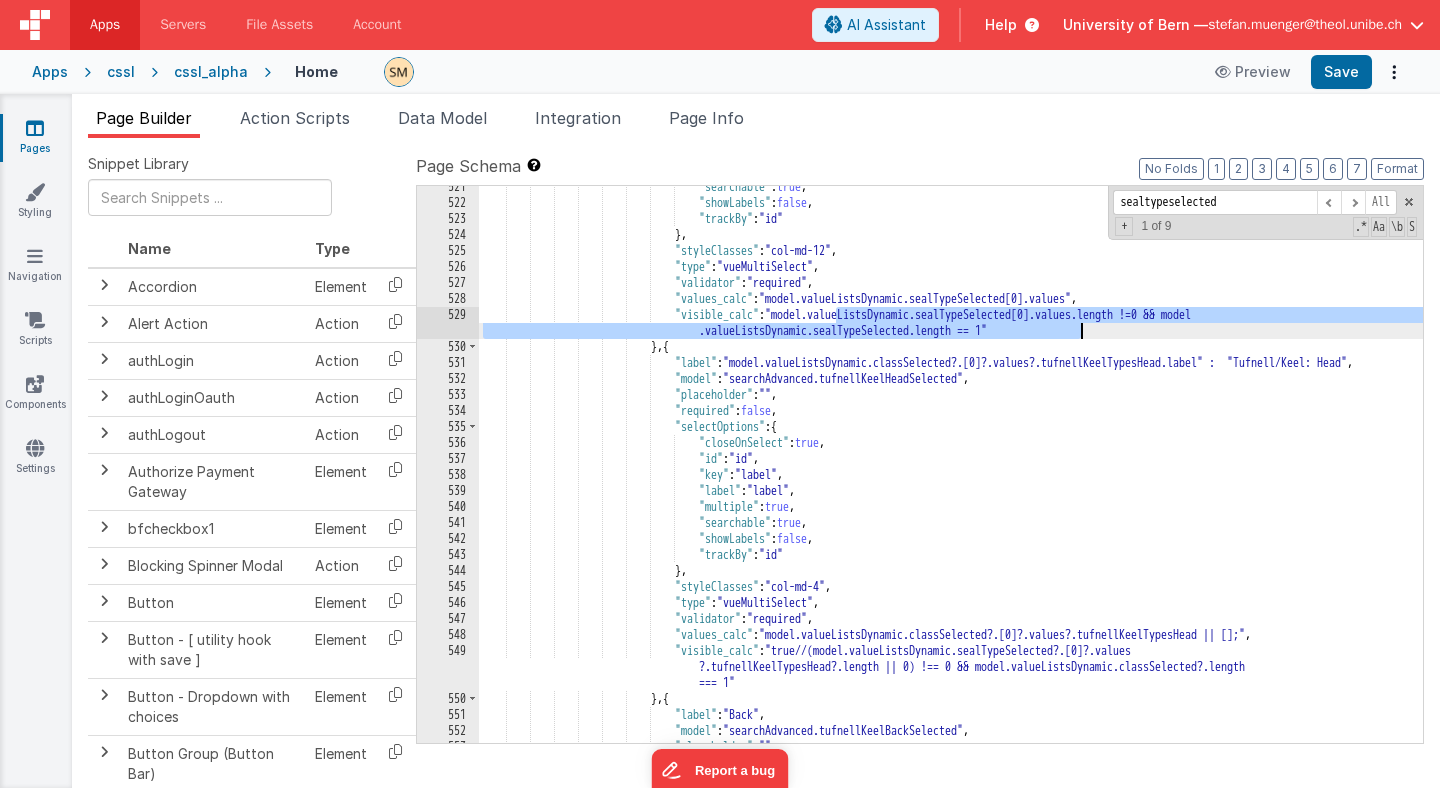 drag, startPoint x: 836, startPoint y: 316, endPoint x: 1079, endPoint y: 334, distance: 243.66576 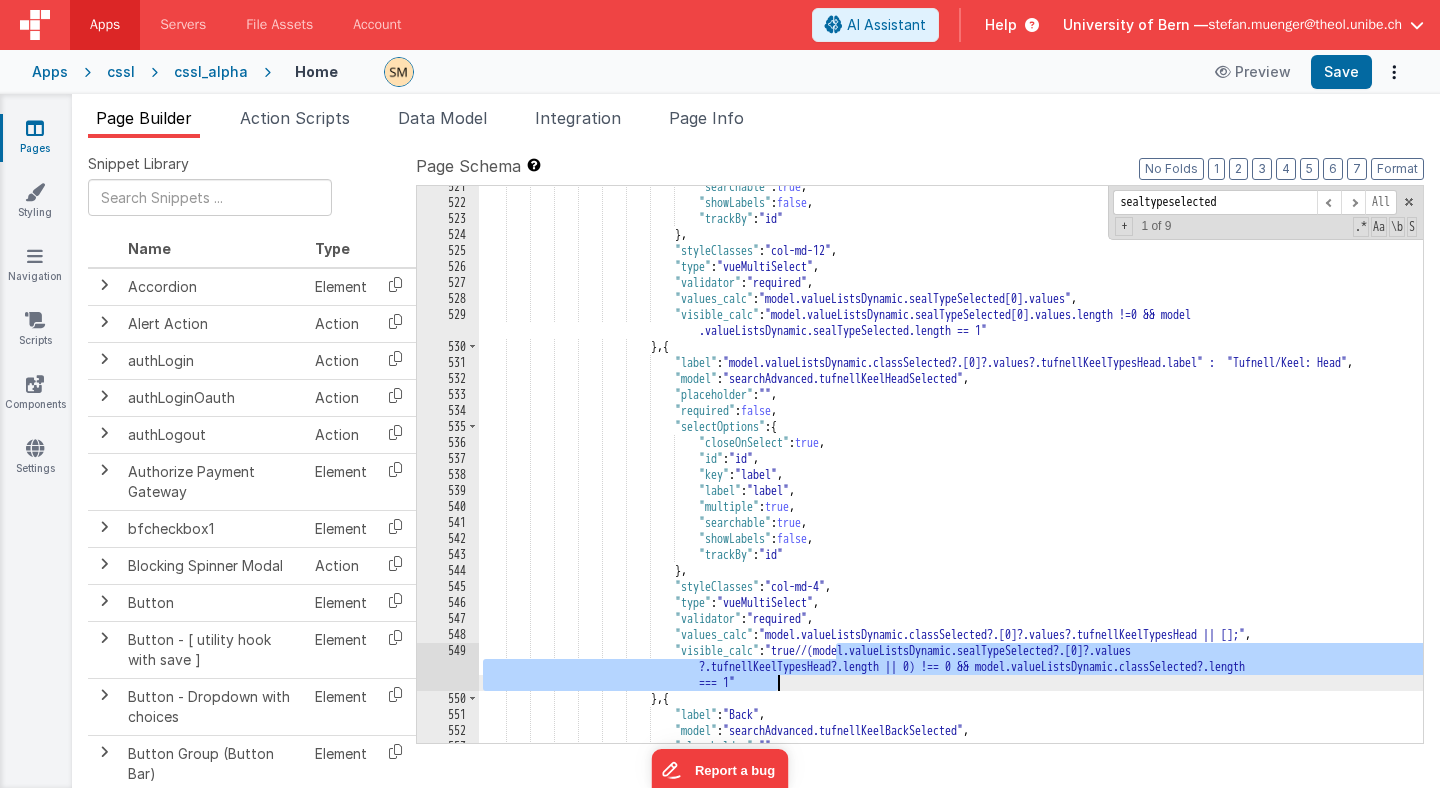 drag, startPoint x: 836, startPoint y: 653, endPoint x: 779, endPoint y: 685, distance: 65.36819 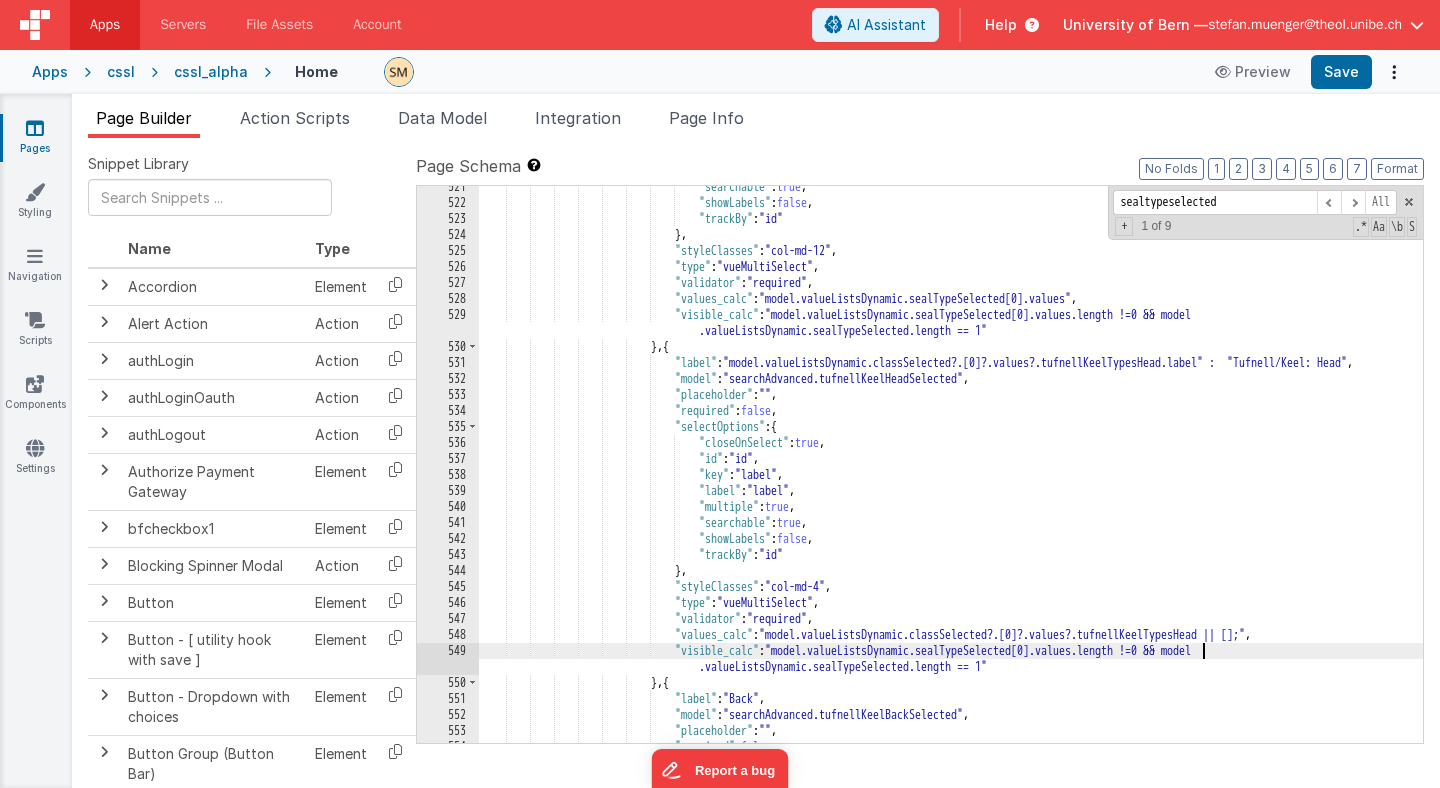 click on ""styleClasses" : "col-md-12" , "type" : "vueMultiSelect" , "validator" : "required" , "values_calc" : "(window.findByIdDeep(model.selectValues, 'objectClassesKey') || { values: [] }                                      ).values" , "help_calc" : "" , "label" : "Type" , "model" : "valueListsDynamic.sealTypeSelected" , "onChanged_actions" : [ { "action" : "function" , "function" : "//populate search attributes \n if (model.searchAdvanced === undefined) { \n                                               model.searchAdvanced = {}; \n } \n \n \n //empty search" } ] , "placeholder" : "Select one or multiple types" , "required" : false , "selectOptions" : { }" at bounding box center [951, 473] 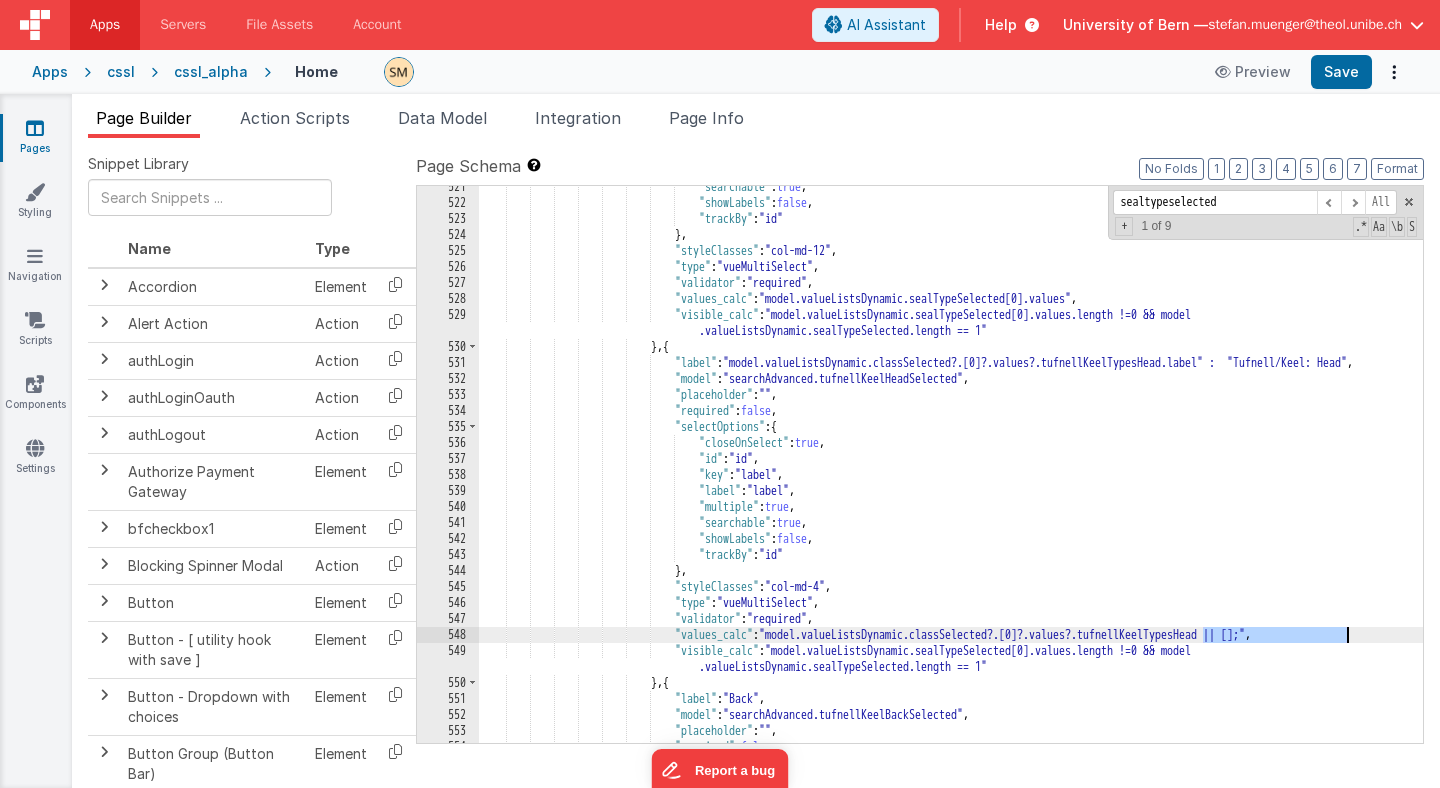 drag, startPoint x: 1202, startPoint y: 632, endPoint x: 1348, endPoint y: 634, distance: 146.0137 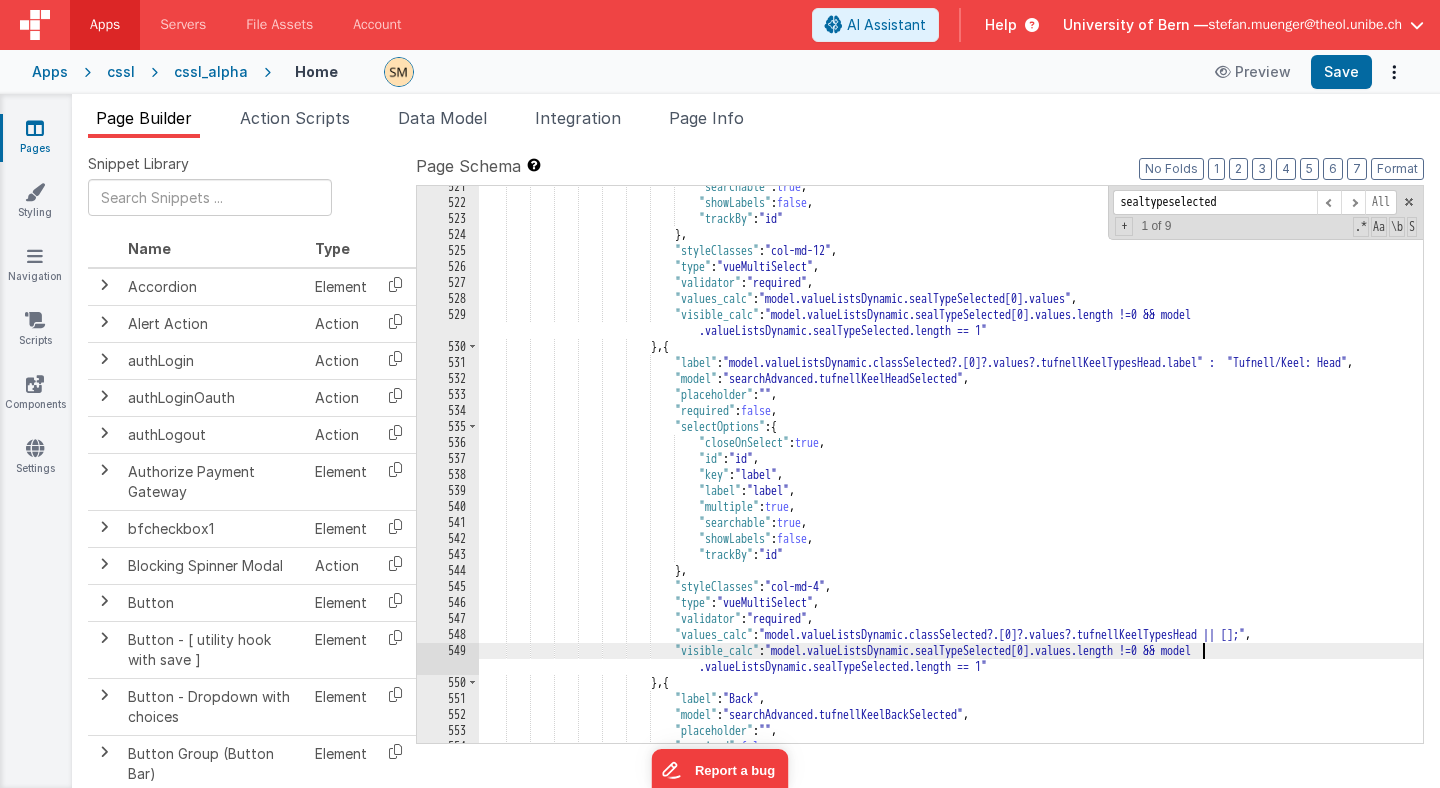 click on ""styleClasses" : "col-md-12" , "type" : "vueMultiSelect" , "validator" : "required" , "values_calc" : "(window.findByIdDeep(model.selectValues, 'objectClassesKey') || { values: [] }                                      ).values" , "help_calc" : "" , "label" : "Type" , "model" : "valueListsDynamic.sealTypeSelected" , "onChanged_actions" : [ { "action" : "function" , "function" : "//populate search attributes \n if (model.searchAdvanced === undefined) { \n                                               model.searchAdvanced = {}; \n } \n \n \n //empty search" } ] , "placeholder" : "Select one or multiple types" , "required" : false , "selectOptions" : { }" at bounding box center (951, 473) 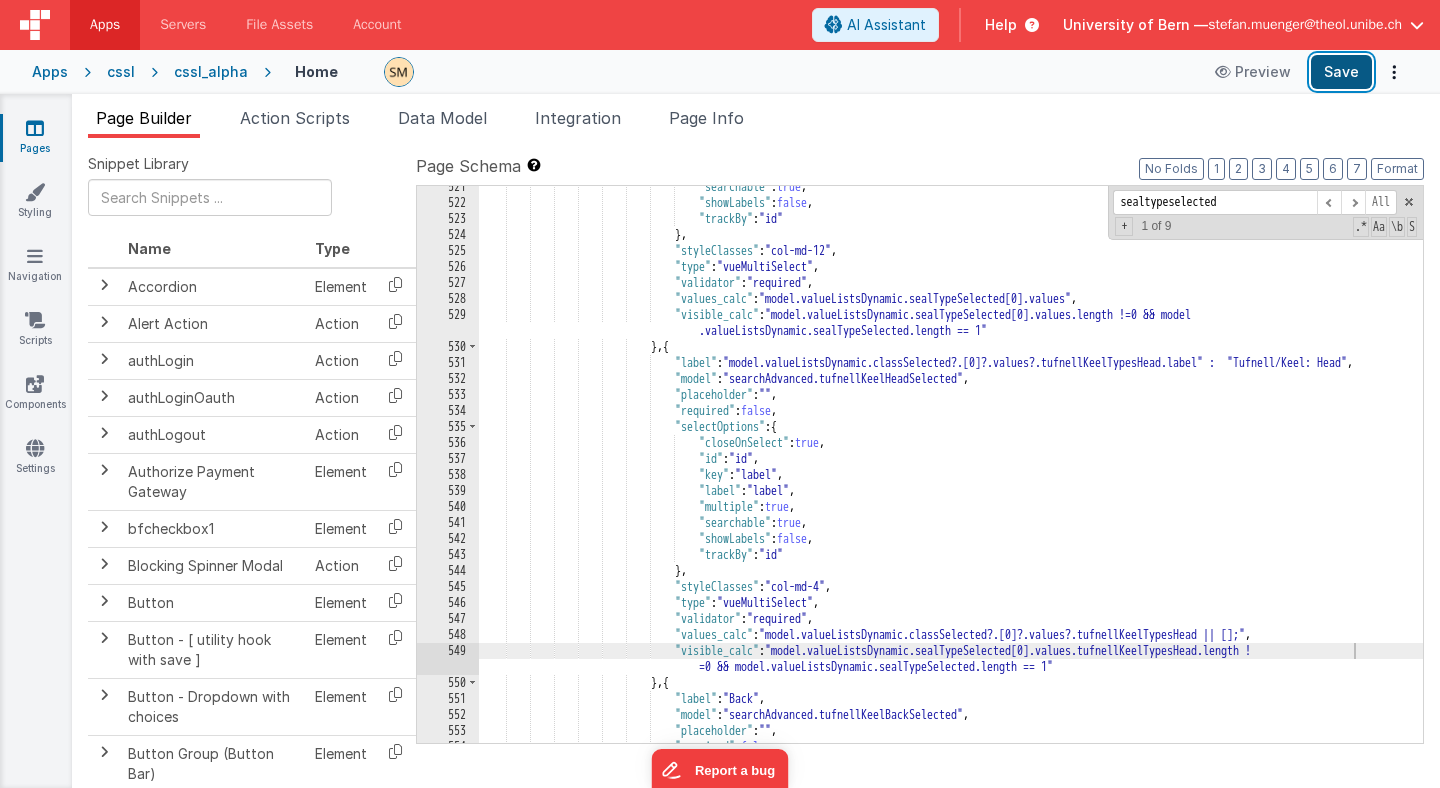 click on "Save" at bounding box center (1341, 72) 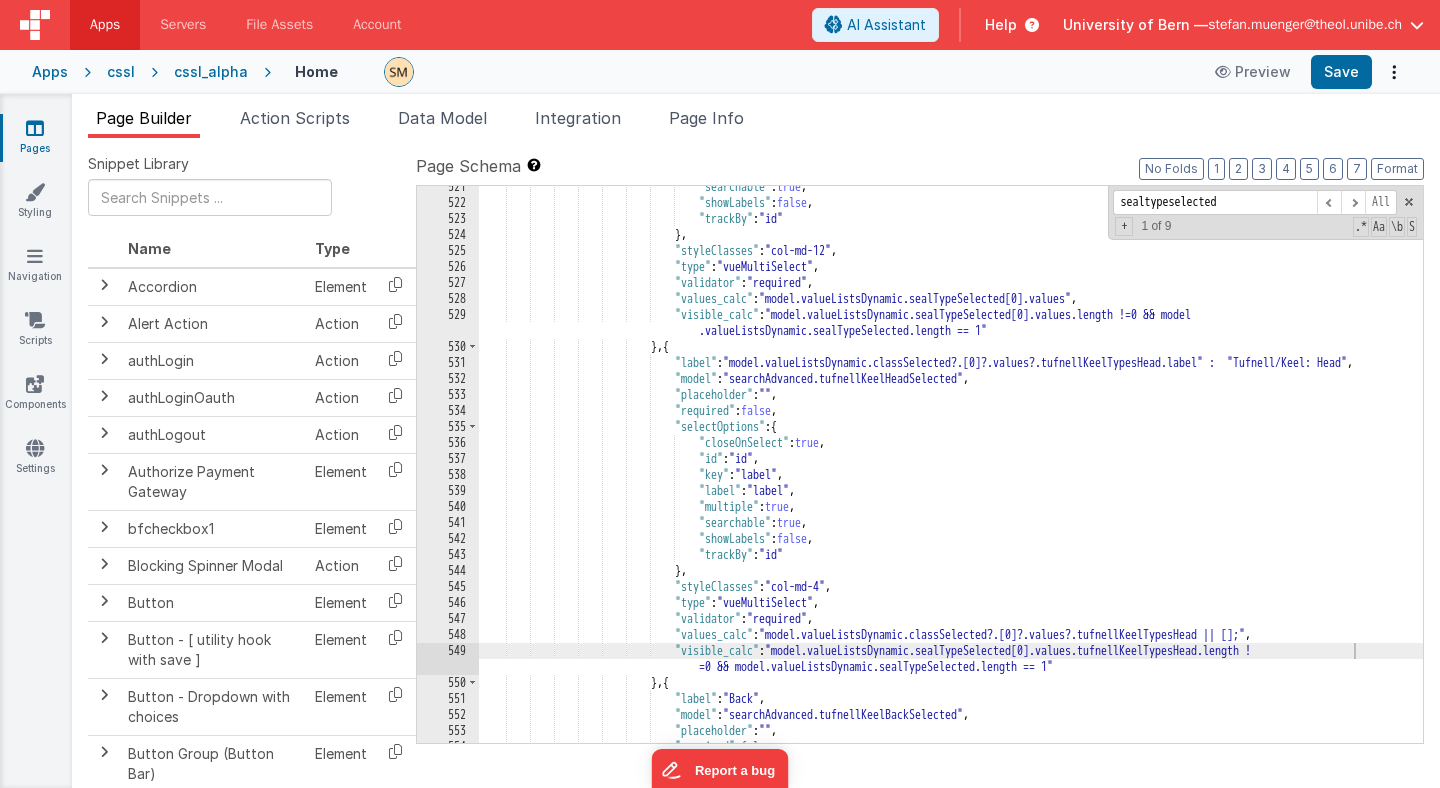 click on ""styleClasses" : "col-md-12" , "type" : "vueMultiSelect" , "validator" : "required" , "values_calc" : "(window.findByIdDeep(model.selectValues, 'objectClassesKey') || { values: [] }                                      ).values" , "help_calc" : "" , "label" : "Type" , "model" : "valueListsDynamic.sealTypeSelected" , "onChanged_actions" : [ { "action" : "function" , "function" : "//populate search attributes \n if (model.searchAdvanced === undefined) { \n                                               model.searchAdvanced = {}; \n } \n \n \n //empty search" } ] , "placeholder" : "Select one or multiple types" , "required" : false , "selectOptions" : { }" at bounding box center [951, 473] 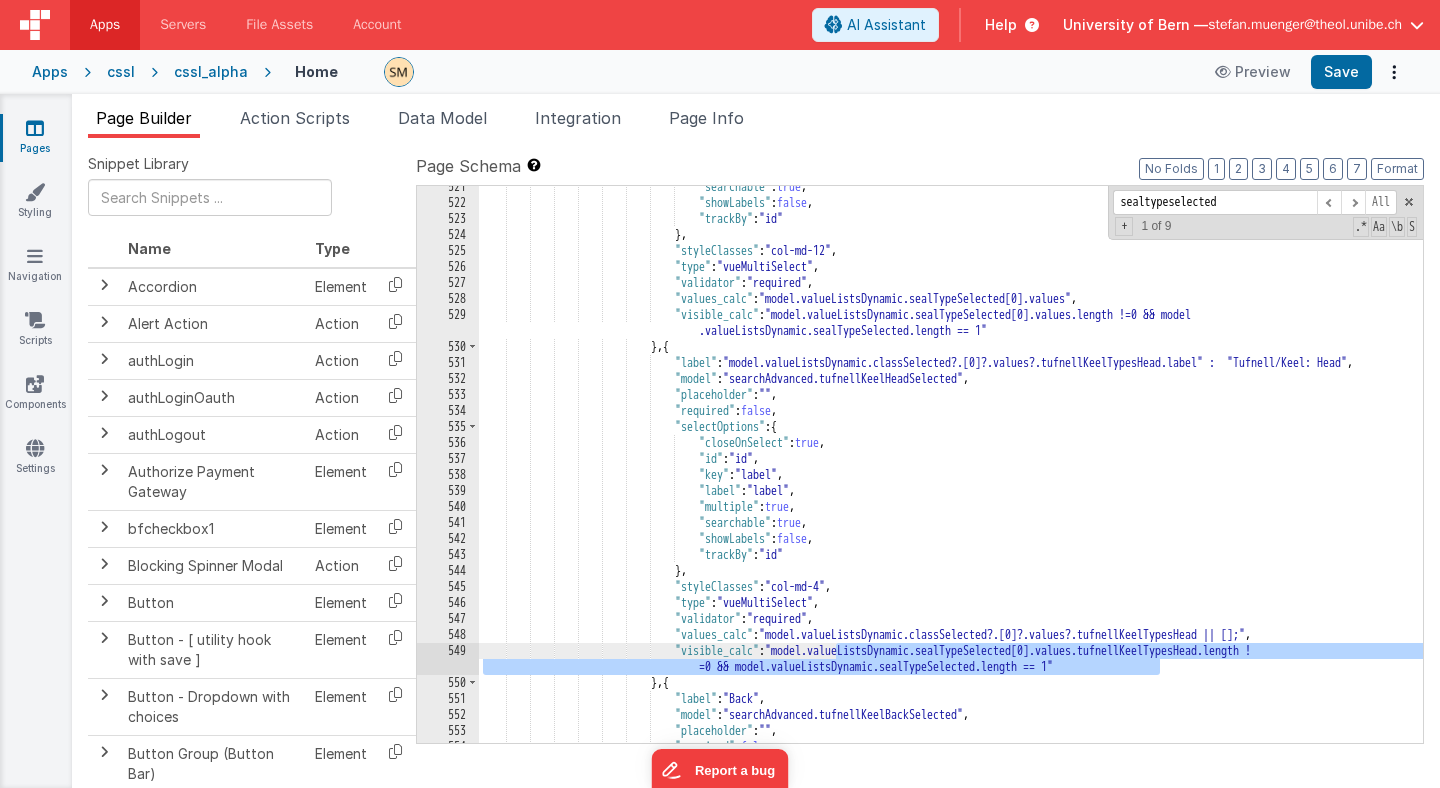 drag, startPoint x: 1162, startPoint y: 670, endPoint x: 838, endPoint y: 651, distance: 324.5566 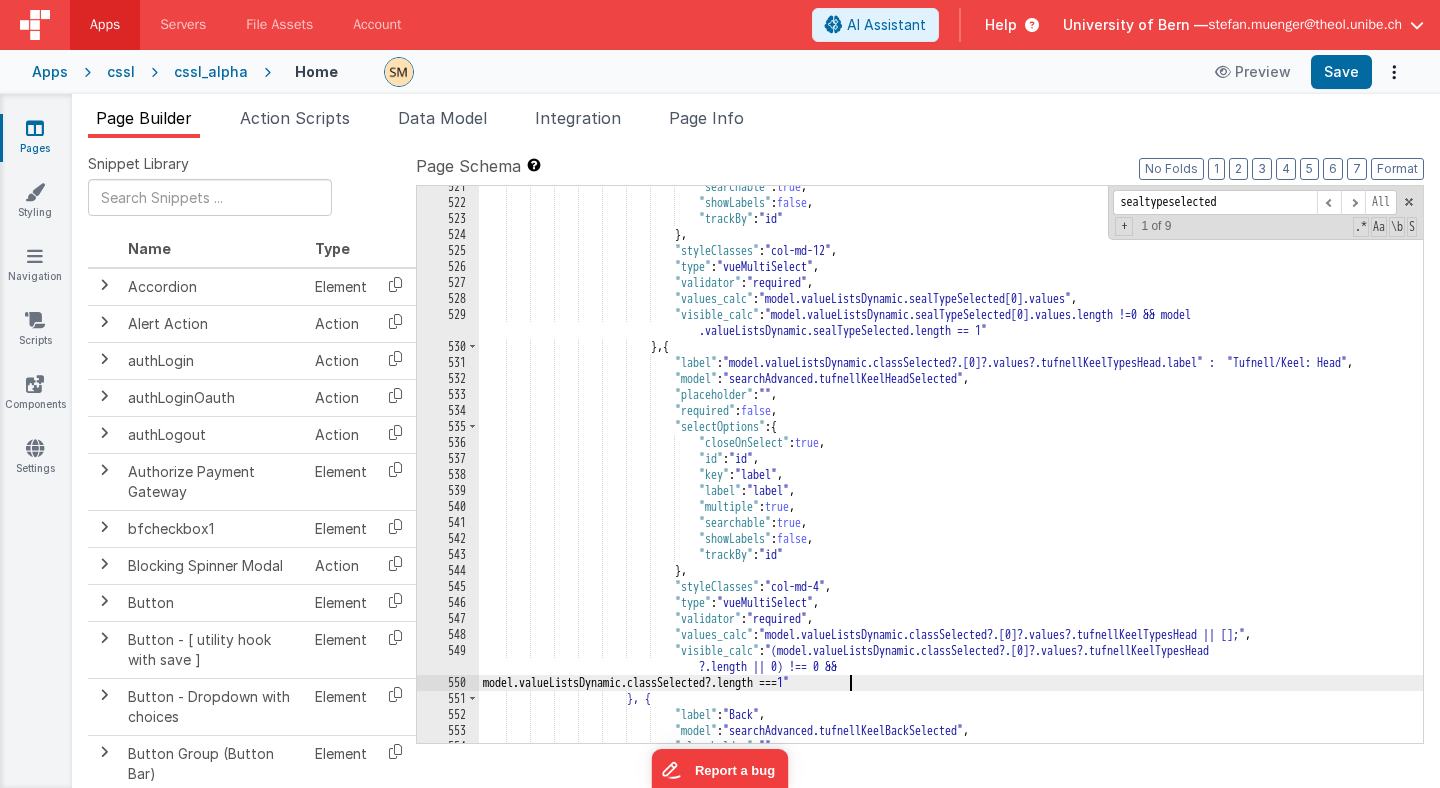 click on ""styleClasses" : "col-md-12" , "type" : "vueMultiSelect" , "validator" : "required" , "values_calc" : "(window.findByIdDeep(model.selectValues, 'objectClassesKey') || { values: [] }                                      ).values" , "help_calc" : "" , "label" : "Type" , "model" : "valueListsDynamic.sealTypeSelected" , "onChanged_actions" : [ { "action" : "function" , "function" : "//populate search attributes \n if (model.searchAdvanced === undefined) { \n                                               model.searchAdvanced = {}; \n } \n \n \n //empty search" } ] , "placeholder" : "Select one or multiple types" , "required" : false , "selectOptions" : { }" at bounding box center [951, 473] 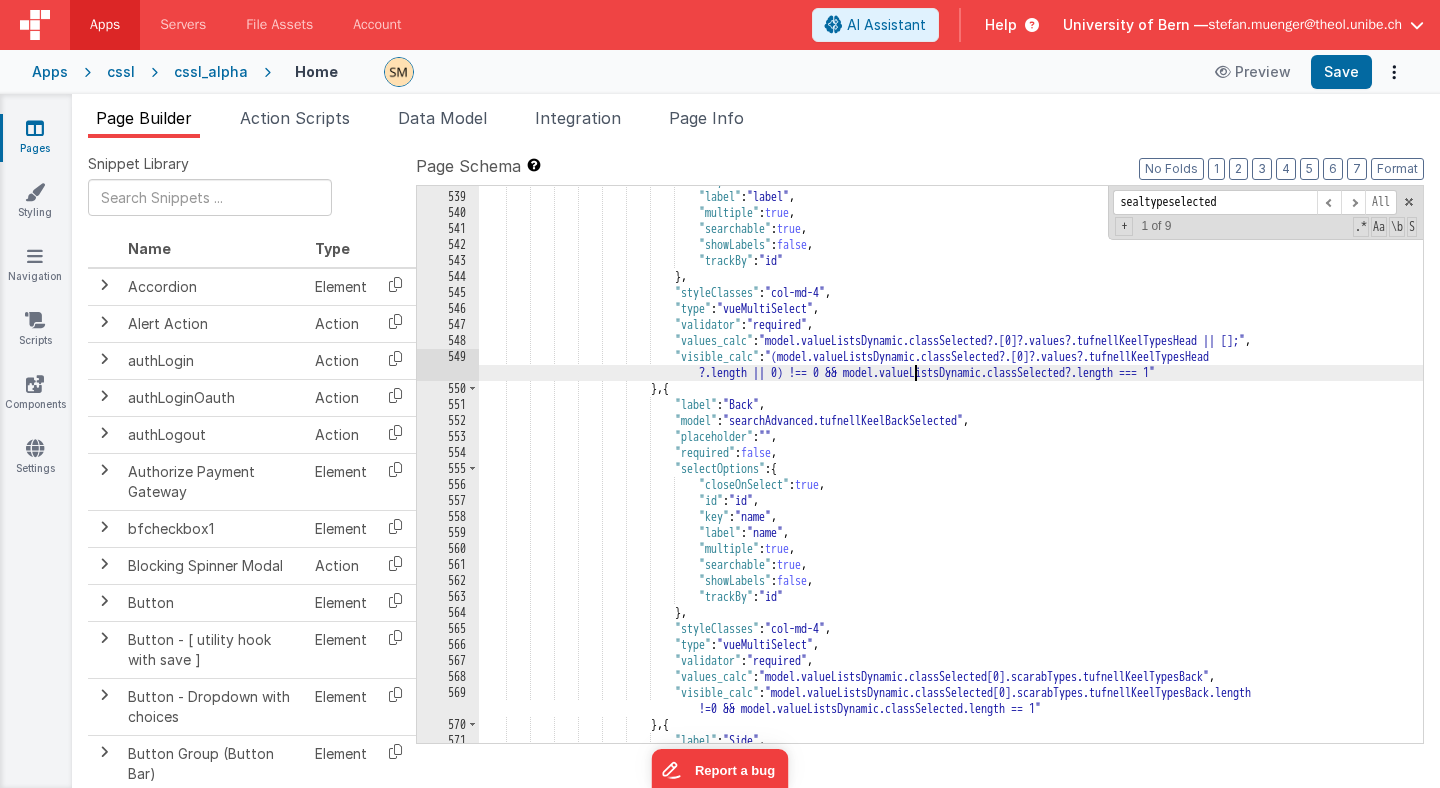 scroll, scrollTop: 9200, scrollLeft: 0, axis: vertical 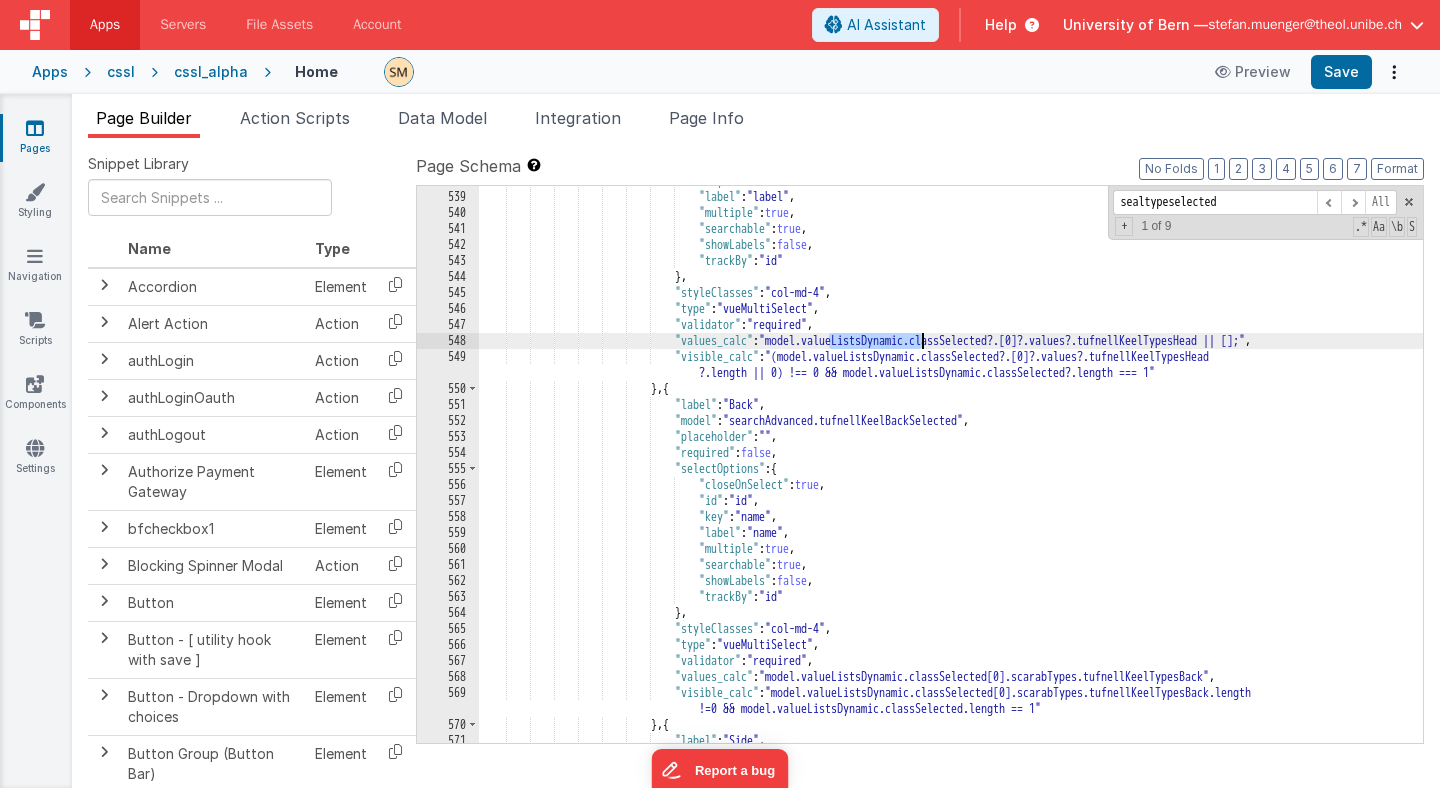 drag, startPoint x: 832, startPoint y: 342, endPoint x: 922, endPoint y: 346, distance: 90.088844 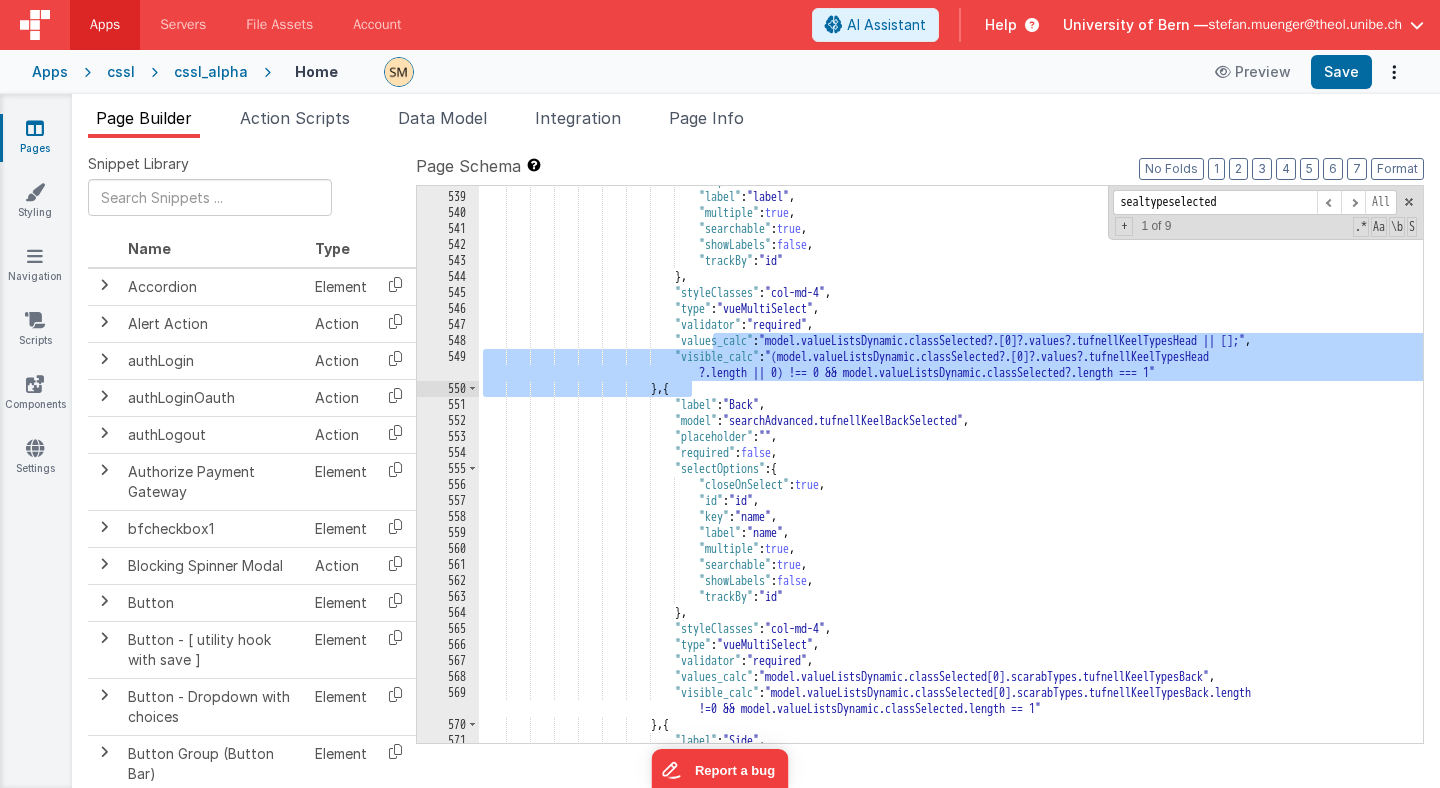 drag, startPoint x: 715, startPoint y: 342, endPoint x: 690, endPoint y: 382, distance: 47.169907 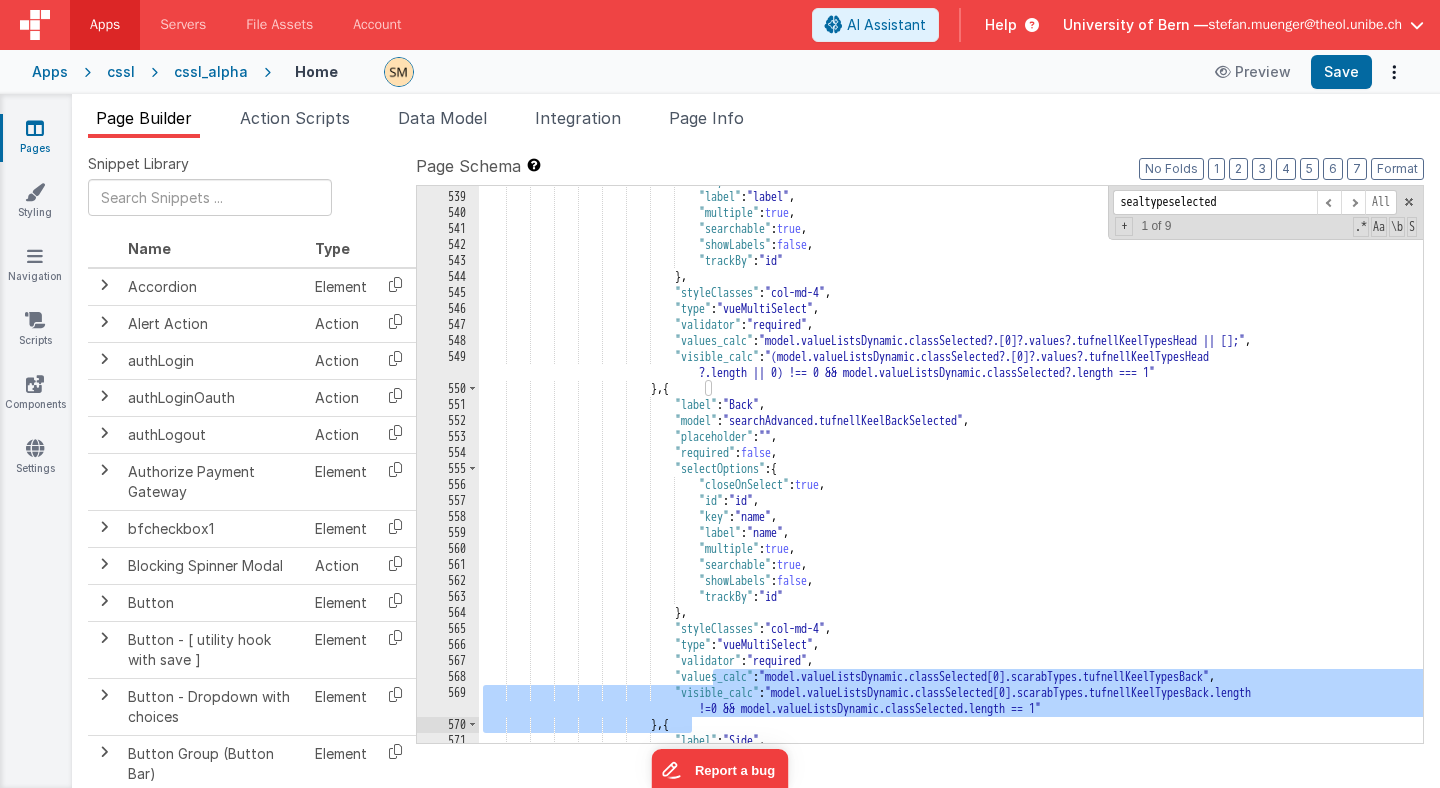 drag, startPoint x: 713, startPoint y: 674, endPoint x: 689, endPoint y: 726, distance: 57.271286 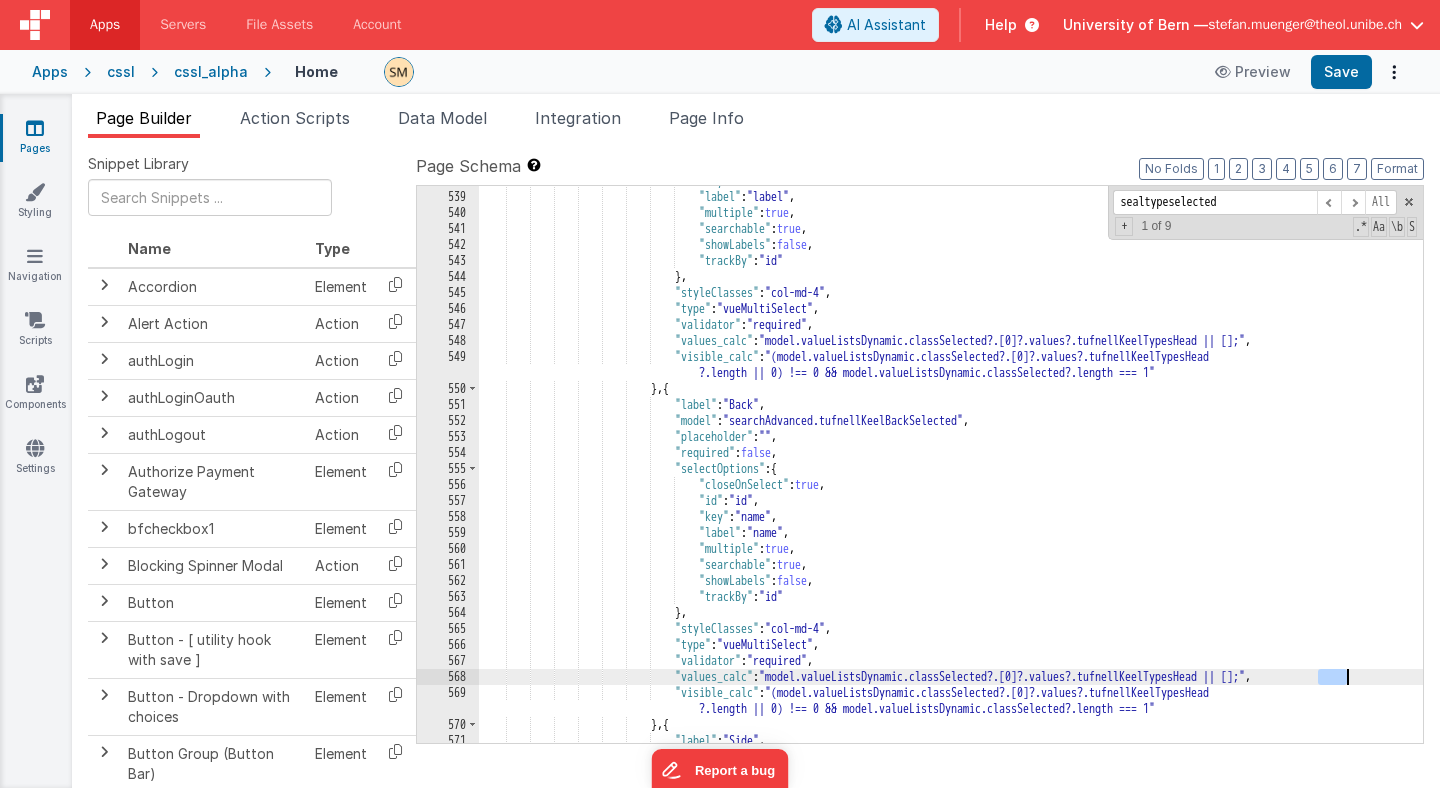 drag, startPoint x: 1319, startPoint y: 677, endPoint x: 1349, endPoint y: 677, distance: 30 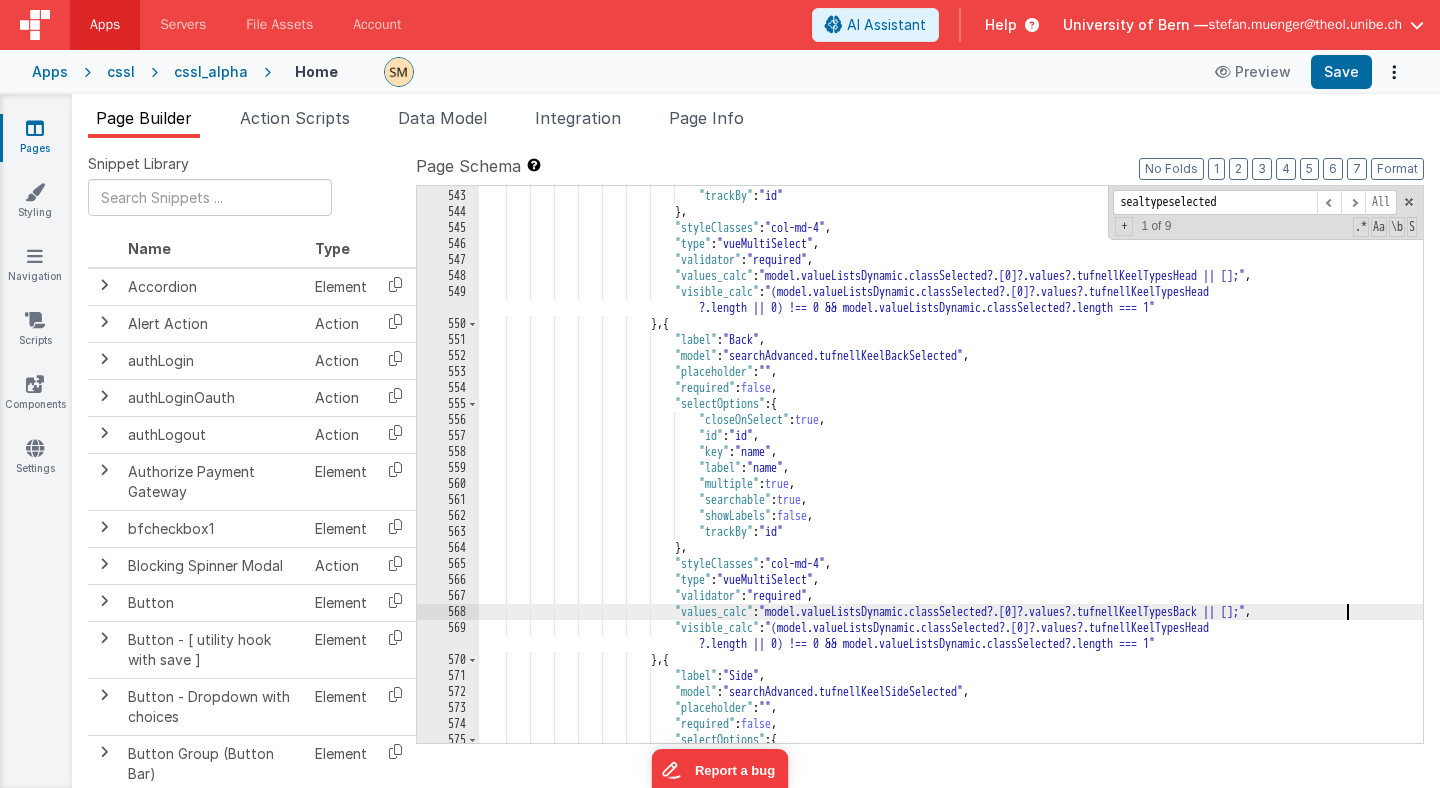 scroll, scrollTop: 9265, scrollLeft: 0, axis: vertical 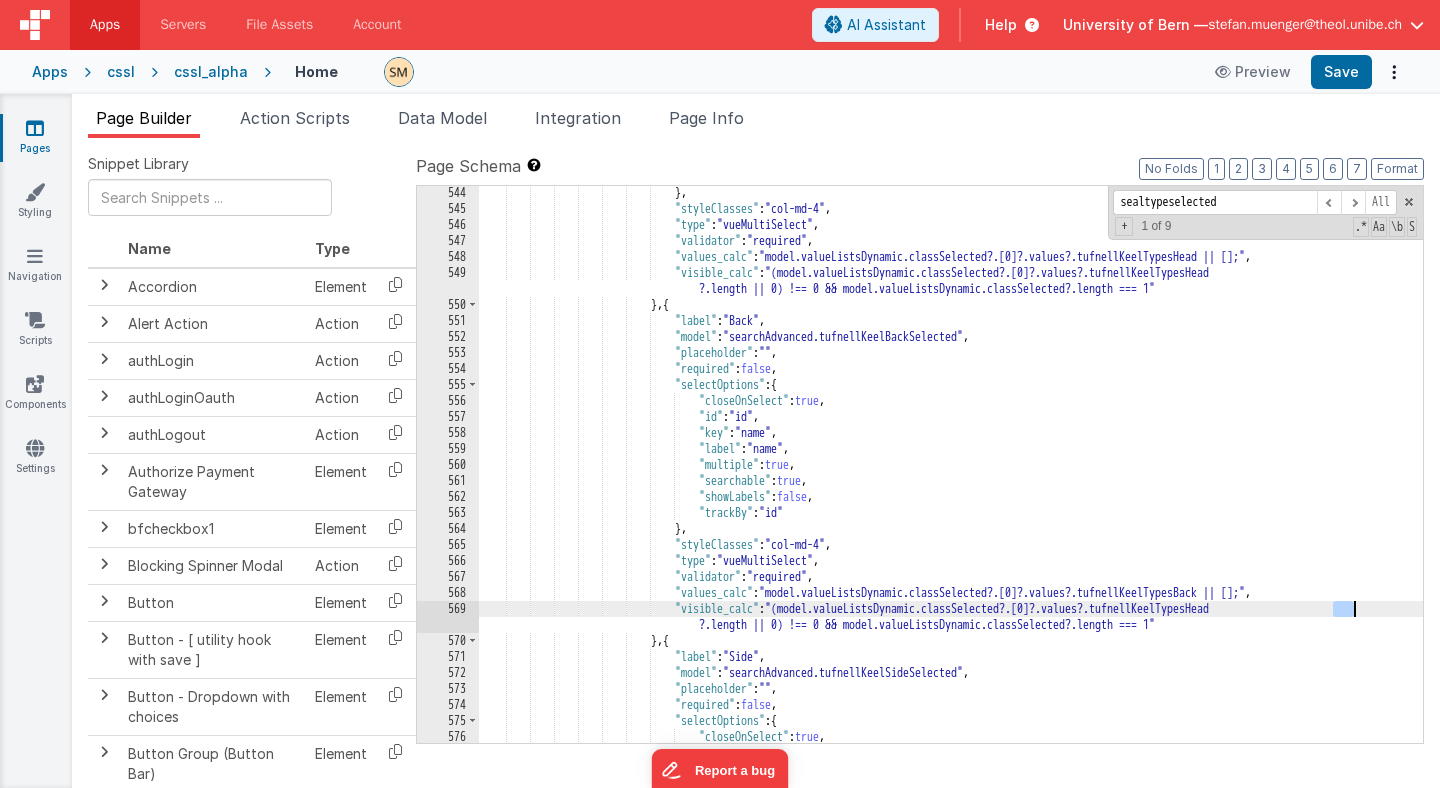 drag, startPoint x: 1334, startPoint y: 607, endPoint x: 1368, endPoint y: 611, distance: 34.234486 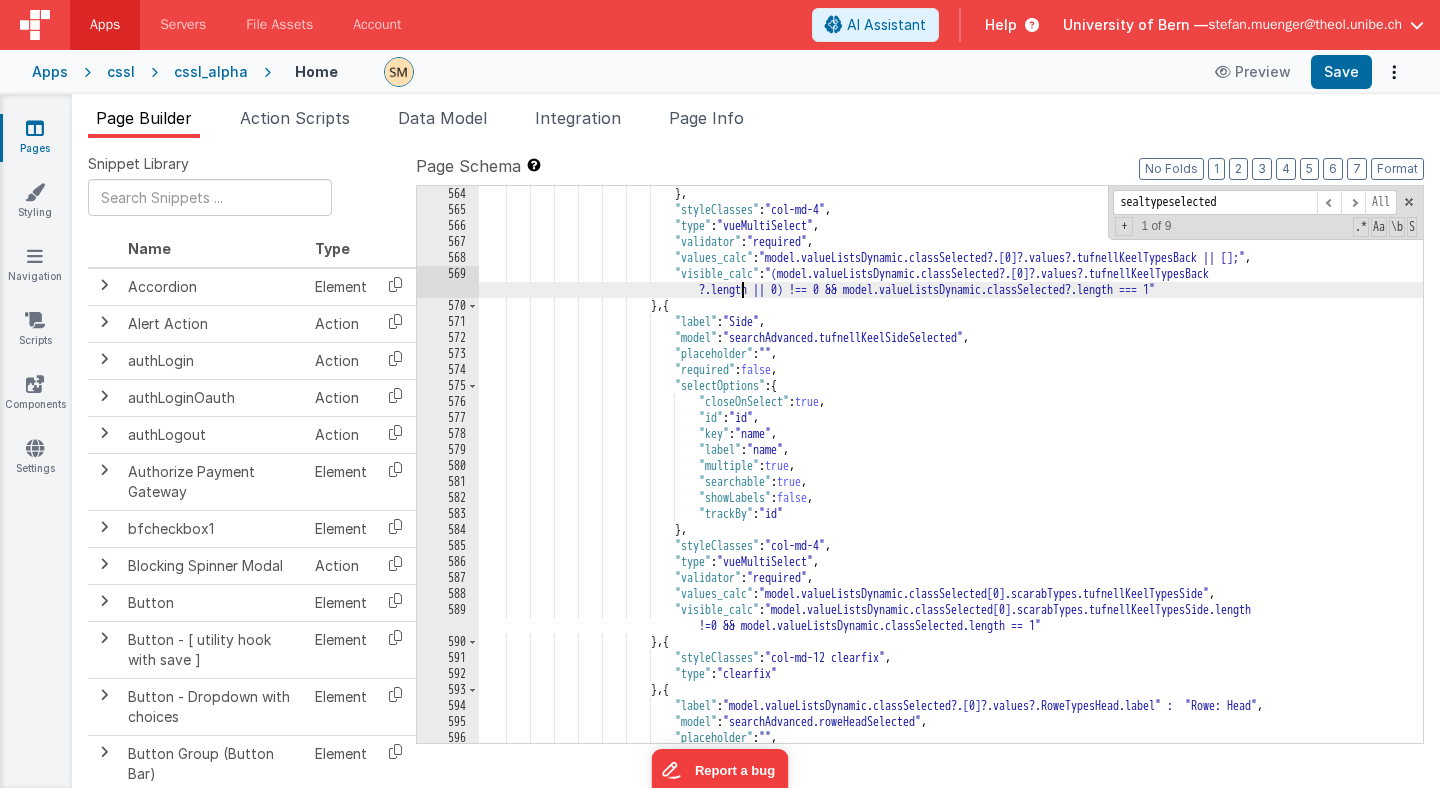 scroll, scrollTop: 9531, scrollLeft: 0, axis: vertical 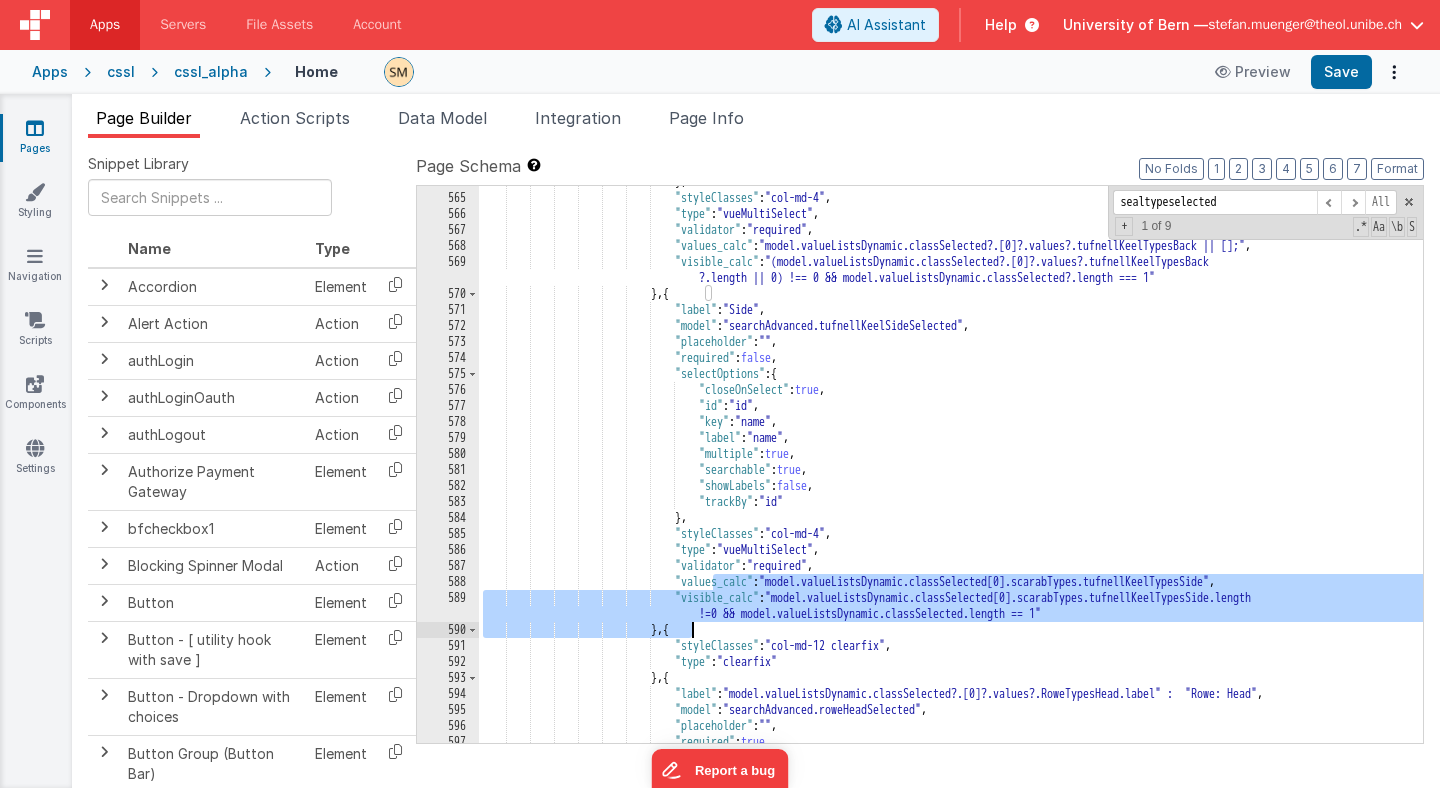 drag, startPoint x: 713, startPoint y: 582, endPoint x: 690, endPoint y: 627, distance: 50.537113 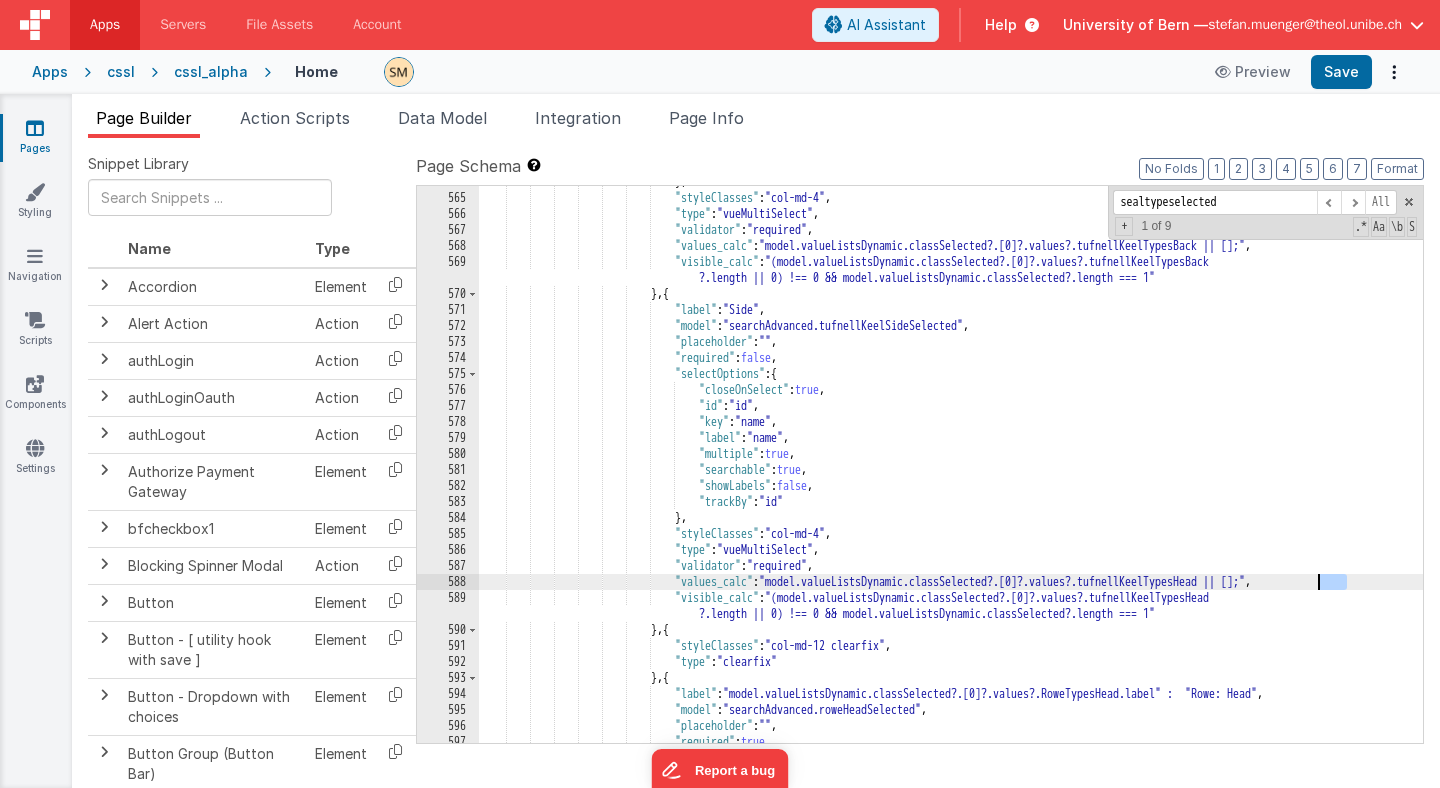 drag, startPoint x: 1347, startPoint y: 584, endPoint x: 1317, endPoint y: 586, distance: 30.066593 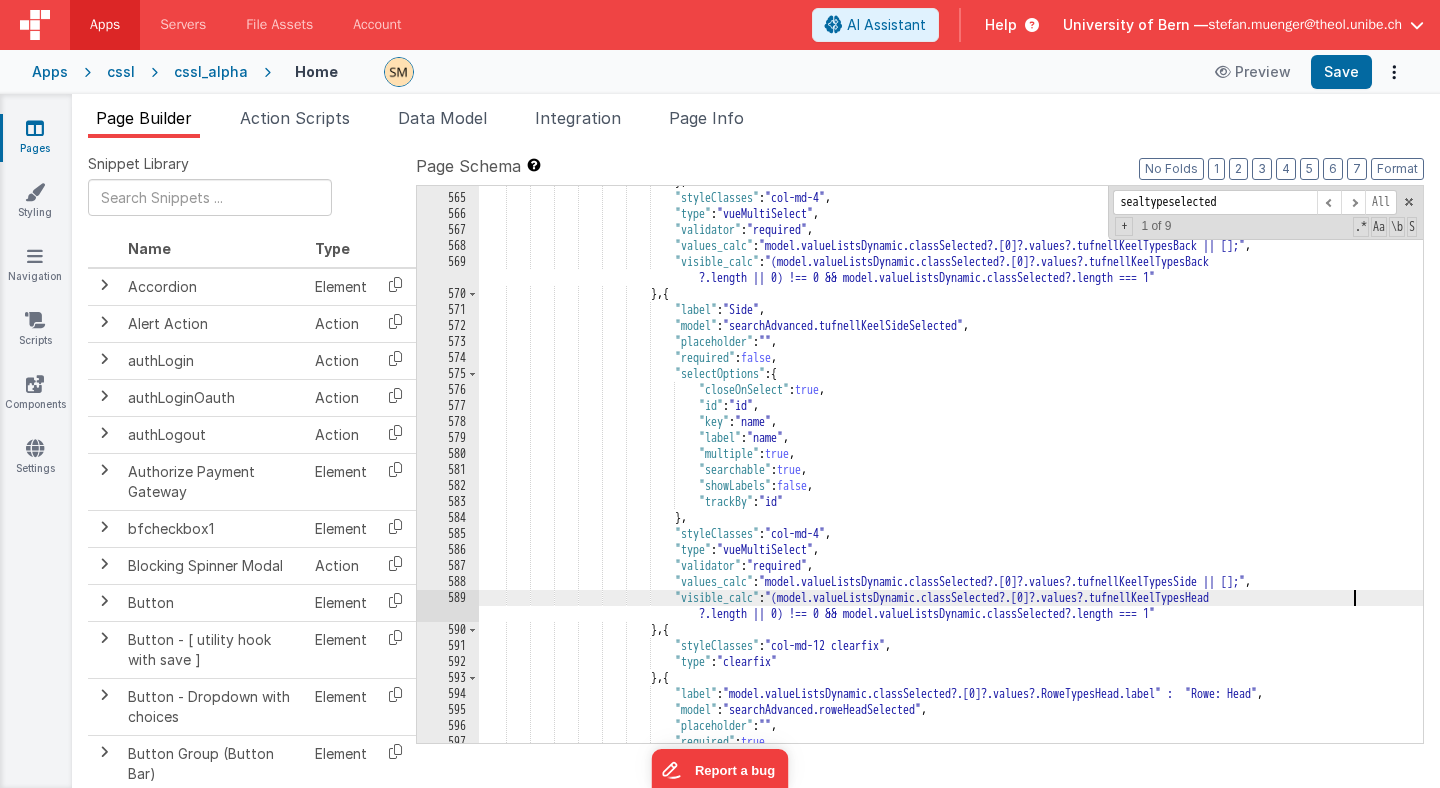 click on "} ,                                         "styleClasses" :  "col-md-4" ,                                         "type" :  "vueMultiSelect" ,                                         "validator" :  "required" ,                                         "values_calc" :  "model.valueListsDynamic.classSelected?.[0]?.values?.tufnellKeelTypesBack || [];" ,                                         "visible_calc" :  "(model.valueListsDynamic.classSelected?.[0]?.values?.tufnellKeelTypesBack                                      ?.length || 0) !== 0 && model.valueListsDynamic.classSelected?.length === 1"                                    } ,  {                                         "label" :  "Side" ,                                         "model" :  "searchAdvanced.tufnellKeelSideSelected" ,                                         "placeholder" :  "" ,                                         "required" :  false ,                          :" at bounding box center (951, 468) 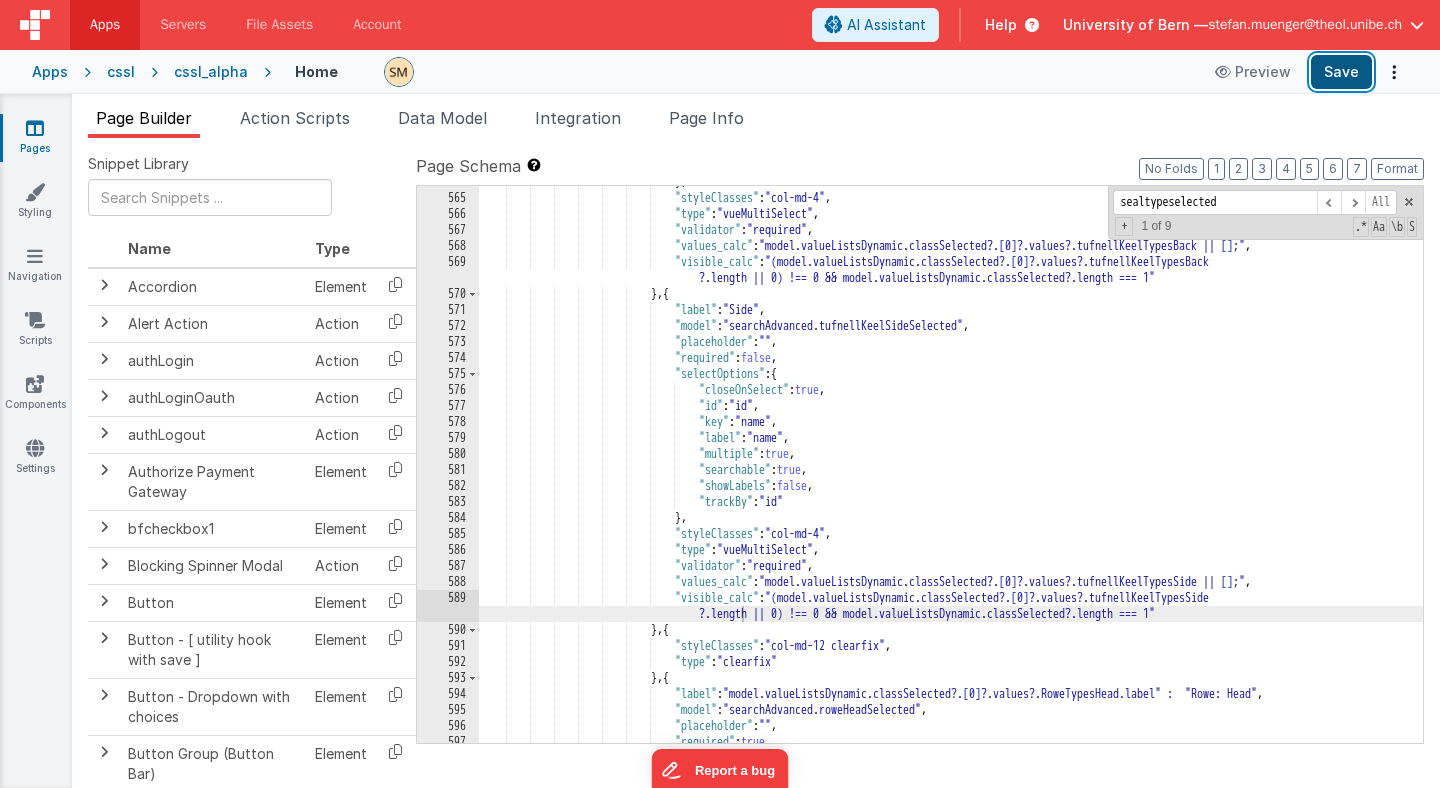 click on "Save" at bounding box center (1341, 72) 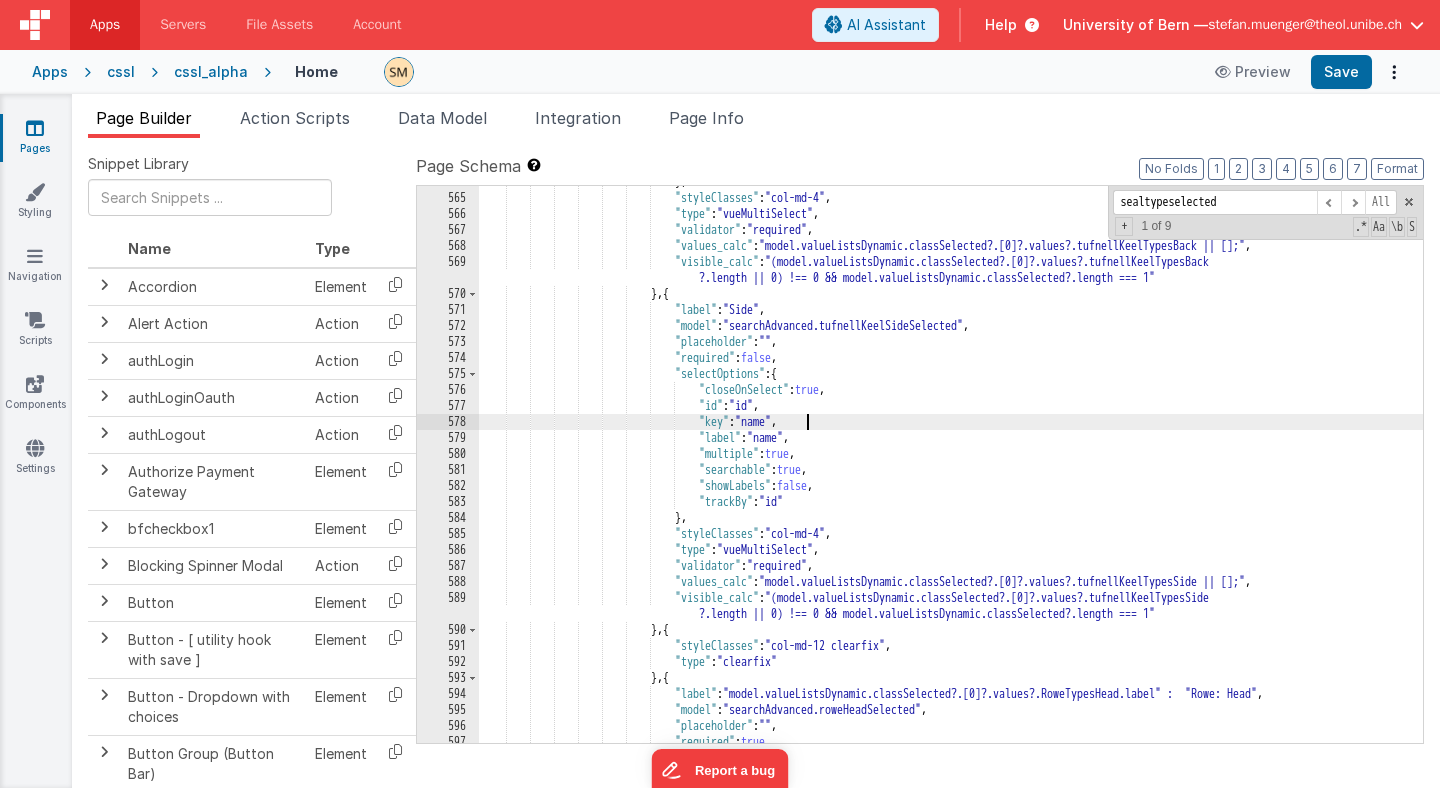 click on "} ,                                         "styleClasses" :  "col-md-4" ,                                         "type" :  "vueMultiSelect" ,                                         "validator" :  "required" ,                                         "values_calc" :  "model.valueListsDynamic.classSelected?.[0]?.values?.tufnellKeelTypesBack || [];" ,                                         "visible_calc" :  "(model.valueListsDynamic.classSelected?.[0]?.values?.tufnellKeelTypesBack                                      ?.length || 0) !== 0 && model.valueListsDynamic.classSelected?.length === 1"                                    } ,  {                                         "label" :  "Side" ,                                         "model" :  "searchAdvanced.tufnellKeelSideSelected" ,                                         "placeholder" :  "" ,                                         "required" :  false ,                          :" at bounding box center (951, 468) 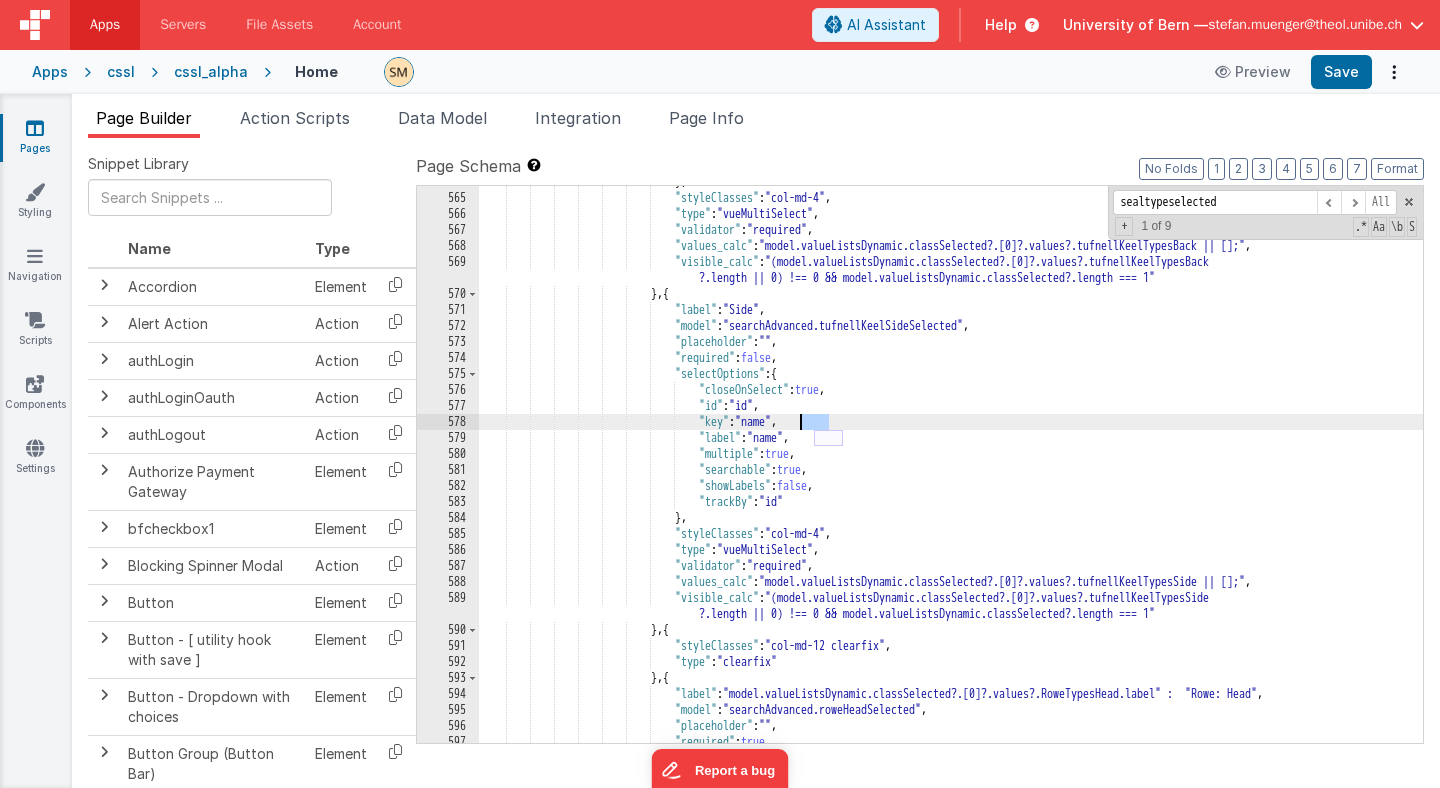 click on "} ,                                         "styleClasses" :  "col-md-4" ,                                         "type" :  "vueMultiSelect" ,                                         "validator" :  "required" ,                                         "values_calc" :  "model.valueListsDynamic.classSelected?.[0]?.values?.tufnellKeelTypesBack || [];" ,                                         "visible_calc" :  "(model.valueListsDynamic.classSelected?.[0]?.values?.tufnellKeelTypesBack                                      ?.length || 0) !== 0 && model.valueListsDynamic.classSelected?.length === 1"                                    } ,  {                                         "label" :  "Side" ,                                         "model" :  "searchAdvanced.tufnellKeelSideSelected" ,                                         "placeholder" :  "" ,                                         "required" :  false ,                          :" at bounding box center (951, 468) 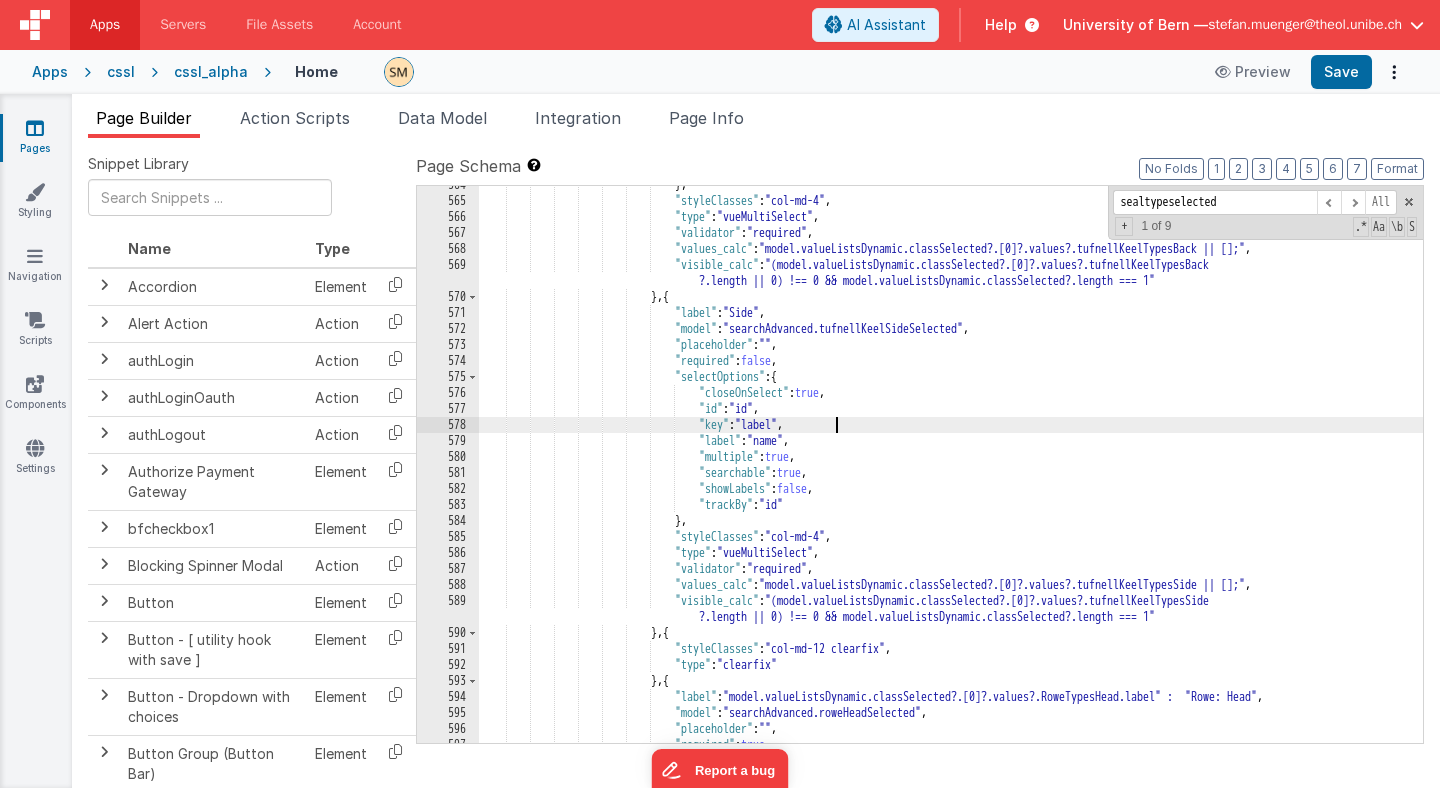 click on "} ,                                         "styleClasses" :  "col-md-4" ,                                         "type" :  "vueMultiSelect" ,                                         "validator" :  "required" ,                                         "values_calc" :  "model.valueListsDynamic.classSelected?.[0]?.values?.tufnellKeelTypesBack || [];" ,                                         "visible_calc" :  "(model.valueListsDynamic.classSelected?.[0]?.values?.tufnellKeelTypesBack                                      ?.length || 0) !== 0 && model.valueListsDynamic.classSelected?.length === 1"                                    } ,  {                                         "label" :  "Side" ,                                         "model" :  "searchAdvanced.tufnellKeelSideSelected" ,                                         "placeholder" :  "" ,                                         "required" :  false ,                          :" at bounding box center (951, 471) 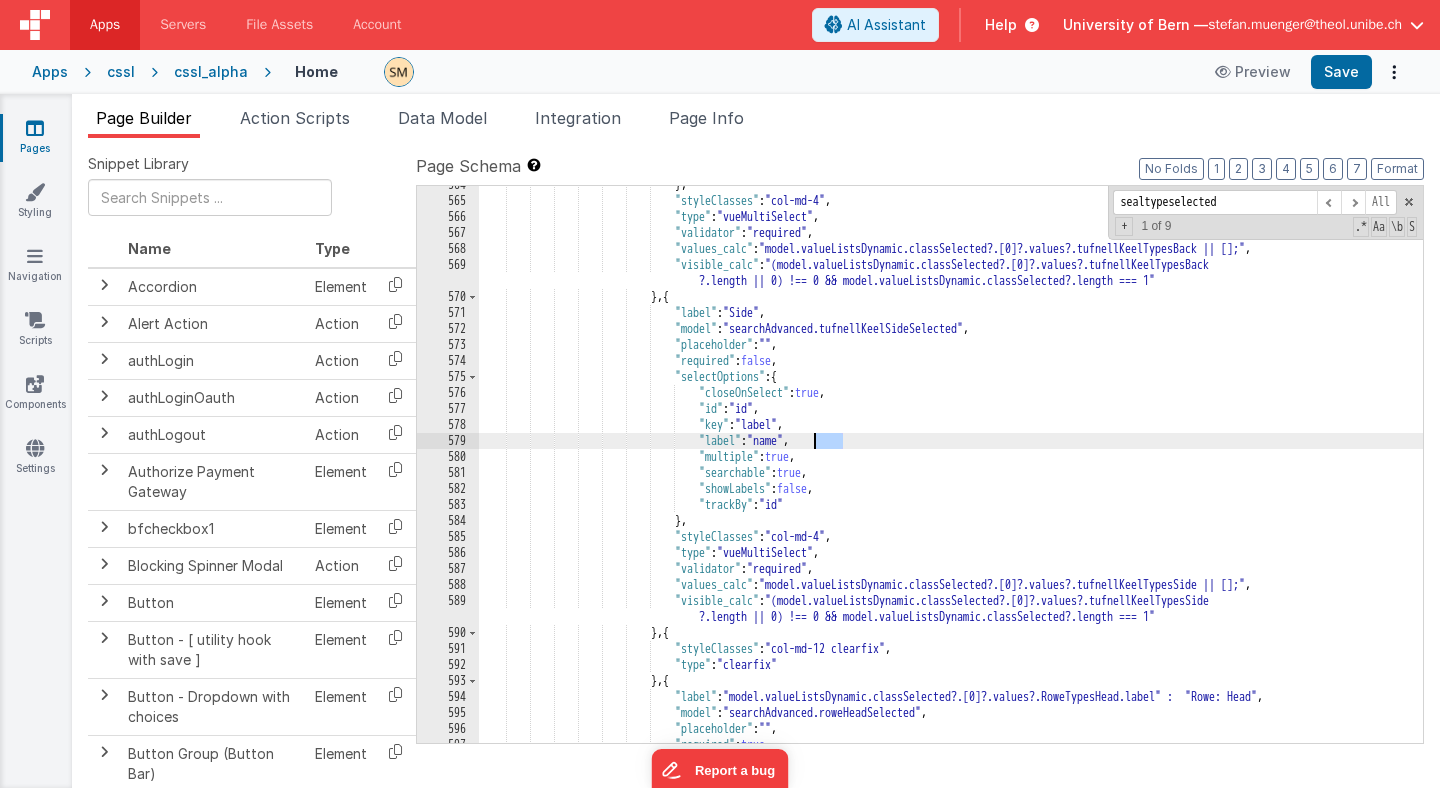 click on "} ,                                         "styleClasses" :  "col-md-4" ,                                         "type" :  "vueMultiSelect" ,                                         "validator" :  "required" ,                                         "values_calc" :  "model.valueListsDynamic.classSelected?.[0]?.values?.tufnellKeelTypesBack || [];" ,                                         "visible_calc" :  "(model.valueListsDynamic.classSelected?.[0]?.values?.tufnellKeelTypesBack                                      ?.length || 0) !== 0 && model.valueListsDynamic.classSelected?.length === 1"                                    } ,  {                                         "label" :  "Side" ,                                         "model" :  "searchAdvanced.tufnellKeelSideSelected" ,                                         "placeholder" :  "" ,                                         "required" :  false ,                          :" at bounding box center (951, 471) 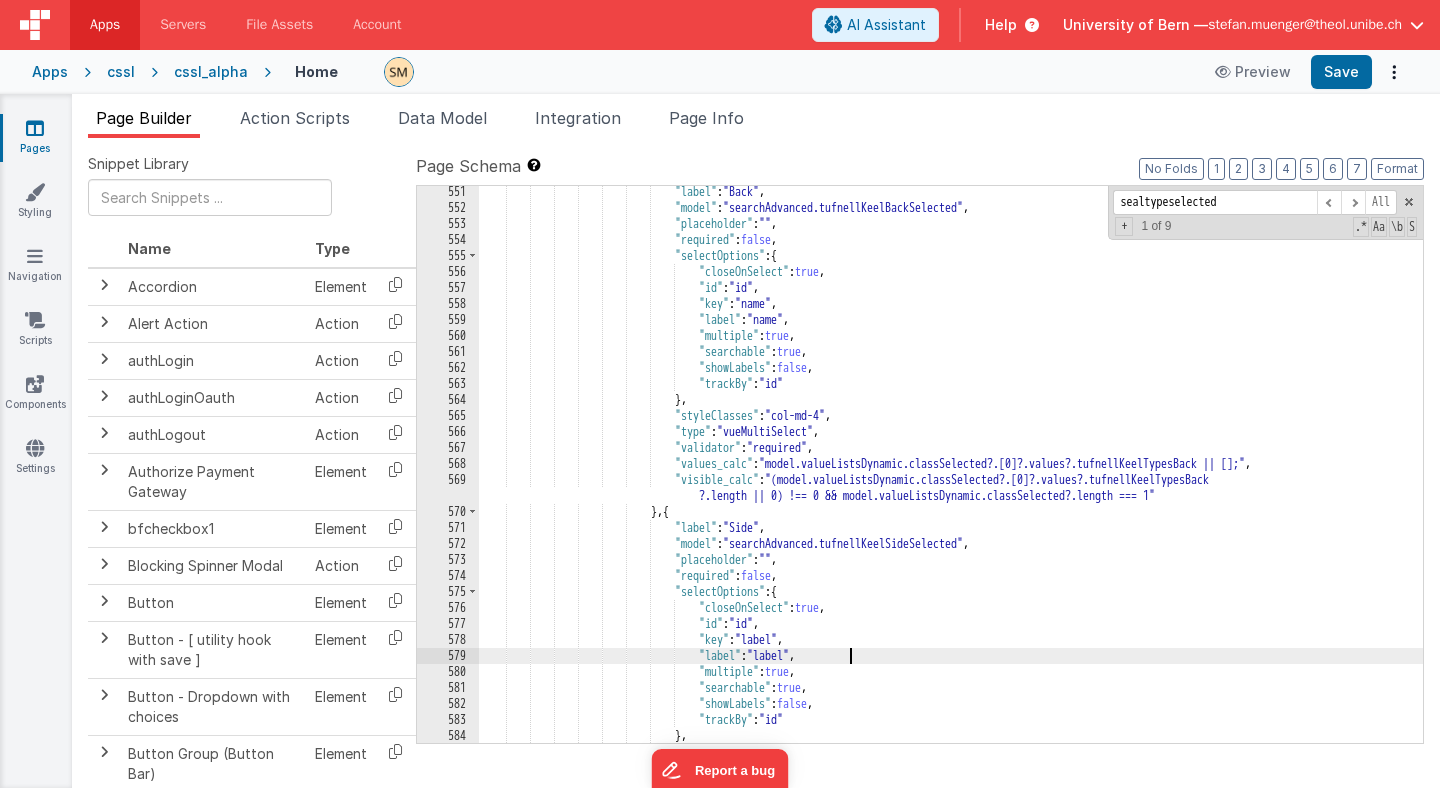 scroll, scrollTop: 9355, scrollLeft: 0, axis: vertical 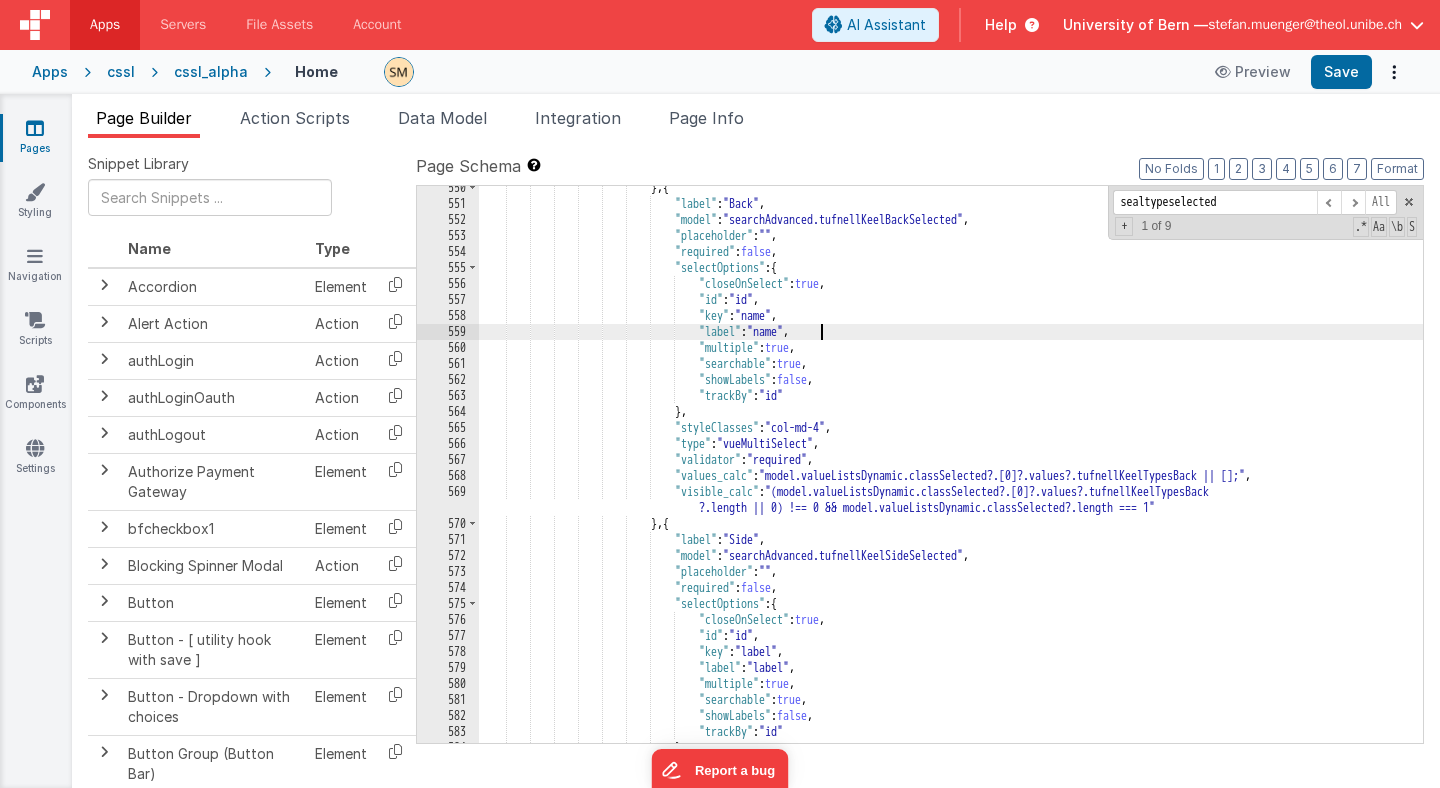click on "} ,  {                                         "label" :  "Back" ,                                         "model" :  "searchAdvanced.tufnellKeelBackSelected" ,                                         "placeholder" :  "" ,                                         "required" :  false ,                                         "selectOptions" :  {                                              "closeOnSelect" :  true ,                                              "id" :  "id" ,                                              "key" :  "name" ,                                              "label" :  "name" ,                                              "multiple" :  true ,                                              "searchable" :  true ,                                              "showLabels" :  false ,                                              "trackBy" :  "id"                                         } ,                                         "styleClasses" :  "col-md-4" , :" at bounding box center (951, 474) 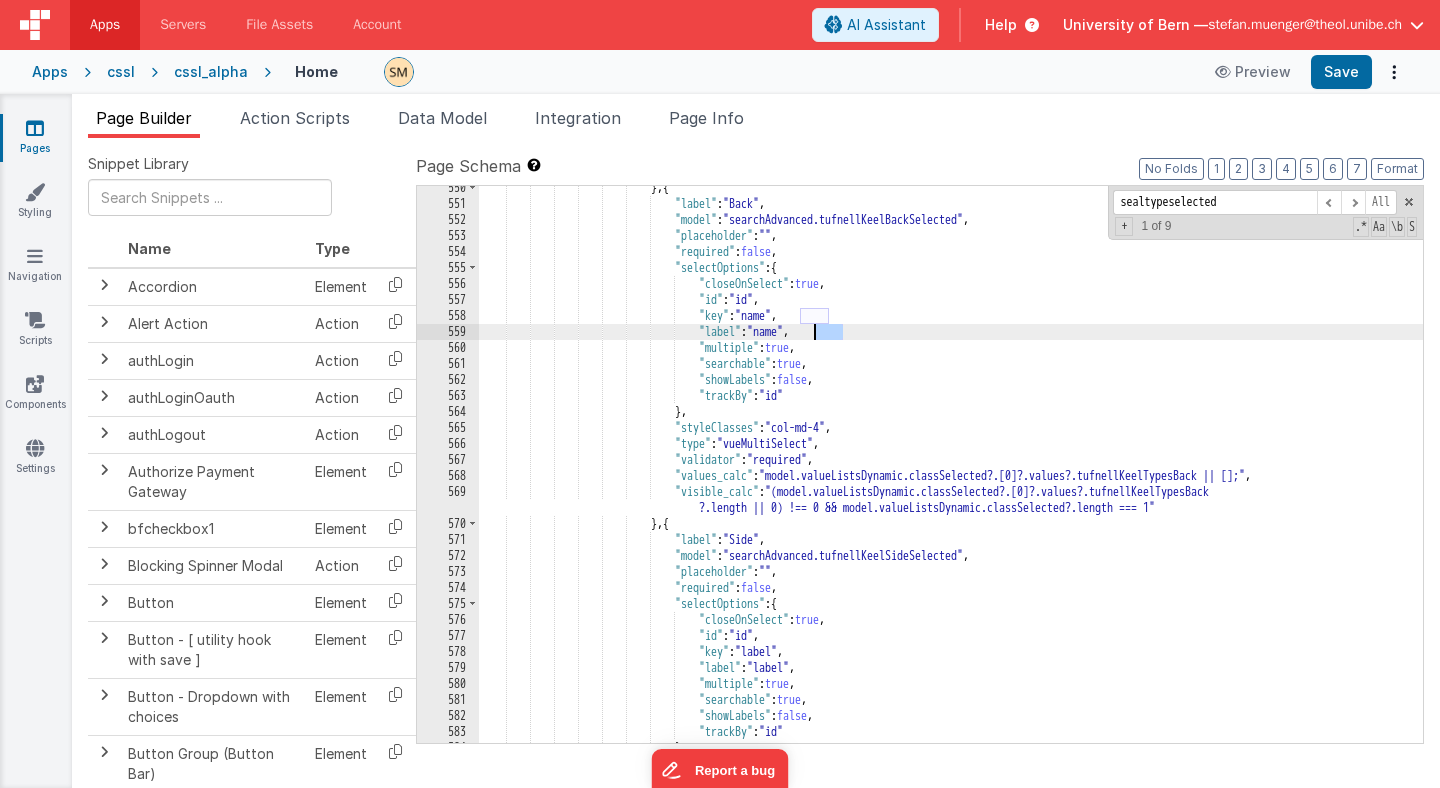 click on "} ,  {                                         "label" :  "Back" ,                                         "model" :  "searchAdvanced.tufnellKeelBackSelected" ,                                         "placeholder" :  "" ,                                         "required" :  false ,                                         "selectOptions" :  {                                              "closeOnSelect" :  true ,                                              "id" :  "id" ,                                              "key" :  "name" ,                                              "label" :  "name" ,                                              "multiple" :  true ,                                              "searchable" :  true ,                                              "showLabels" :  false ,                                              "trackBy" :  "id"                                         } ,                                         "styleClasses" :  "col-md-4" , :" at bounding box center [951, 474] 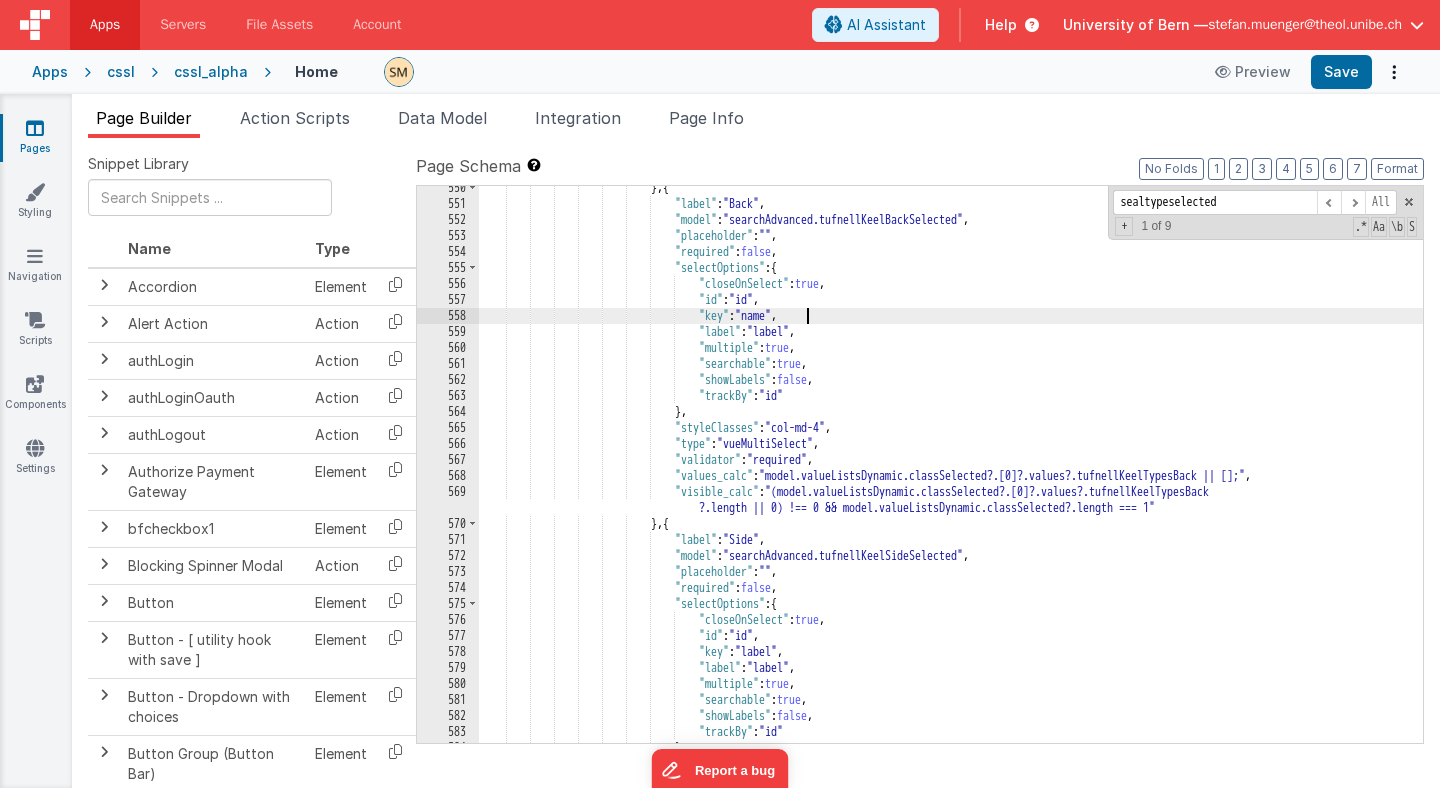 click on ""styleClasses" : "col-md-12" , "type" : "vueMultiSelect" , "validator" : "required" , "values_calc" : "model.valueListsDynamic.sealTypeSelected[0].values" , "visible_calc" : "model.valueListsDynamic.classSelected[0].sealTypes.length !=0 && model .valueListsDynamic.classSelected.length == 1" , "help_calc" : "model.valueListsDynamic.sealTypeSelected[0].help" , "label" : "Sub-type" , "model" : "searchAdvanced.sealSubTypeSelected" , "placeholder" : "Select one or multiple sub-types" , "required" : false , "selectOptions" : { }" at bounding box center [951, 474] 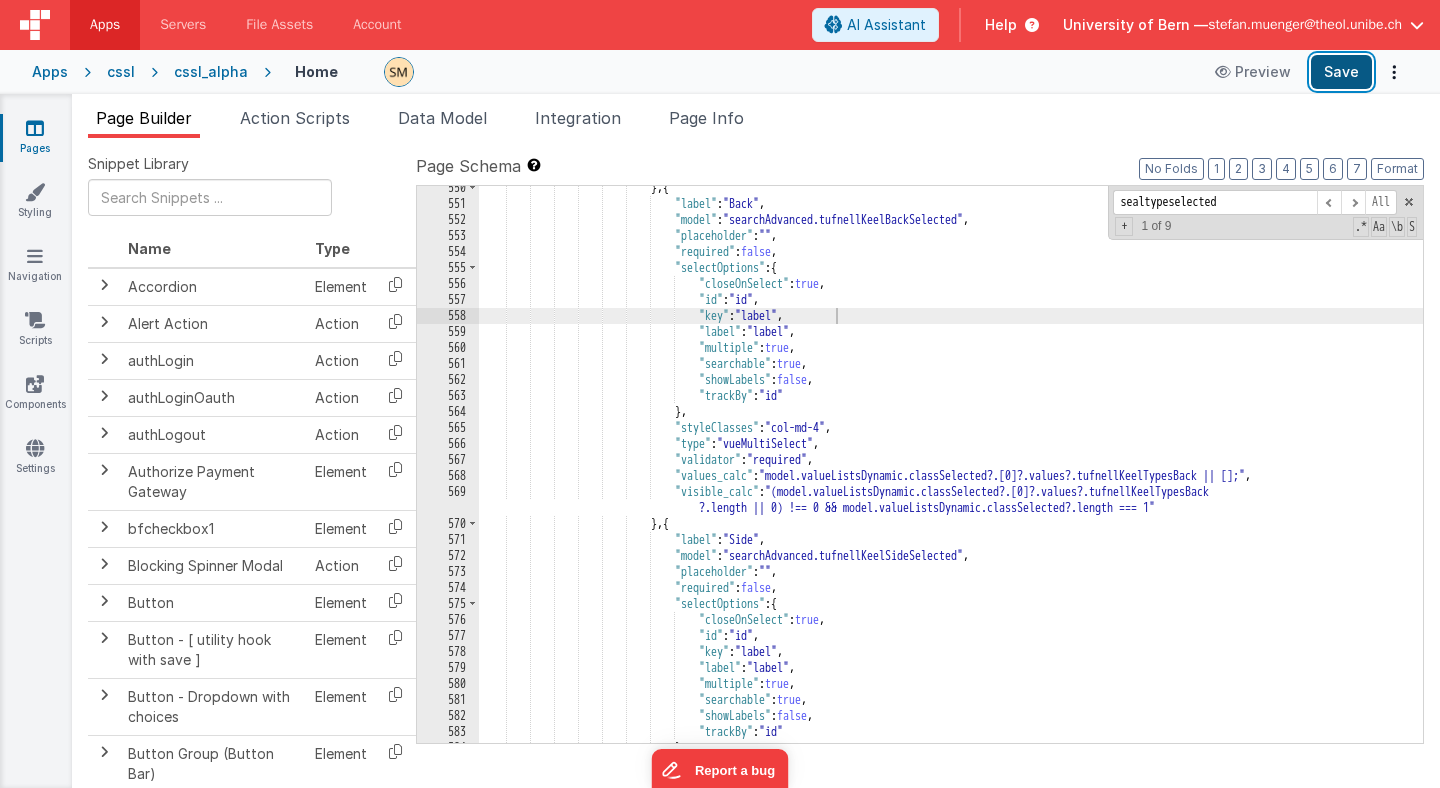click on "Save" at bounding box center [1341, 72] 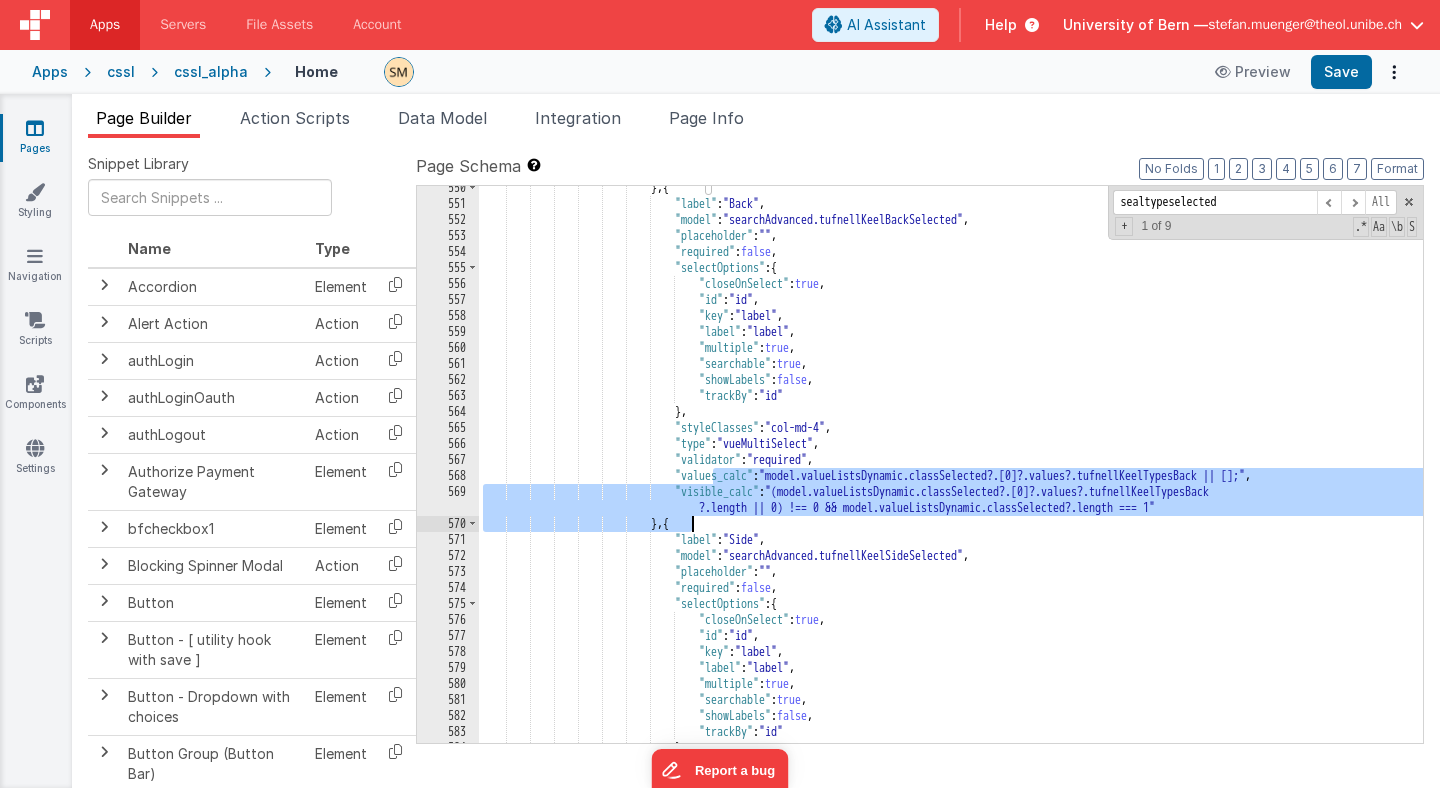 drag, startPoint x: 712, startPoint y: 473, endPoint x: 690, endPoint y: 522, distance: 53.712196 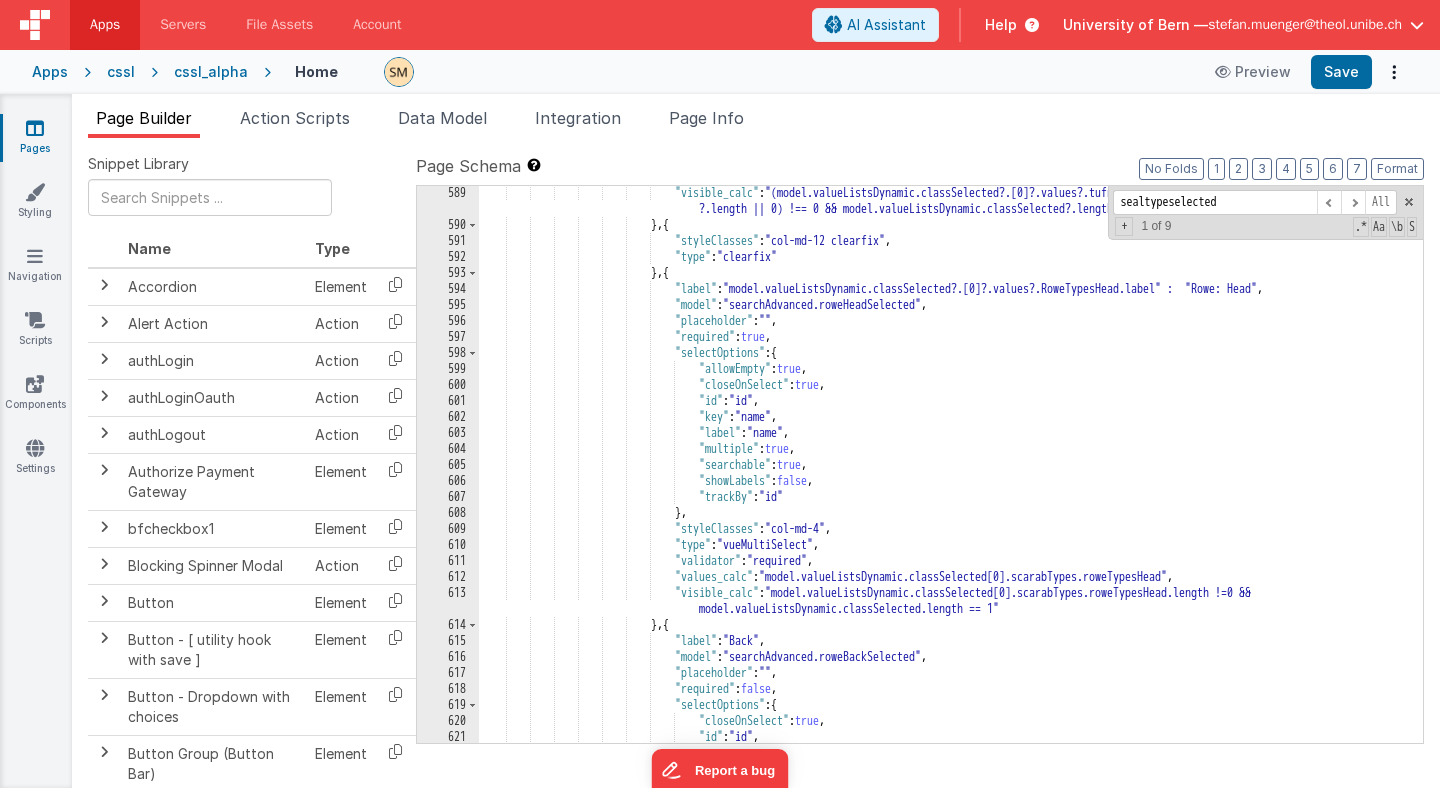 scroll, scrollTop: 9842, scrollLeft: 0, axis: vertical 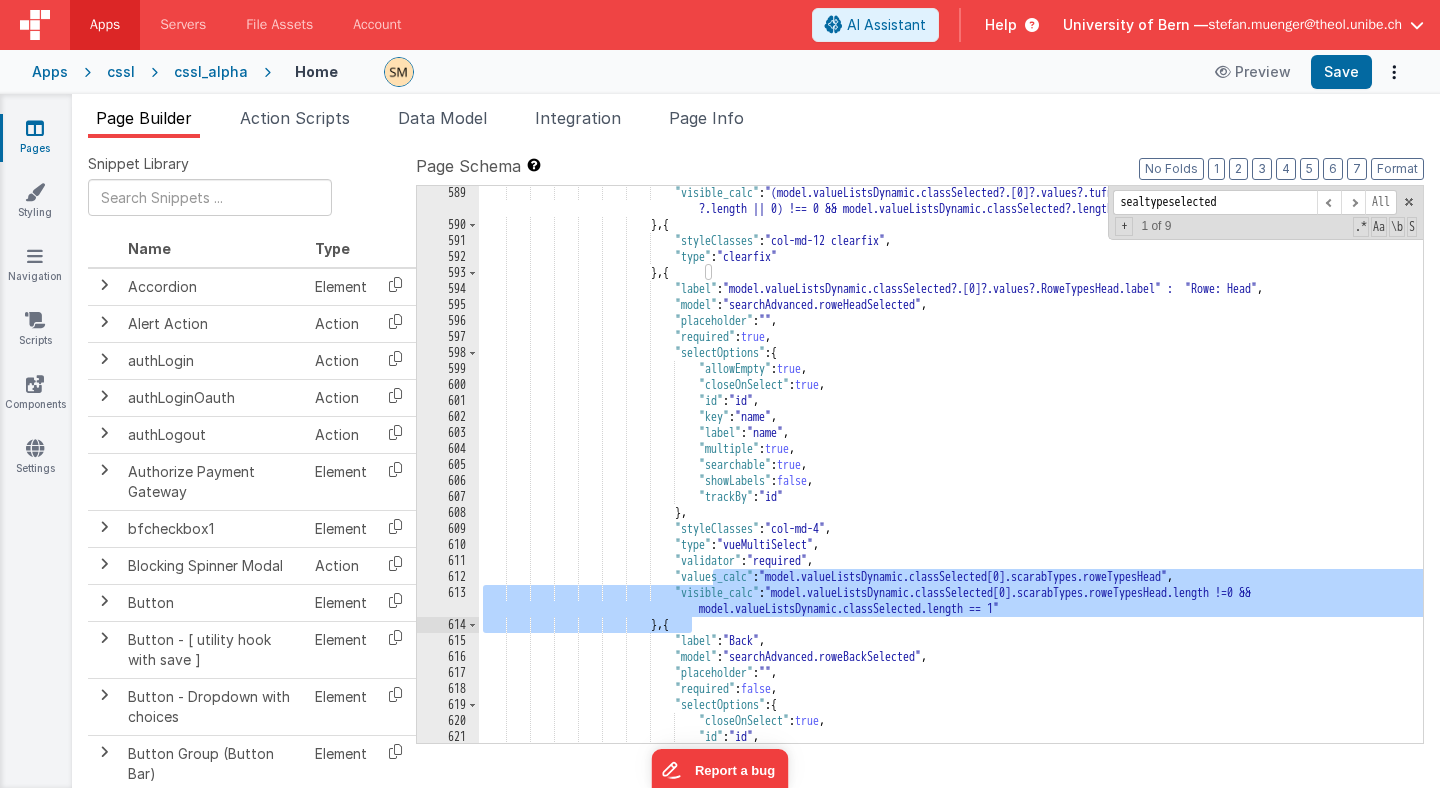 drag, startPoint x: 713, startPoint y: 577, endPoint x: 689, endPoint y: 624, distance: 52.773098 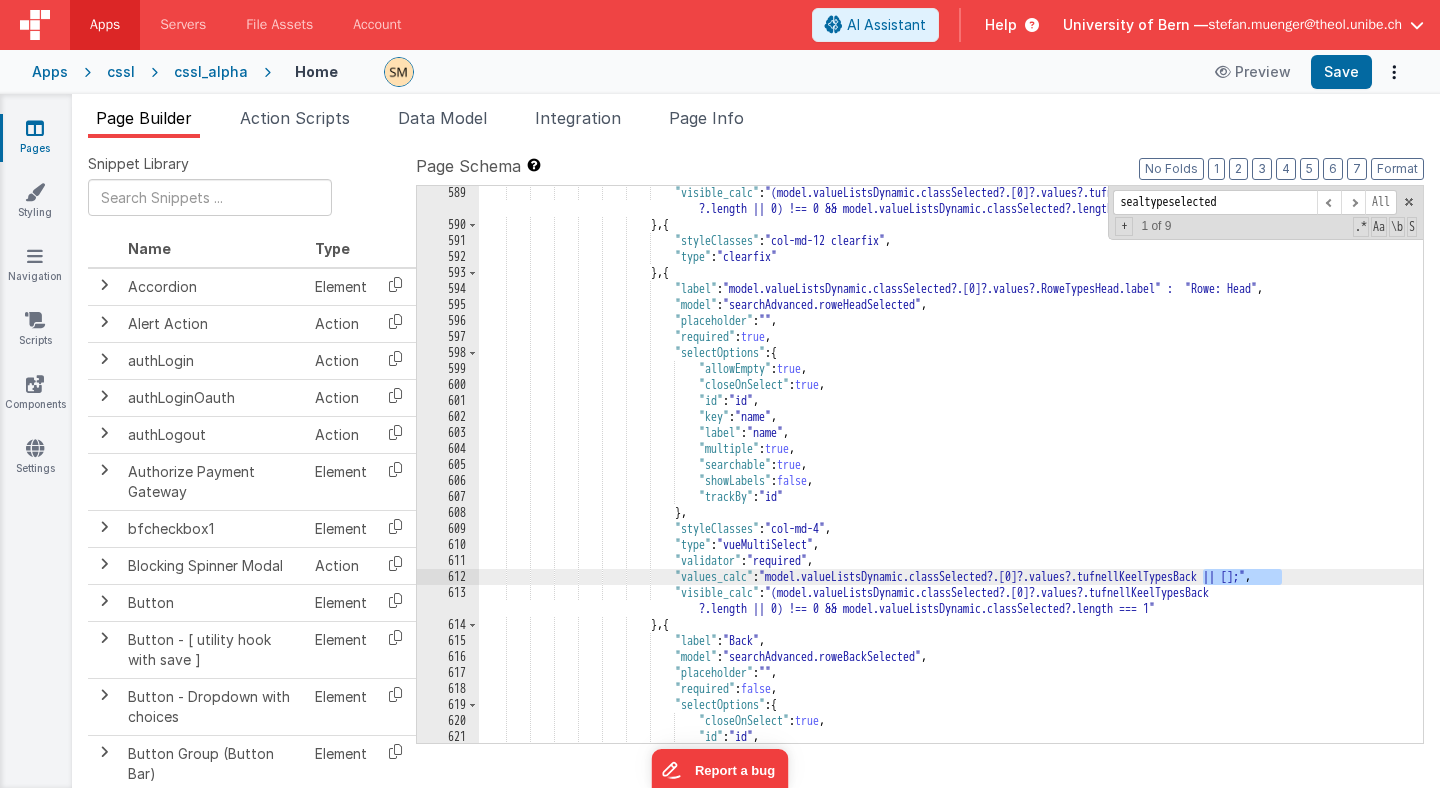 drag, startPoint x: 1281, startPoint y: 576, endPoint x: 1204, endPoint y: 578, distance: 77.02597 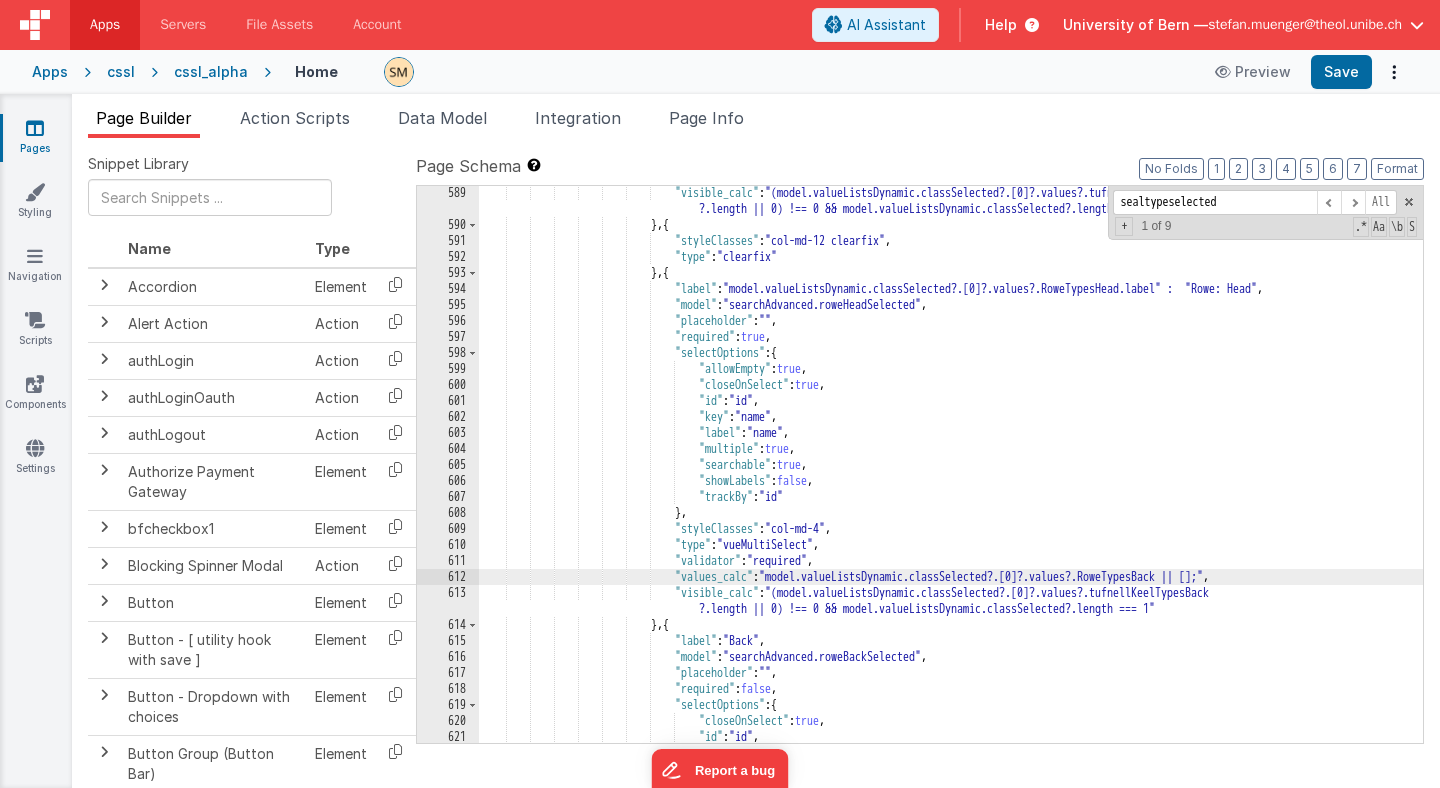 click on ""visible_calc" :  "(model.valueListsDynamic.classSelected?.[0]?.values?.tufnellKeelTypesSide                                      ?.length || 0) !== 0 && model.valueListsDynamic.classSelected?.length === 1"                                    } ,  {                                         "styleClasses" :  "col-md-12 clearfix" ,                                         "type" :  "clearfix"                                    } ,  {                                         "label" :  "<em>Rowe</em>: Head" ,                                         "model" :  "searchAdvanced.roweHeadSelected" ,                                         "placeholder" :  "" ,                                         "required" :  true ,                                         "selectOptions" :  {                                              "allowEmpty" :  true ,                                              "closeOnSelect" :  true ," at bounding box center (951, 487) 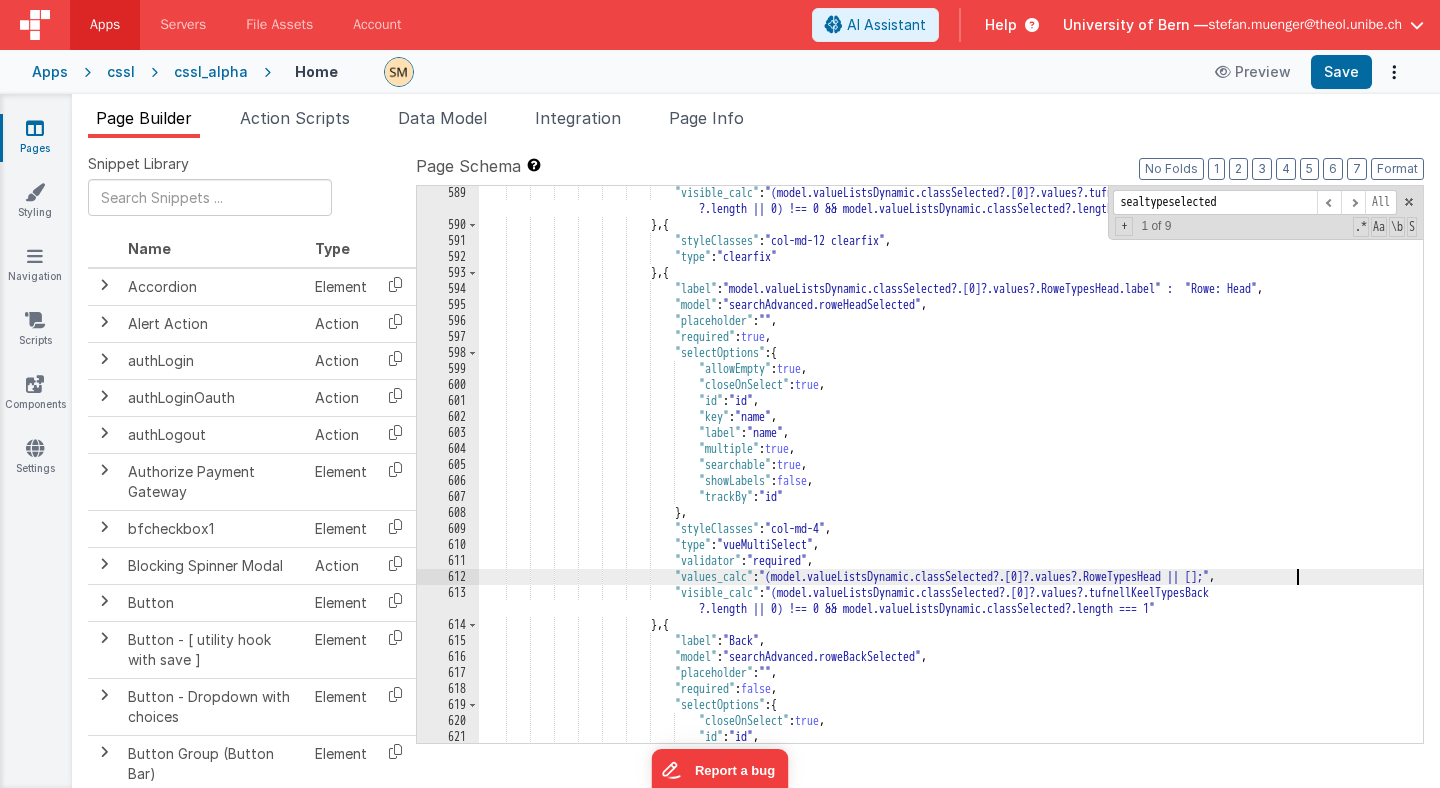 click on ""visible_calc" :  "(model.valueListsDynamic.classSelected?.[0]?.values?.tufnellKeelTypesSide                                      ?.length || 0) !== 0 && model.valueListsDynamic.classSelected?.length === 1"                                    } ,  {                                         "styleClasses" :  "col-md-12 clearfix" ,                                         "type" :  "clearfix"                                    } ,  {                                         "label" :  "<em>Rowe</em>: Head" ,                                         "model" :  "searchAdvanced.roweHeadSelected" ,                                         "placeholder" :  "" ,                                         "required" :  true ,                                         "selectOptions" :  {                                              "allowEmpty" :  true ,                                              "closeOnSelect" :  true ," at bounding box center (951, 487) 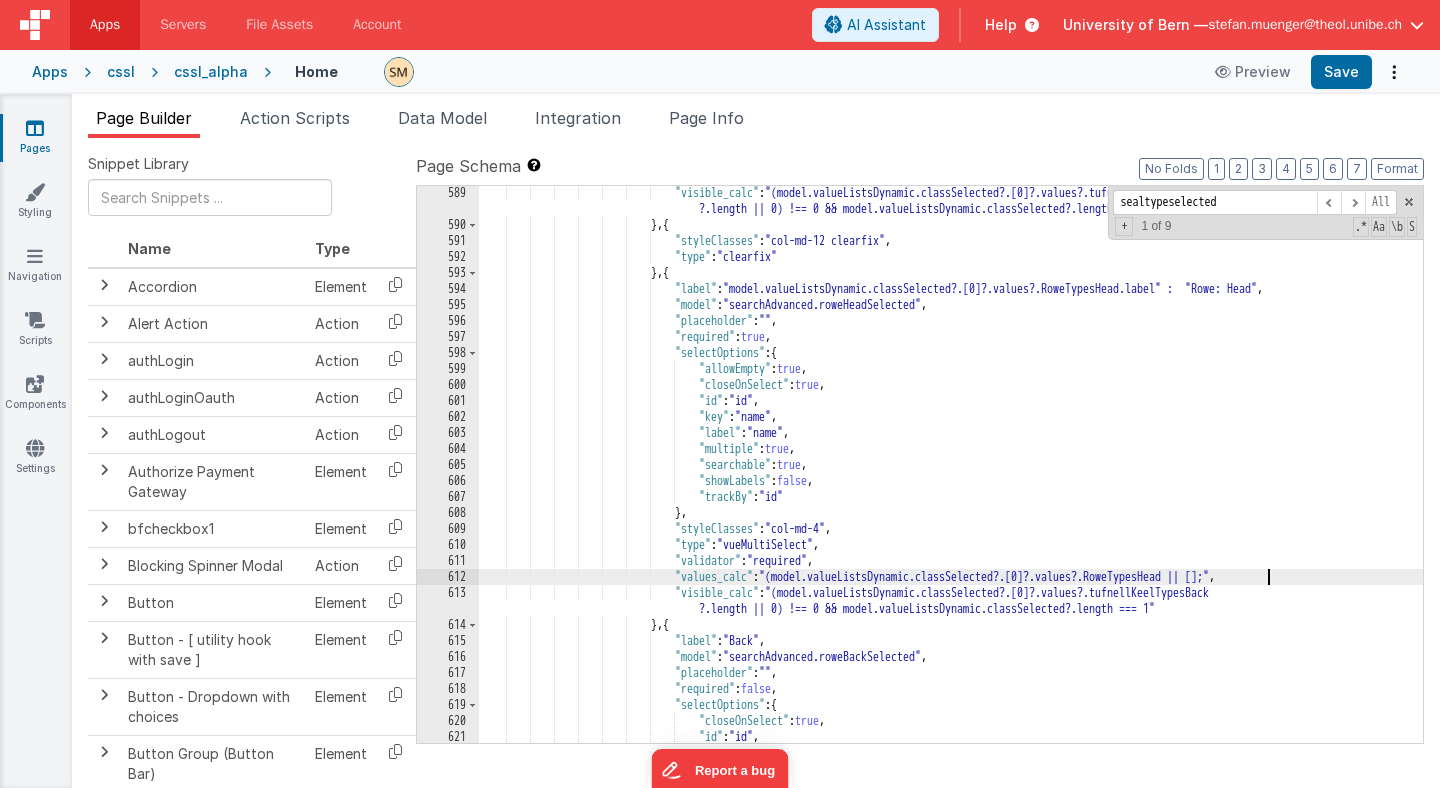 click on ""visible_calc" :  "(model.valueListsDynamic.classSelected?.[0]?.values?.tufnellKeelTypesSide                                      ?.length || 0) !== 0 && model.valueListsDynamic.classSelected?.length === 1"                                    } ,  {                                         "styleClasses" :  "col-md-12 clearfix" ,                                         "type" :  "clearfix"                                    } ,  {                                         "label" :  "<em>Rowe</em>: Head" ,                                         "model" :  "searchAdvanced.roweHeadSelected" ,                                         "placeholder" :  "" ,                                         "required" :  true ,                                         "selectOptions" :  {                                              "allowEmpty" :  true ,                                              "closeOnSelect" :  true ," at bounding box center [951, 487] 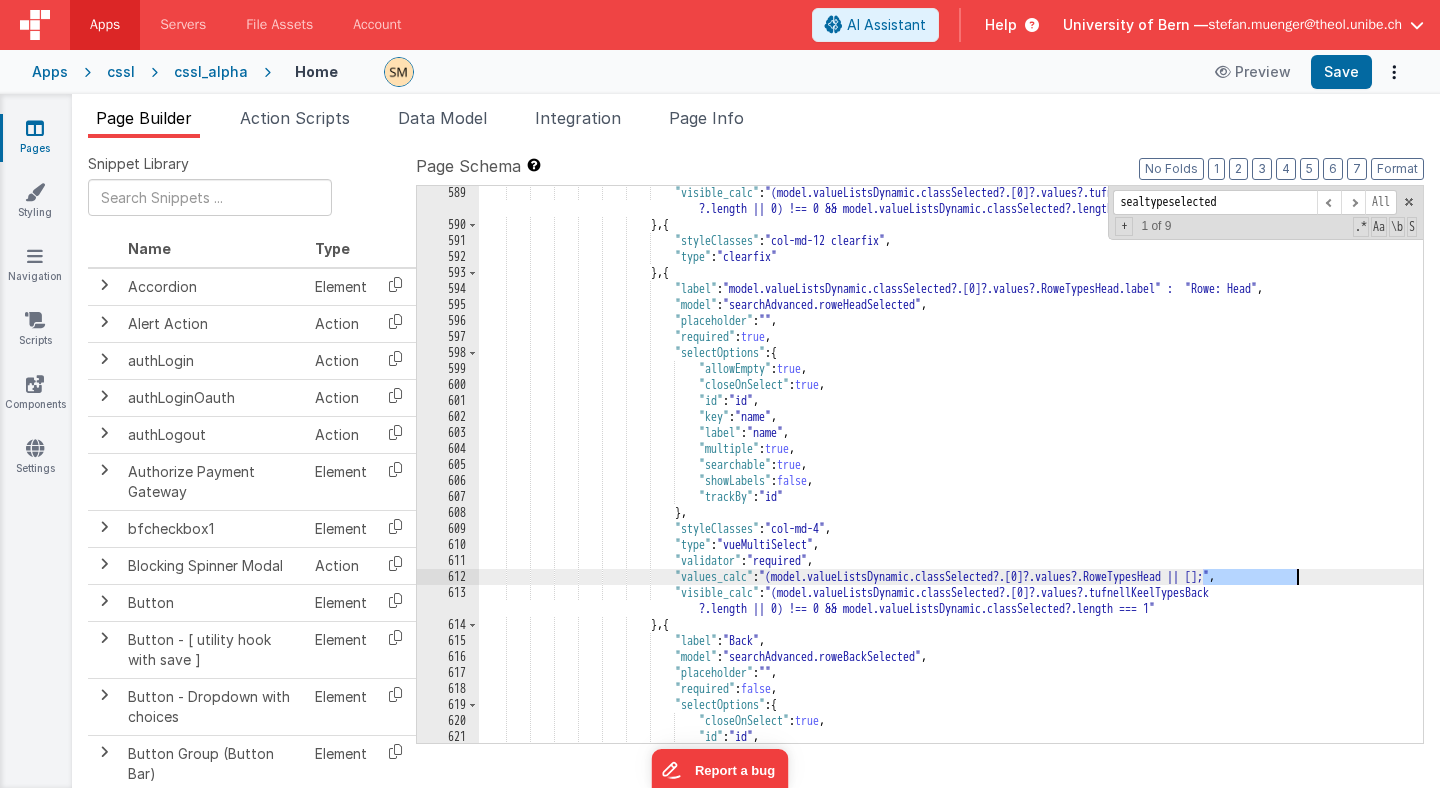 click on ""visible_calc" :  "(model.valueListsDynamic.classSelected?.[0]?.values?.tufnellKeelTypesSide                                      ?.length || 0) !== 0 && model.valueListsDynamic.classSelected?.length === 1"                                    } ,  {                                         "styleClasses" :  "col-md-12 clearfix" ,                                         "type" :  "clearfix"                                    } ,  {                                         "label" :  "<em>Rowe</em>: Head" ,                                         "model" :  "searchAdvanced.roweHeadSelected" ,                                         "placeholder" :  "" ,                                         "required" :  true ,                                         "selectOptions" :  {                                              "allowEmpty" :  true ,                                              "closeOnSelect" :  true ," at bounding box center [951, 487] 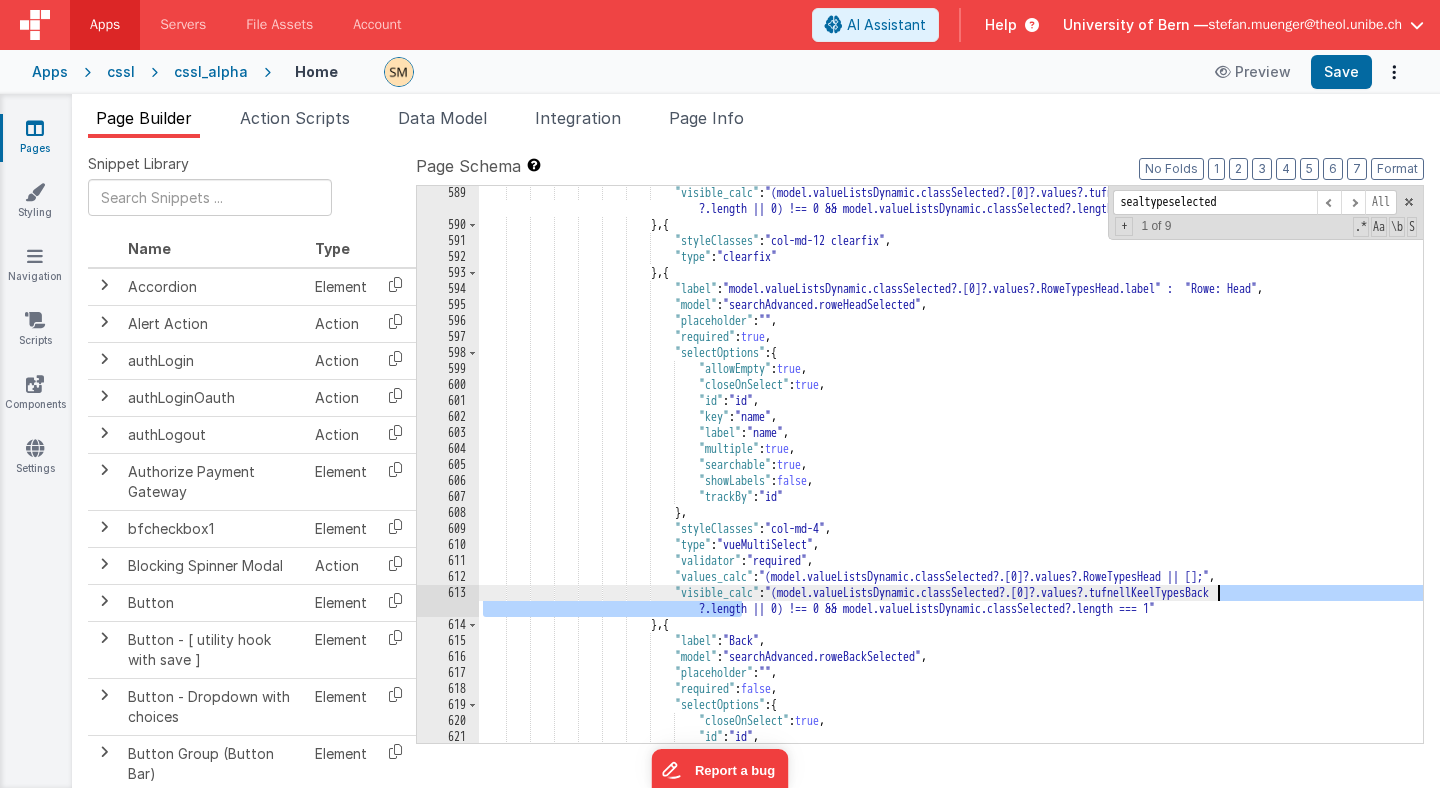 click on ""visible_calc" :  "(model.valueListsDynamic.classSelected?.[0]?.values?.tufnellKeelTypesSide                                      ?.length || 0) !== 0 && model.valueListsDynamic.classSelected?.length === 1"                                    } ,  {                                         "styleClasses" :  "col-md-12 clearfix" ,                                         "type" :  "clearfix"                                    } ,  {                                         "label" :  "<em>Rowe</em>: Head" ,                                         "model" :  "searchAdvanced.roweHeadSelected" ,                                         "placeholder" :  "" ,                                         "required" :  true ,                                         "selectOptions" :  {                                              "allowEmpty" :  true ,                                              "closeOnSelect" :  true ," at bounding box center [951, 487] 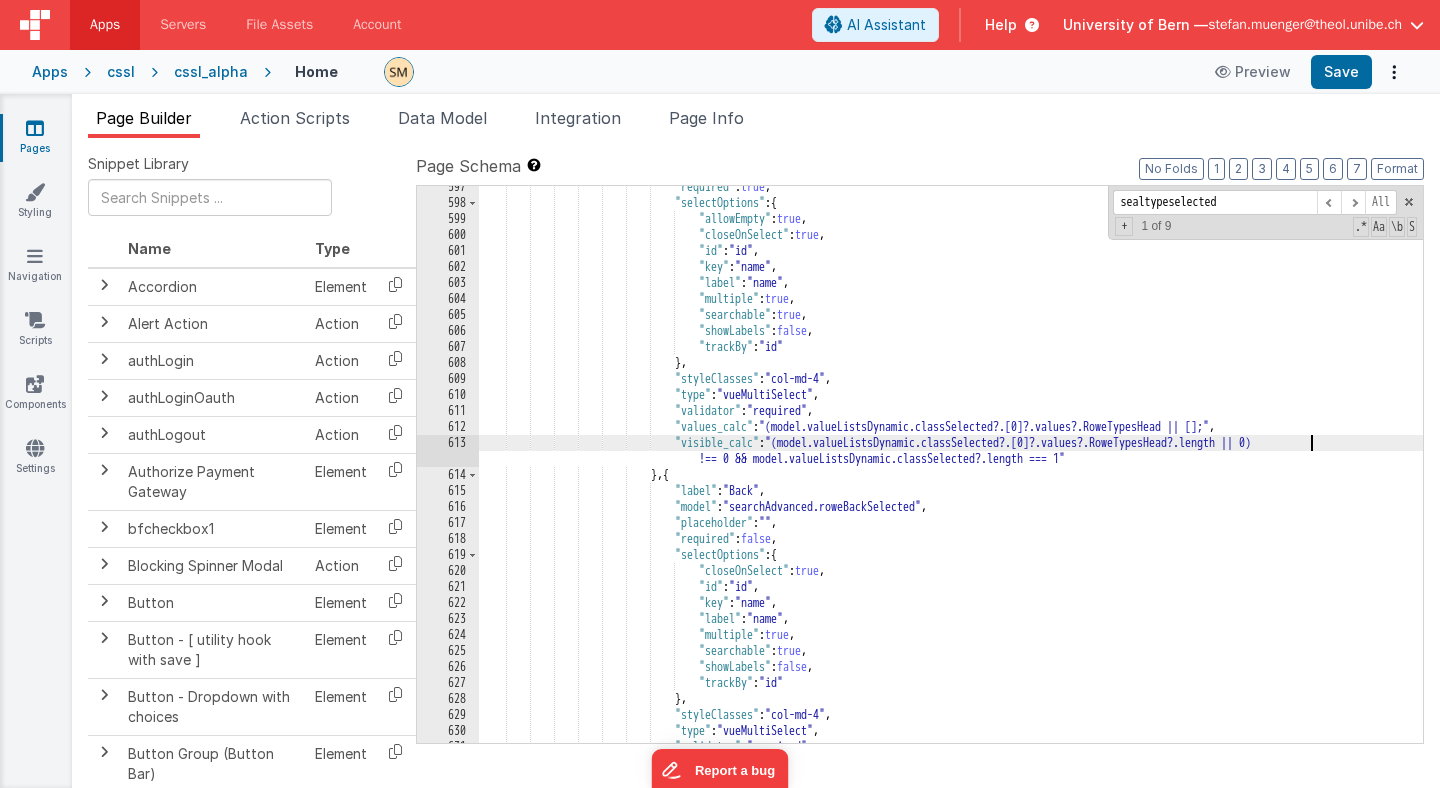 scroll, scrollTop: 9958, scrollLeft: 0, axis: vertical 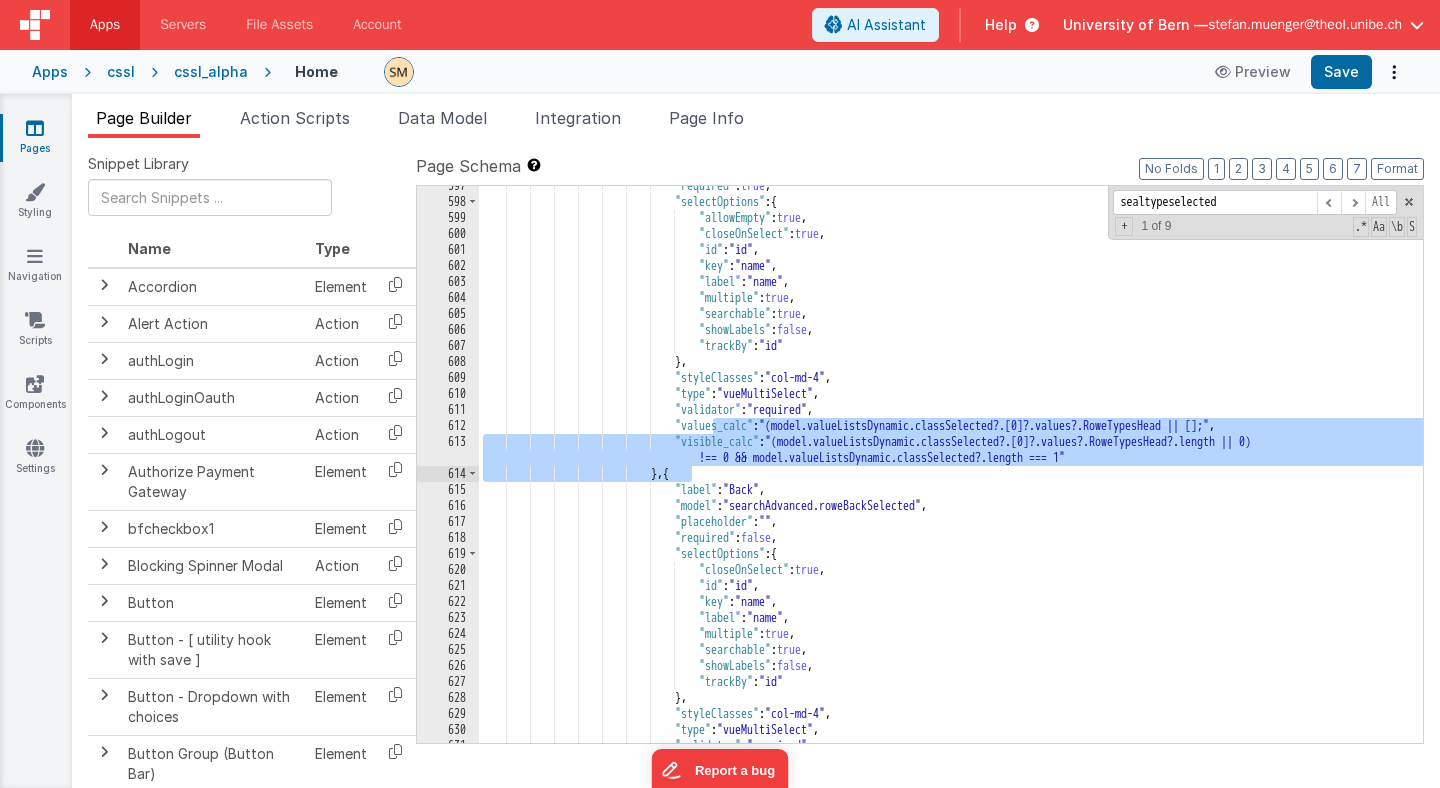 drag, startPoint x: 713, startPoint y: 423, endPoint x: 692, endPoint y: 477, distance: 57.939625 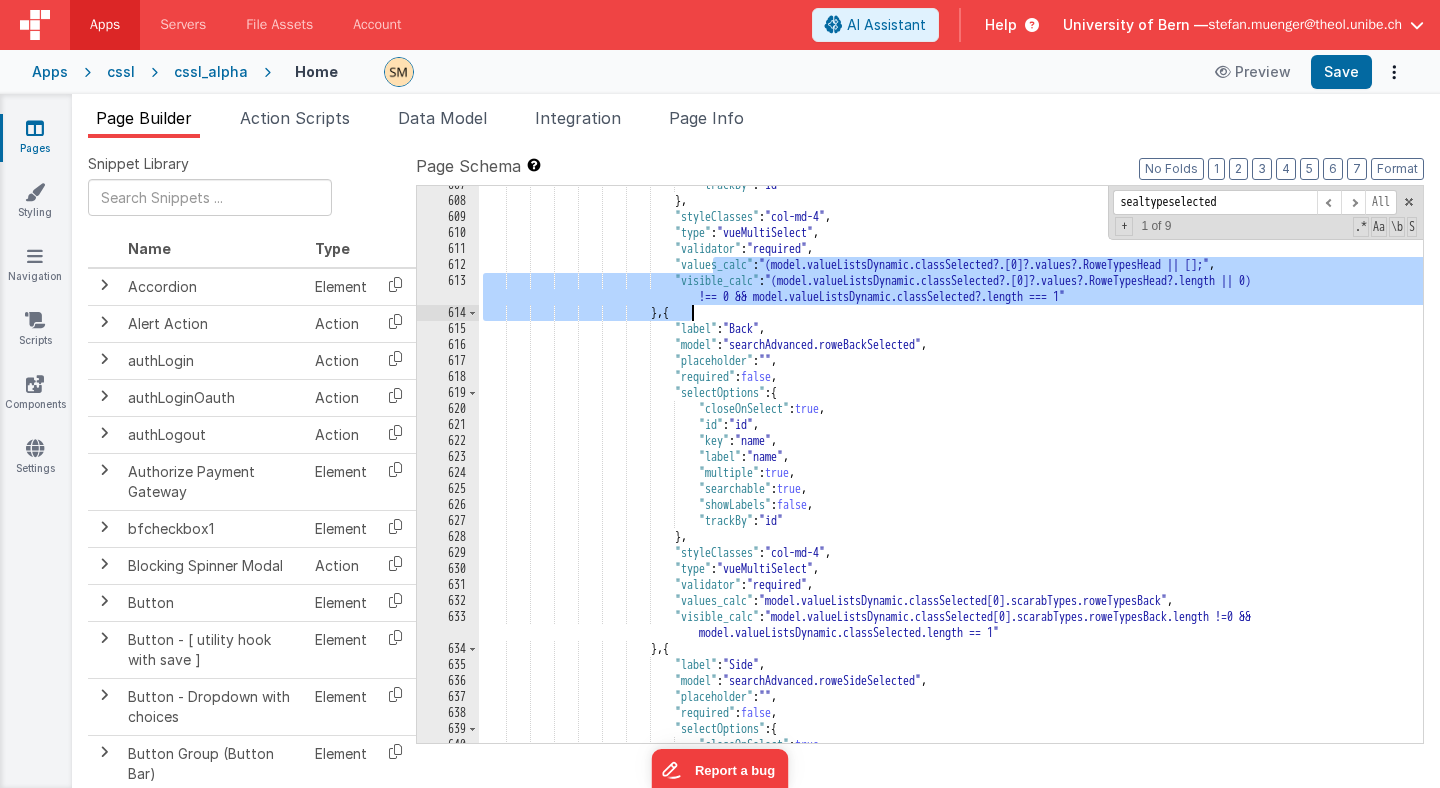 scroll, scrollTop: 10091, scrollLeft: 0, axis: vertical 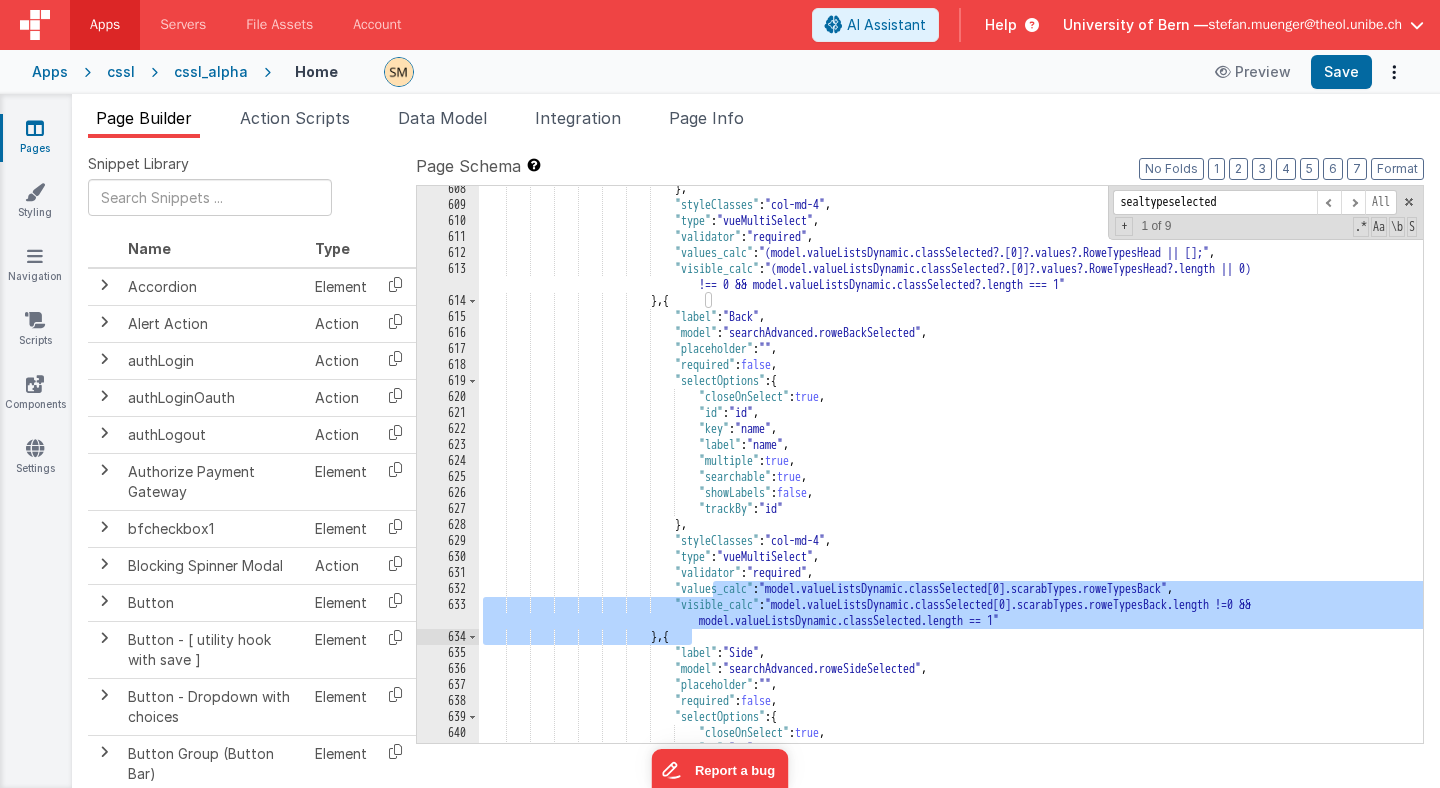 drag, startPoint x: 712, startPoint y: 589, endPoint x: 691, endPoint y: 636, distance: 51.47815 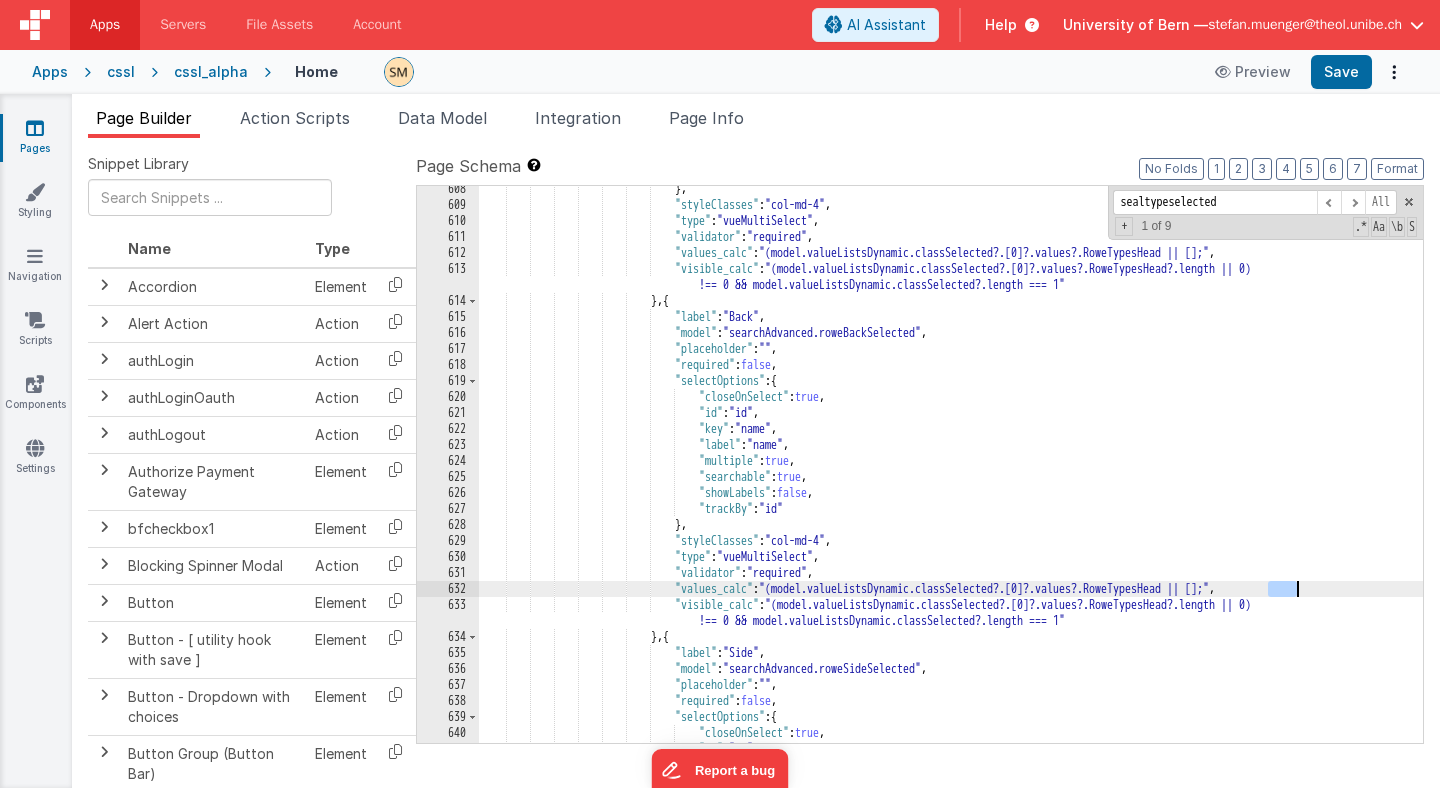 drag, startPoint x: 1267, startPoint y: 590, endPoint x: 1297, endPoint y: 590, distance: 30 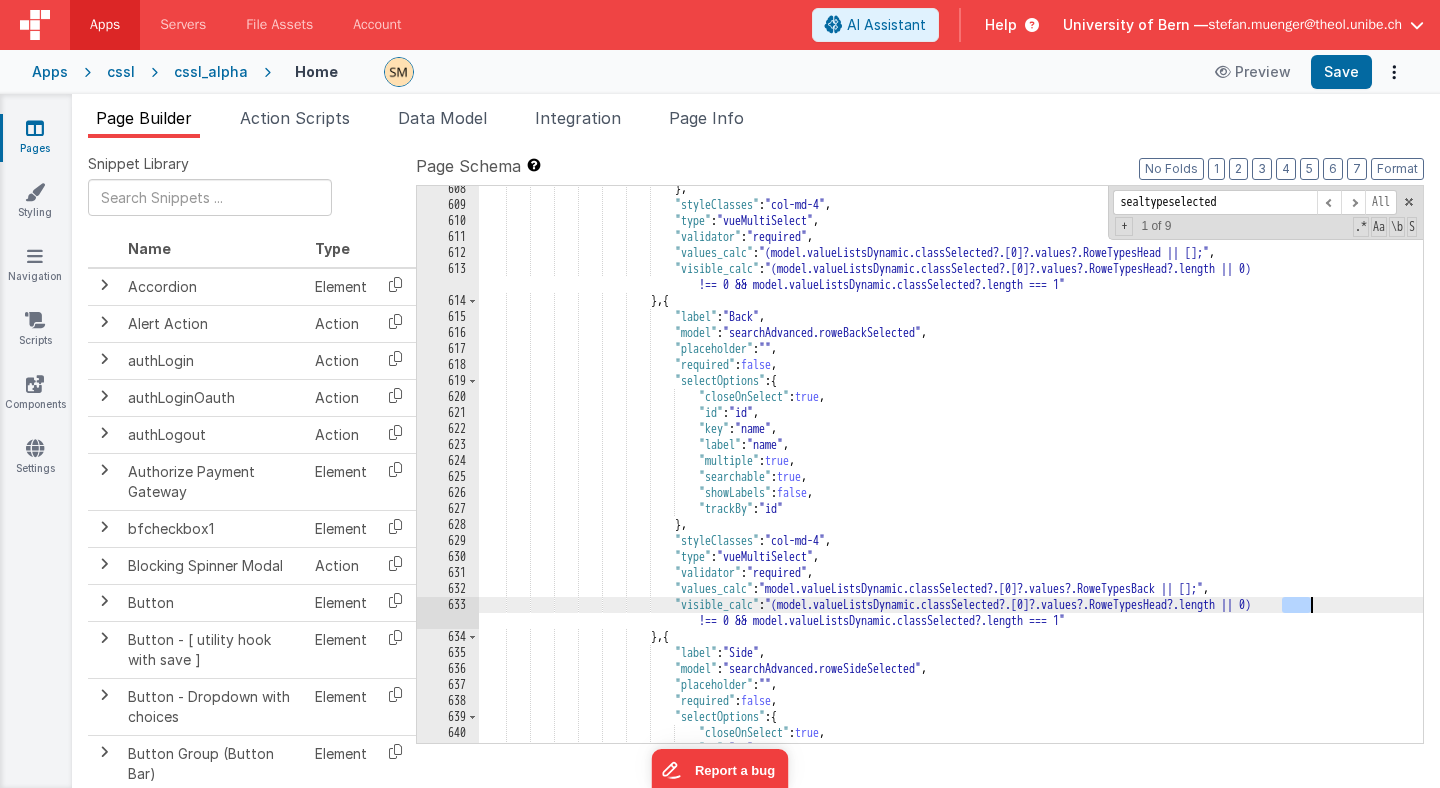 drag, startPoint x: 1283, startPoint y: 608, endPoint x: 1313, endPoint y: 609, distance: 30.016663 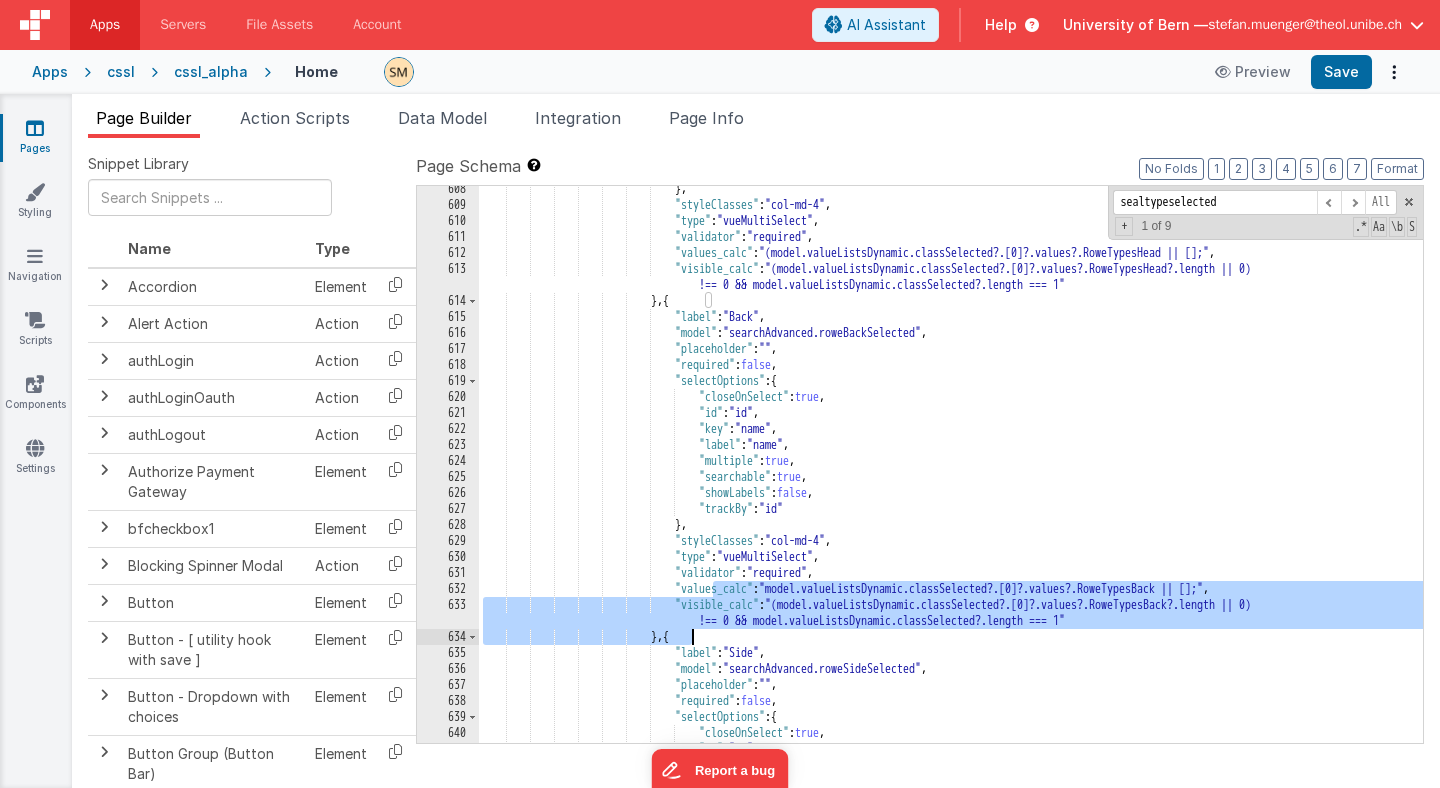 drag, startPoint x: 715, startPoint y: 585, endPoint x: 692, endPoint y: 638, distance: 57.77543 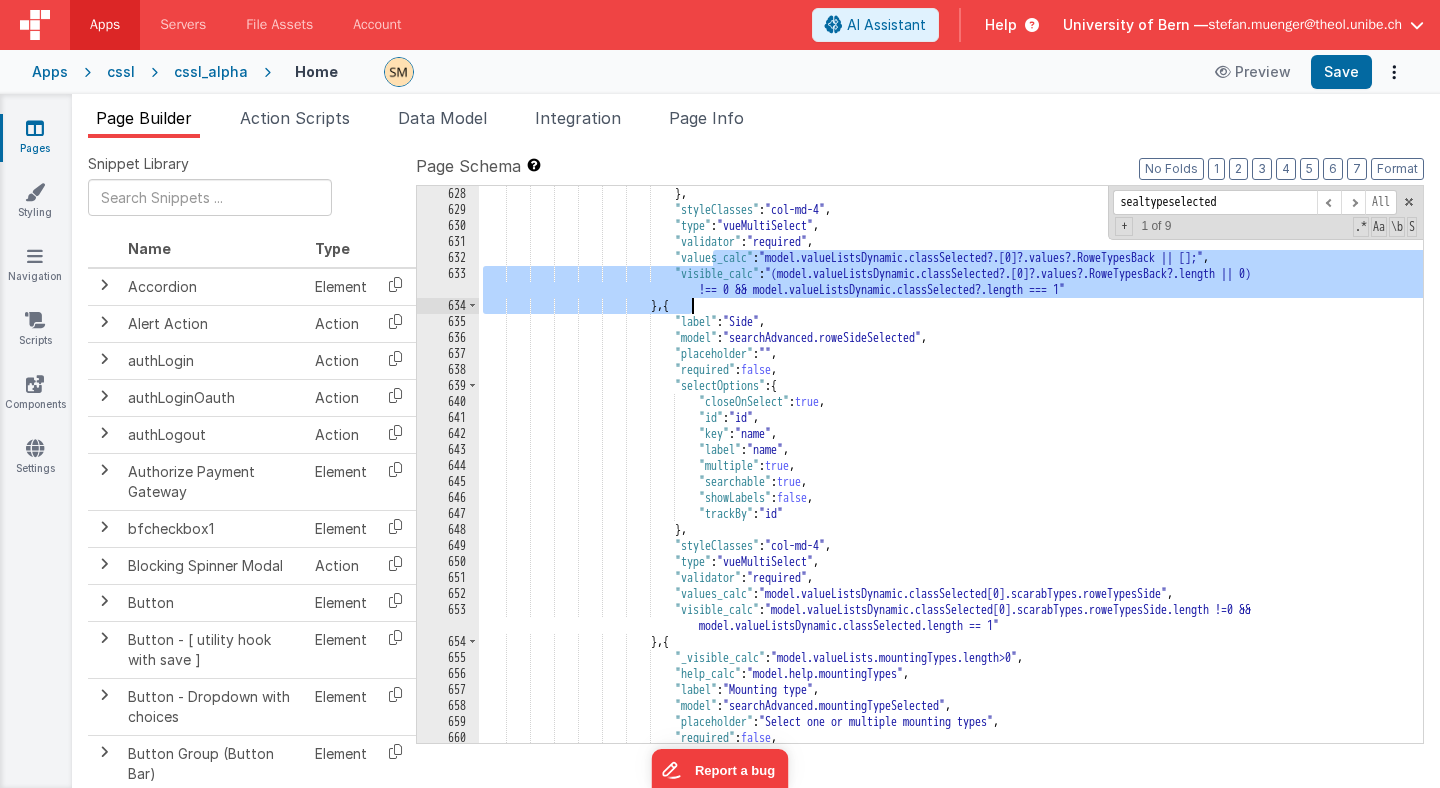 scroll, scrollTop: 10353, scrollLeft: 0, axis: vertical 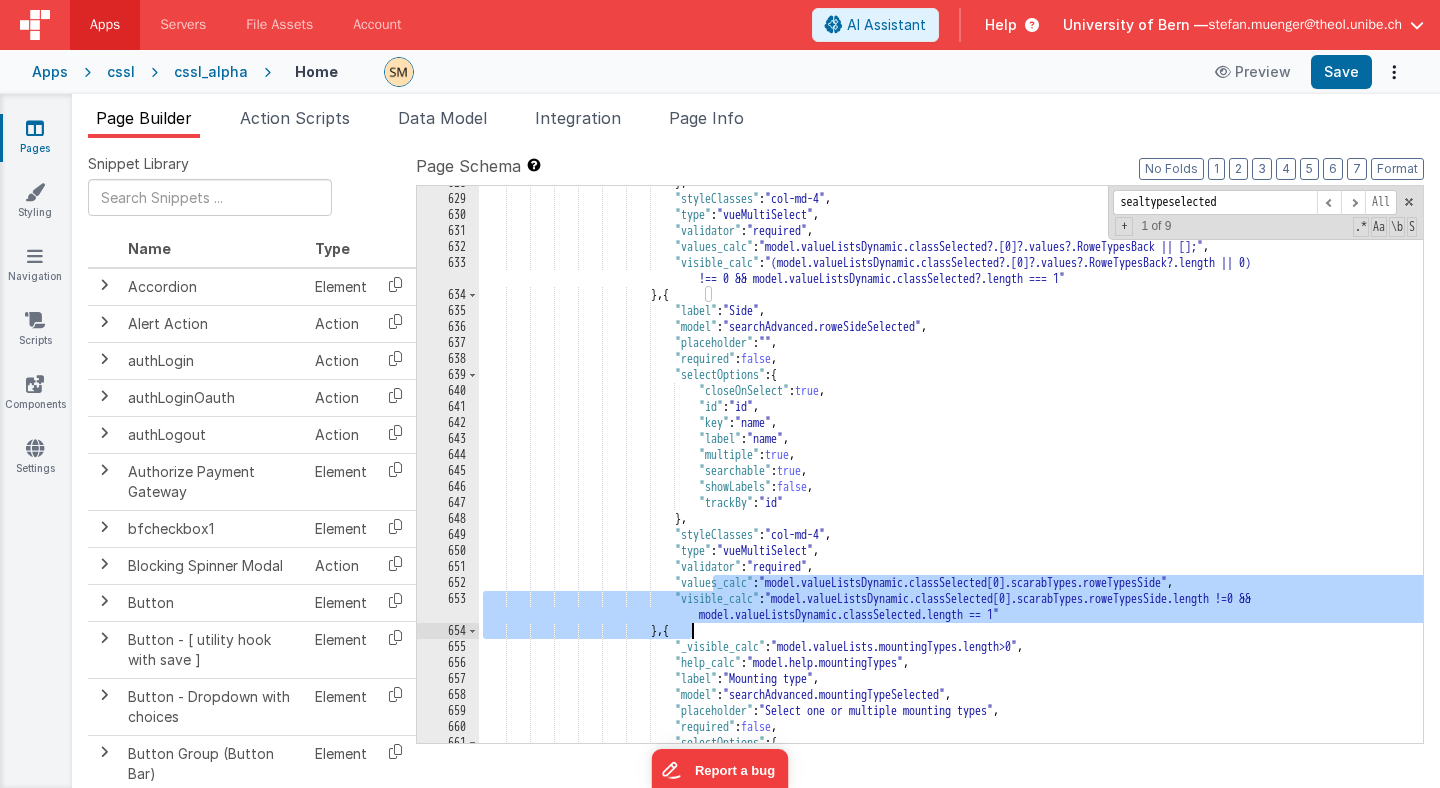 drag, startPoint x: 715, startPoint y: 582, endPoint x: 690, endPoint y: 635, distance: 58.60034 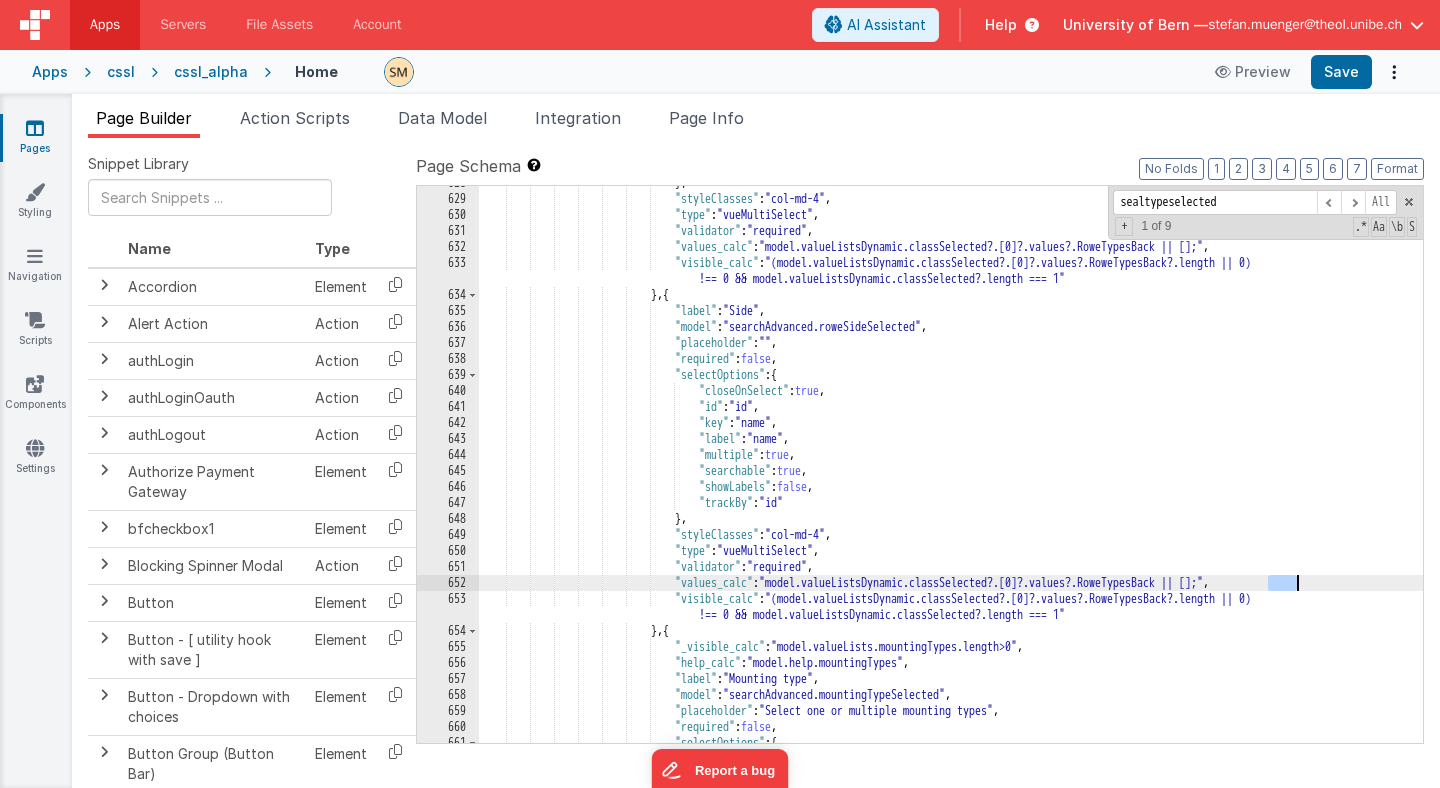 drag, startPoint x: 1267, startPoint y: 583, endPoint x: 1295, endPoint y: 588, distance: 28.442924 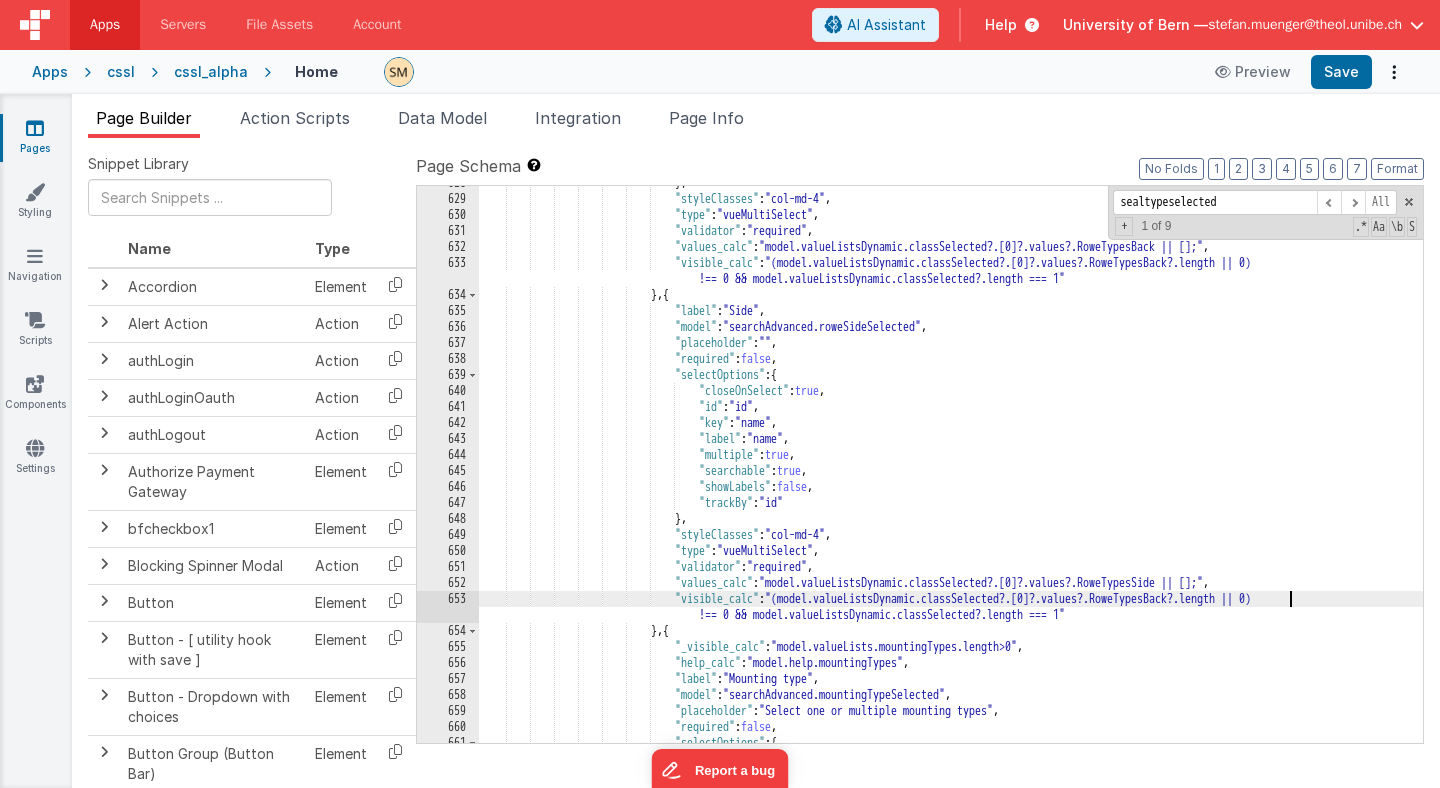 click on "} ,                                         "styleClasses" :  "col-md-4" ,                                         "type" :  "vueMultiSelect" ,                                         "validator" :  "required" ,                                         "values_calc" :  "model.valueListsDynamic.classSelected?.[0]?.values?.RoweTypesBack || [];" ,                                         "visible_calc" :  "(model.valueListsDynamic.classSelected?.[0]?.values?.RoweTypesBack?.length || 0)                                       !== 0 && model.valueListsDynamic.classSelected?.length === 1"                                    } ,  {                                         "label" :  "Side" ,                                         "model" :  "searchAdvanced.roweSideSelected" ,                                         "placeholder" :  "" ,                                         "required" :  false ,                                         :  {" at bounding box center [951, 469] 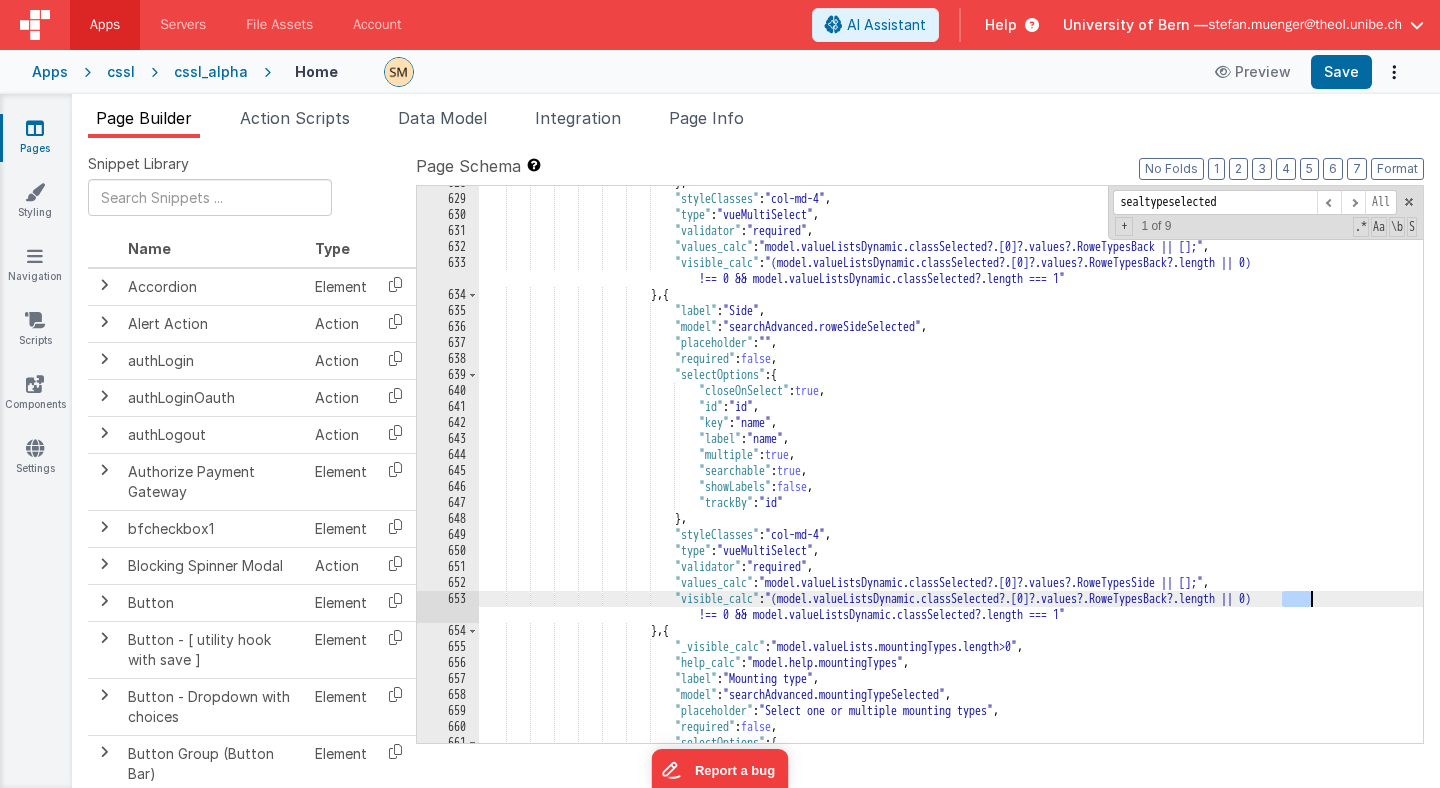 drag, startPoint x: 1282, startPoint y: 601, endPoint x: 1310, endPoint y: 601, distance: 28 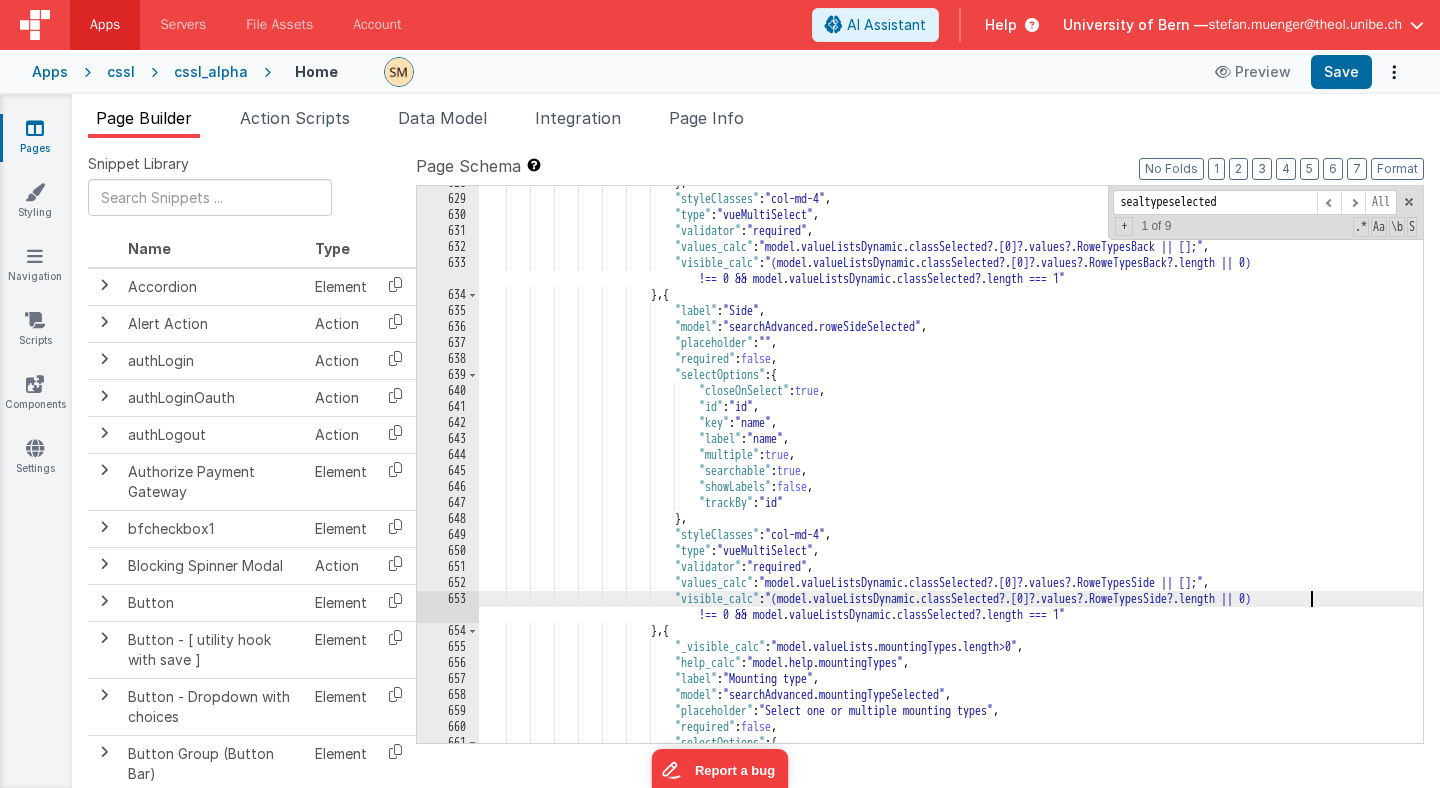 click on "} ,                                         "styleClasses" :  "col-md-4" ,                                         "type" :  "vueMultiSelect" ,                                         "validator" :  "required" ,                                         "values_calc" :  "model.valueListsDynamic.classSelected?.[0]?.values?.RoweTypesBack || [];" ,                                         "visible_calc" :  "(model.valueListsDynamic.classSelected?.[0]?.values?.RoweTypesBack?.length || 0)                                       !== 0 && model.valueListsDynamic.classSelected?.length === 1"                                    } ,  {                                         "label" :  "Side" ,                                         "model" :  "searchAdvanced.roweSideSelected" ,                                         "placeholder" :  "" ,                                         "required" :  false ,                                         :  {" at bounding box center (951, 469) 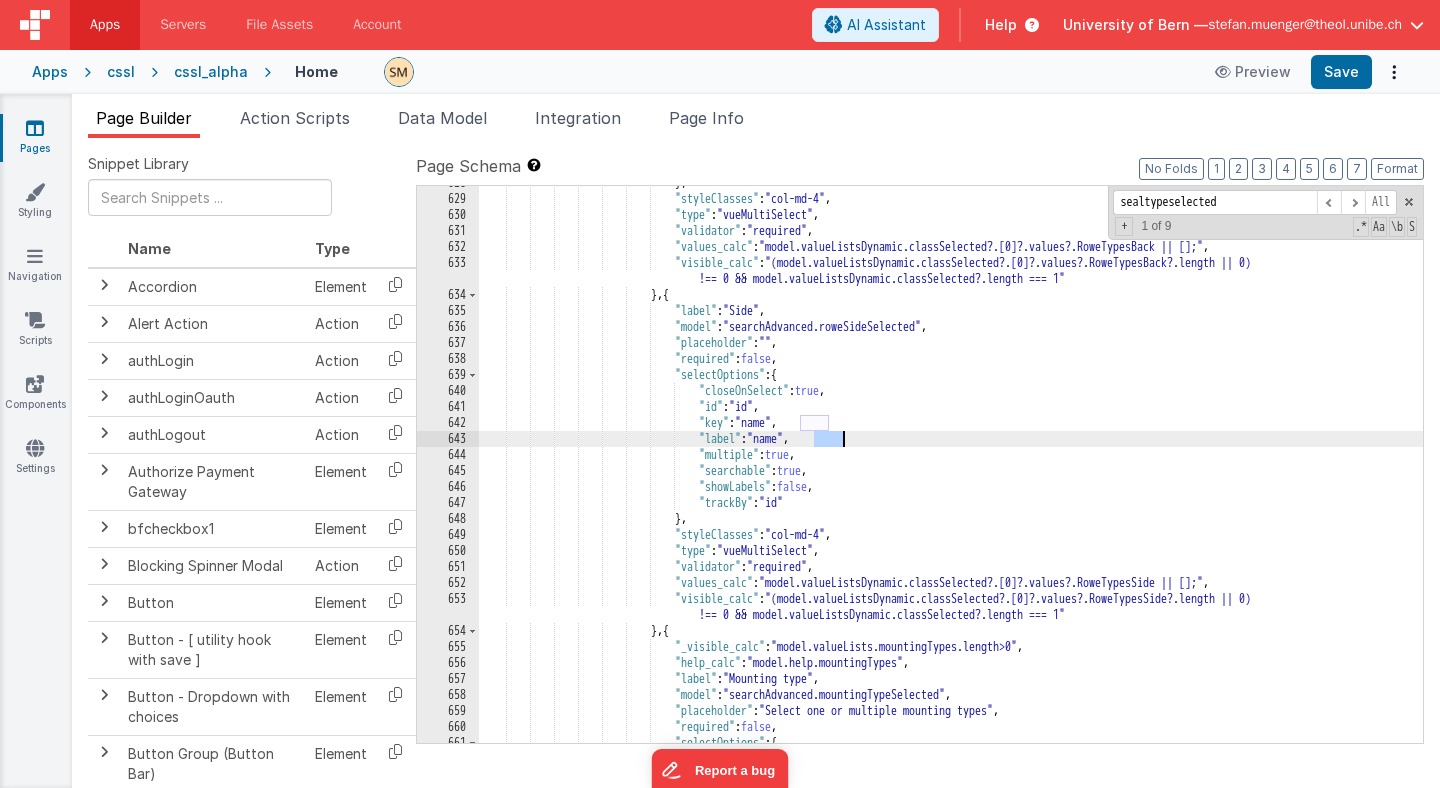 click on "} ,                                         "styleClasses" :  "col-md-4" ,                                         "type" :  "vueMultiSelect" ,                                         "validator" :  "required" ,                                         "values_calc" :  "model.valueListsDynamic.classSelected?.[0]?.values?.RoweTypesBack || [];" ,                                         "visible_calc" :  "(model.valueListsDynamic.classSelected?.[0]?.values?.RoweTypesBack?.length || 0)                                       !== 0 && model.valueListsDynamic.classSelected?.length === 1"                                    } ,  {                                         "label" :  "Side" ,                                         "model" :  "searchAdvanced.roweSideSelected" ,                                         "placeholder" :  "" ,                                         "required" :  false ,                                         :  {" at bounding box center (951, 469) 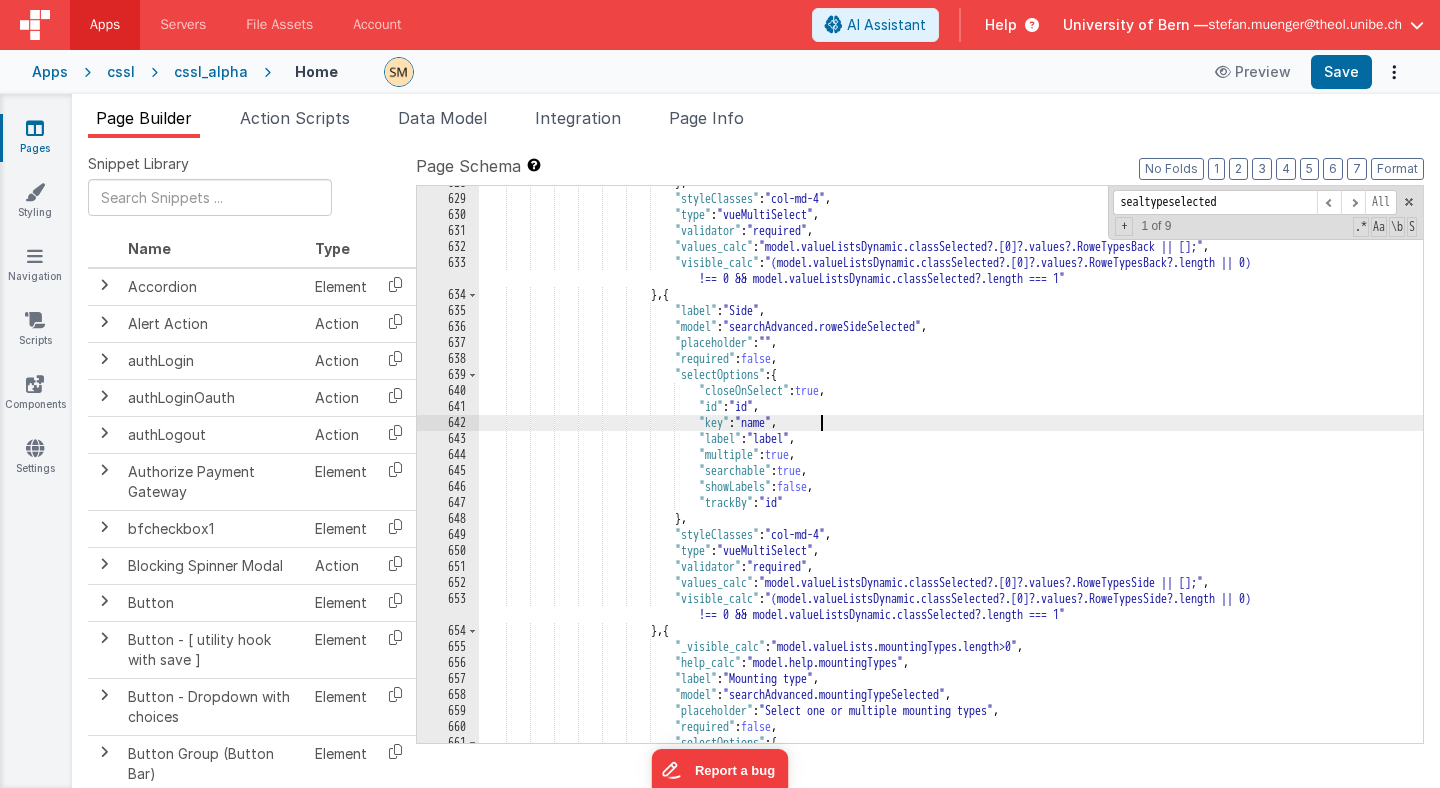 click on "} ,                                         "styleClasses" :  "col-md-4" ,                                         "type" :  "vueMultiSelect" ,                                         "validator" :  "required" ,                                         "values_calc" :  "model.valueListsDynamic.classSelected?.[0]?.values?.RoweTypesBack || [];" ,                                         "visible_calc" :  "(model.valueListsDynamic.classSelected?.[0]?.values?.RoweTypesBack?.length || 0)                                       !== 0 && model.valueListsDynamic.classSelected?.length === 1"                                    } ,  {                                         "label" :  "Side" ,                                         "model" :  "searchAdvanced.roweSideSelected" ,                                         "placeholder" :  "" ,                                         "required" :  false ,                                         :  {" at bounding box center (951, 469) 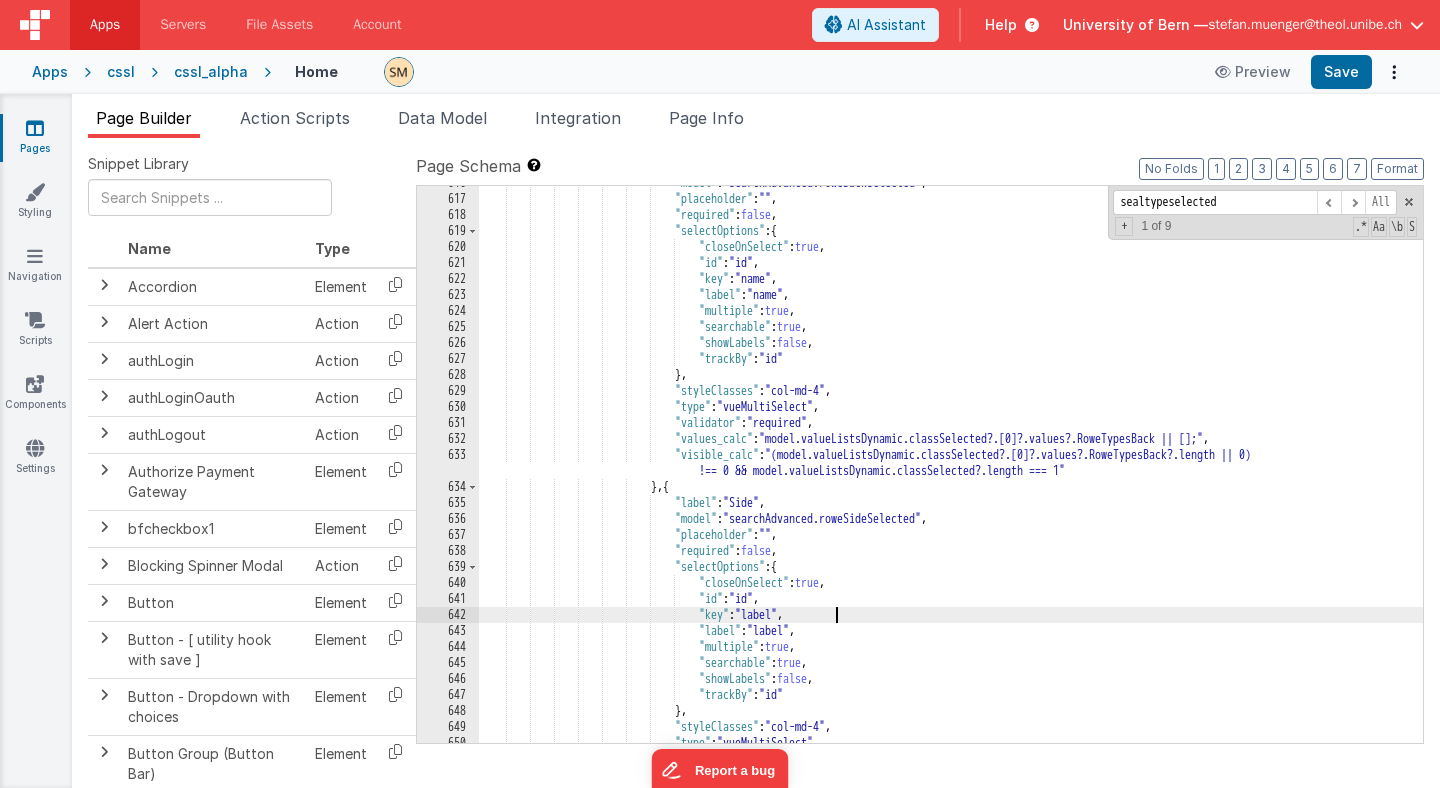 scroll, scrollTop: 10183, scrollLeft: 0, axis: vertical 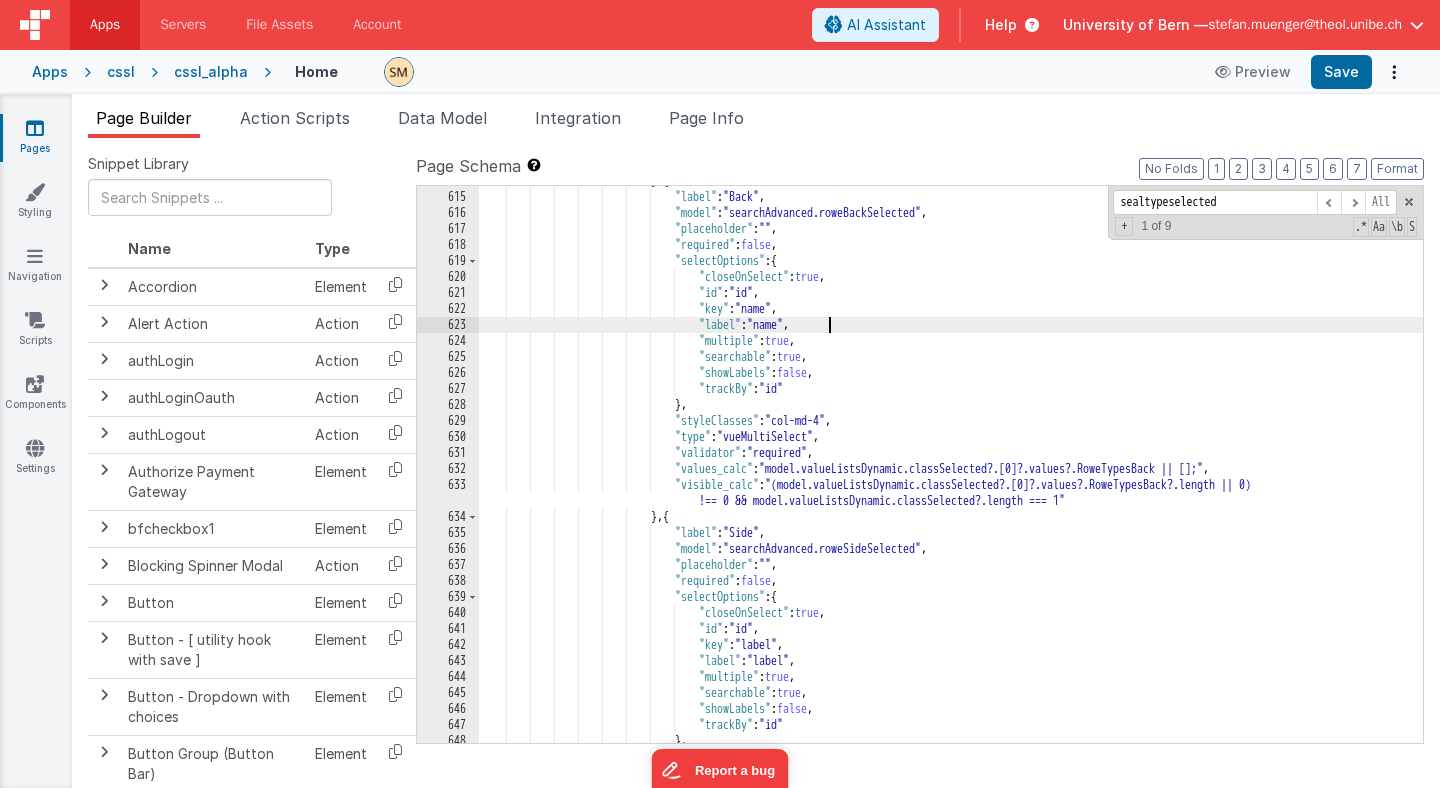 click on "} ,  {                                         "label" :  "Back" ,                                         "model" :  "searchAdvanced.roweBackSelected" ,                                         "placeholder" :  "" ,                                         "required" :  false ,                                         "selectOptions" :  {                                              "closeOnSelect" :  true ,                                              "id" :  "id" ,                                              "key" :  "name" ,                                              "label" :  "name" ,                                              "multiple" :  true ,                                              "searchable" :  true ,                                              "showLabels" :  false ,                                              "trackBy" :  "id"                                         } ,                                         "styleClasses" :  "col-md-4" ," at bounding box center (951, 467) 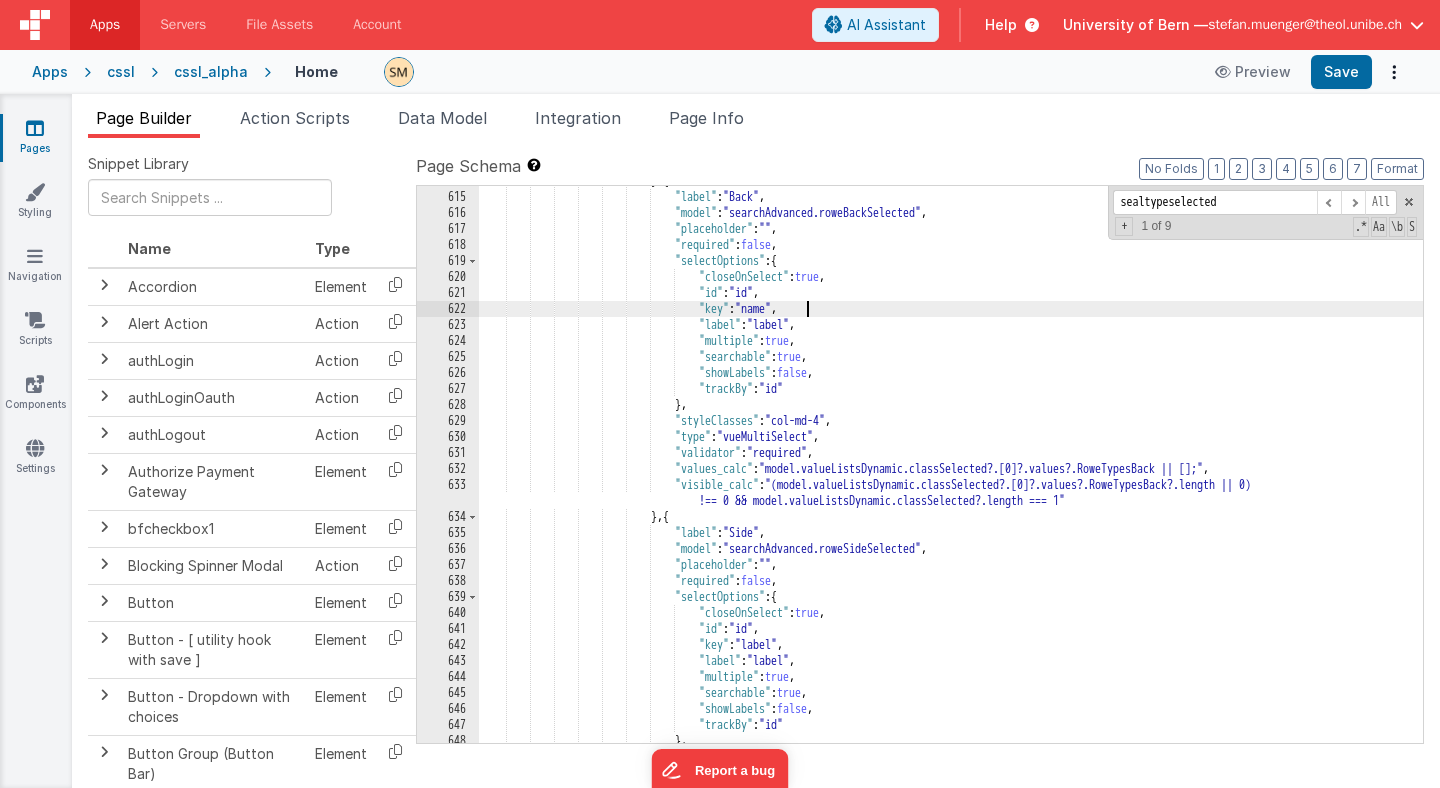 click on ""styleClasses" :  "col-md-4" ," at bounding box center (951, 467) 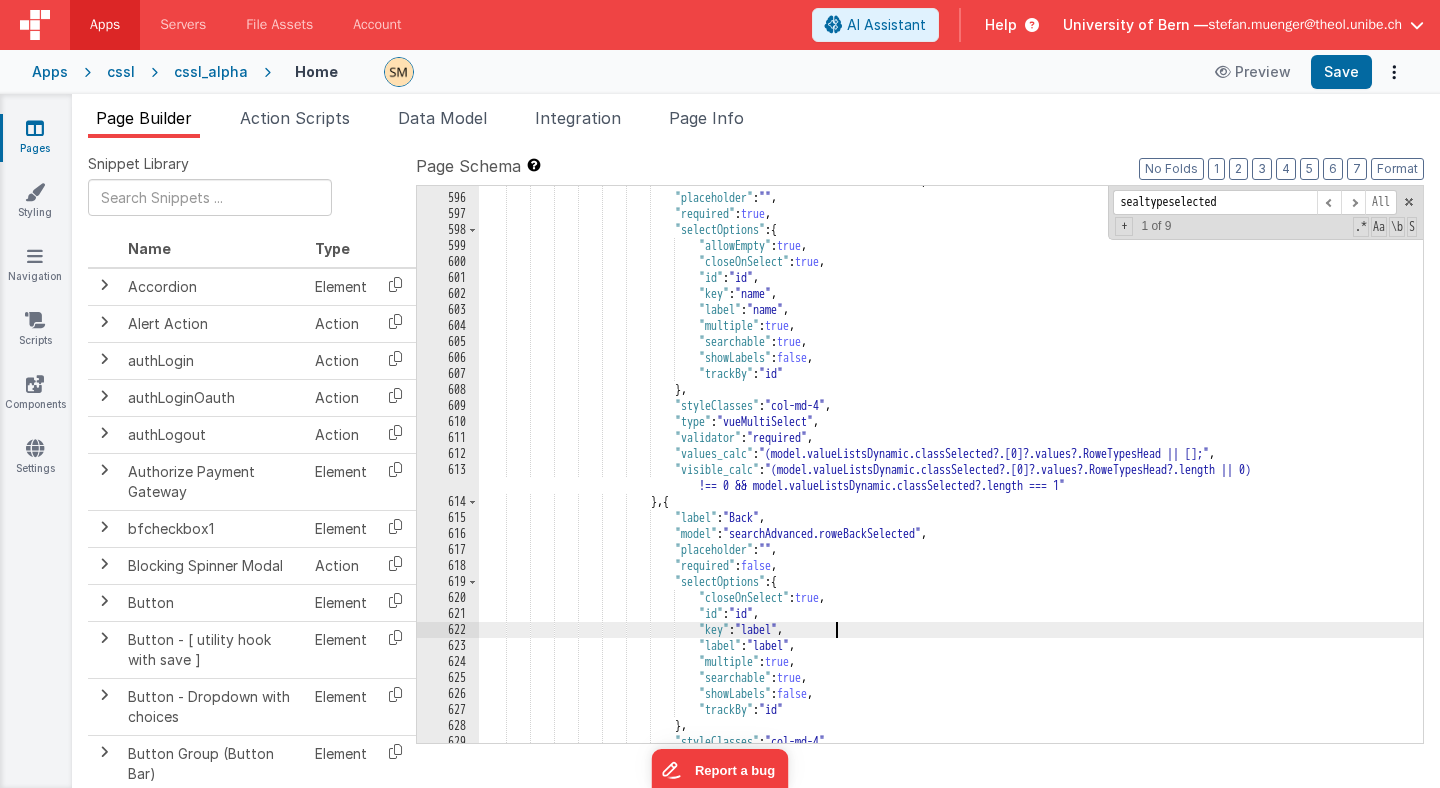 scroll, scrollTop: 9927, scrollLeft: 0, axis: vertical 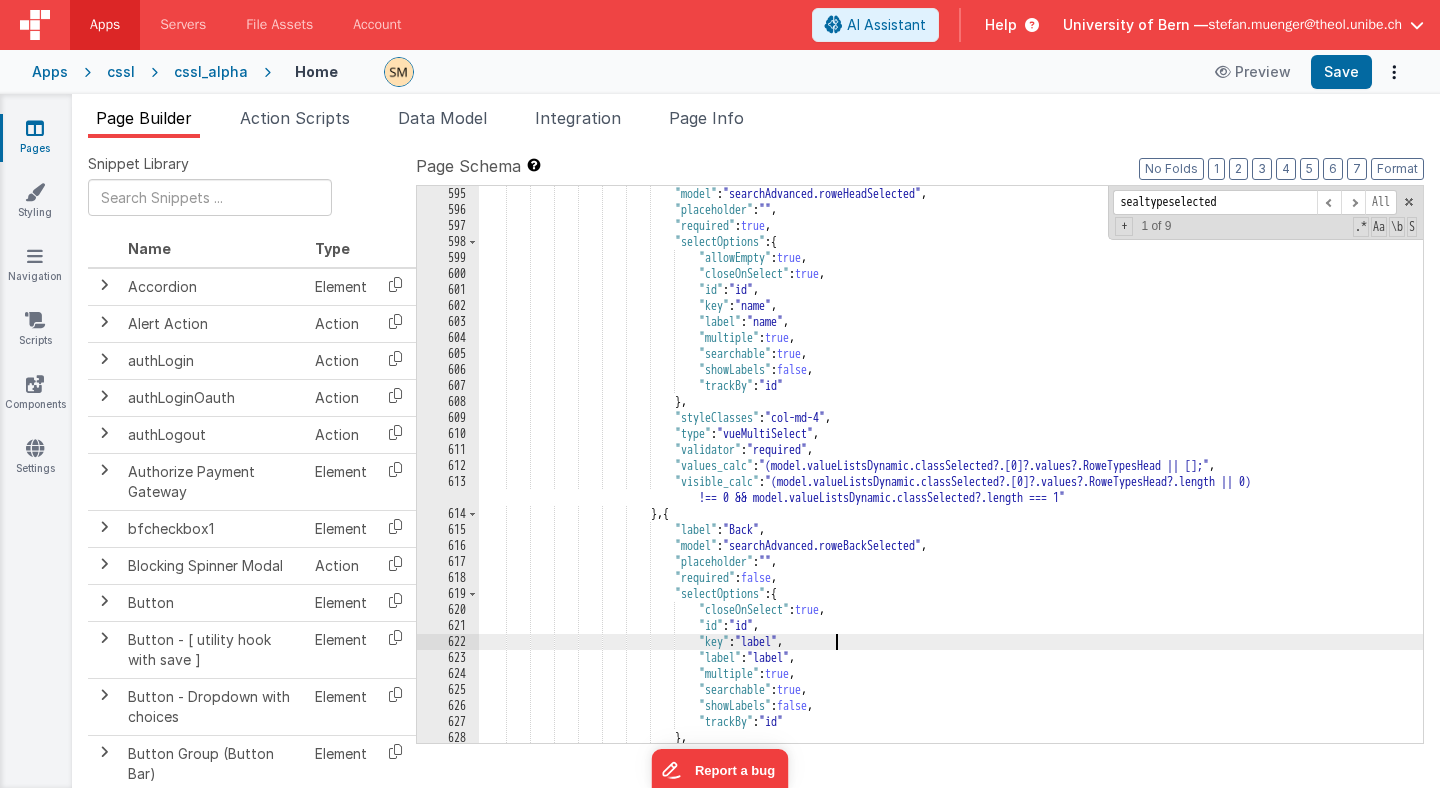click on ""model" :  "searchAdvanced.roweHeadSelected" ,                                         "placeholder" :  "" ,                                         "required" :  true ,                                         "selectOptions" :  {                                              "allowEmpty" :  true ,                                              "closeOnSelect" :  true ,                                              "id" :  "id" ,                                              "key" :  "name" ,                                              "label" :  "name" ,                                              "multiple" :  true ,                                              "searchable" :  true ,                                              "showLabels" :  false ,                                              "trackBy" :  "id"                                         } ,                                         "styleClasses" :  "col-md-4" ,                                         :  ," at bounding box center [951, 480] 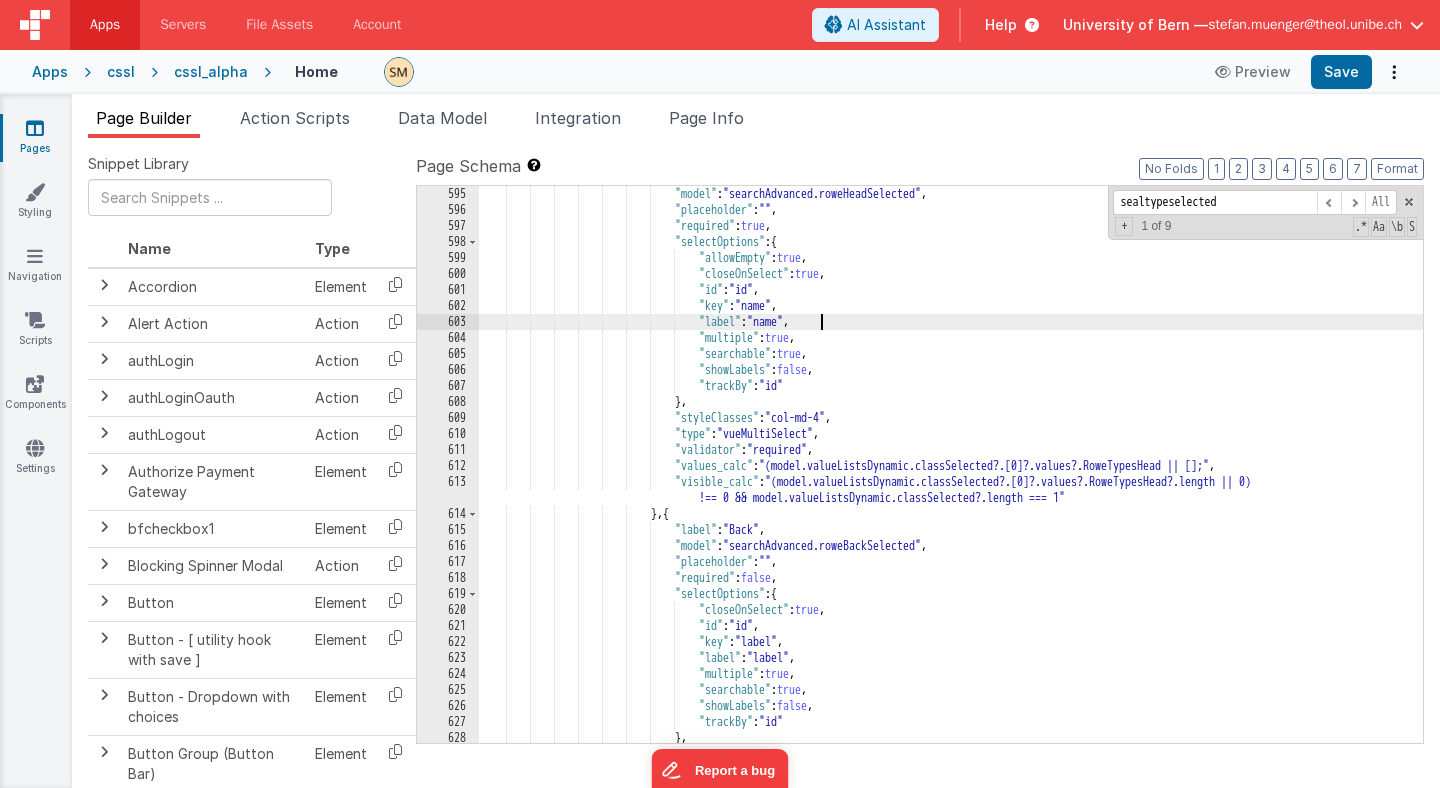 click on ""model" :  "searchAdvanced.roweHeadSelected" ,                                         "placeholder" :  "" ,                                         "required" :  true ,                                         "selectOptions" :  {                                              "allowEmpty" :  true ,                                              "closeOnSelect" :  true ,                                              "id" :  "id" ,                                              "key" :  "name" ,                                              "label" :  "name" ,                                              "multiple" :  true ,                                              "searchable" :  true ,                                              "showLabels" :  false ,                                              "trackBy" :  "id"                                         } ,                                         "styleClasses" :  "col-md-4" ,                                         :  ," at bounding box center (951, 480) 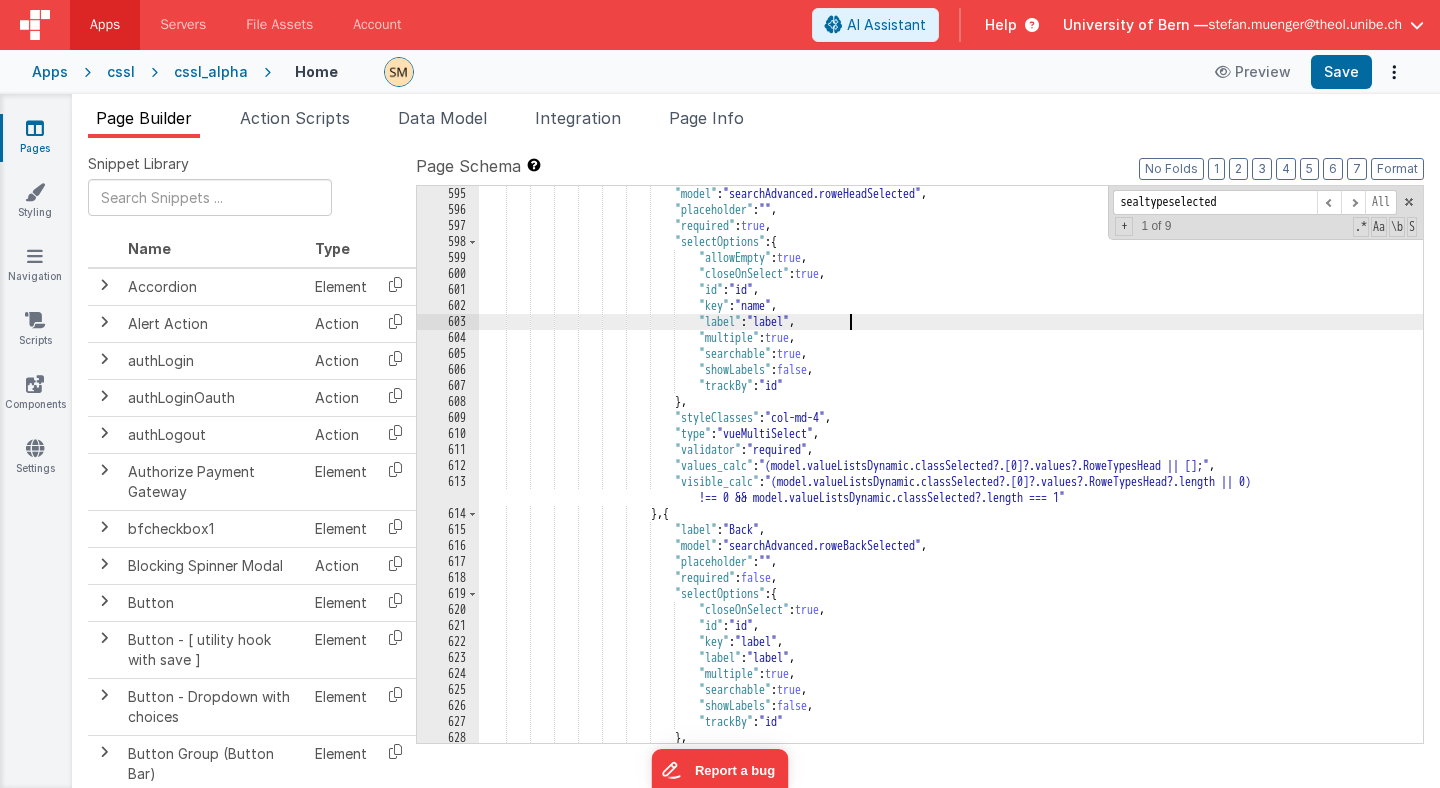 click on ""model" :  "searchAdvanced.roweHeadSelected" ,                                         "placeholder" :  "" ,                                         "required" :  true ,                                         "selectOptions" :  {                                              "allowEmpty" :  true ,                                              "closeOnSelect" :  true ,                                              "id" :  "id" ,                                              "key" :  "name" ,                                              "label" :  "label" ,                                              "multiple" :  true ,                                              "searchable" :  true ,                                              "showLabels" :  false ,                                              "trackBy" :  "id"                                         } ,                                         "styleClasses" :  "col-md-4" ,                                         :  ," at bounding box center (951, 480) 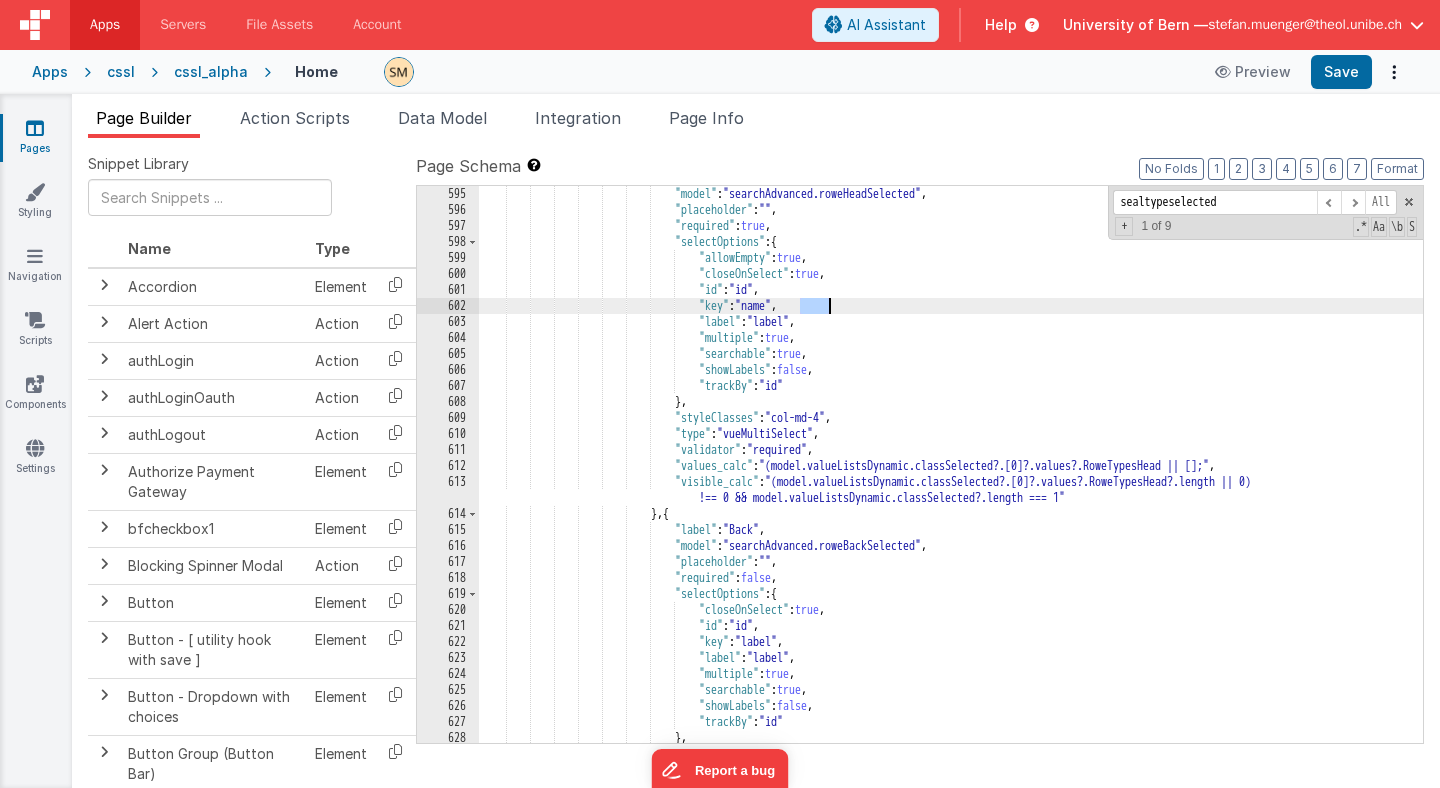click on ""model" :  "searchAdvanced.roweHeadSelected" ,                                         "placeholder" :  "" ,                                         "required" :  true ,                                         "selectOptions" :  {                                              "allowEmpty" :  true ,                                              "closeOnSelect" :  true ,                                              "id" :  "id" ,                                              "key" :  "name" ,                                              "label" :  "label" ,                                              "multiple" :  true ,                                              "searchable" :  true ,                                              "showLabels" :  false ,                                              "trackBy" :  "id"                                         } ,                                         "styleClasses" :  "col-md-4" ,                                         :  ," at bounding box center [951, 480] 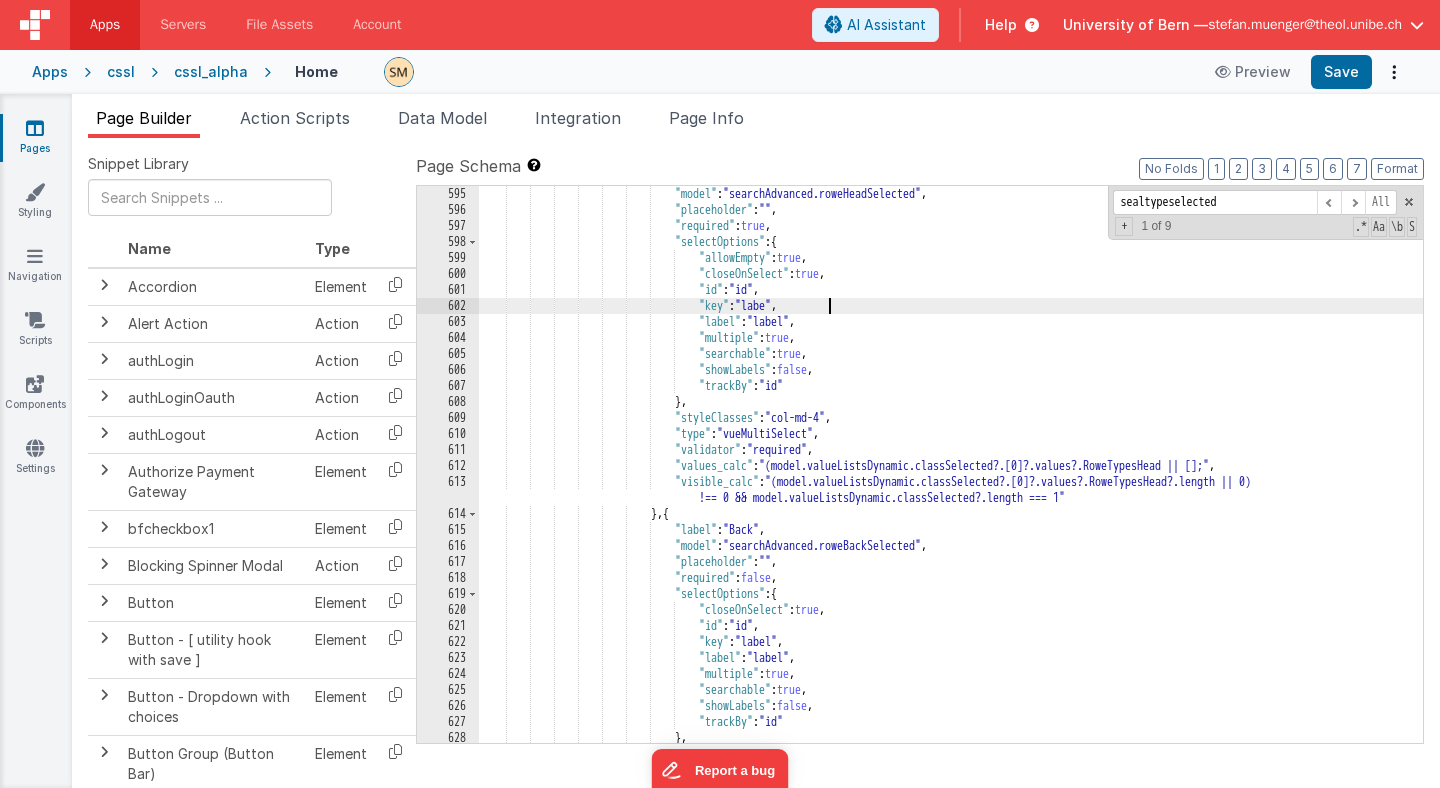 type 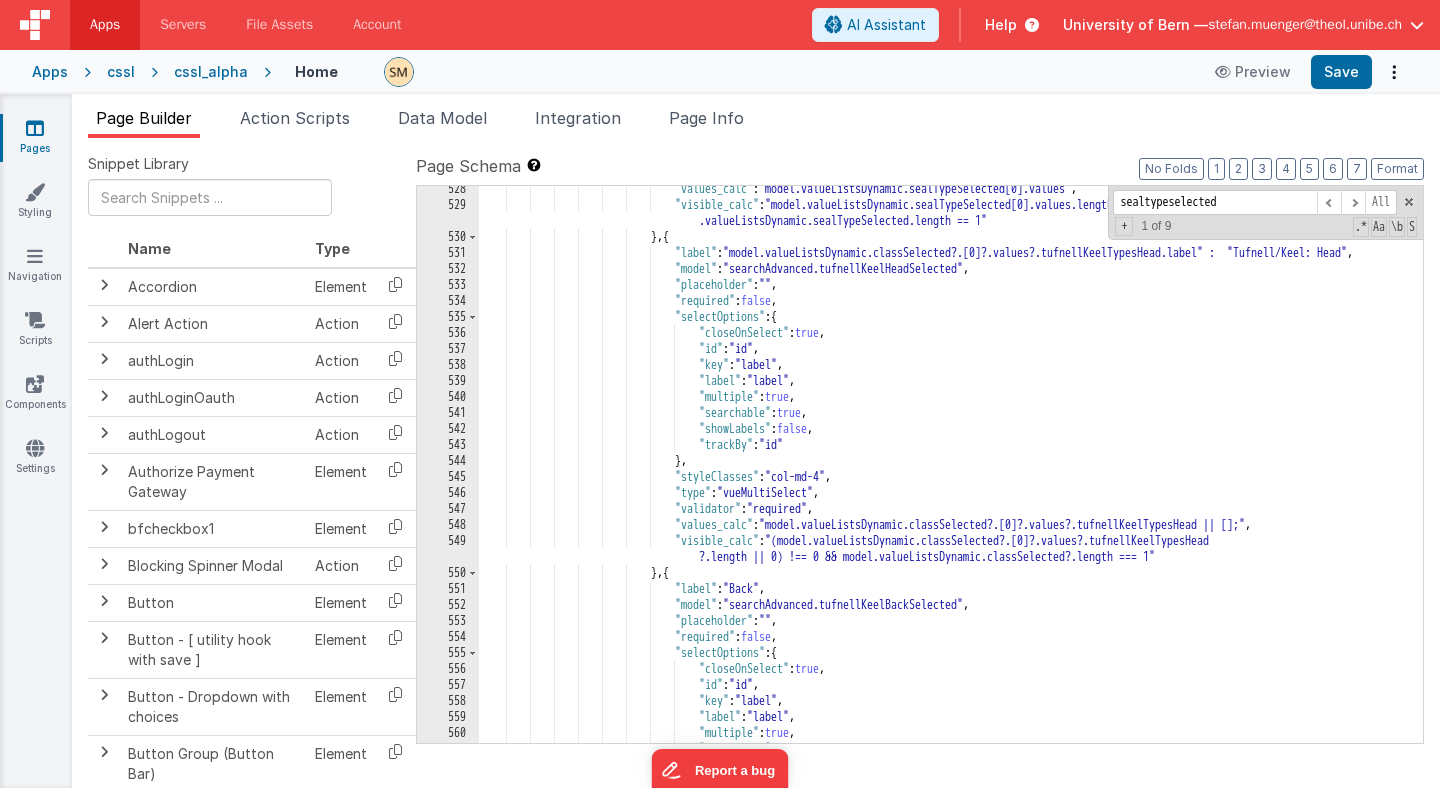 scroll, scrollTop: 9041, scrollLeft: 0, axis: vertical 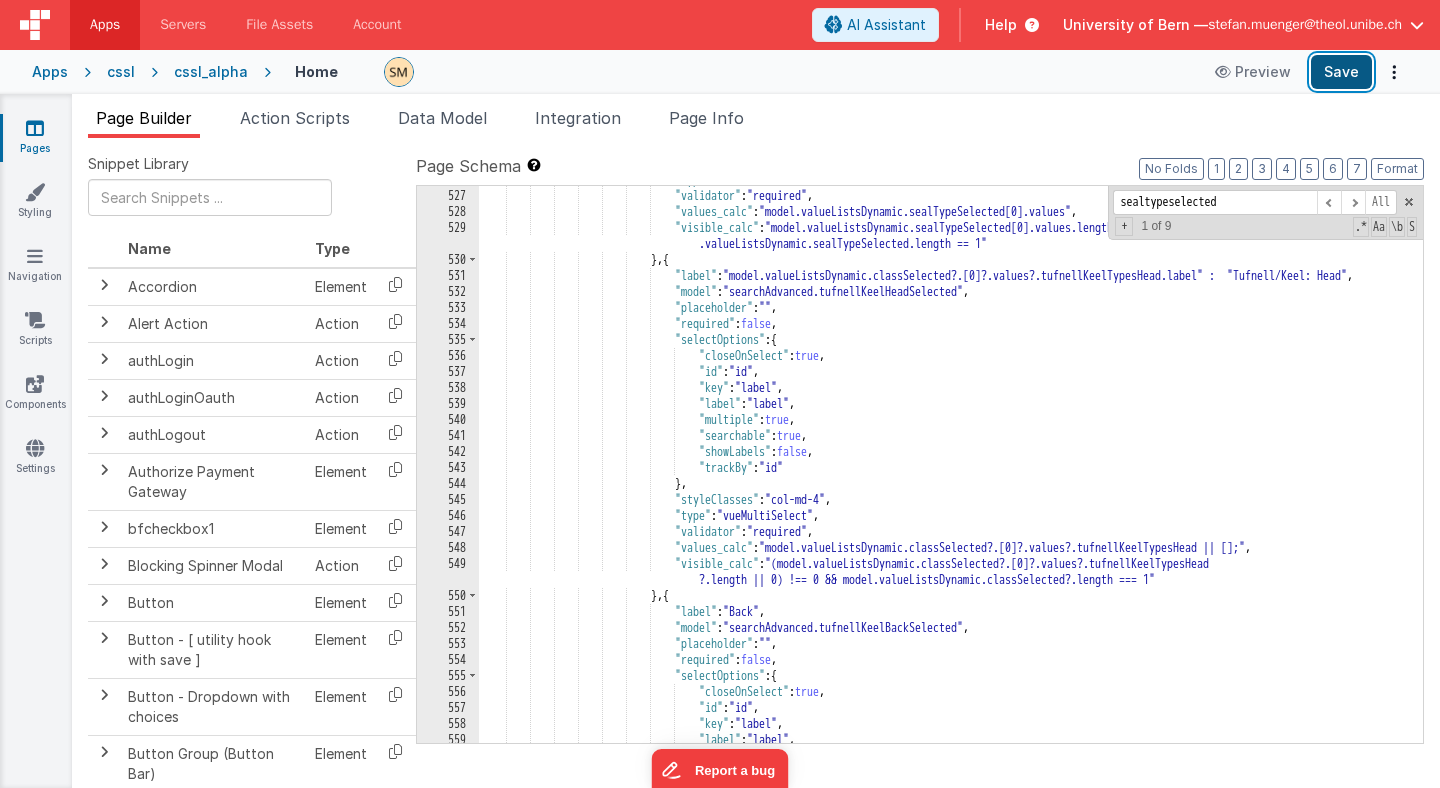 click on "Save" at bounding box center (1341, 72) 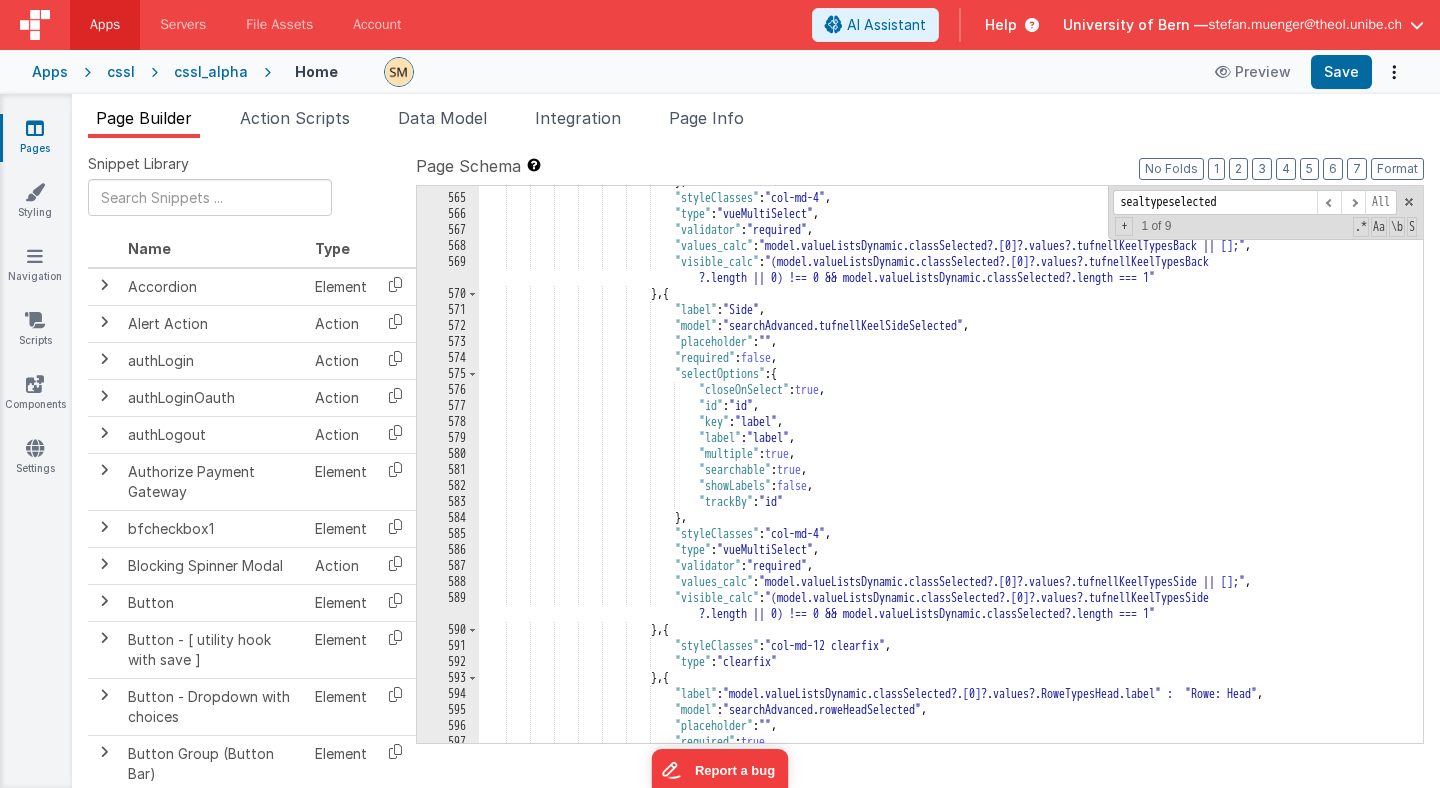 scroll, scrollTop: 9540, scrollLeft: 0, axis: vertical 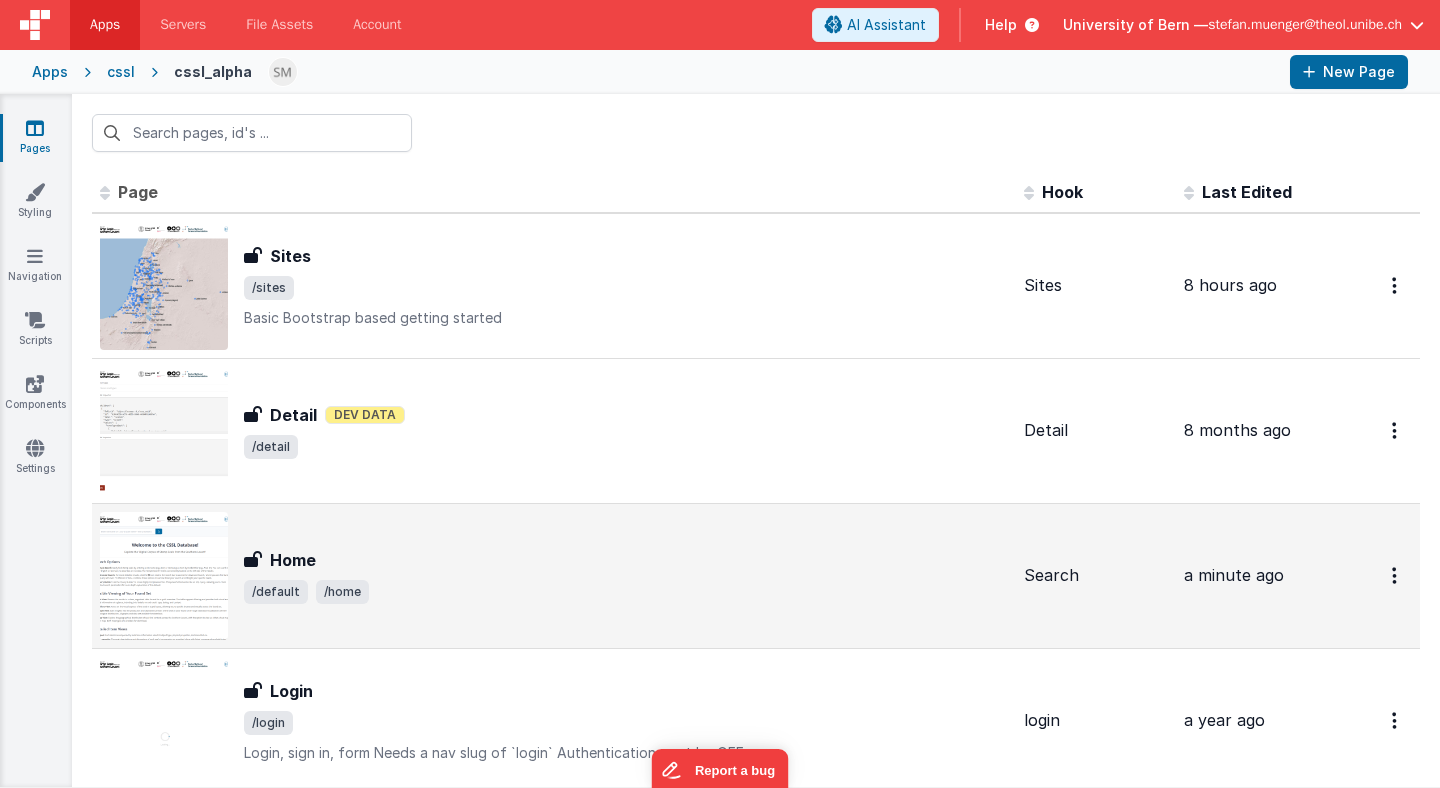click on "Home" at bounding box center [626, 560] 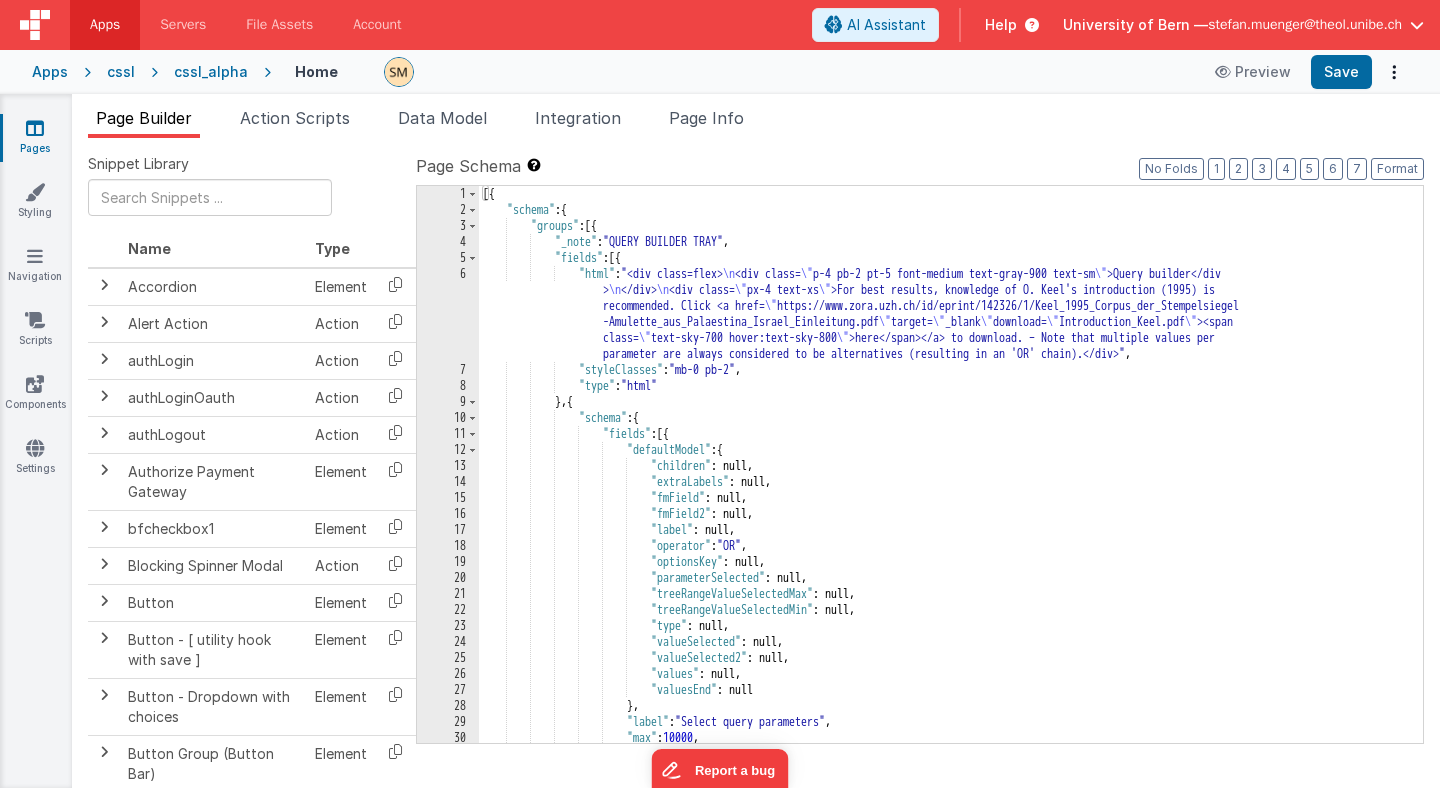 click on "[{      "schema" :  {           "groups" :  [{                "_note" :  "QUERY BUILDER TRAY" ,                "fields" :  [{                     "html" :  "<div class=flex> \n     <div class= \" p-4 pb-2 pt-5 font-medium text-gray-900 text-sm \" >Query builder</div                      > \n </div> \n <div class= \" px-4 text-xs \" >For best results, knowledge of O. Keel's introduction (1995) is                       recommended. Click <a href= \" https://www.zora.uzh.ch/id/eprint/142326/1/Keel_1995_Corpus_der_Stempelsiegel                      -Amulette_aus_Palaestina_Israel_Einleitung.pdf \"  target= \" _blank \"  download= \" Introduction_Keel.pdf \" ><span                       class= \" text-sky-700 hover:text-sky-800 \" >here</span></a> to download. – Note that multiple values per                       parameter are always considered to be alternatives (resulting in an 'OR' chain).</div>" ,           :" at bounding box center [951, 480] 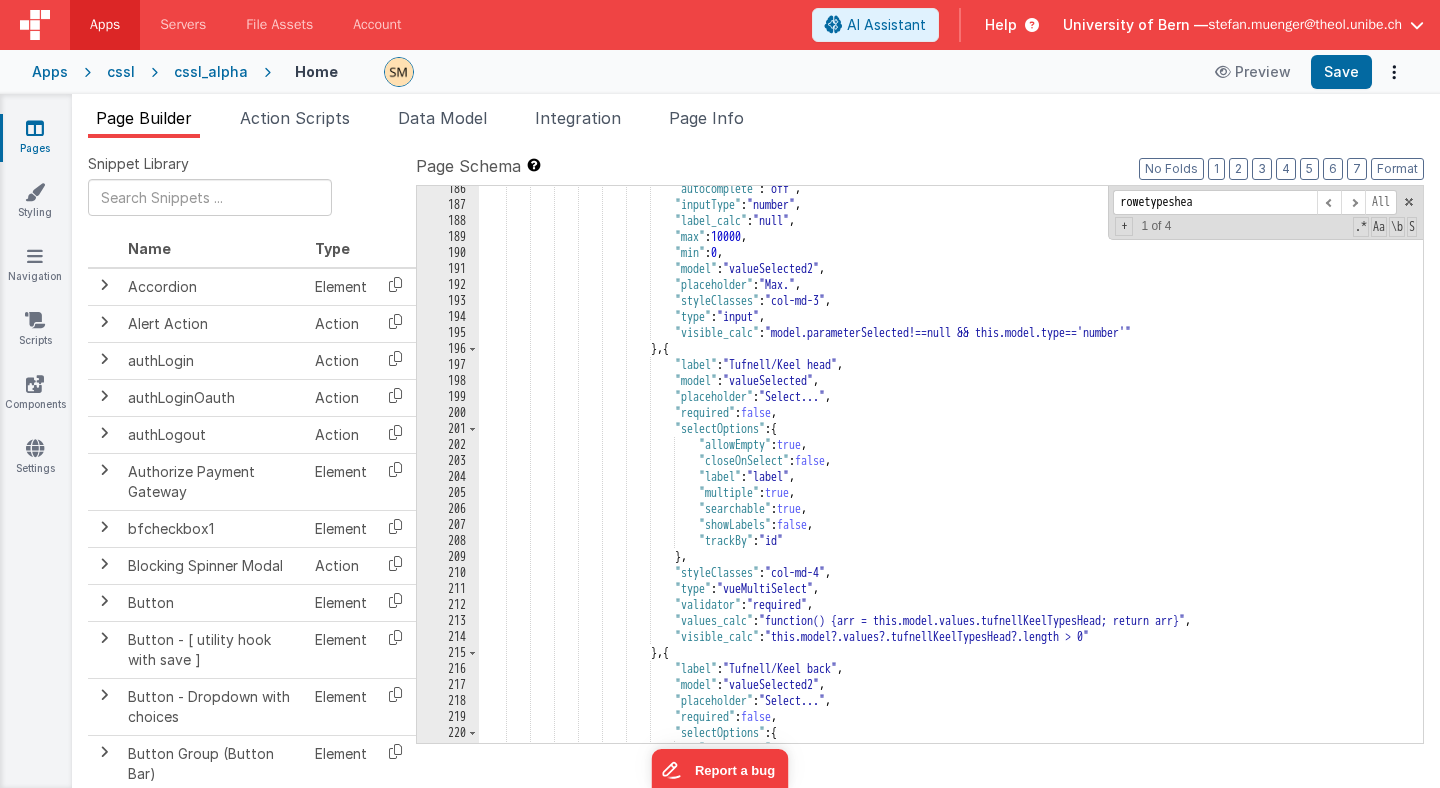 scroll, scrollTop: 2748, scrollLeft: 0, axis: vertical 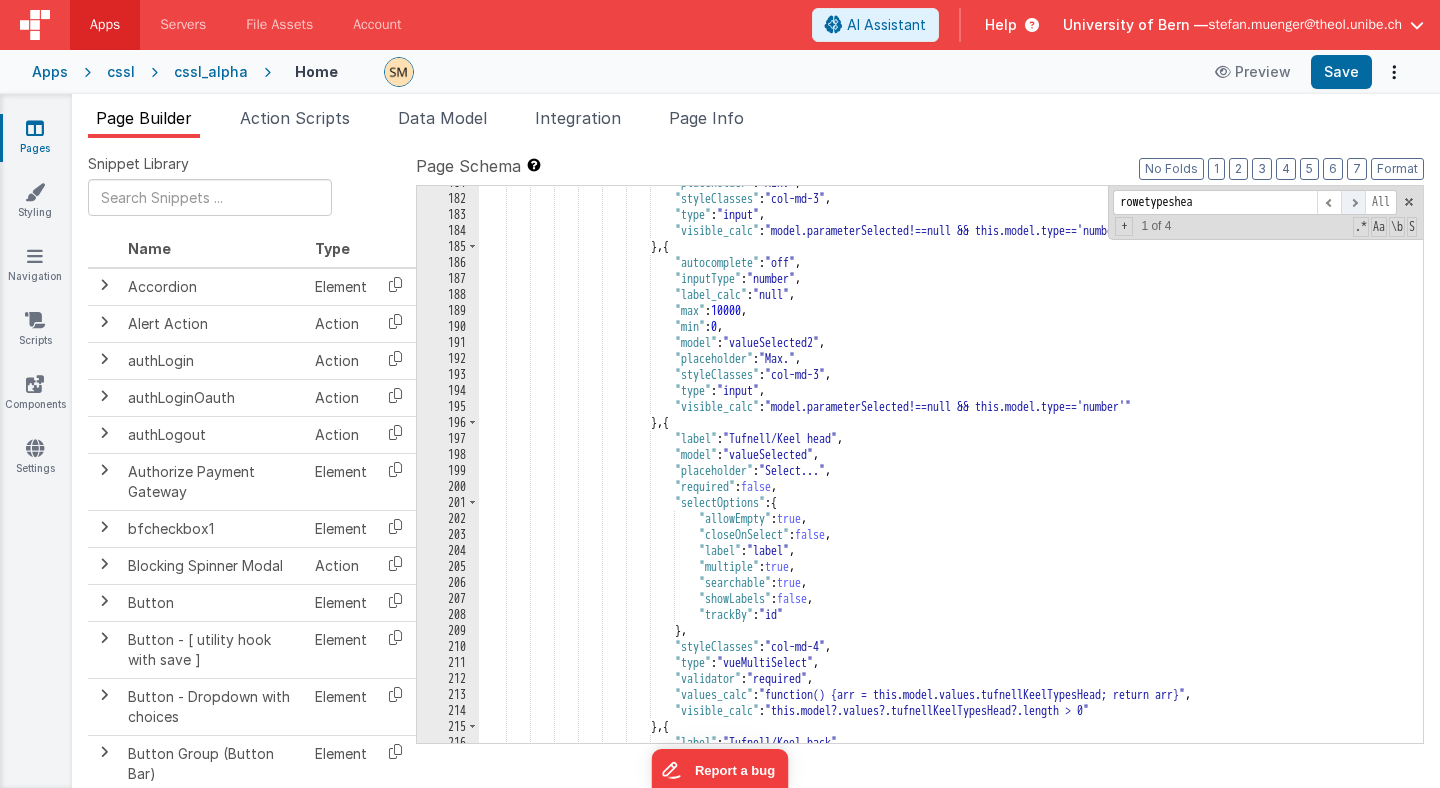 type on "rowetypeshea" 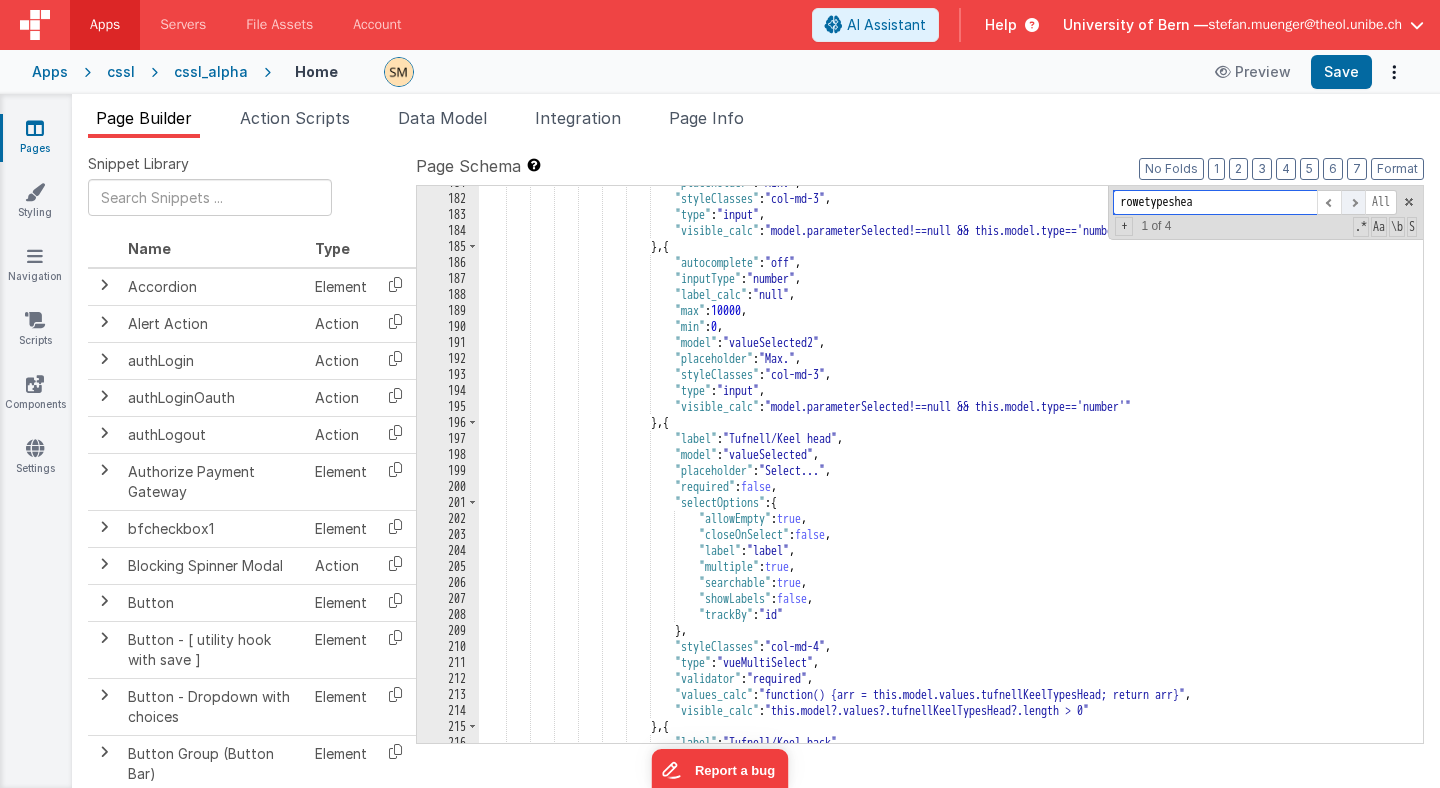 click at bounding box center (1353, 202) 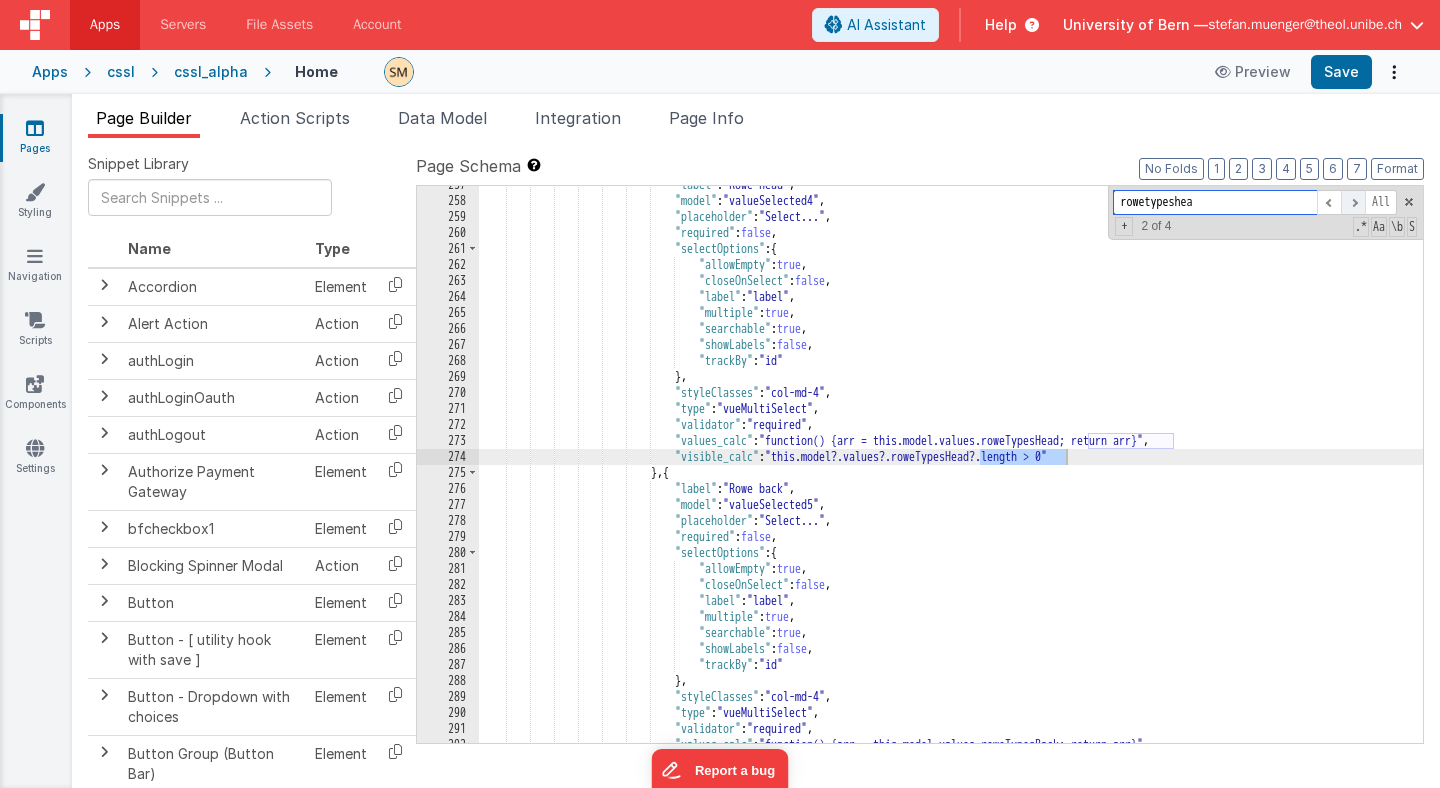 click at bounding box center [1353, 202] 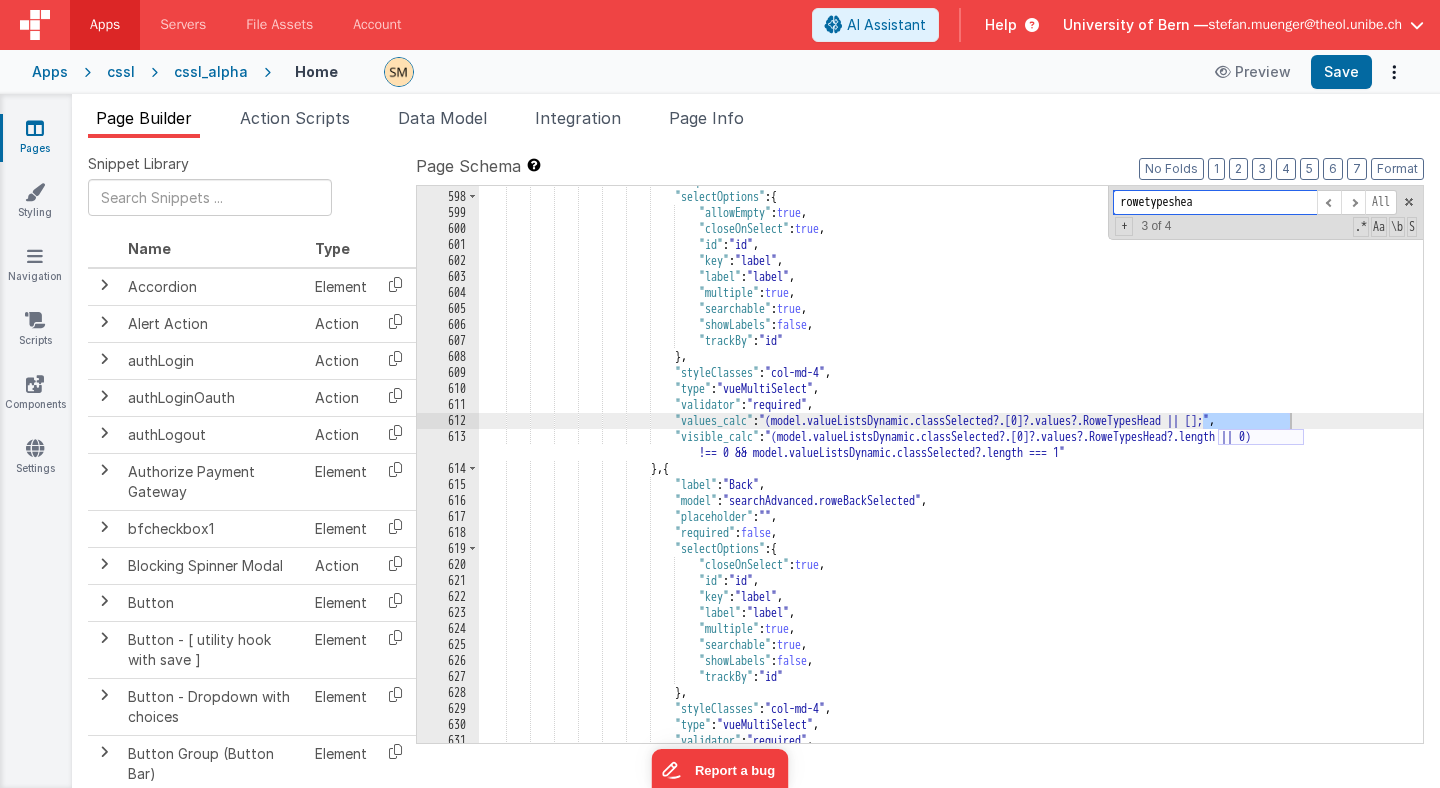 scroll, scrollTop: 9962, scrollLeft: 0, axis: vertical 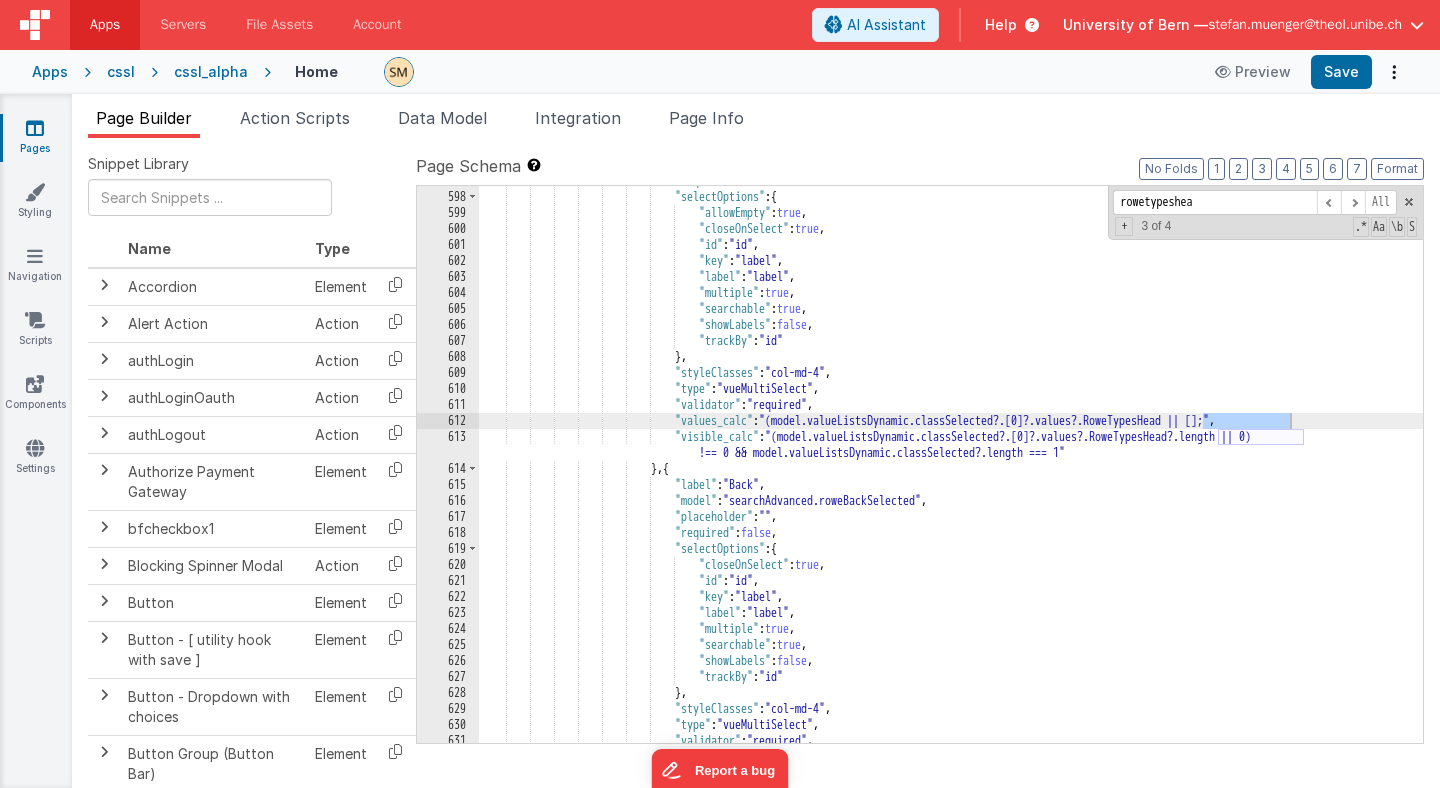 click on ""required" :  true ,                                         "selectOptions" :  {                                              "allowEmpty" :  true ,                                              "closeOnSelect" :  true ,                                              "id" :  "id" ,                                              "key" :  "label" ,                                              "label" :  "label" ,                                              "multiple" :  true ,                                              "searchable" :  true ,                                              "showLabels" :  false ,                                              "trackBy" :  "id"                                         } ,                                         "styleClasses" :  "col-md-4" ,                                         "type" :  "vueMultiSelect" ,                                         "validator" :  "required" ,                                         "values_calc" ," at bounding box center [951, 467] 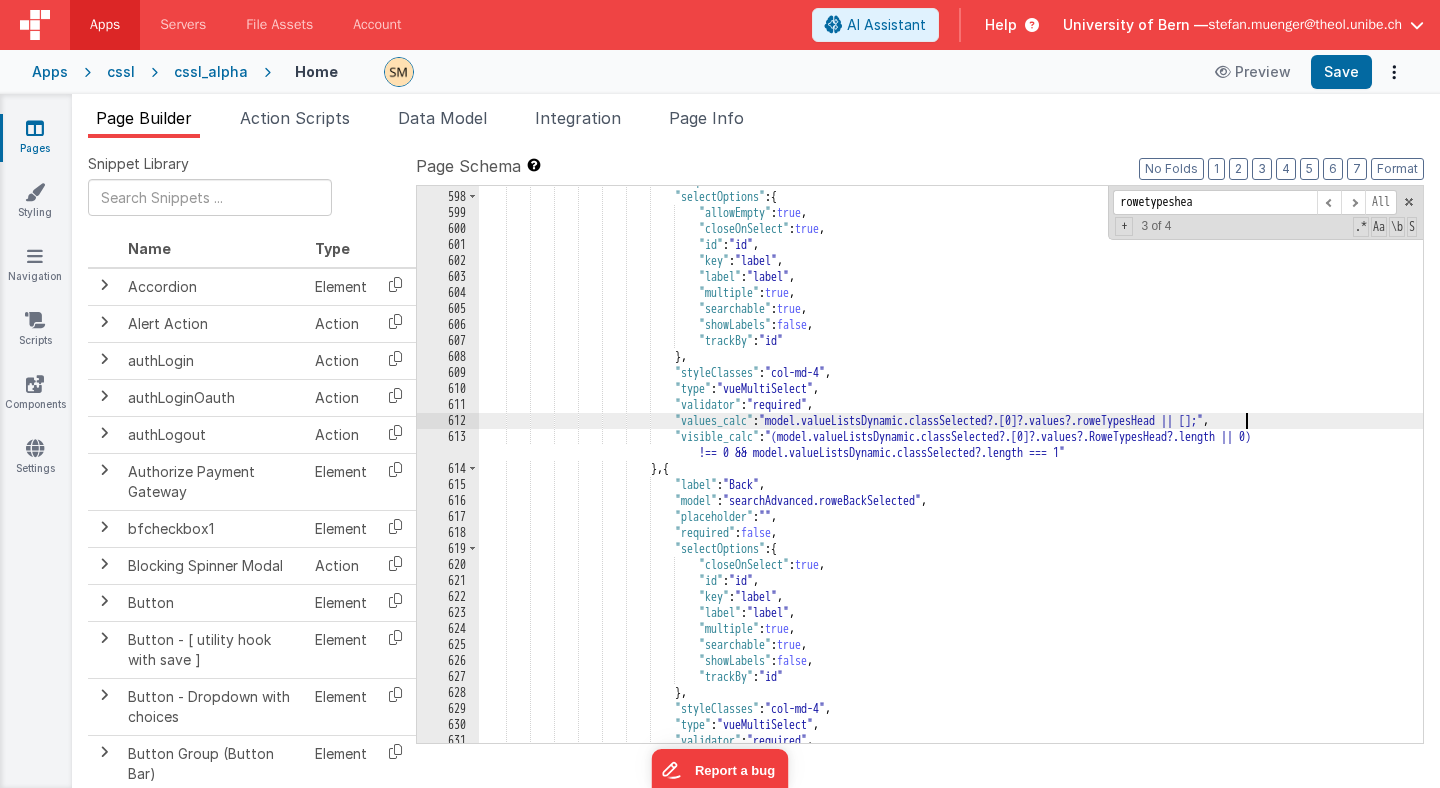 click on ""required" :  true ,                                         "selectOptions" :  {                                              "allowEmpty" :  true ,                                              "closeOnSelect" :  true ,                                              "id" :  "id" ,                                              "key" :  "label" ,                                              "label" :  "label" ,                                              "multiple" :  true ,                                              "searchable" :  true ,                                              "showLabels" :  false ,                                              "trackBy" :  "id"                                         } ,                                         "styleClasses" :  "col-md-4" ,                                         "type" :  "vueMultiSelect" ,                                         "validator" :  "required" ,                                         "values_calc" ," at bounding box center (951, 467) 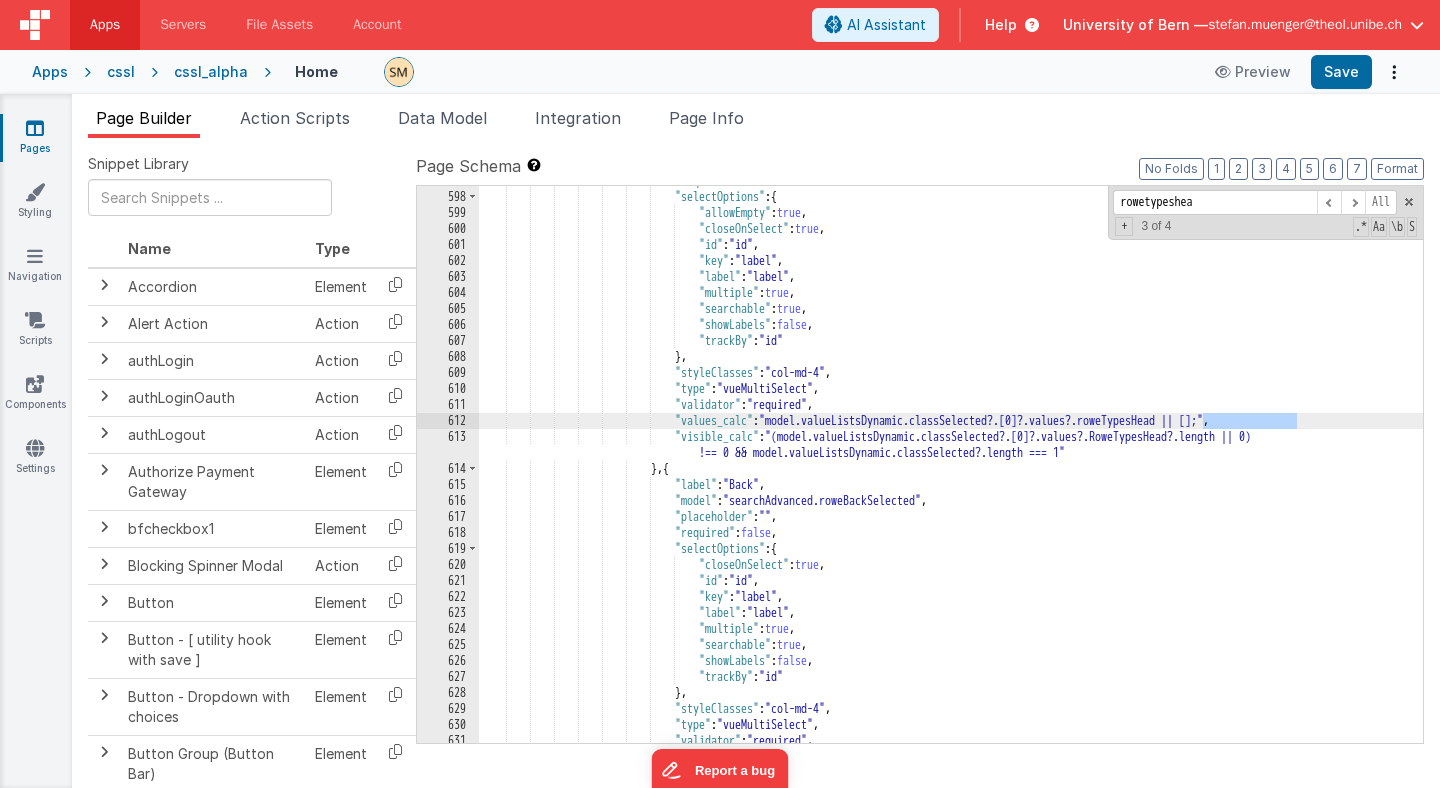 click on ""required" :  true ,                                         "selectOptions" :  {                                              "allowEmpty" :  true ,                                              "closeOnSelect" :  true ,                                              "id" :  "id" ,                                              "key" :  "label" ,                                              "label" :  "label" ,                                              "multiple" :  true ,                                              "searchable" :  true ,                                              "showLabels" :  false ,                                              "trackBy" :  "id"                                         } ,                                         "styleClasses" :  "col-md-4" ,                                         "type" :  "vueMultiSelect" ,                                         "validator" :  "required" ,                                         "values_calc" ," at bounding box center (951, 467) 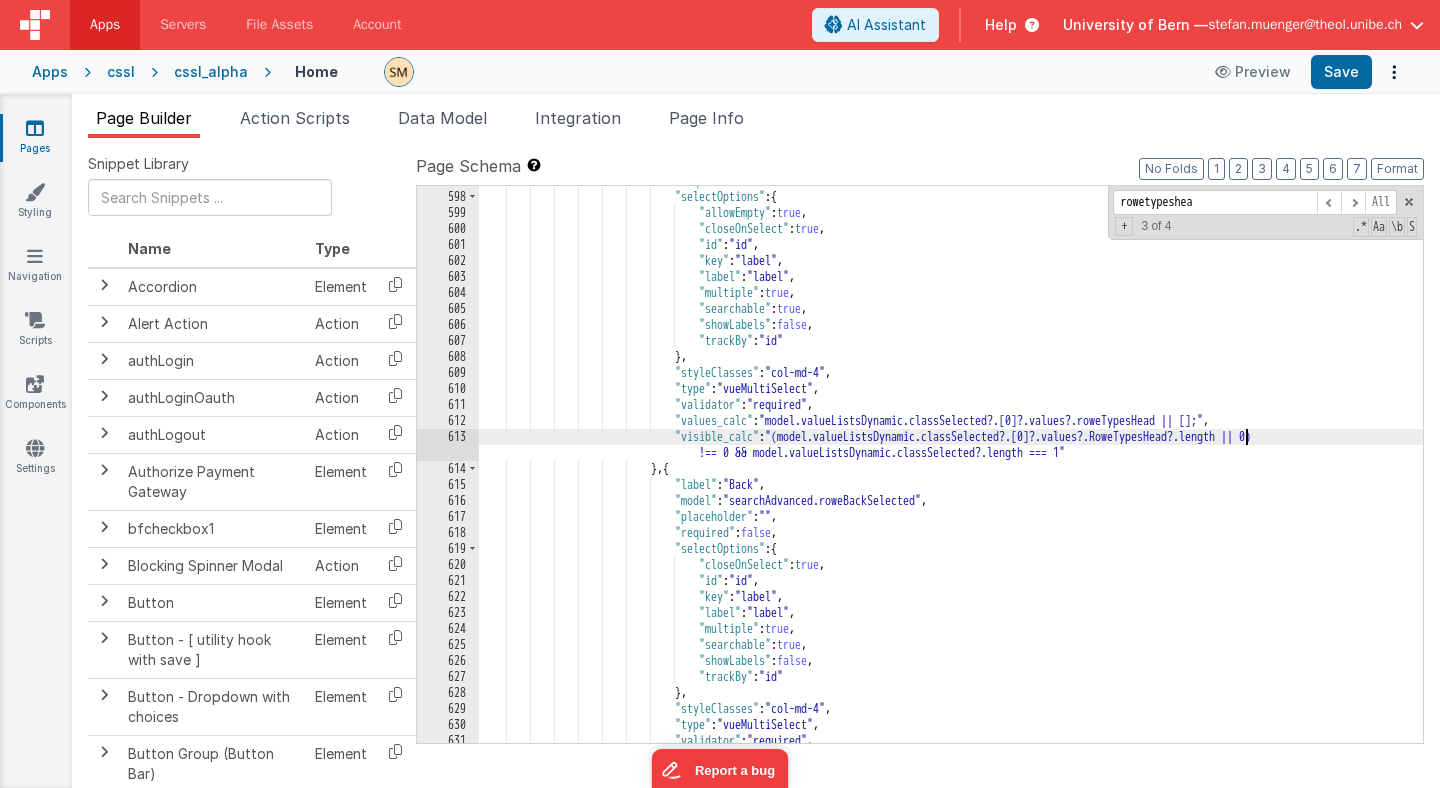 click on ""required" :  true ,                                         "selectOptions" :  {                                              "allowEmpty" :  true ,                                              "closeOnSelect" :  true ,                                              "id" :  "id" ,                                              "key" :  "label" ,                                              "label" :  "label" ,                                              "multiple" :  true ,                                              "searchable" :  true ,                                              "showLabels" :  false ,                                              "trackBy" :  "id"                                         } ,                                         "styleClasses" :  "col-md-4" ,                                         "type" :  "vueMultiSelect" ,                                         "validator" :  "required" ,                                         "values_calc" ," at bounding box center (951, 467) 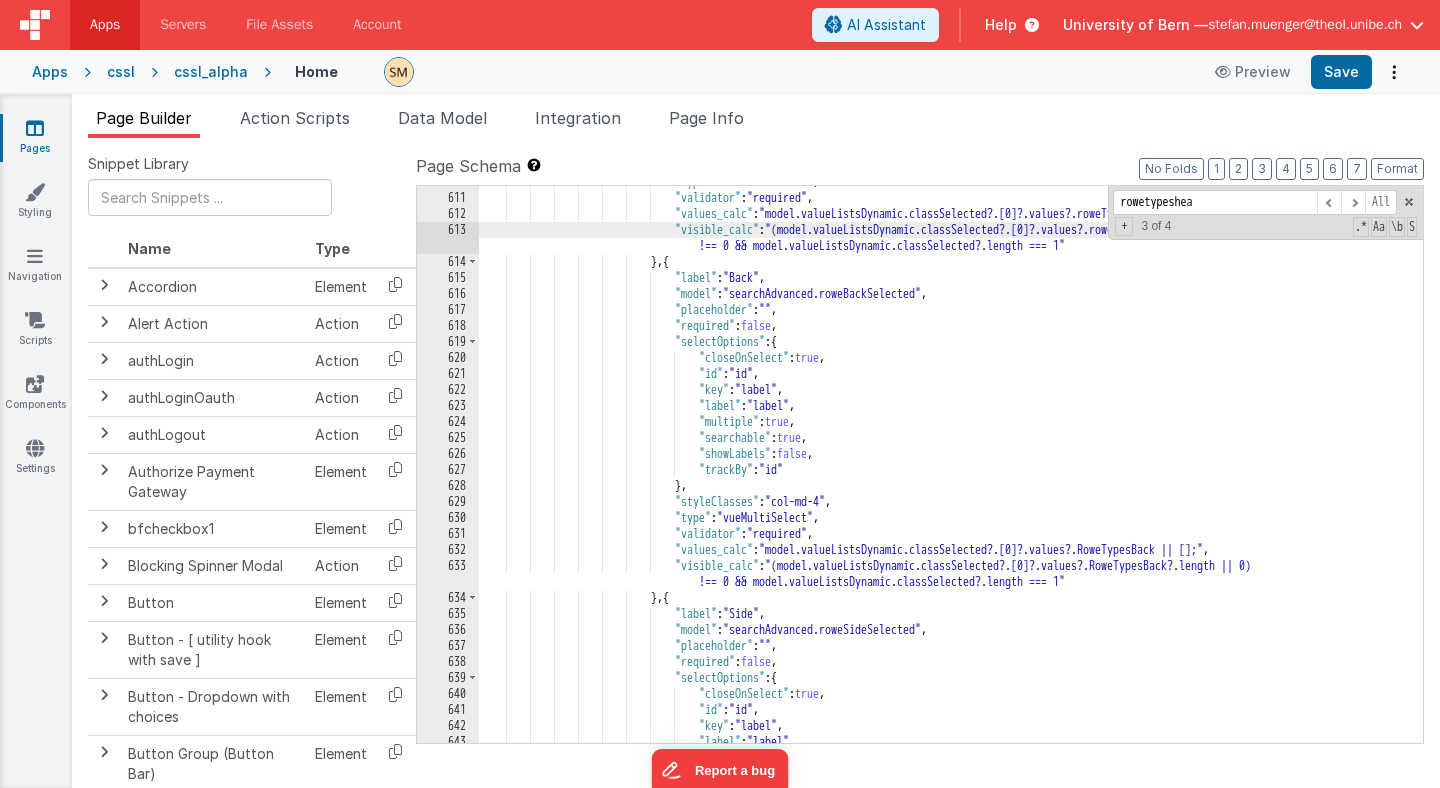 scroll, scrollTop: 10133, scrollLeft: 0, axis: vertical 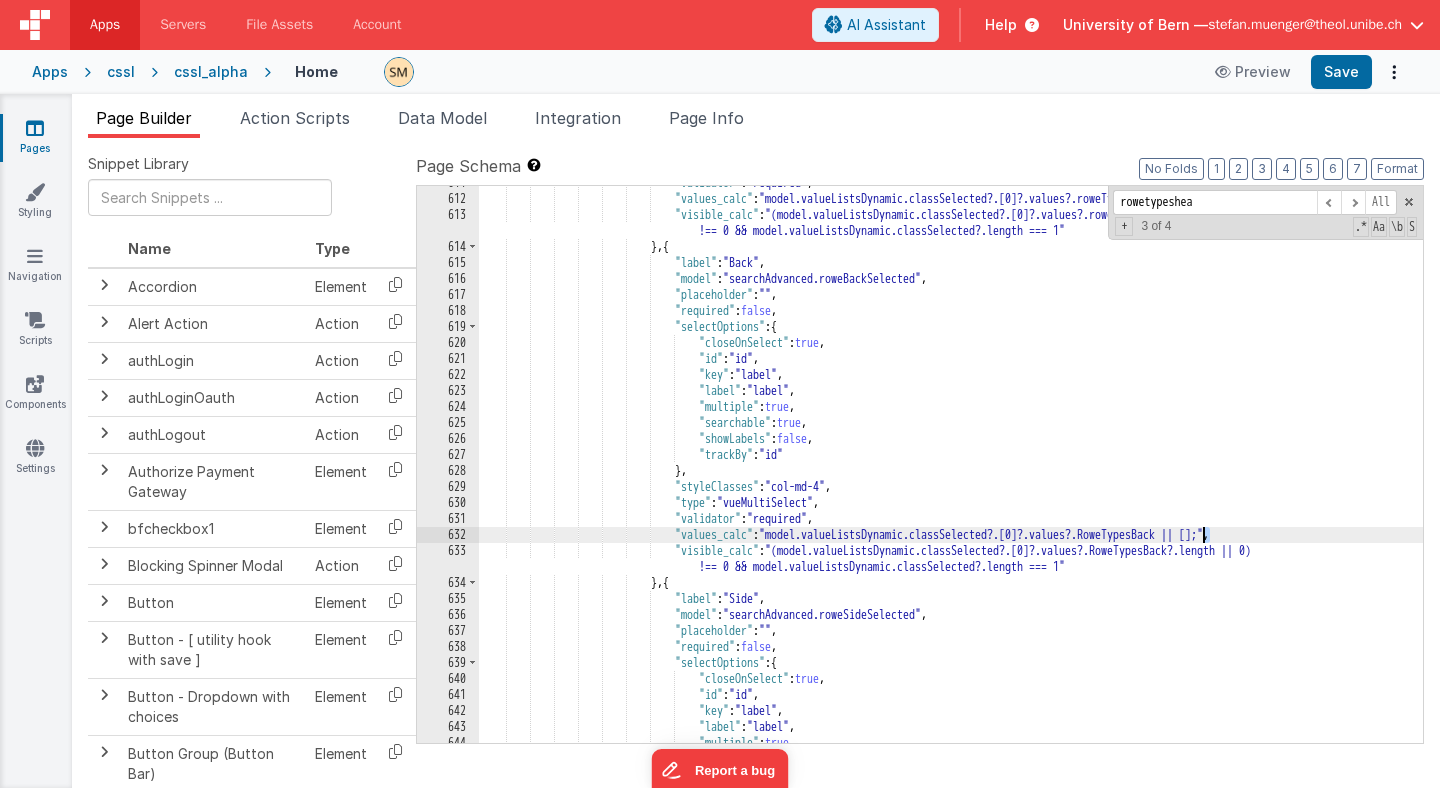 click on ""validator" :  "required" ,                                         "values_calc" :  "model.valueListsDynamic.classSelected?.[0]?.values?.roweTypesHead || [];" ,                                         "visible_calc" :  "(model.valueListsDynamic.classSelected?.[0]?.values?.roweTypesHead?.length || 0)                                       !== 0 && model.valueListsDynamic.classSelected?.length === 1"                                    } ,  {                                         "label" :  "Back" ,                                         "model" :  "searchAdvanced.roweBackSelected" ,                                         "placeholder" :  "" ,                                         "required" :  false ,                                         "selectOptions" :  {                                              "closeOnSelect" :  true ,                                              "id" :  "id" ,                                         ," at bounding box center [951, 469] 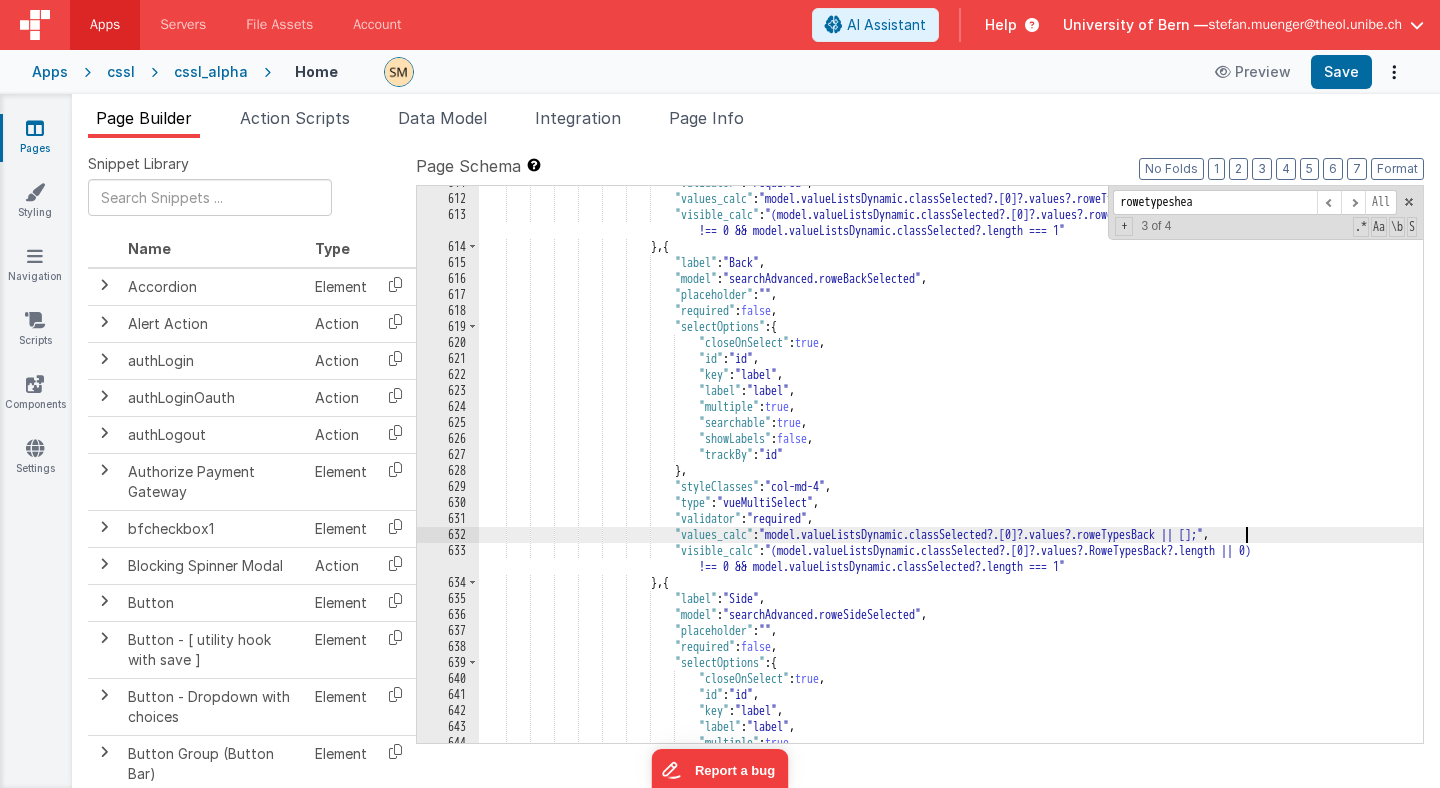 click on ""validator" :  "required" ,                                         "values_calc" :  "model.valueListsDynamic.classSelected?.[0]?.values?.roweTypesHead || [];" ,                                         "visible_calc" :  "(model.valueListsDynamic.classSelected?.[0]?.values?.roweTypesHead?.length || 0)                                       !== 0 && model.valueListsDynamic.classSelected?.length === 1"                                    } ,  {                                         "label" :  "Back" ,                                         "model" :  "searchAdvanced.roweBackSelected" ,                                         "placeholder" :  "" ,                                         "required" :  false ,                                         "selectOptions" :  {                                              "closeOnSelect" :  true ,                                              "id" :  "id" ,                                         ," at bounding box center (951, 469) 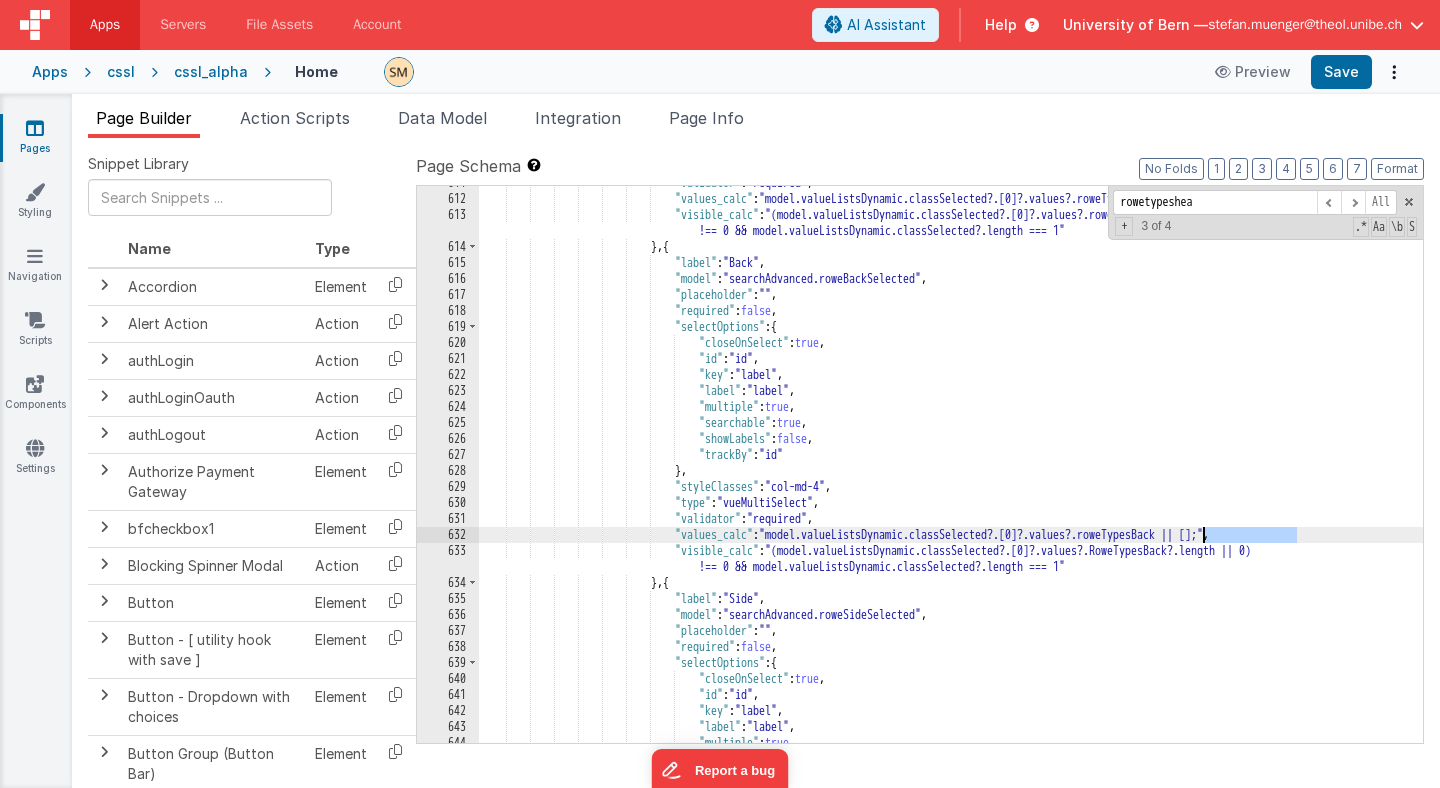 click on ""validator" :  "required" ,                                         "values_calc" :  "model.valueListsDynamic.classSelected?.[0]?.values?.roweTypesHead || [];" ,                                         "visible_calc" :  "(model.valueListsDynamic.classSelected?.[0]?.values?.roweTypesHead?.length || 0)                                       !== 0 && model.valueListsDynamic.classSelected?.length === 1"                                    } ,  {                                         "label" :  "Back" ,                                         "model" :  "searchAdvanced.roweBackSelected" ,                                         "placeholder" :  "" ,                                         "required" :  false ,                                         "selectOptions" :  {                                              "closeOnSelect" :  true ,                                              "id" :  "id" ,                                         ," at bounding box center (951, 469) 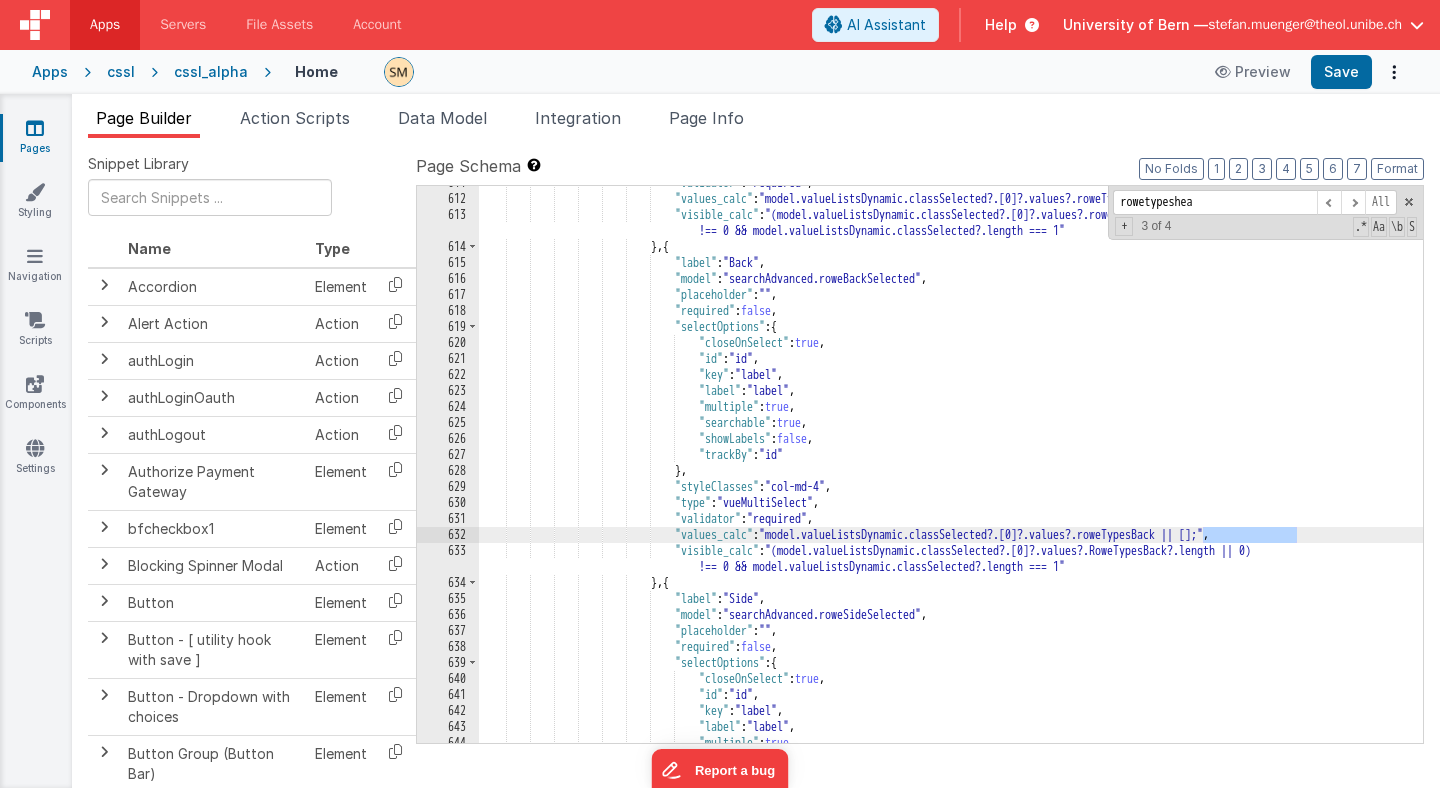 click on ""validator" :  "required" ,                                         "values_calc" :  "model.valueListsDynamic.classSelected?.[0]?.values?.roweTypesHead || [];" ,                                         "visible_calc" :  "(model.valueListsDynamic.classSelected?.[0]?.values?.roweTypesHead?.length || 0)                                       !== 0 && model.valueListsDynamic.classSelected?.length === 1"                                    } ,  {                                         "label" :  "Back" ,                                         "model" :  "searchAdvanced.roweBackSelected" ,                                         "placeholder" :  "" ,                                         "required" :  false ,                                         "selectOptions" :  {                                              "closeOnSelect" :  true ,                                              "id" :  "id" ,                                         ," at bounding box center [951, 469] 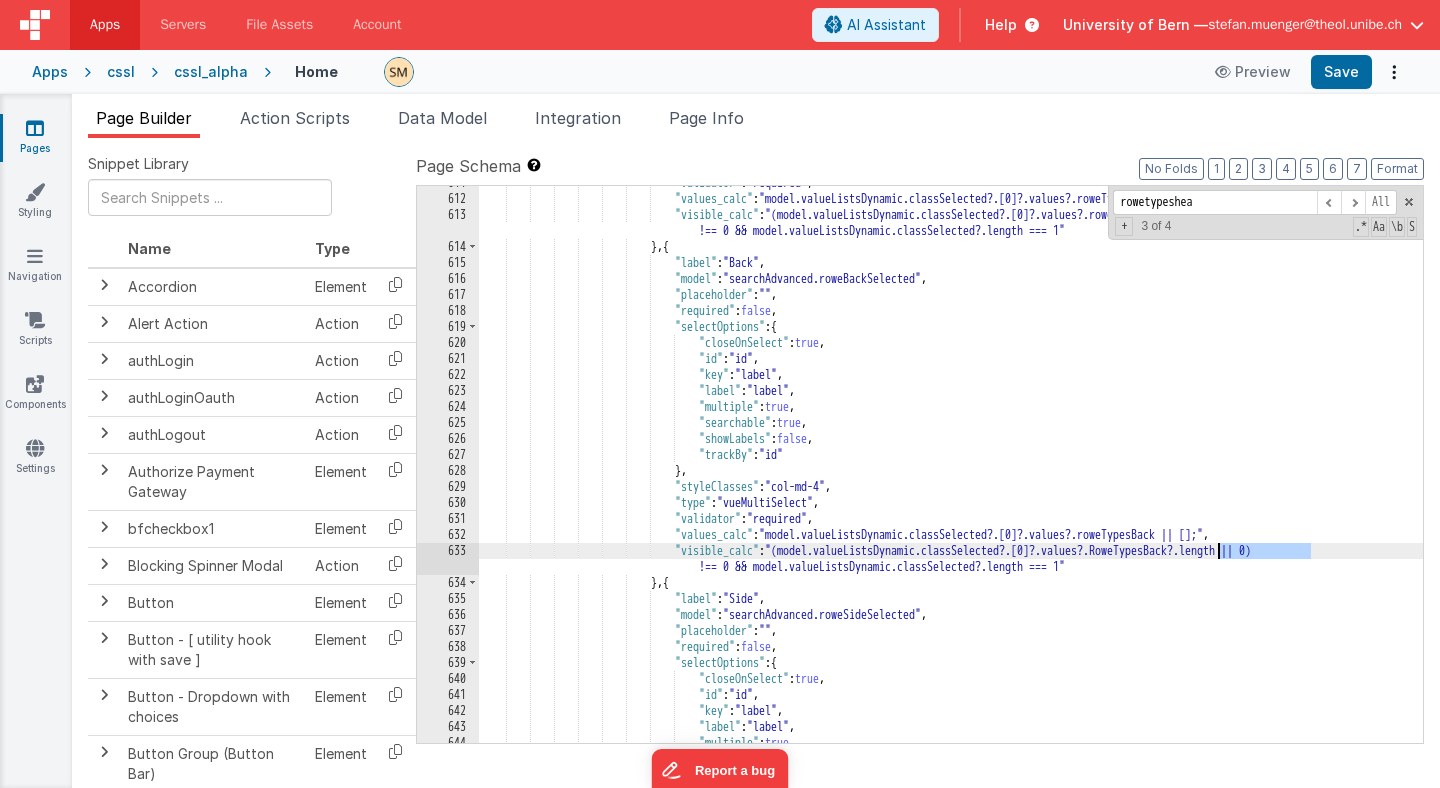 click on ""validator" :  "required" ,                                         "values_calc" :  "model.valueListsDynamic.classSelected?.[0]?.values?.roweTypesHead || [];" ,                                         "visible_calc" :  "(model.valueListsDynamic.classSelected?.[0]?.values?.roweTypesHead?.length || 0)                                       !== 0 && model.valueListsDynamic.classSelected?.length === 1"                                    } ,  {                                         "label" :  "Back" ,                                         "model" :  "searchAdvanced.roweBackSelected" ,                                         "placeholder" :  "" ,                                         "required" :  false ,                                         "selectOptions" :  {                                              "closeOnSelect" :  true ,                                              "id" :  "id" ,                                         ," at bounding box center [951, 469] 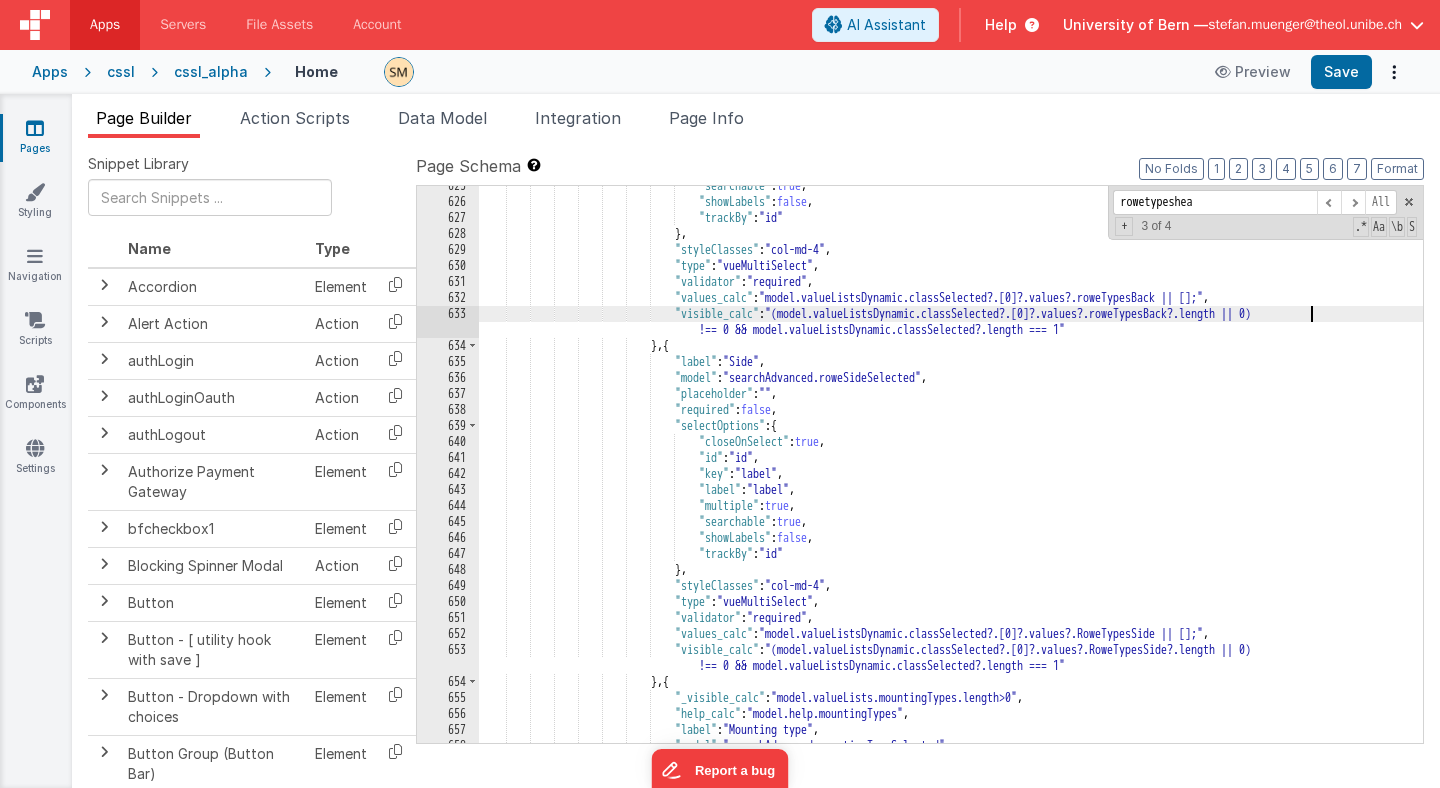 scroll, scrollTop: 10398, scrollLeft: 0, axis: vertical 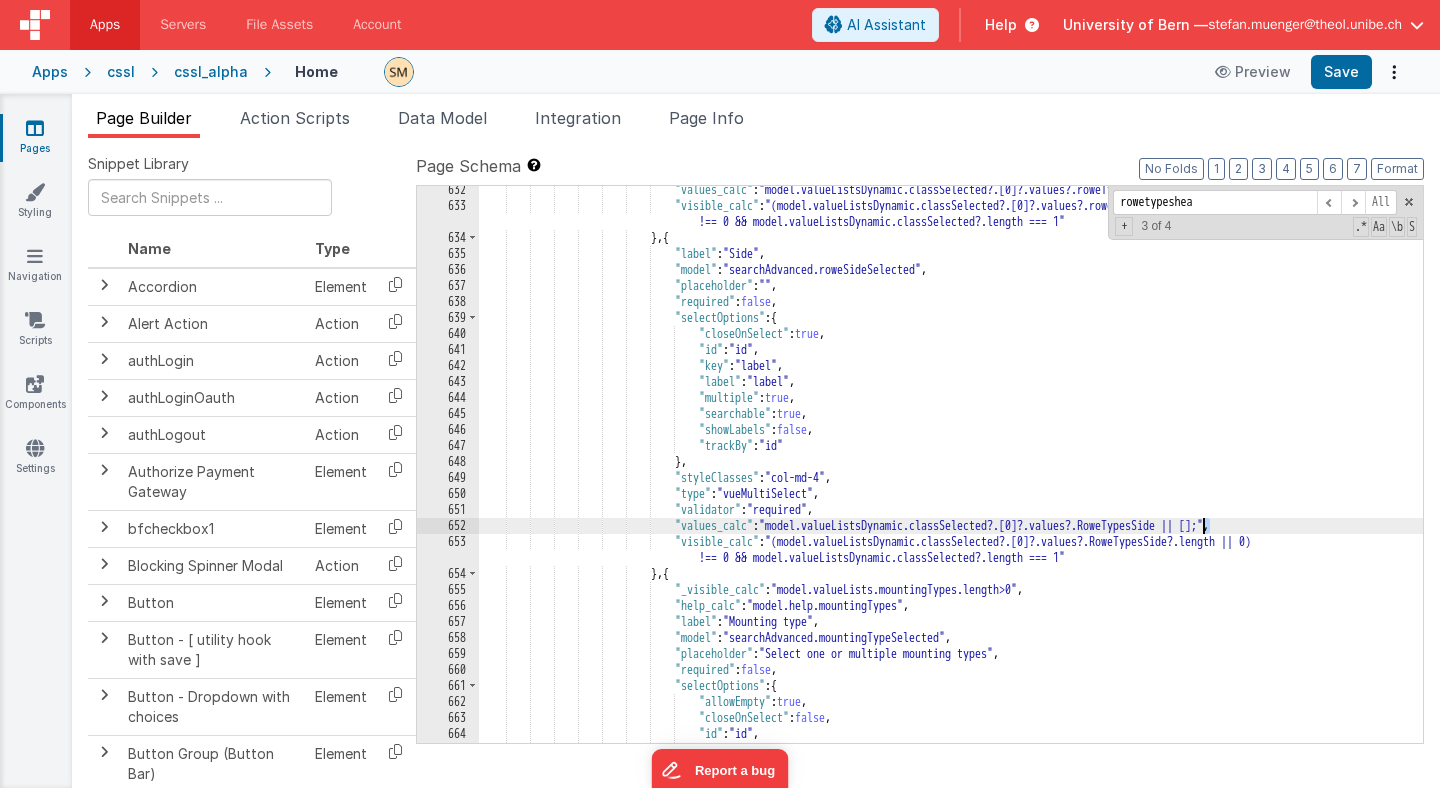 click on ""values_calc" :  "model.valueListsDynamic.classSelected?.[0]?.values?.roweTypesBack || [];" ,                                         "visible_calc" :  "(model.valueListsDynamic.classSelected?.[0]?.values?.roweTypesBack?.length || 0)                                       !== 0 && model.valueListsDynamic.classSelected?.length === 1"                                    } ,  {                                         "label" :  "Side" ,                                         "model" :  "searchAdvanced.roweSideSelected" ,                                         "placeholder" :  "" ,                                         "required" :  false ,                                         "selectOptions" :  {                                              "closeOnSelect" :  true ,                                              "id" :  "id" ,                                              "key" :  "label" ," at bounding box center (951, 476) 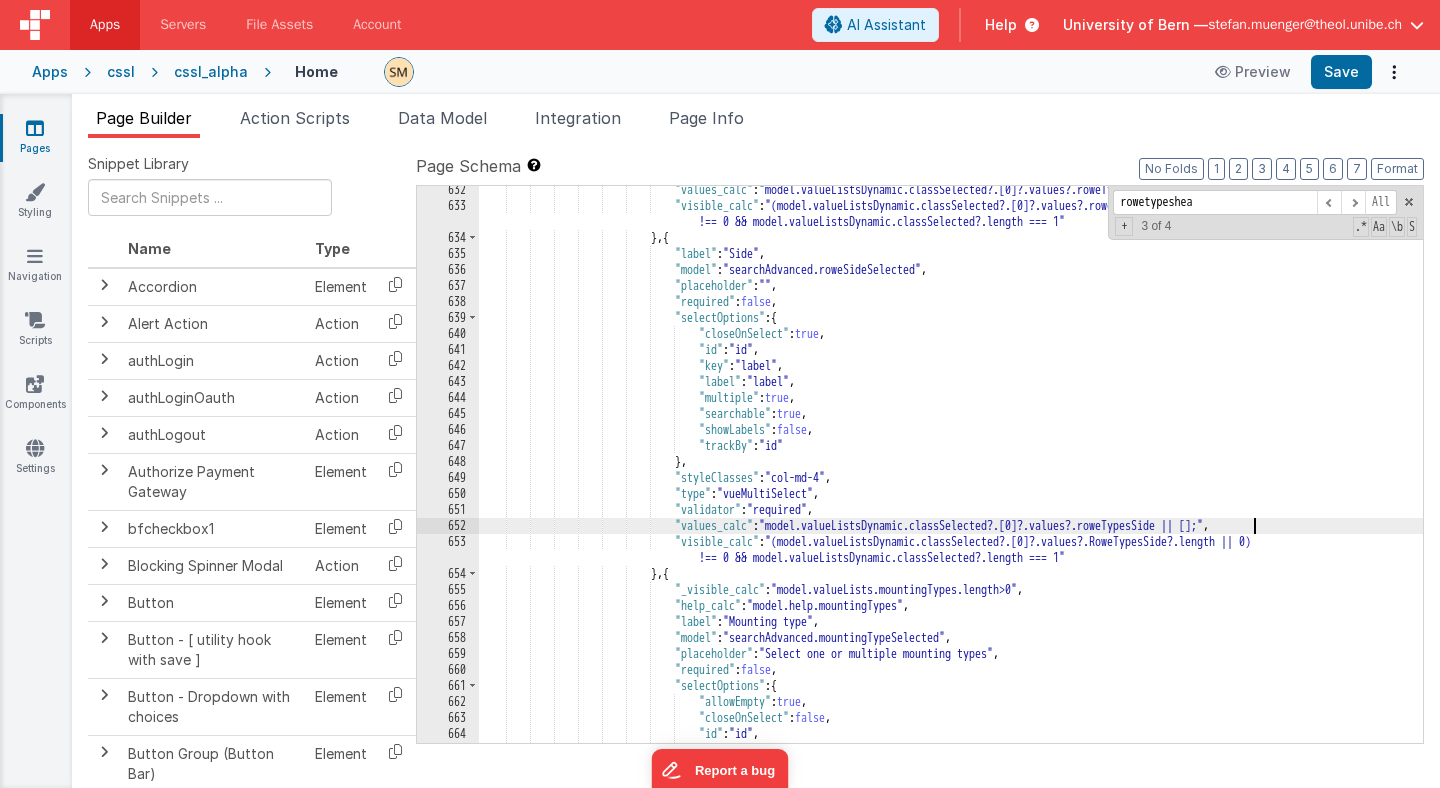click on ""values_calc" :  "model.valueListsDynamic.classSelected?.[0]?.values?.roweTypesBack || [];" ,                                         "visible_calc" :  "(model.valueListsDynamic.classSelected?.[0]?.values?.roweTypesBack?.length || 0)                                       !== 0 && model.valueListsDynamic.classSelected?.length === 1"                                    } ,  {                                         "label" :  "Side" ,                                         "model" :  "searchAdvanced.roweSideSelected" ,                                         "placeholder" :  "" ,                                         "required" :  false ,                                         "selectOptions" :  {                                              "closeOnSelect" :  true ,                                              "id" :  "id" ,                                              "key" :  "label" ," at bounding box center (951, 476) 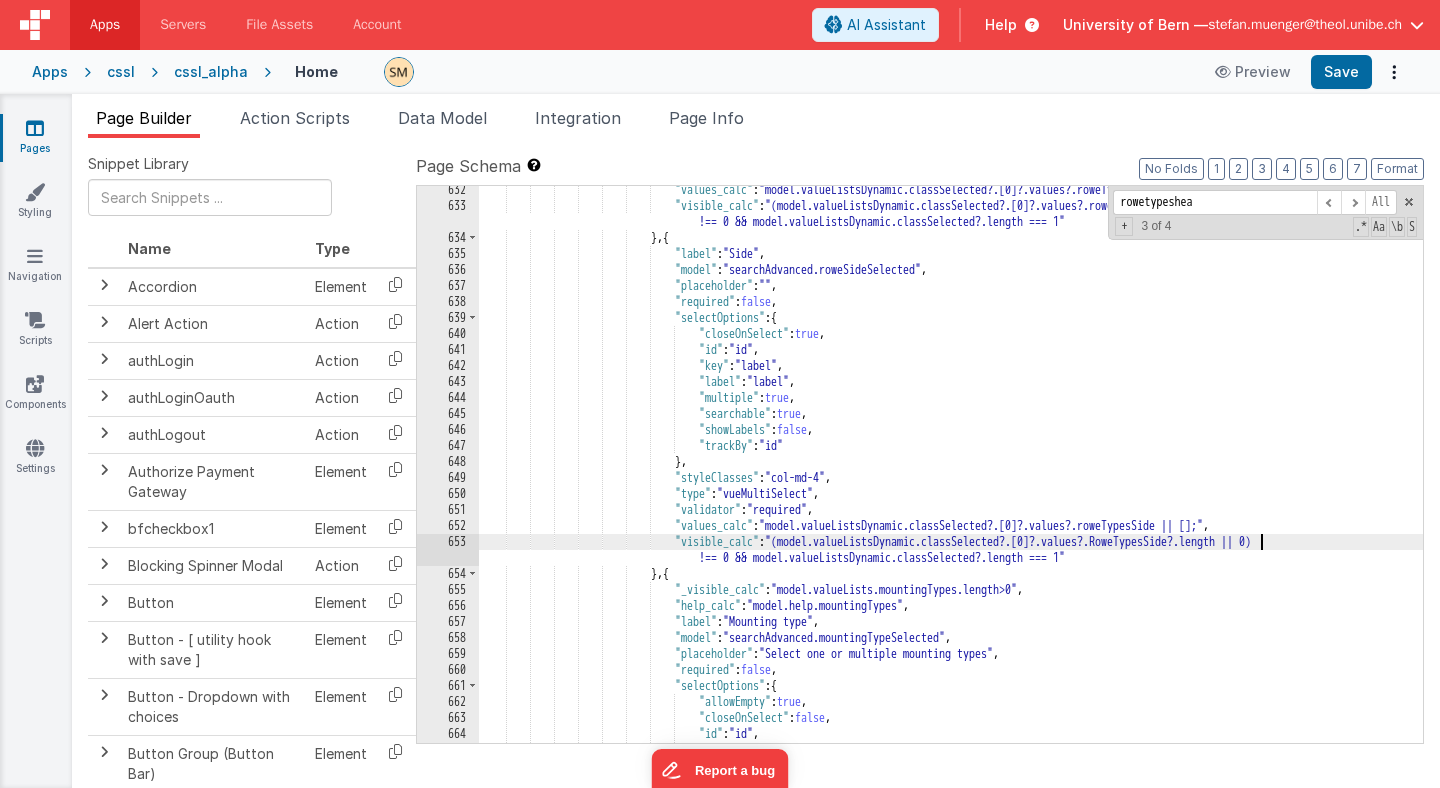 click on ""values_calc" :  "model.valueListsDynamic.classSelected?.[0]?.values?.roweTypesBack || [];" ,                                         "visible_calc" :  "(model.valueListsDynamic.classSelected?.[0]?.values?.roweTypesBack?.length || 0)                                       !== 0 && model.valueListsDynamic.classSelected?.length === 1"                                    } ,  {                                         "label" :  "Side" ,                                         "model" :  "searchAdvanced.roweSideSelected" ,                                         "placeholder" :  "" ,                                         "required" :  false ,                                         "selectOptions" :  {                                              "closeOnSelect" :  true ,                                              "id" :  "id" ,                                              "key" :  "label" ," at bounding box center [951, 476] 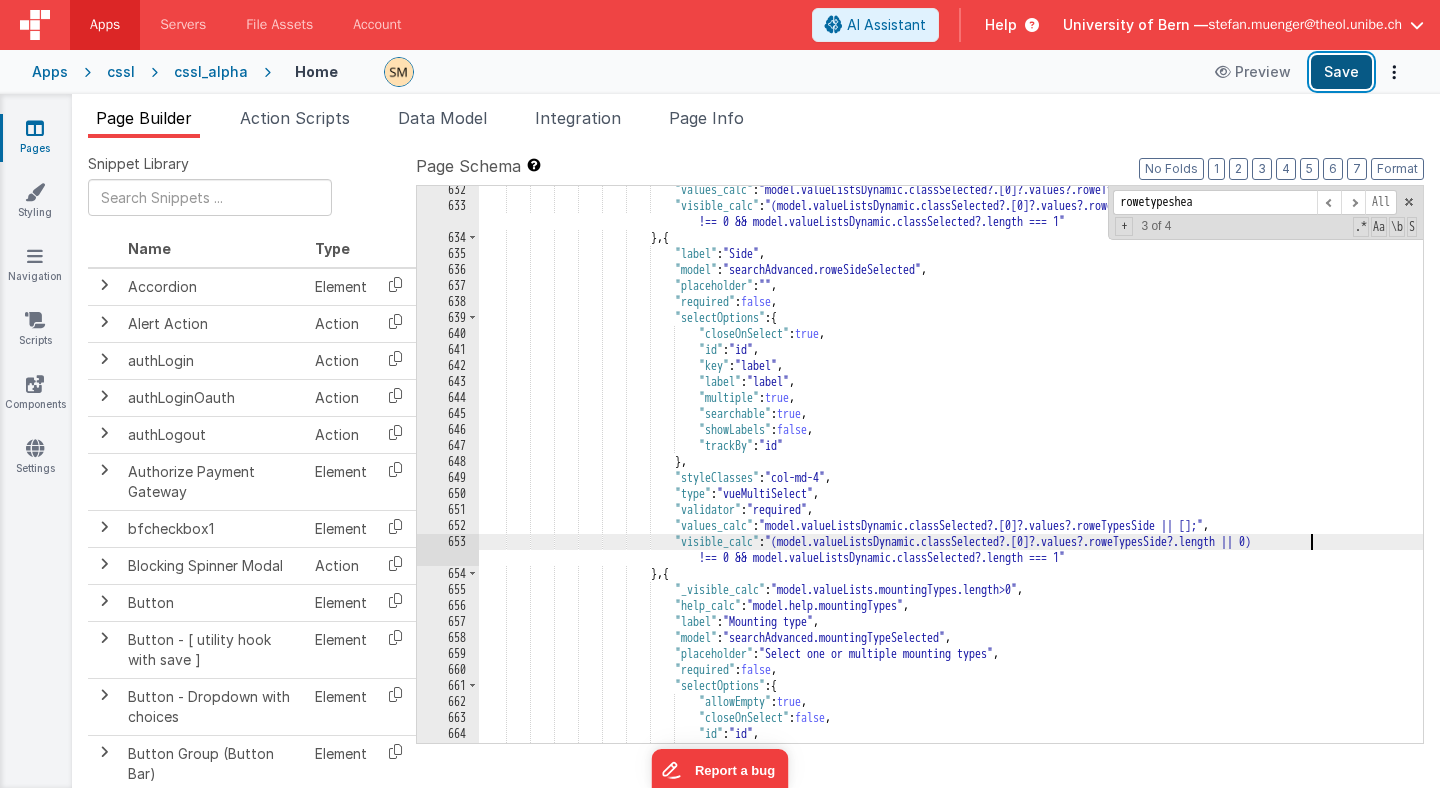 click on "Save" at bounding box center [1341, 72] 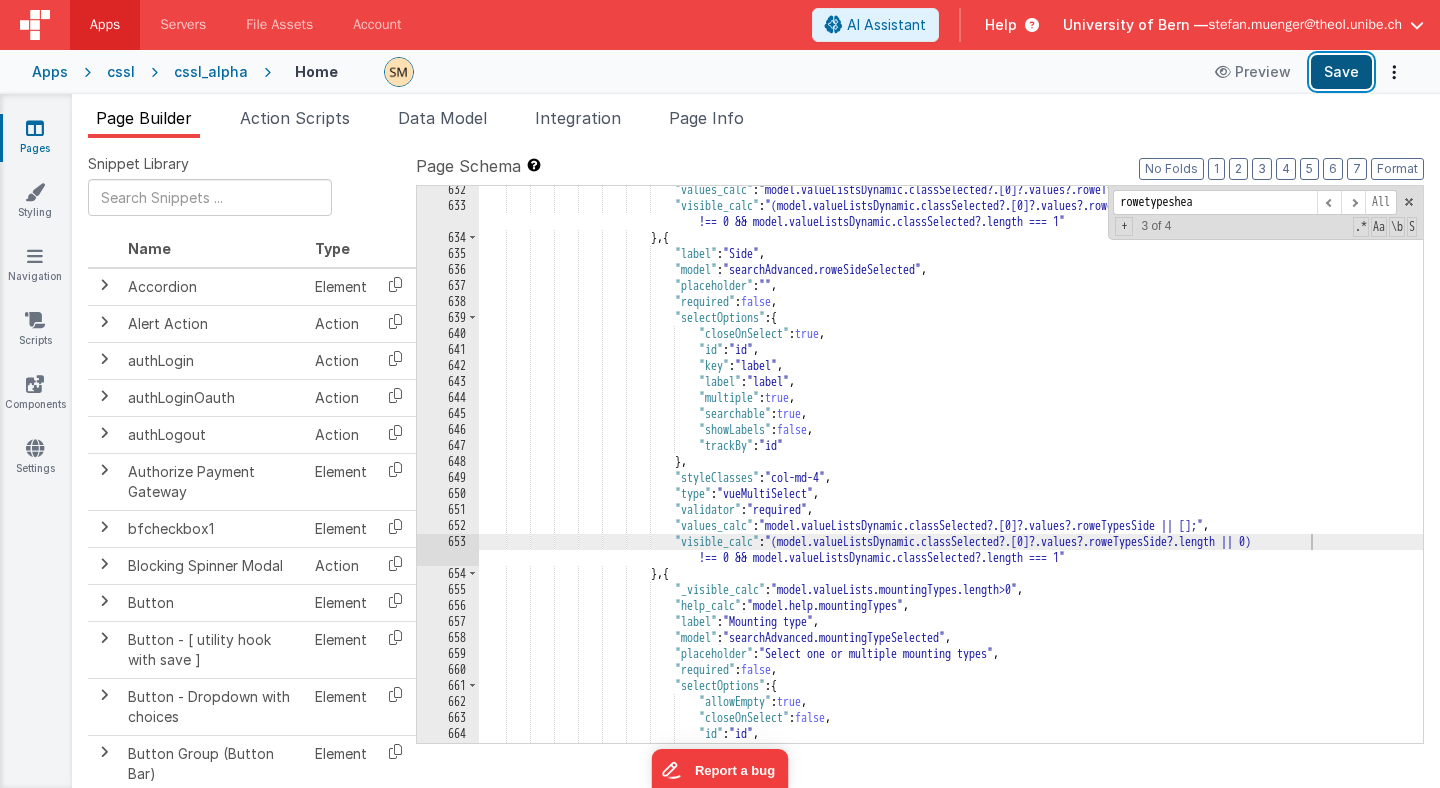 click on "Save" at bounding box center [1341, 72] 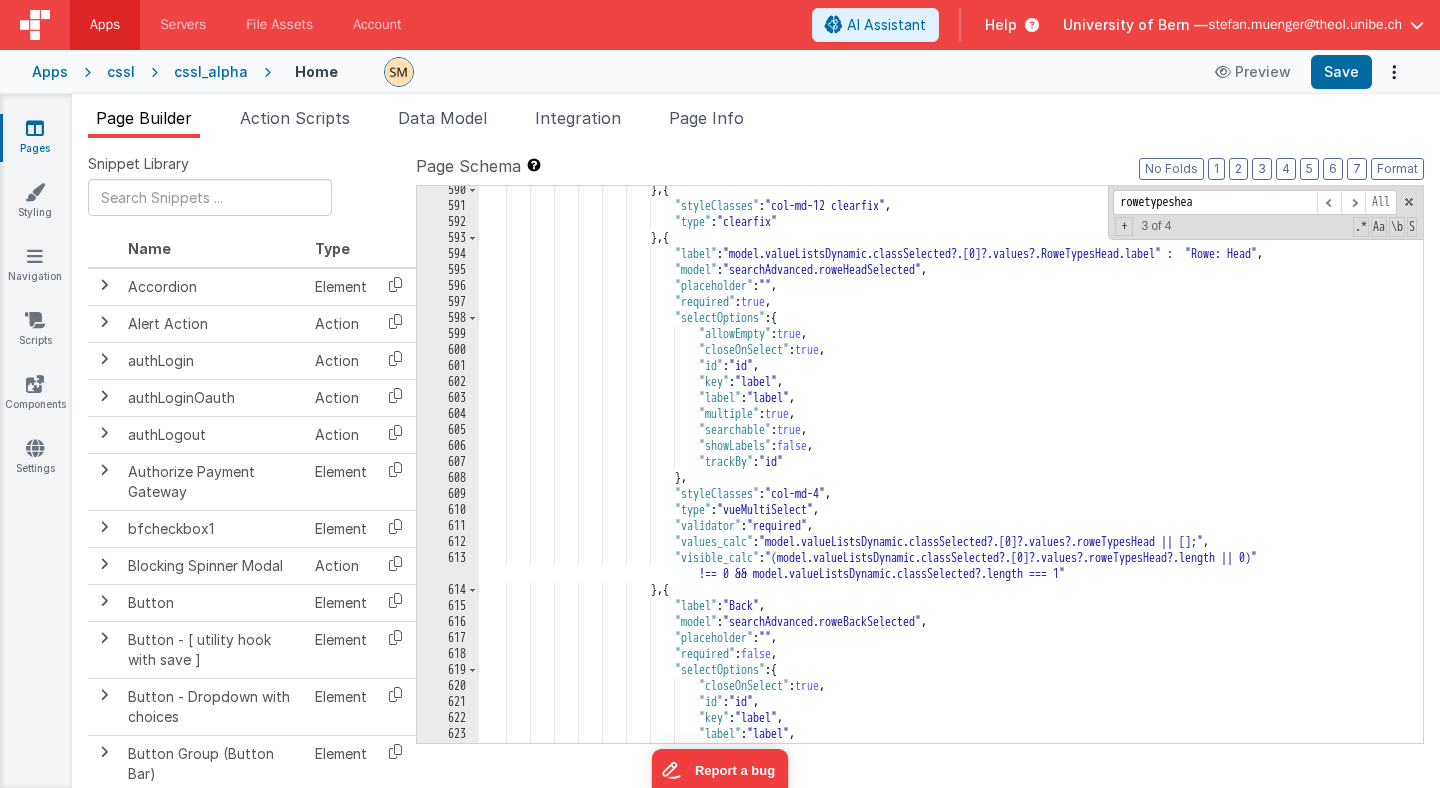 scroll, scrollTop: 9870, scrollLeft: 0, axis: vertical 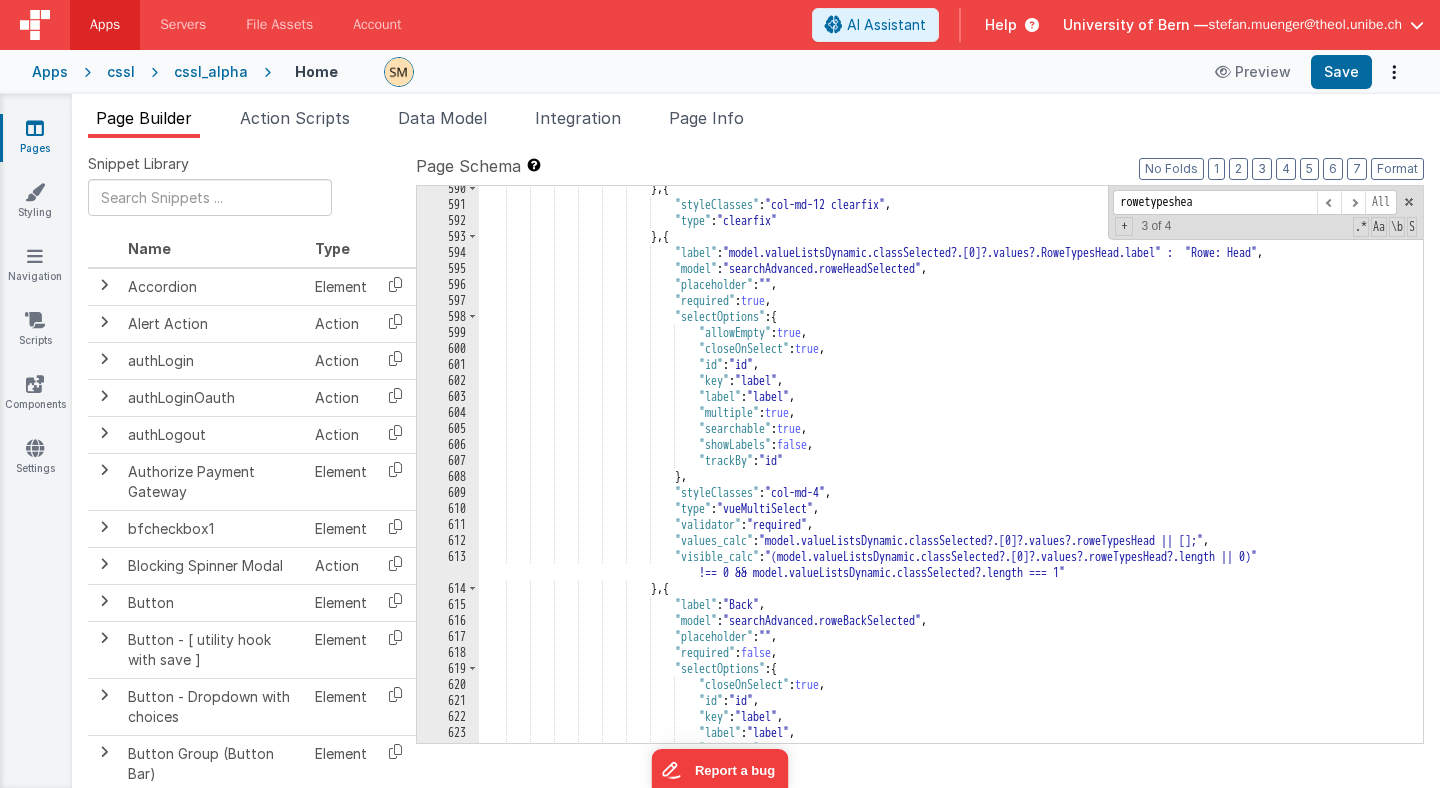 click on "} ,  {                                         "styleClasses" :  "col-md-12 clearfix" ,                                         "type" :  "clearfix"                                    } ,  {                                         "label" :  "<em>Rowe</em>: Head" ,                                         "model" :  "searchAdvanced.roweHeadSelected" ,                                         "placeholder" :  "" ,                                         "required" :  true ,                                         "selectOptions" :  {                                              "allowEmpty" :  true ,                                              "closeOnSelect" :  true ,                                              "id" :  "id" ,                                              "key" :  "label" ,                                              "label" :  "label" ,                                              "multiple" :  true ,                                              "searchable"" at bounding box center [951, 475] 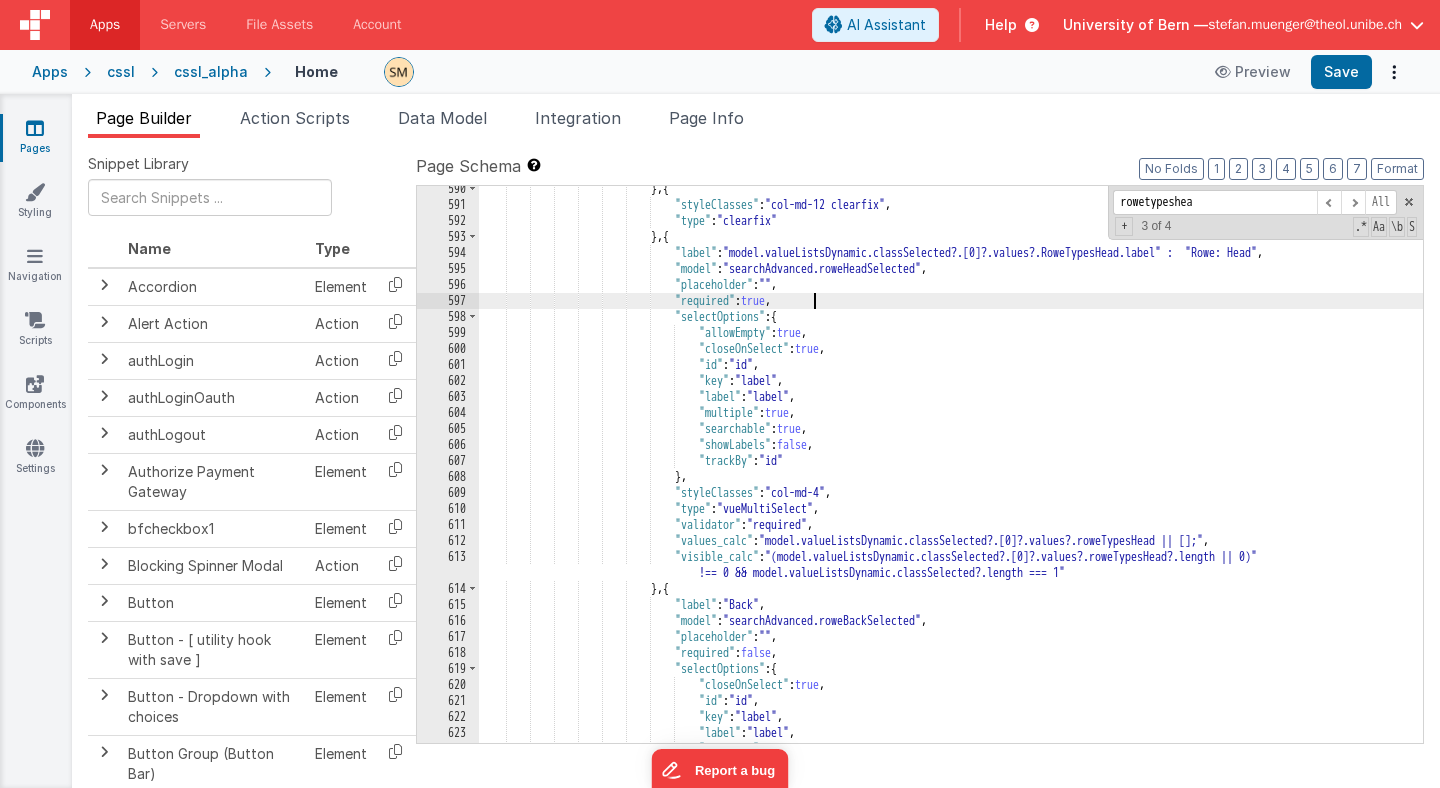 click on "} ,  {                                         "styleClasses" :  "col-md-12 clearfix" ,                                         "type" :  "clearfix"                                    } ,  {                                         "label" :  "<em>Rowe</em>: Head" ,                                         "model" :  "searchAdvanced.roweHeadSelected" ,                                         "placeholder" :  "" ,                                         "required" :  true ,                                         "selectOptions" :  {                                              "allowEmpty" :  true ,                                              "closeOnSelect" :  true ,                                              "id" :  "id" ,                                              "key" :  "label" ,                                              "label" :  "label" ,                                              "multiple" :  true ,                                              "searchable"" at bounding box center [951, 475] 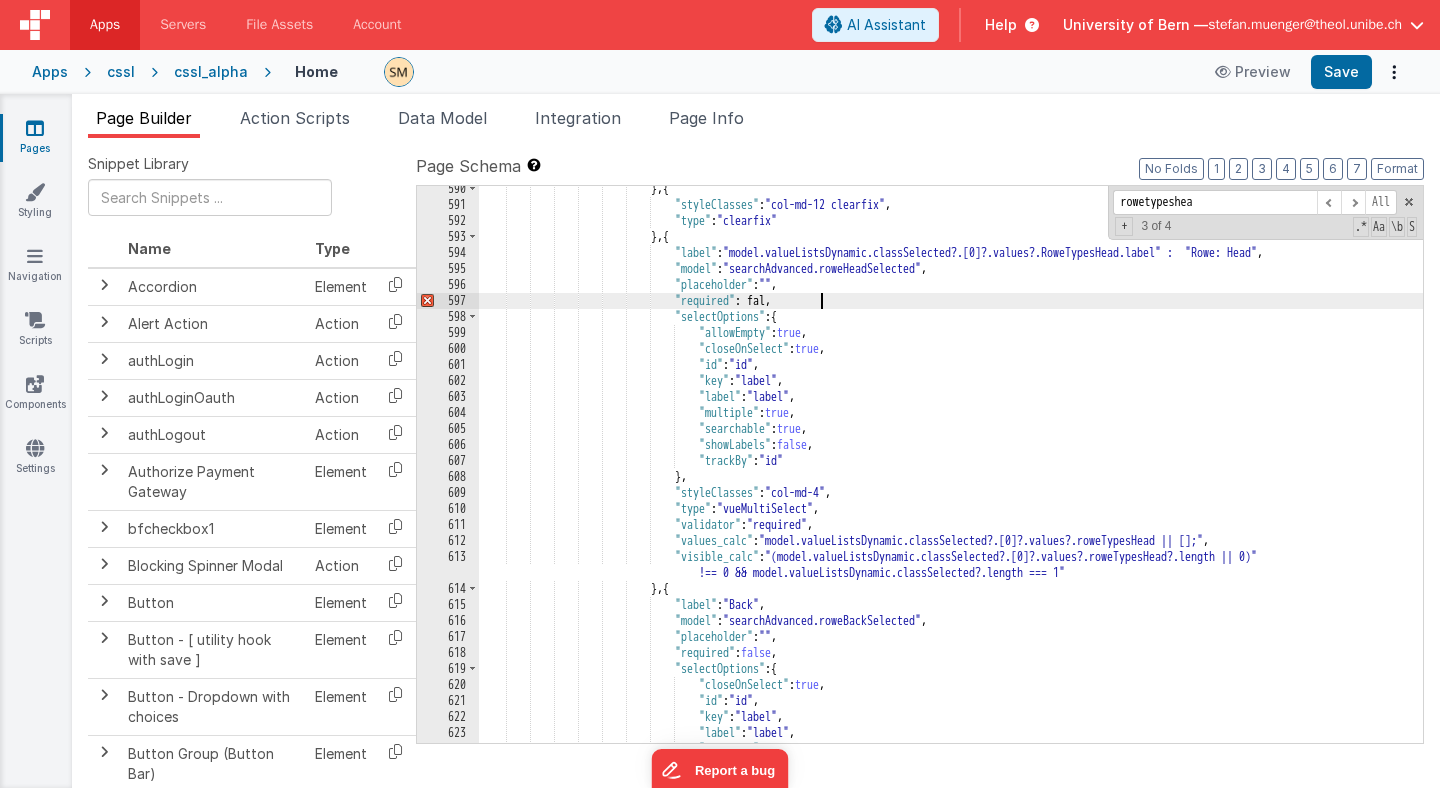 type 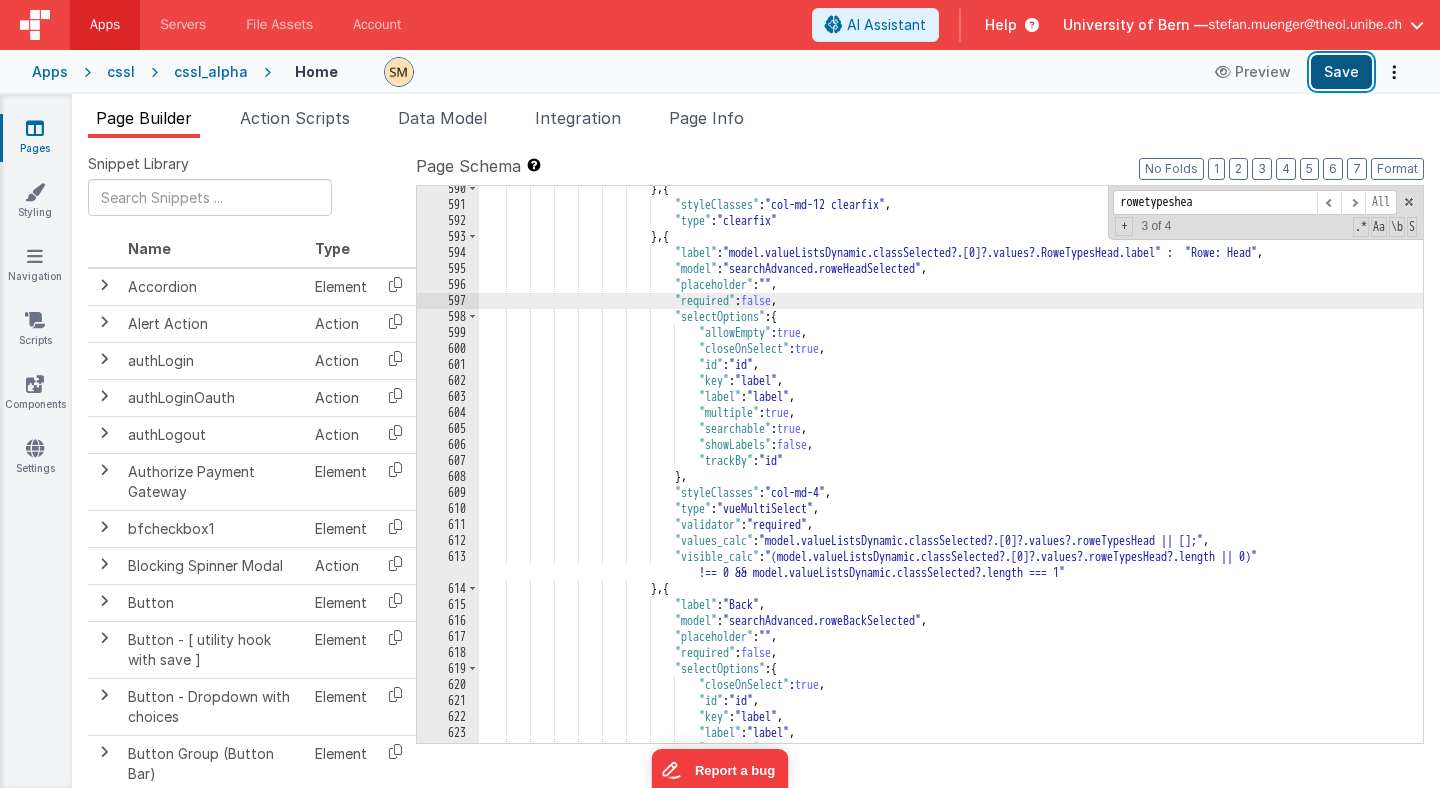 click on "Save" at bounding box center [1341, 72] 